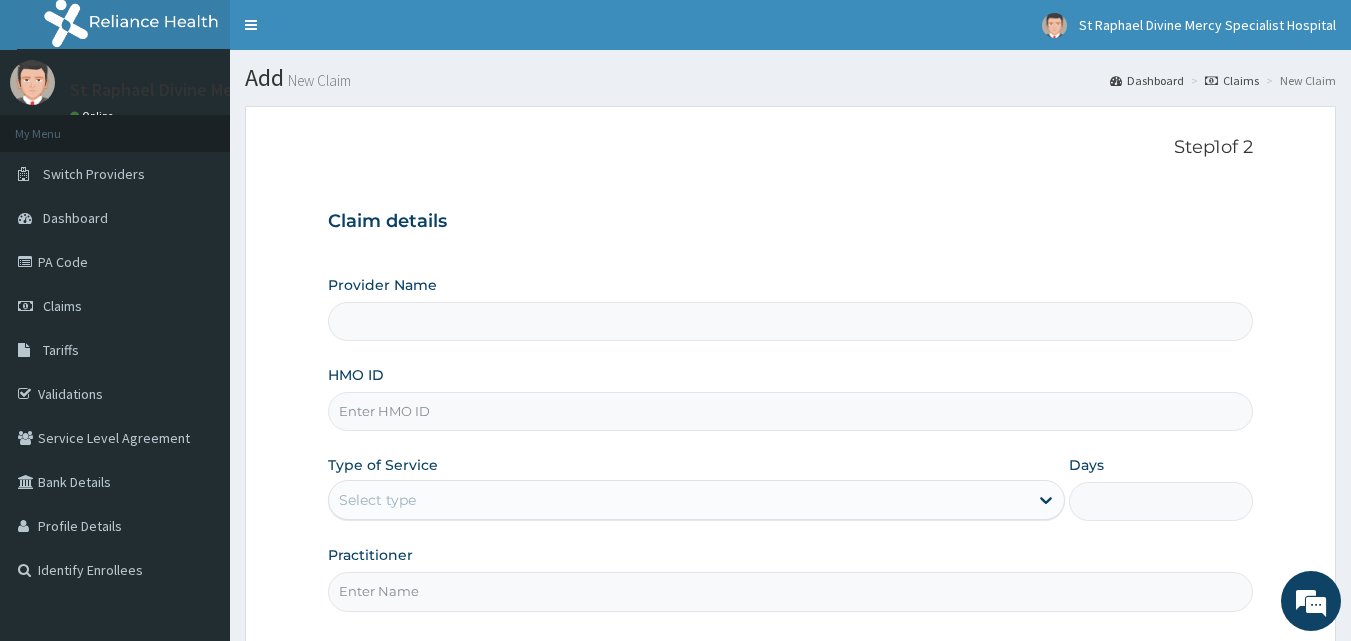 scroll, scrollTop: 0, scrollLeft: 0, axis: both 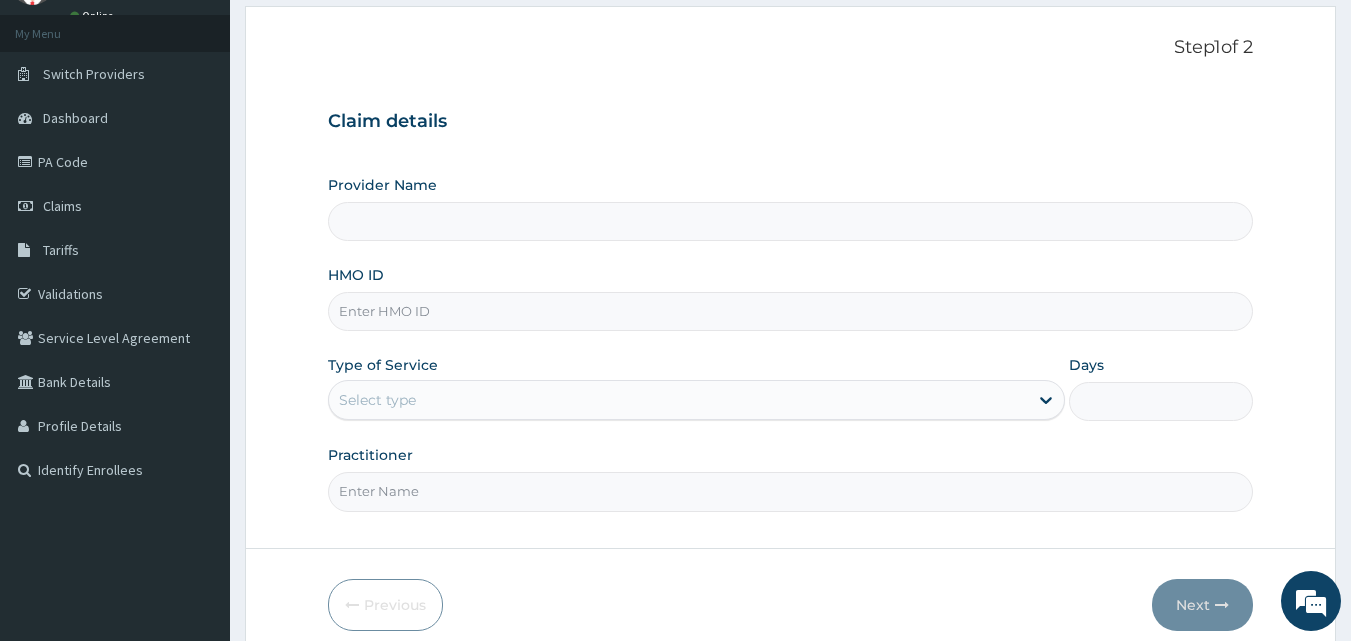 click on "Provider Name" at bounding box center [791, 221] 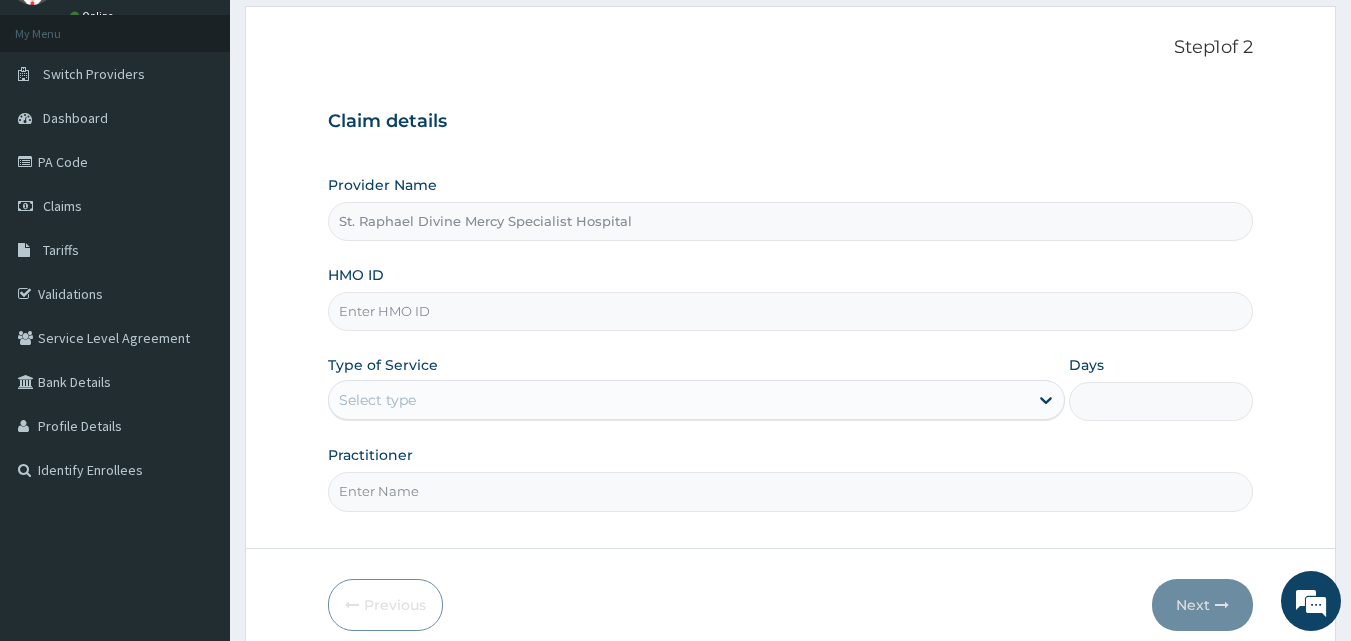 click on "HMO ID" at bounding box center (791, 311) 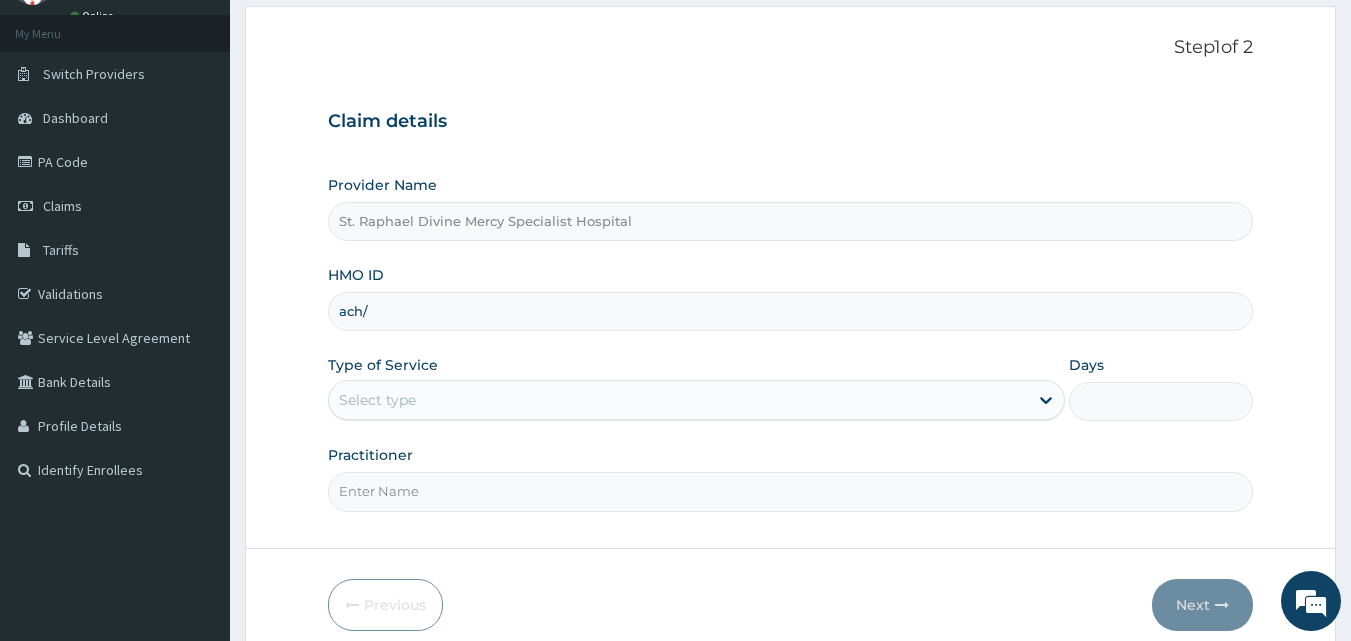scroll, scrollTop: 0, scrollLeft: 0, axis: both 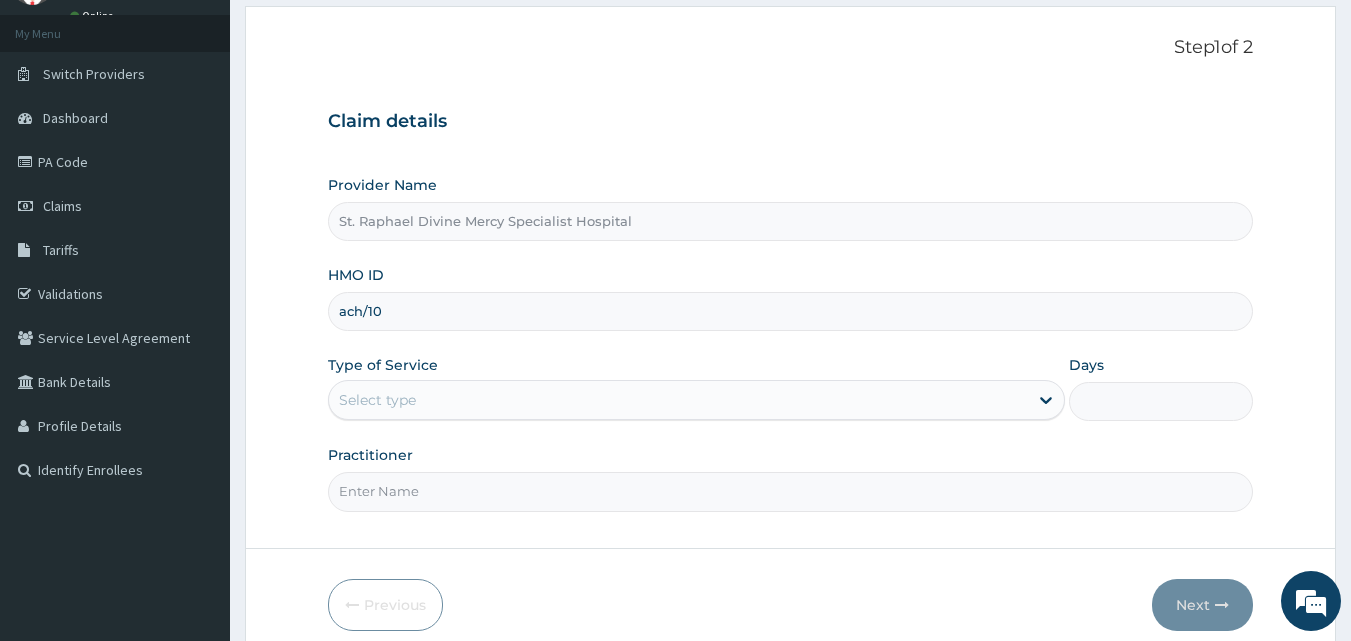 type on "ach/10340/d" 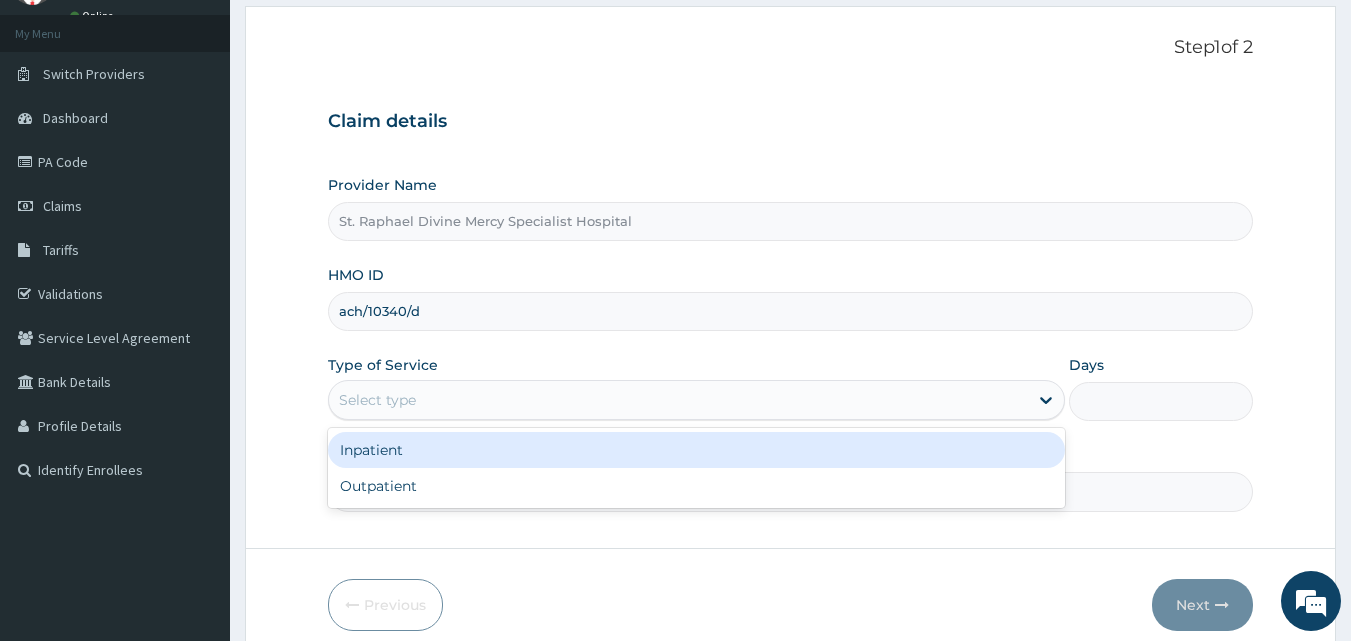click on "Select type" at bounding box center (377, 400) 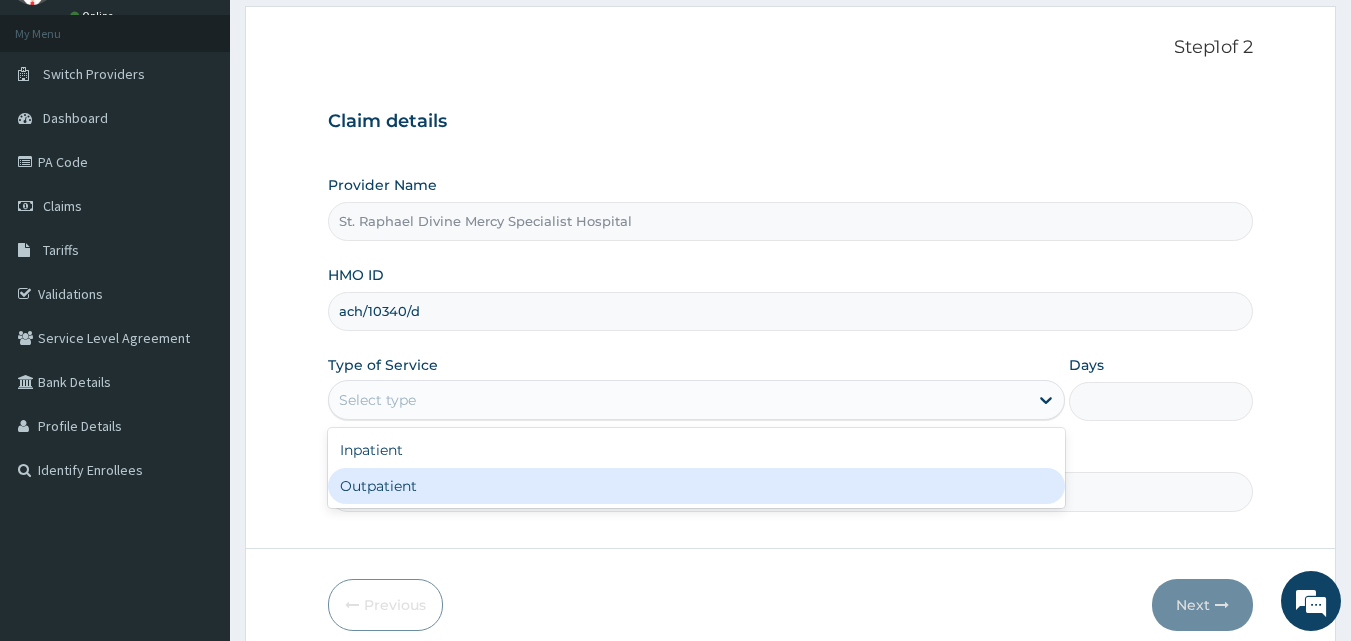click on "Inpatient Outpatient" at bounding box center (696, 468) 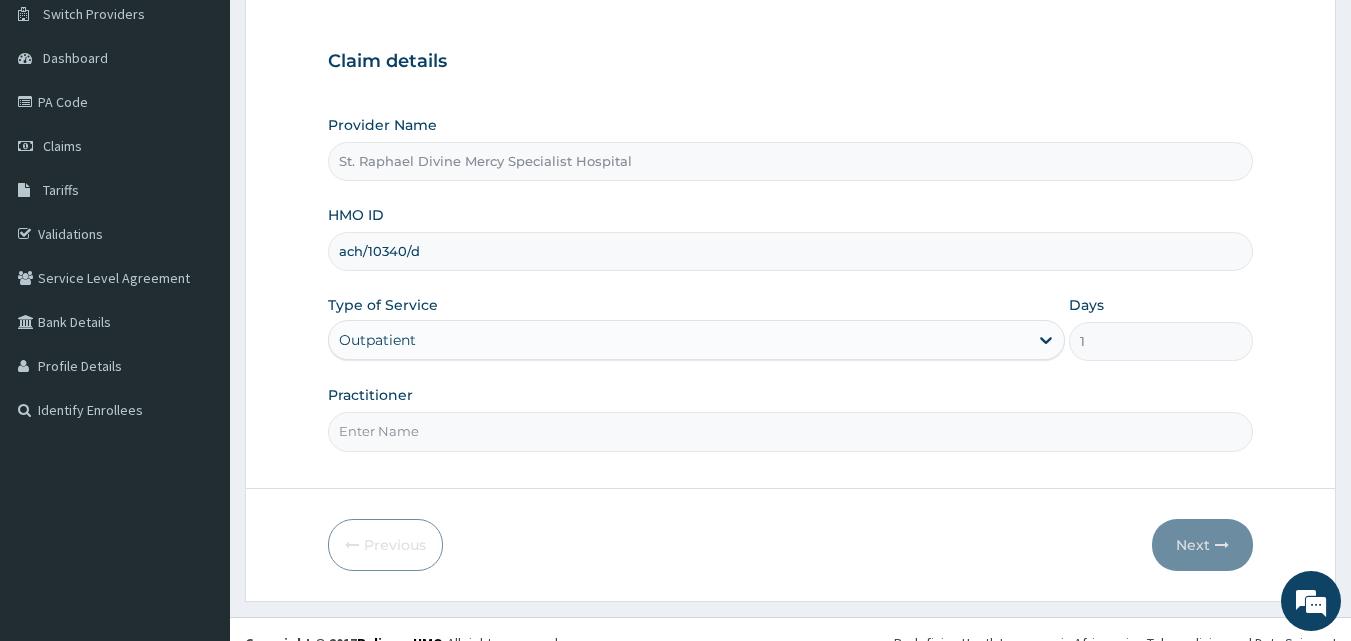 scroll, scrollTop: 187, scrollLeft: 0, axis: vertical 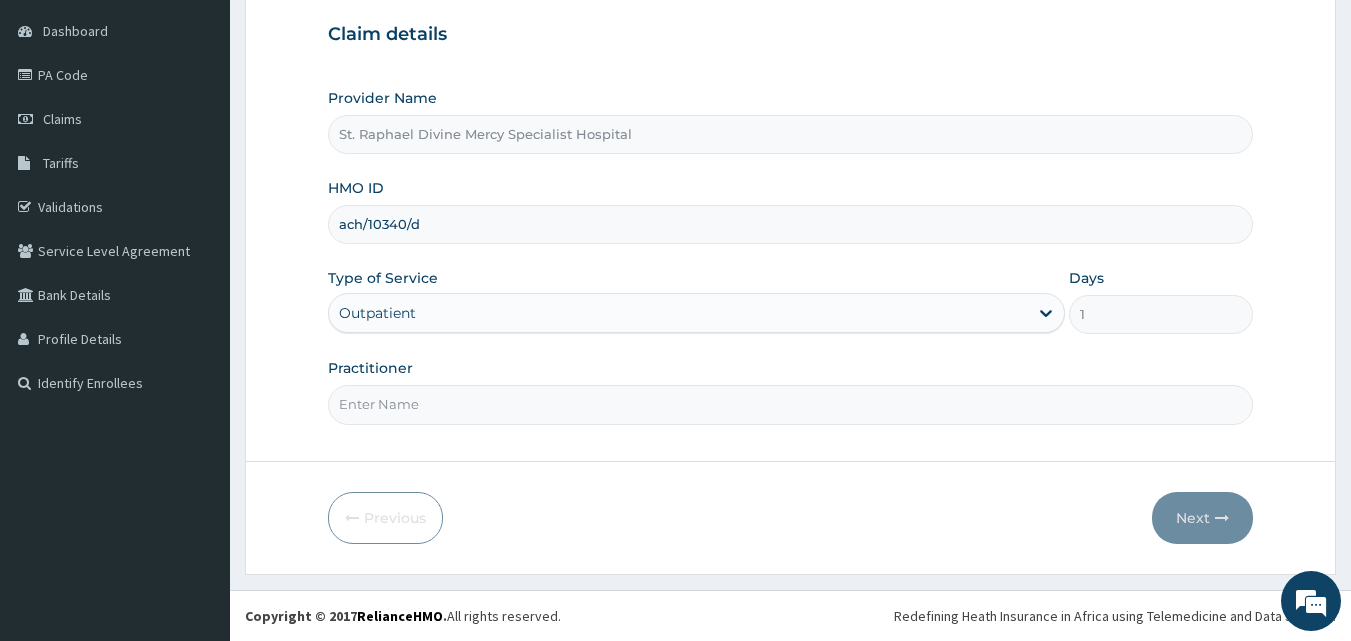 click on "Practitioner" at bounding box center (791, 404) 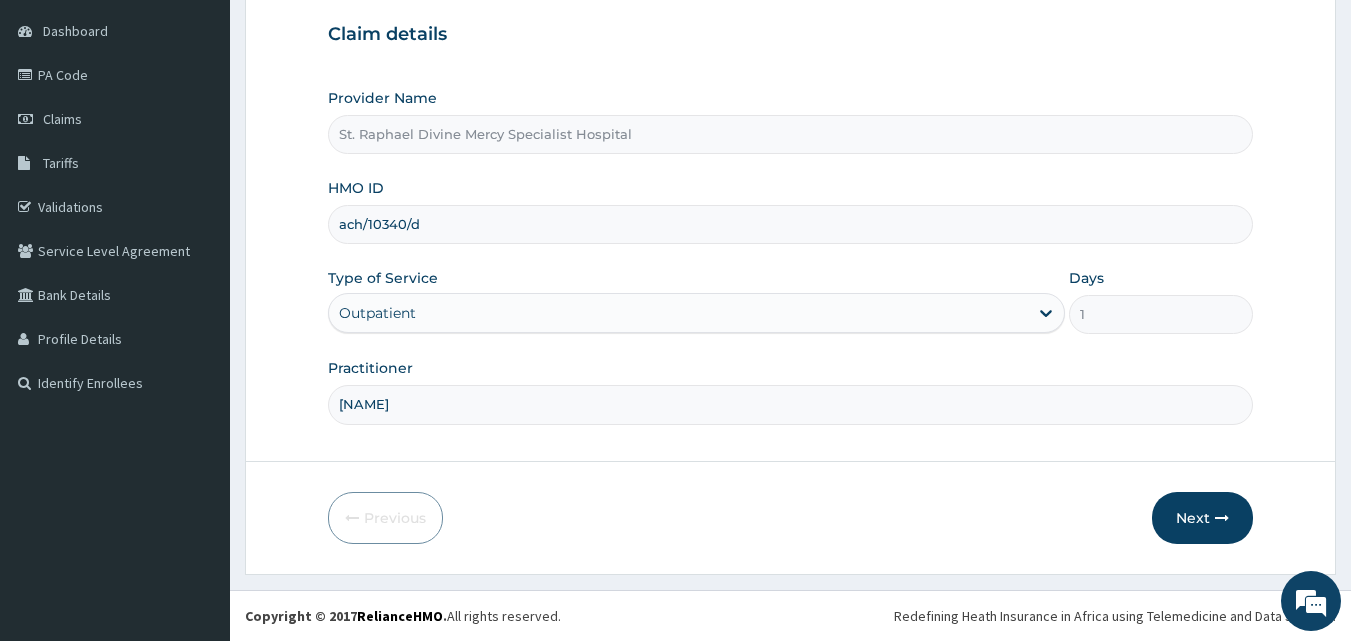 type on "n" 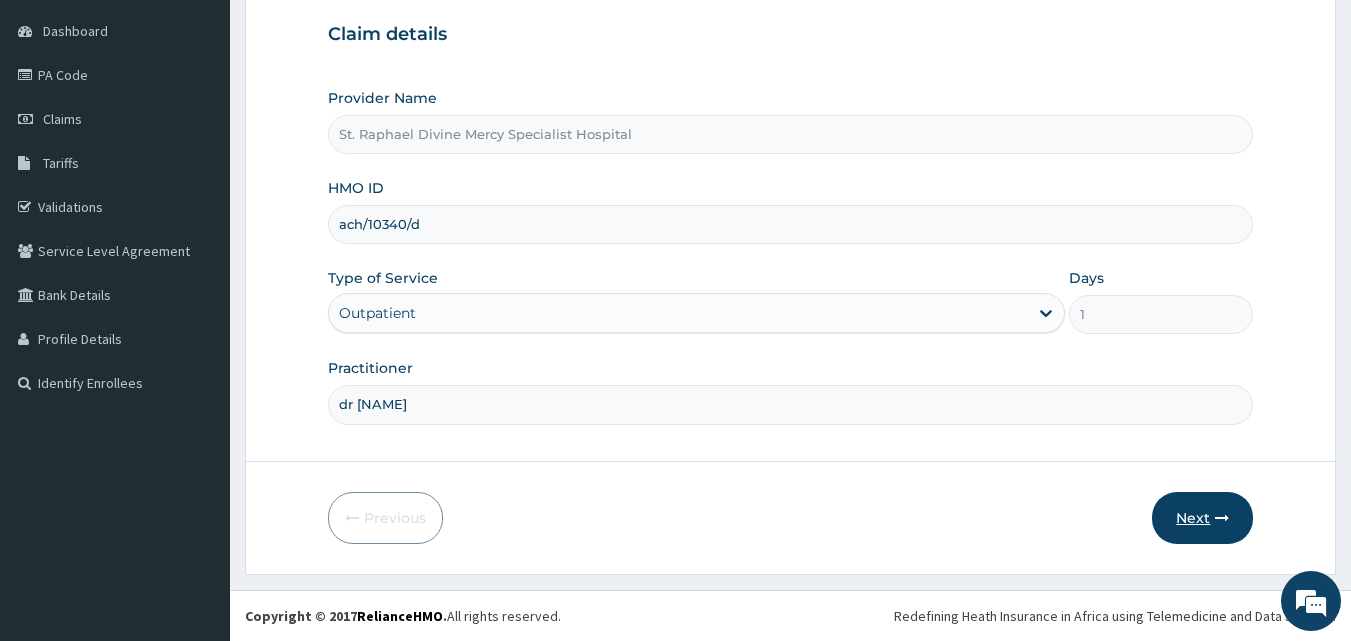 type on "dr nwakaeze" 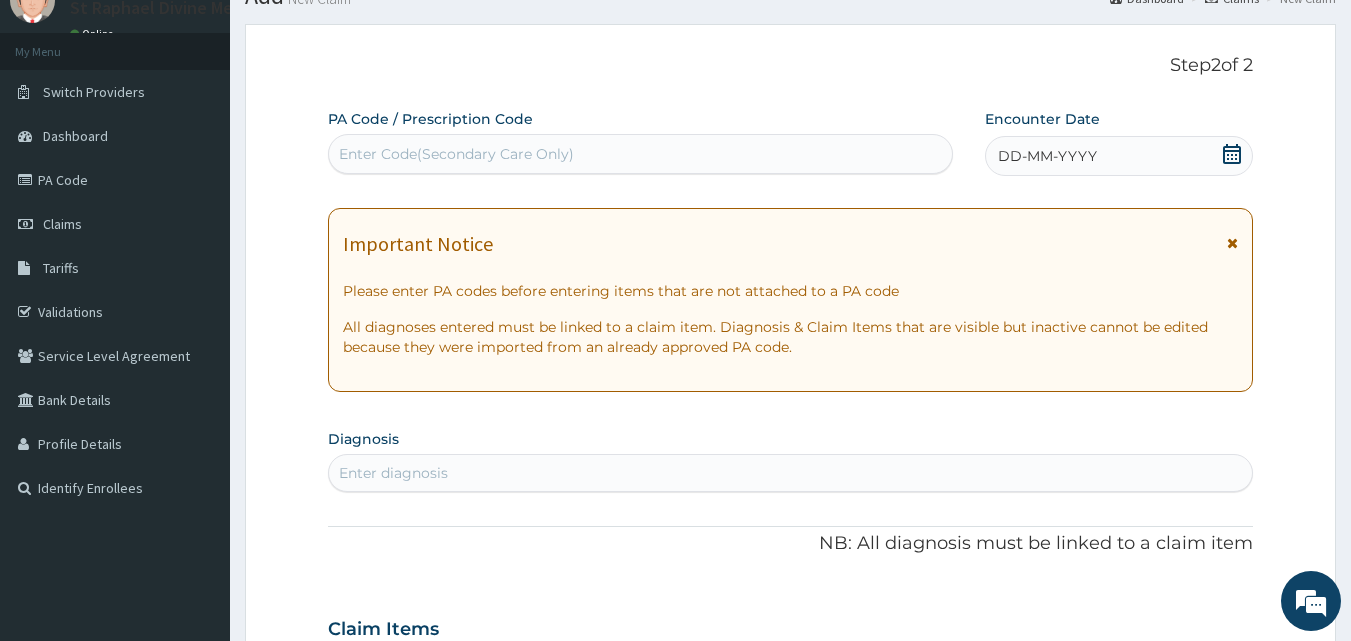 scroll, scrollTop: 0, scrollLeft: 0, axis: both 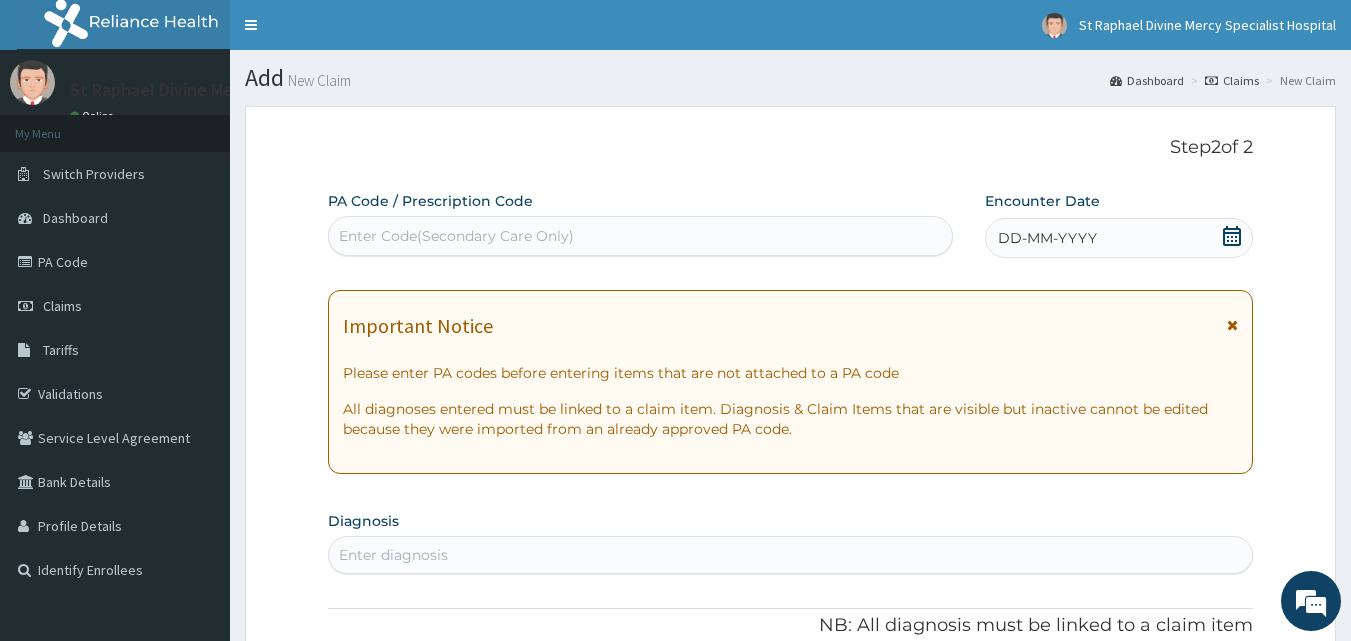 click on "Enter Code(Secondary Care Only)" at bounding box center [641, 236] 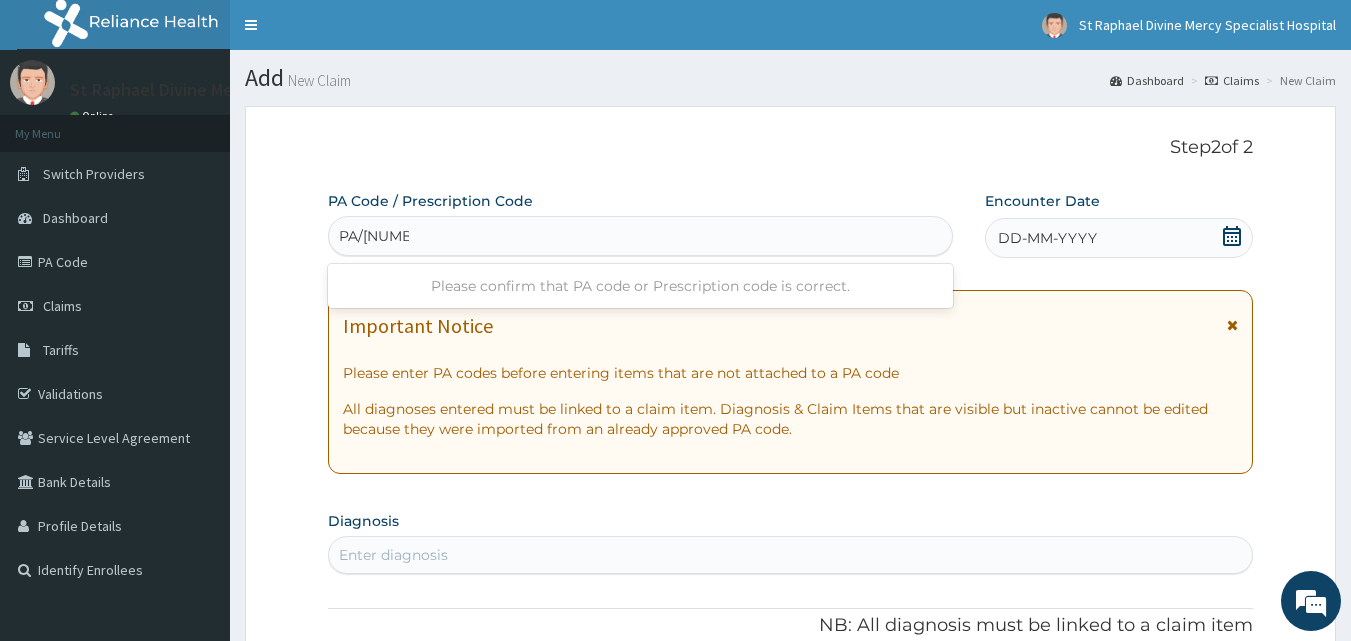 type on "PA/6C8246" 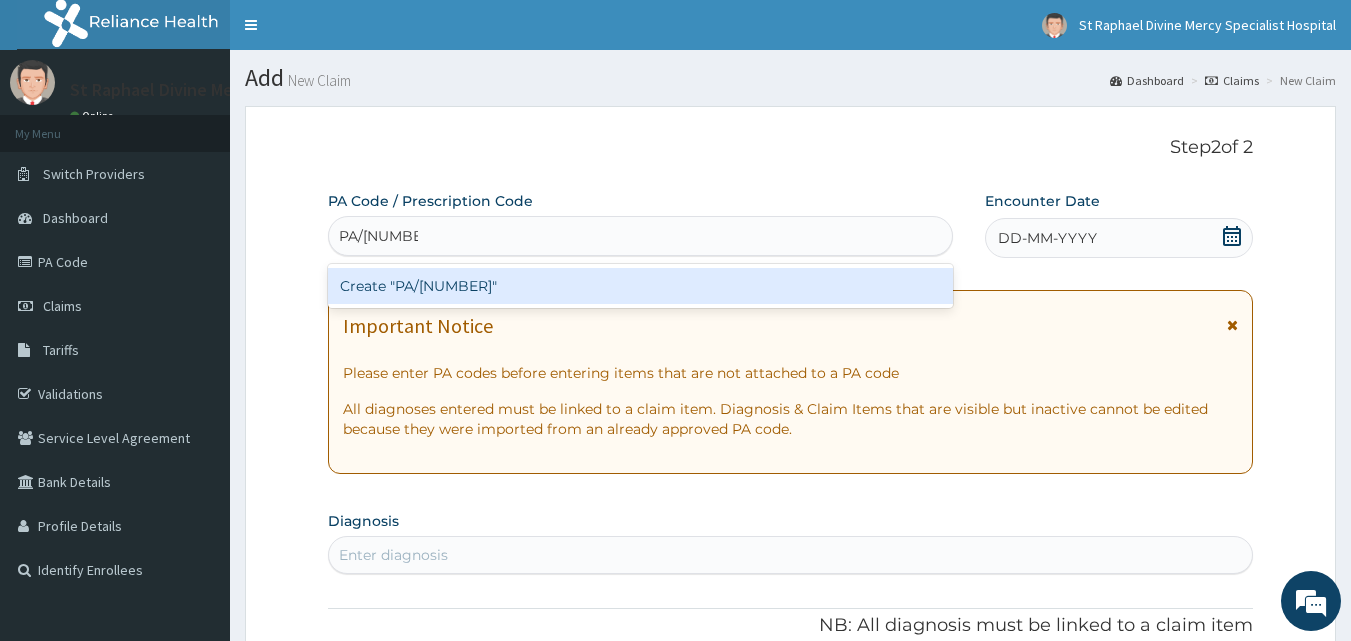 click on "Create "PA/6C8246"" at bounding box center (641, 286) 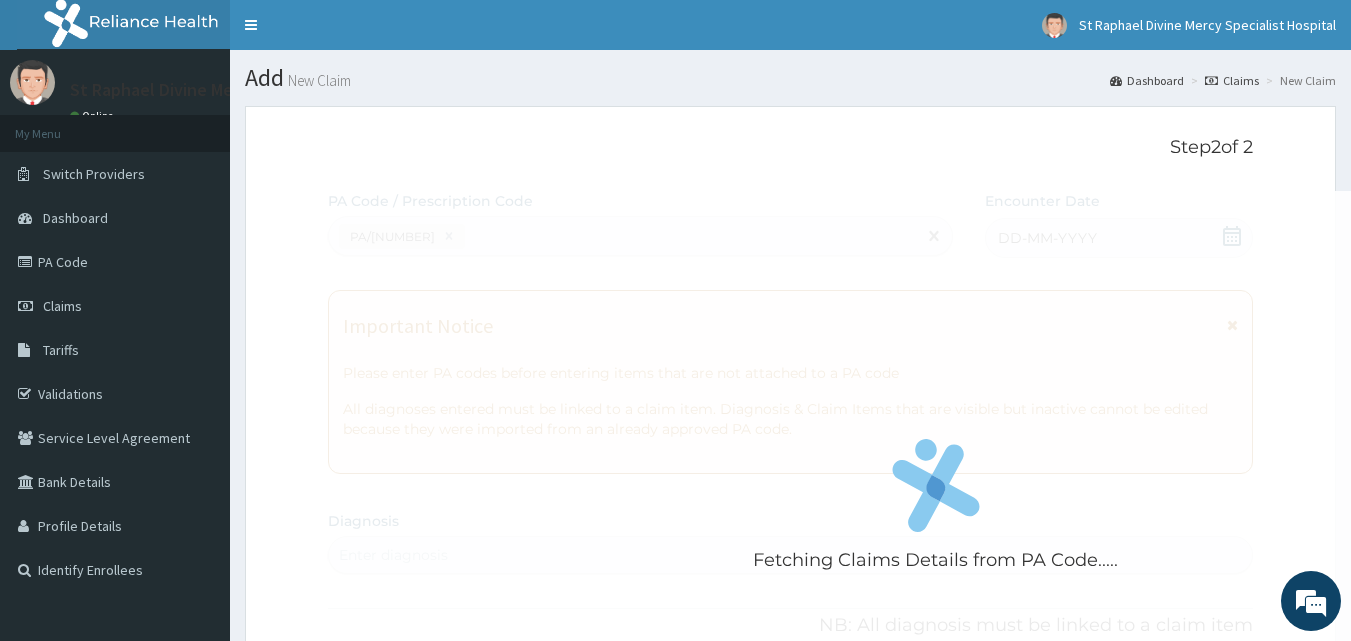 scroll, scrollTop: 512, scrollLeft: 0, axis: vertical 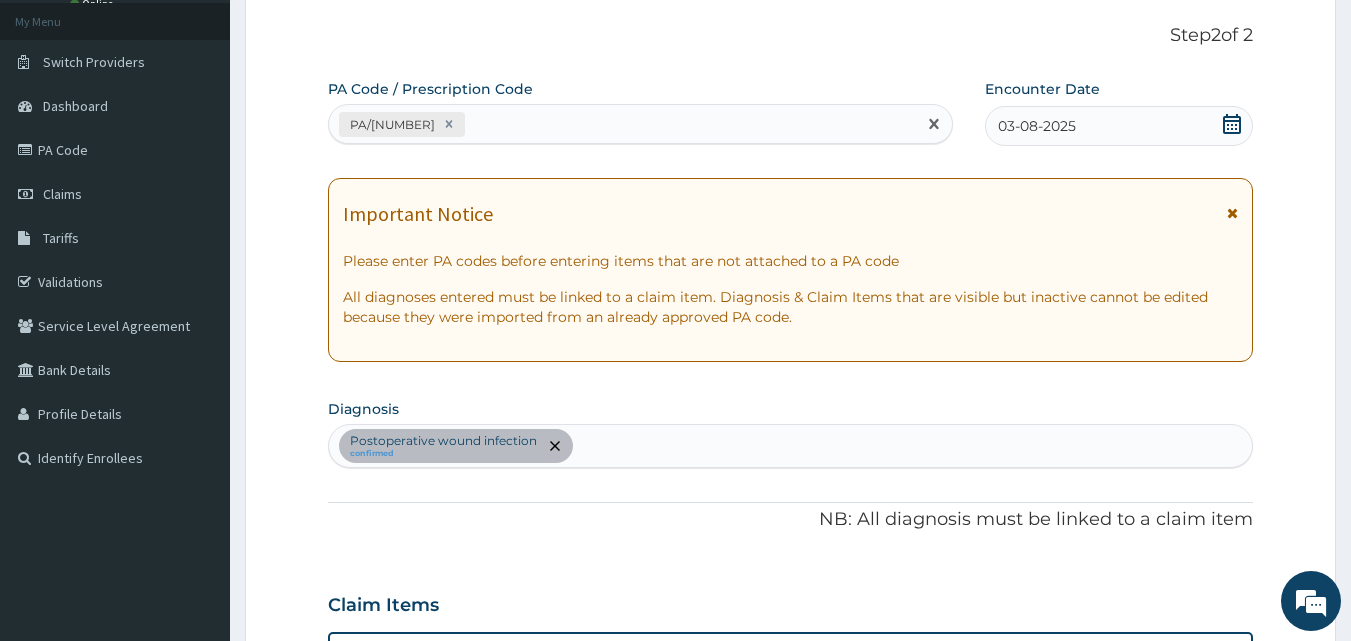 click on "PA/6C8246" at bounding box center (623, 124) 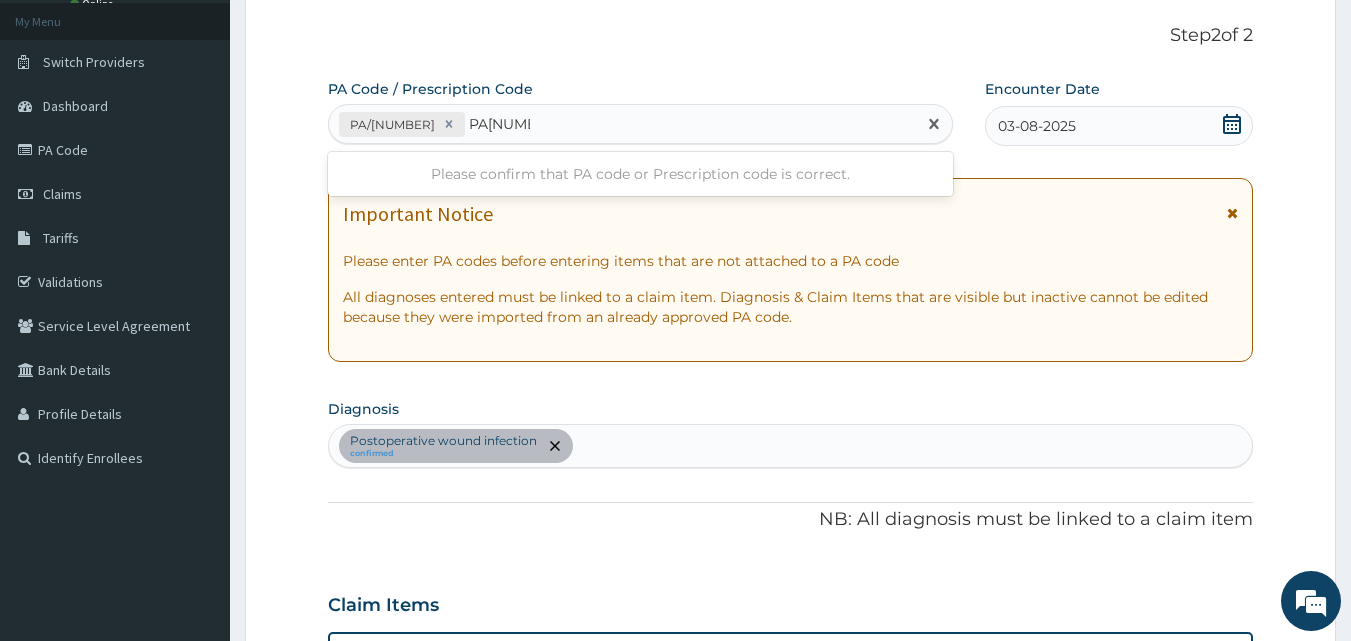 type on "PA7B1921" 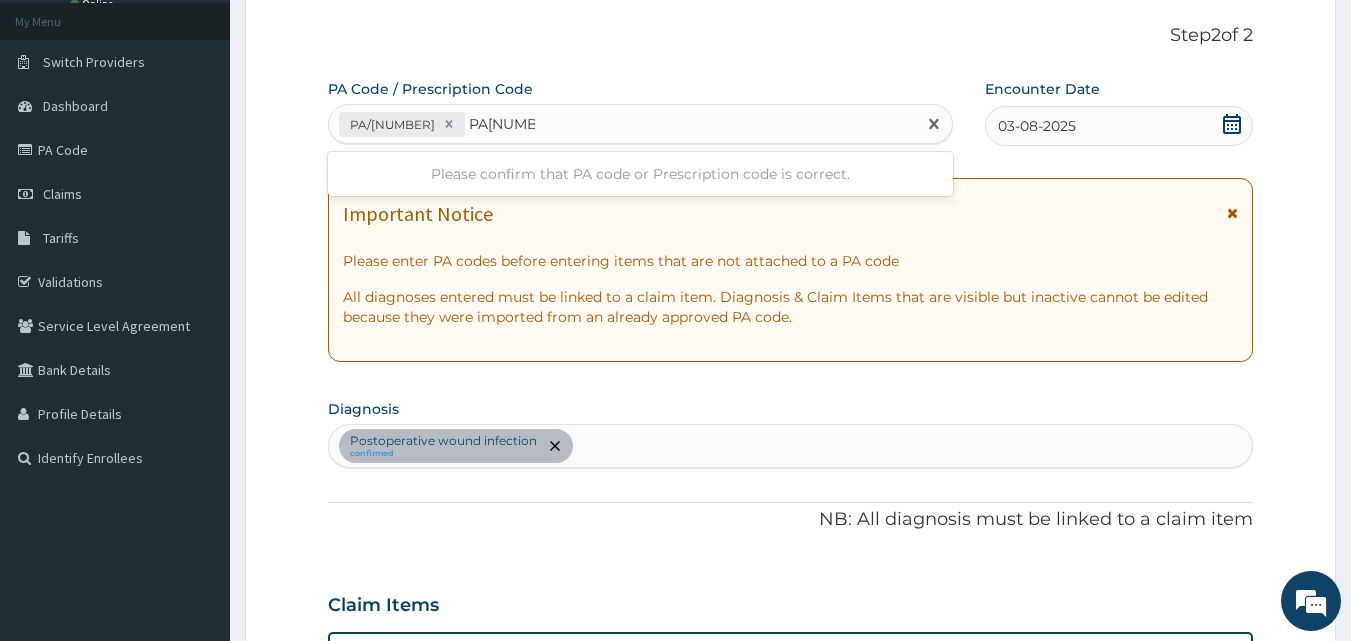 click on "Please confirm that PA code or Prescription code is correct." at bounding box center (641, 174) 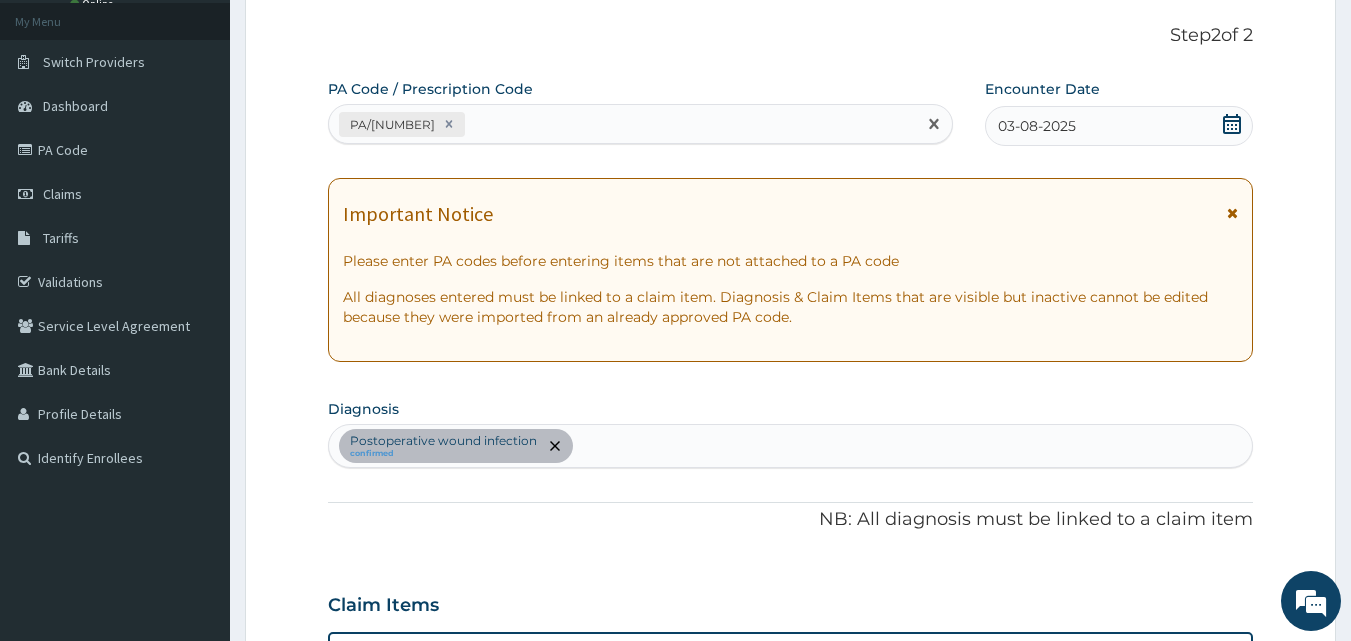 click on "PA/6C8246" at bounding box center (623, 124) 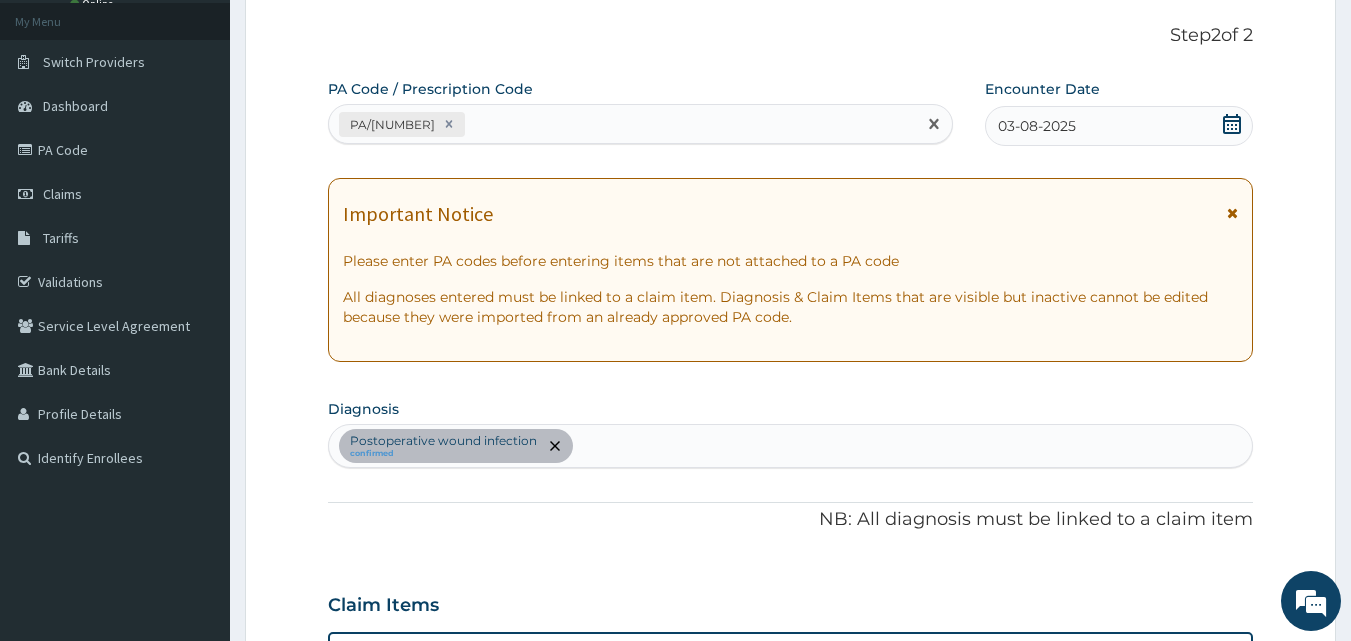 drag, startPoint x: 426, startPoint y: 161, endPoint x: 467, endPoint y: 162, distance: 41.01219 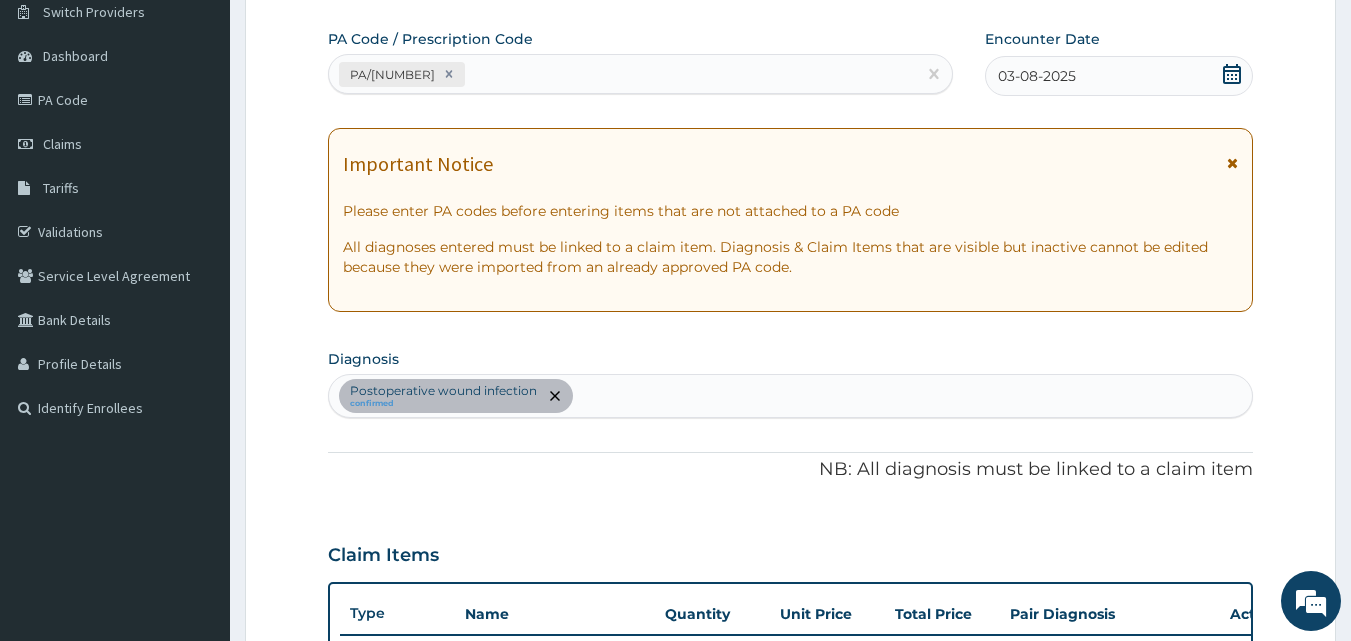 scroll, scrollTop: 12, scrollLeft: 0, axis: vertical 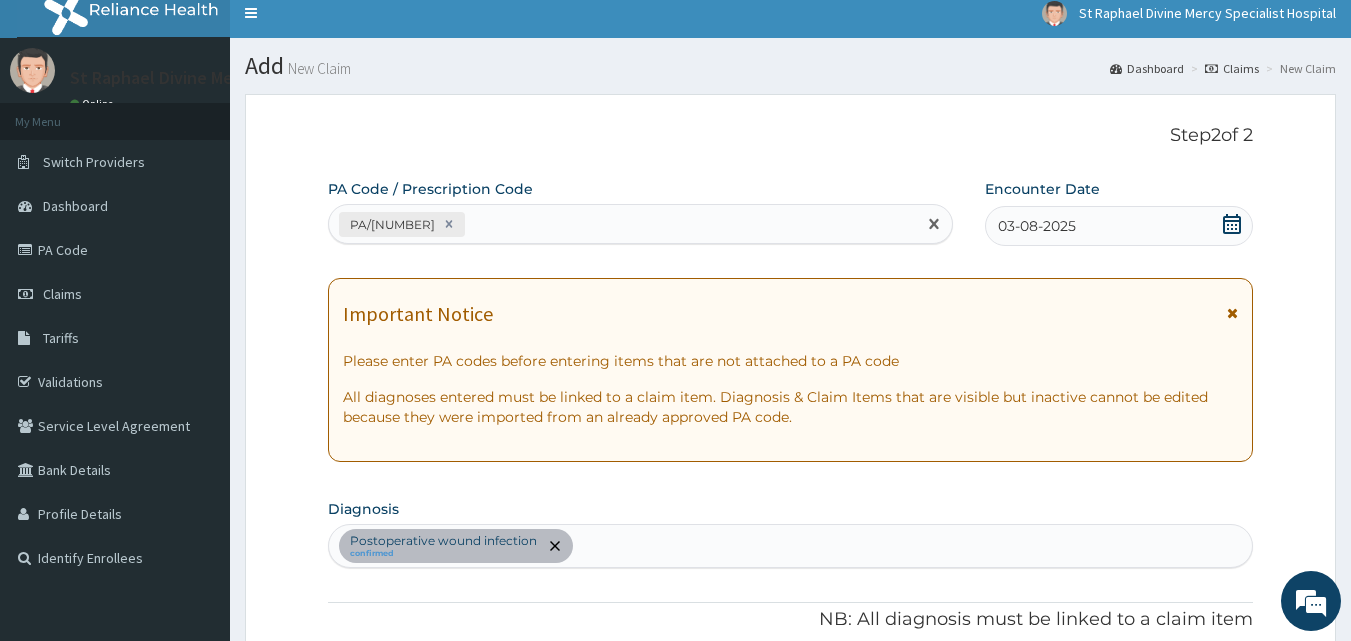 click on "PA/6C8246" at bounding box center (623, 224) 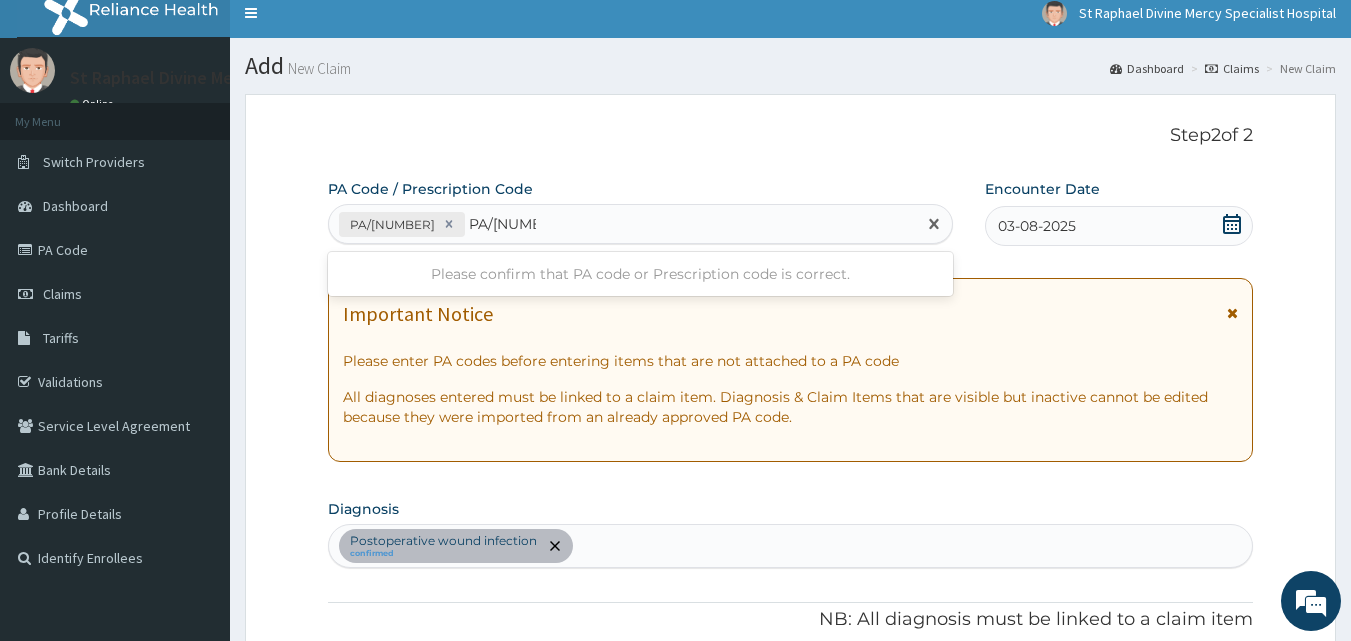 type on "PA/7B1921" 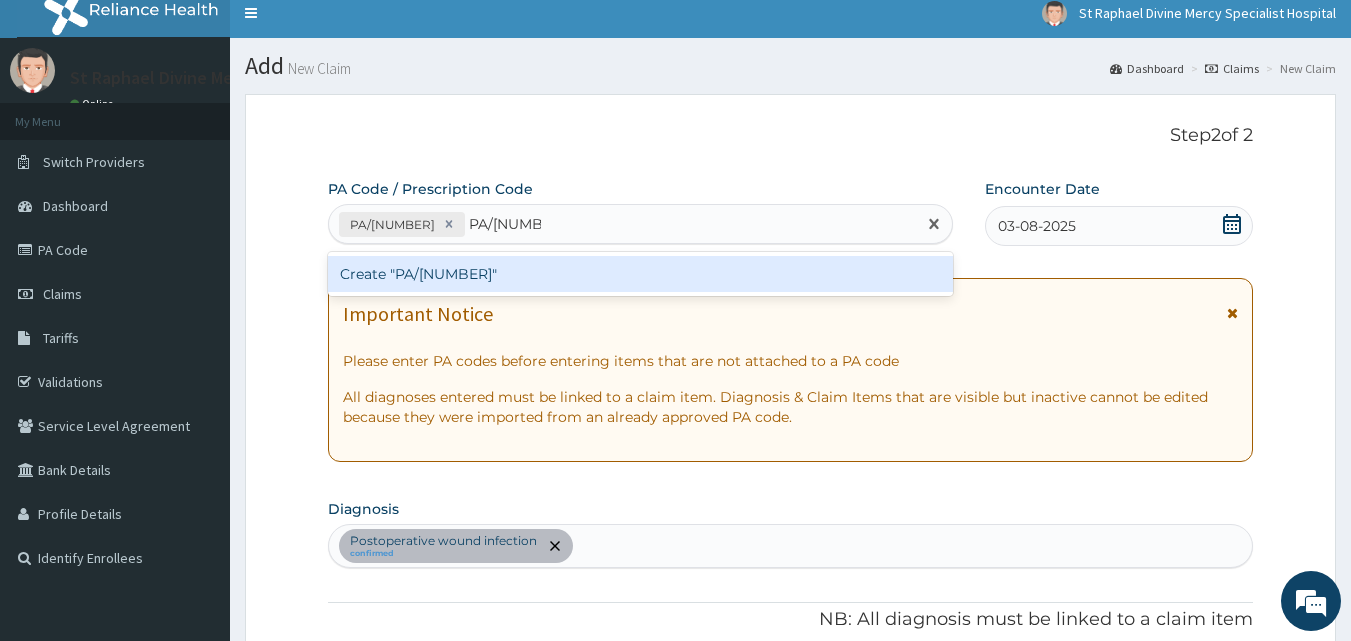 click on "Create "PA/7B1921"" at bounding box center (641, 274) 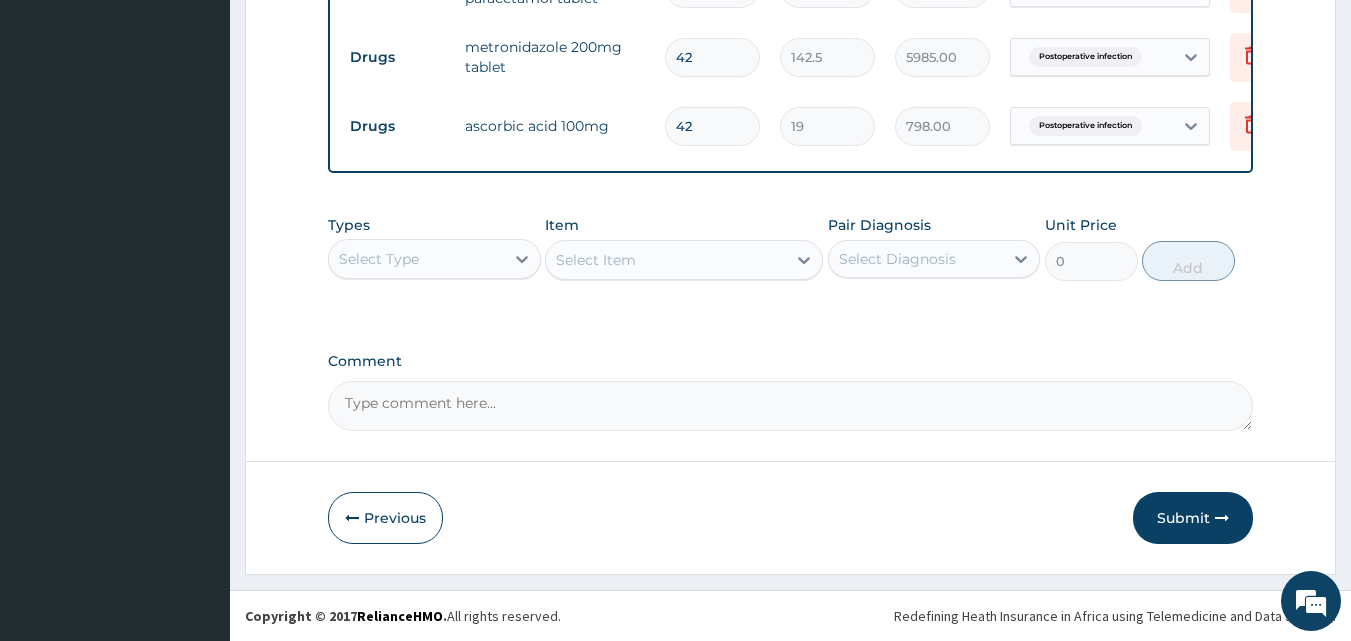 scroll, scrollTop: 928, scrollLeft: 0, axis: vertical 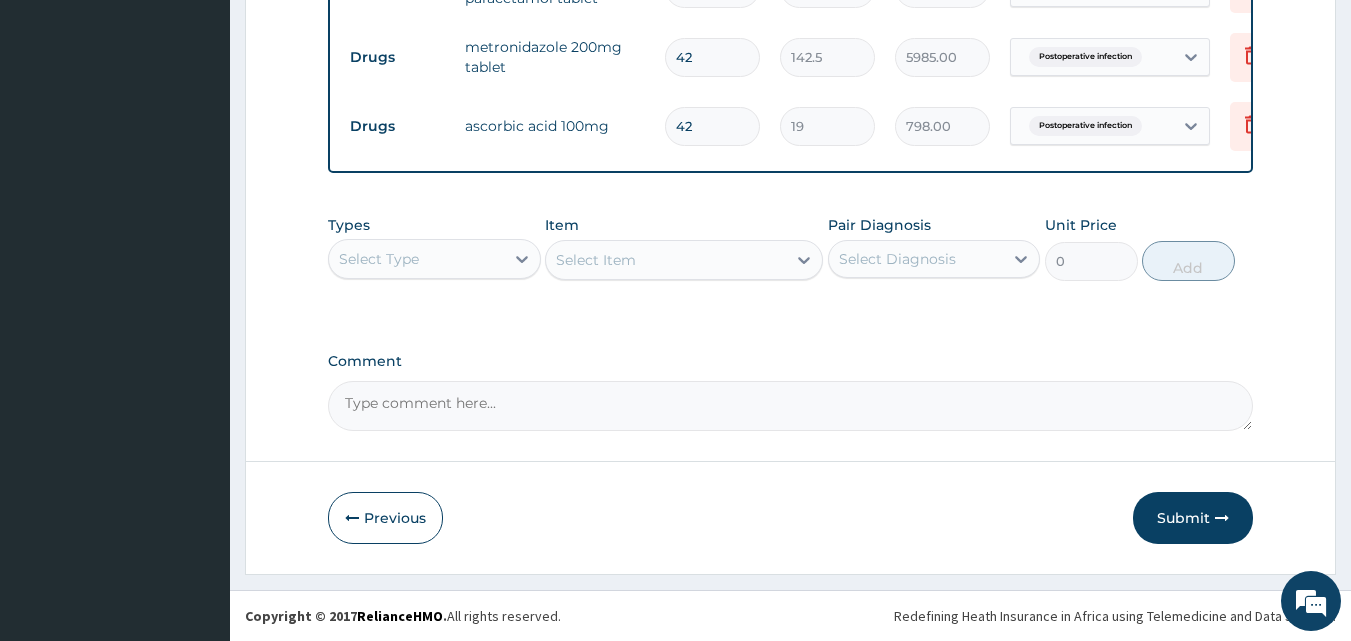 click on "Select Type" at bounding box center (416, 259) 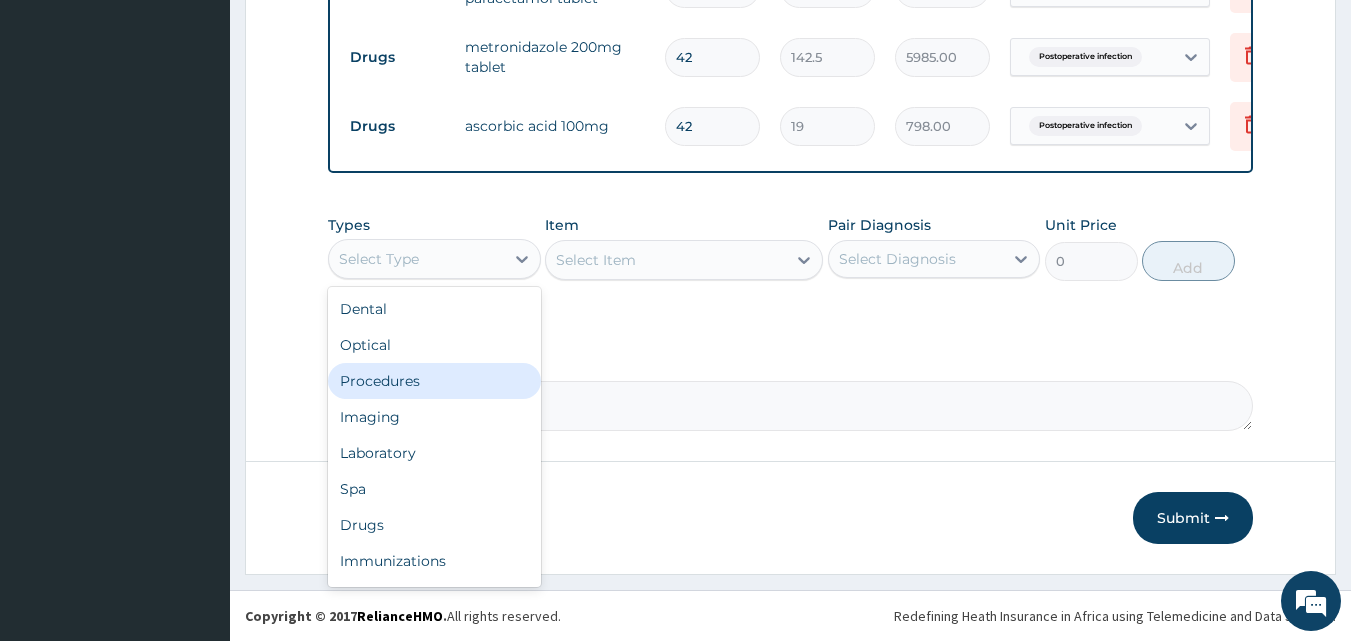 click on "Procedures" at bounding box center [434, 381] 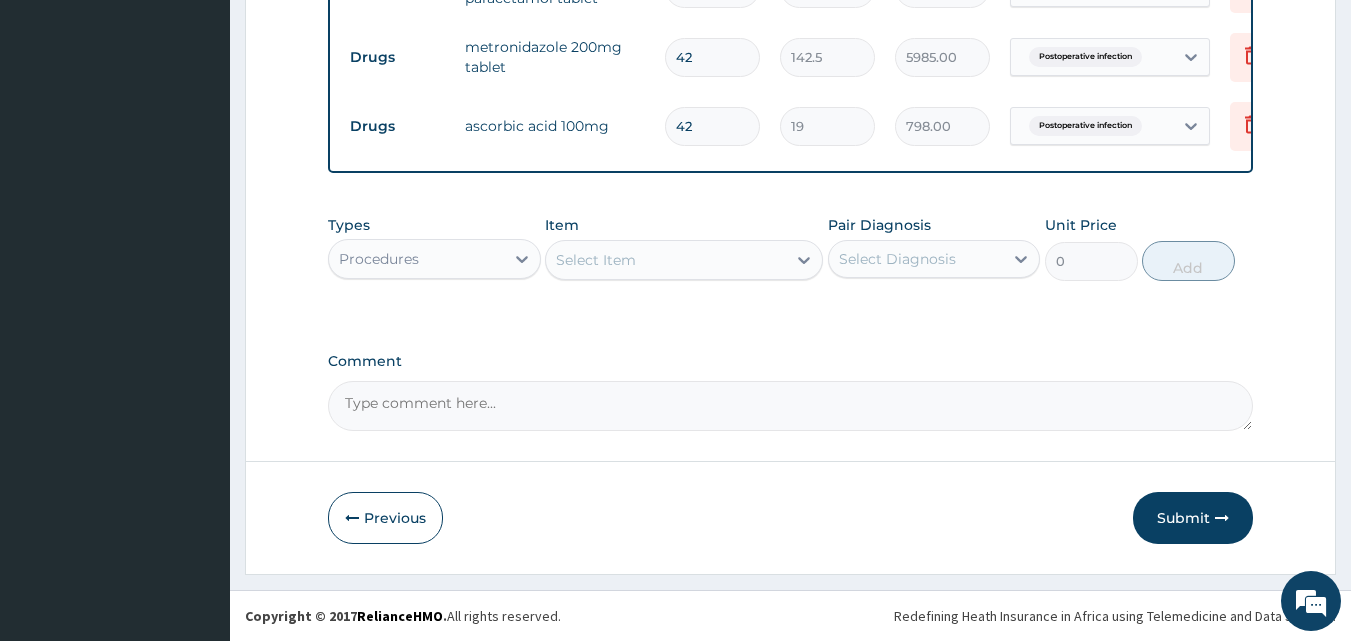 click on "Select Item" at bounding box center (666, 260) 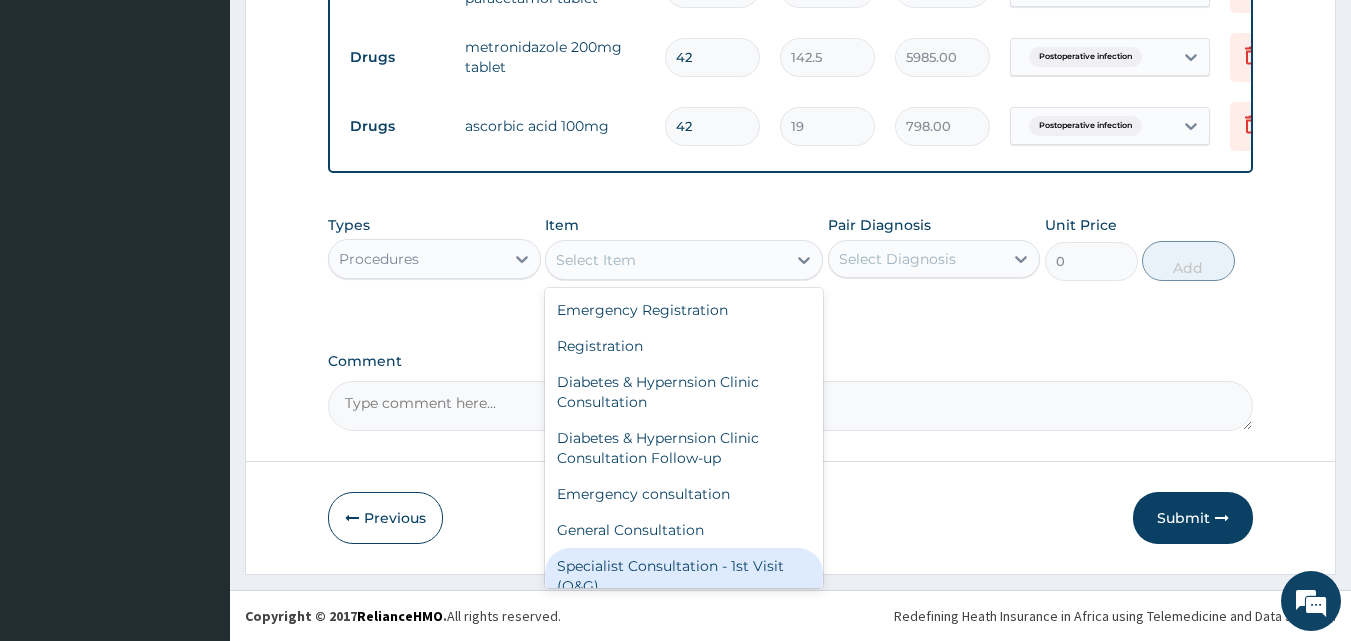 click on "Specialist Consultation - 1st Visit (O&G)" at bounding box center [684, 576] 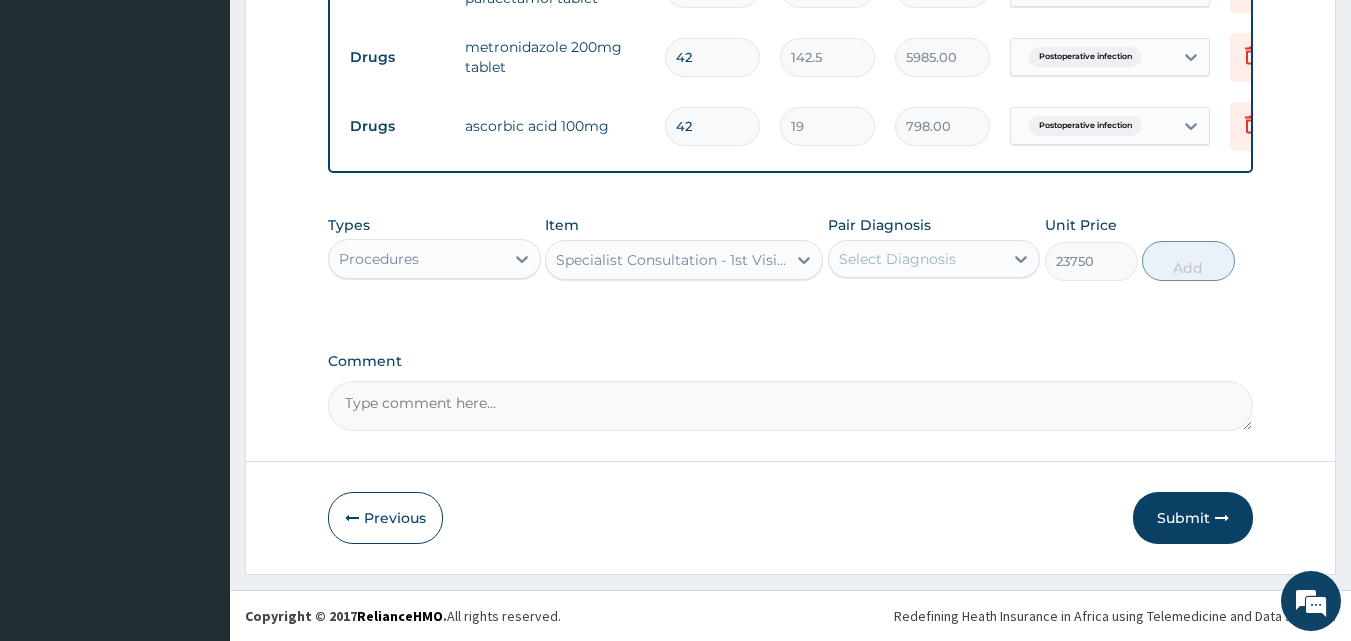 click on "Specialist Consultation - 1st Visit (O&G)" at bounding box center [672, 260] 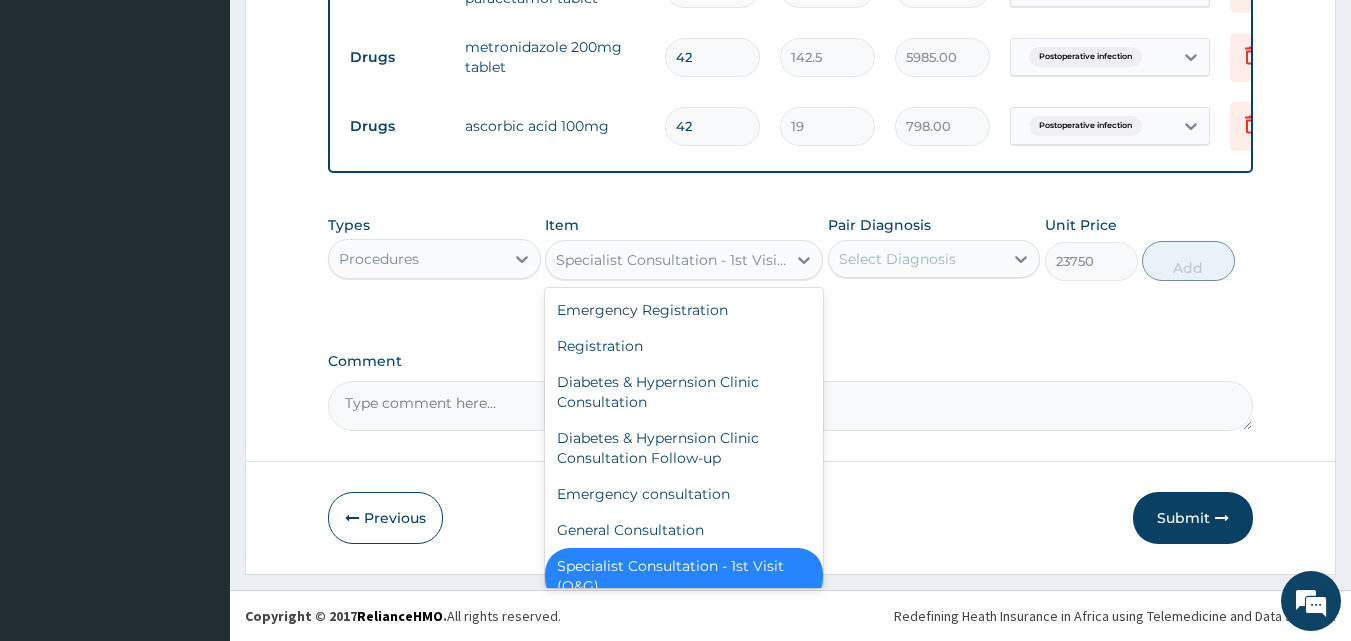 scroll, scrollTop: 35, scrollLeft: 0, axis: vertical 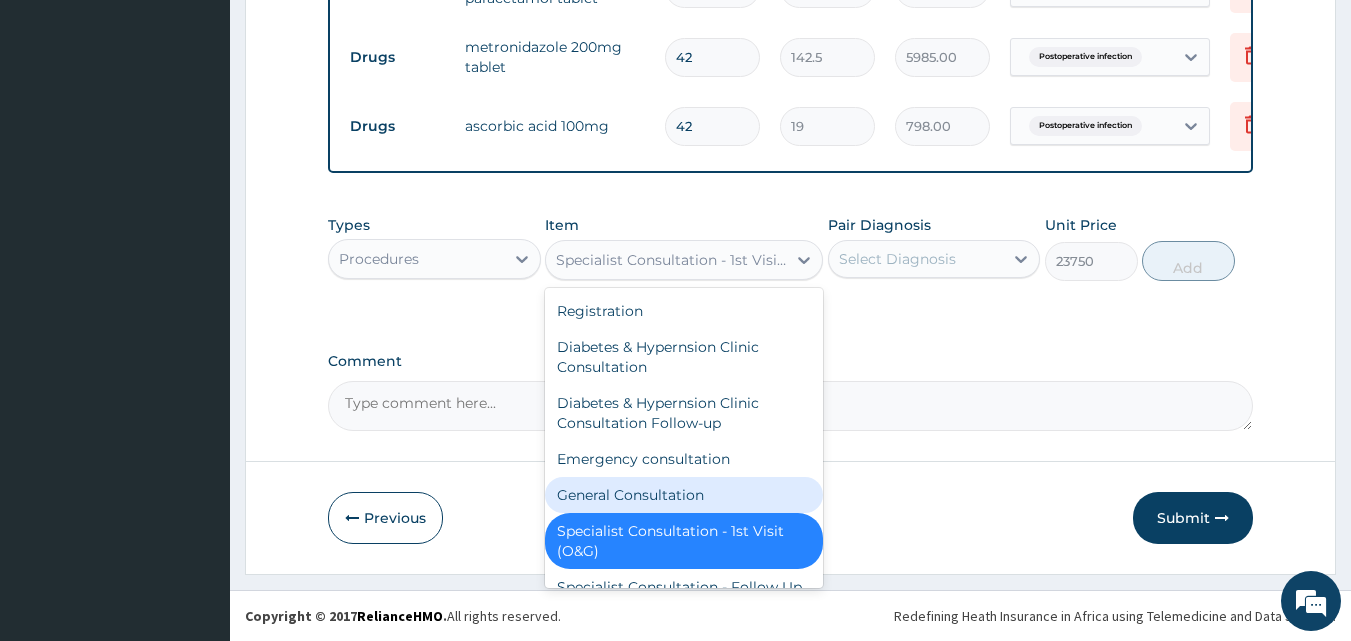 click on "General Consultation" at bounding box center [684, 495] 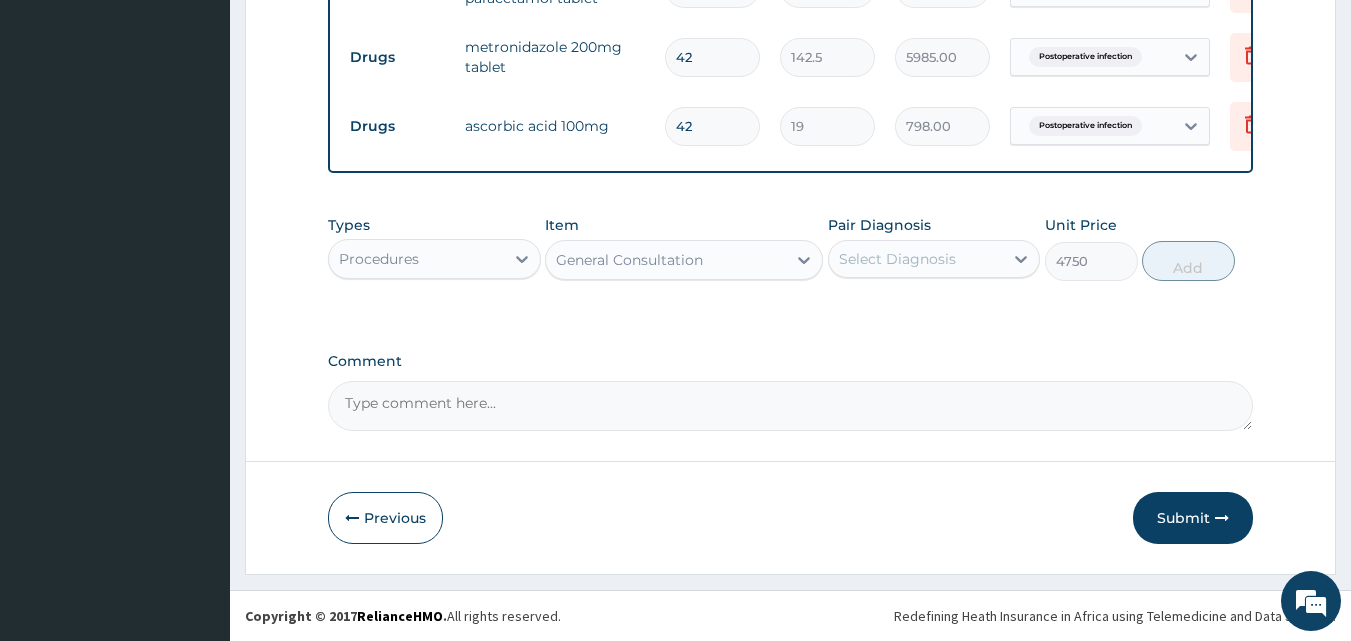click on "Select Diagnosis" at bounding box center (897, 259) 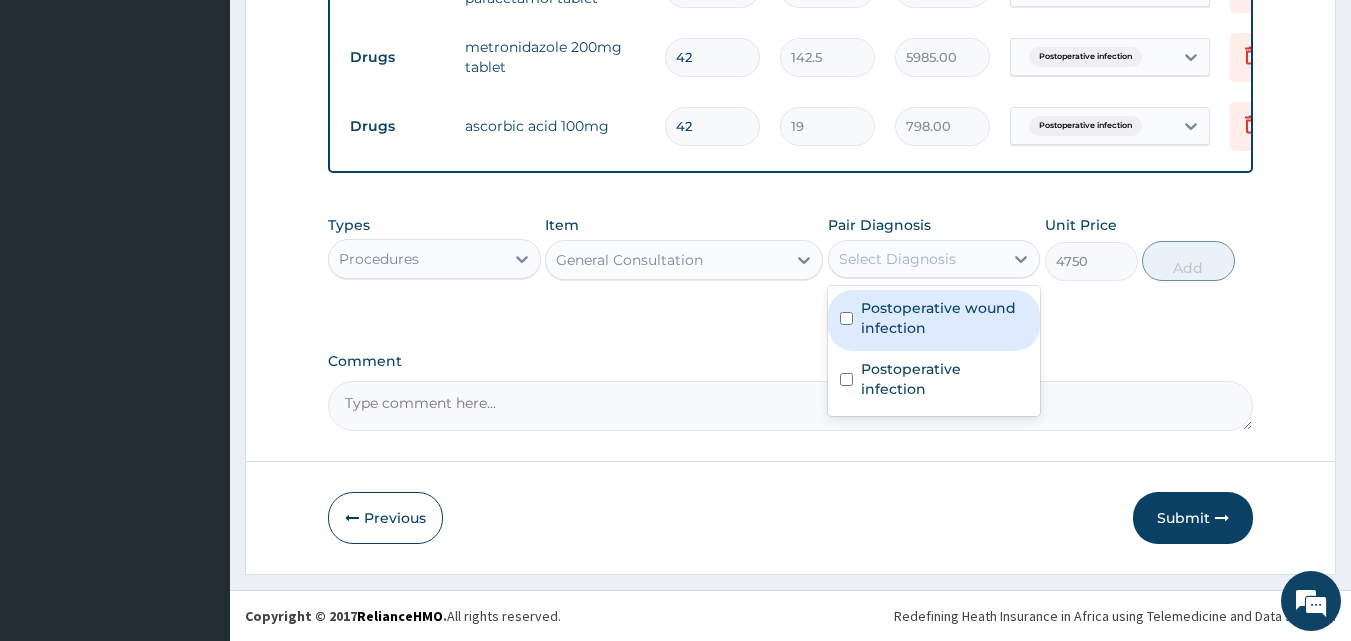 click on "Postoperative wound infection" at bounding box center [945, 318] 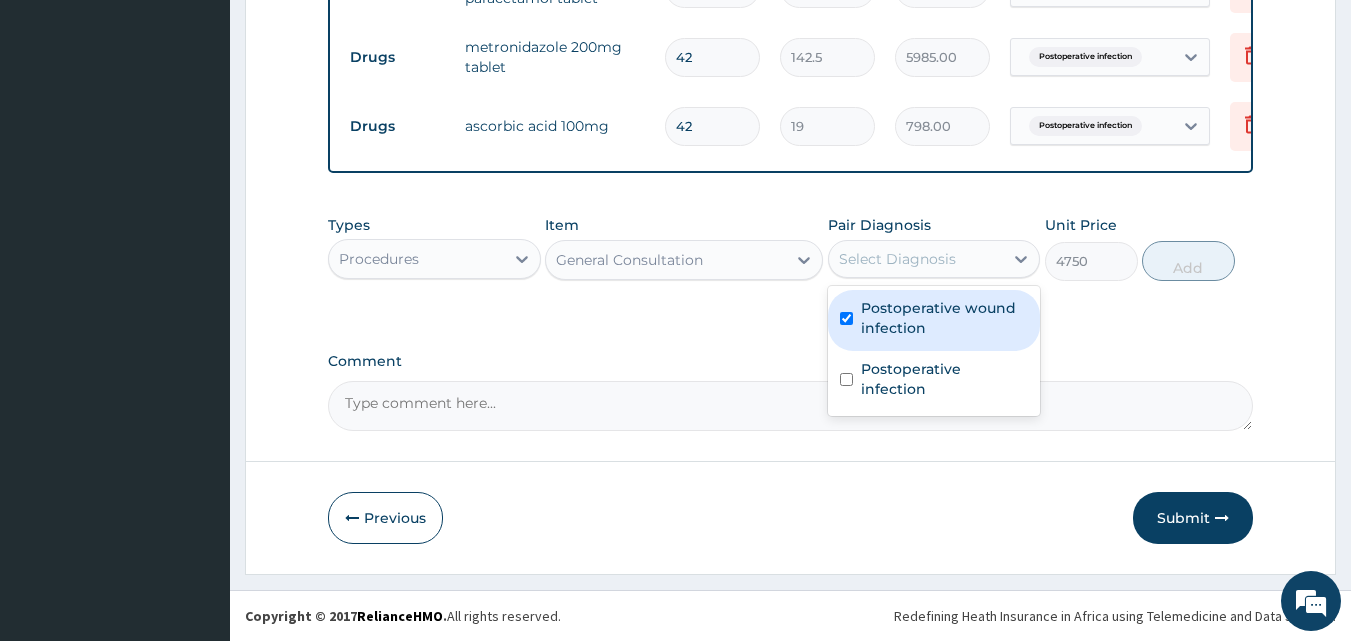 checkbox on "true" 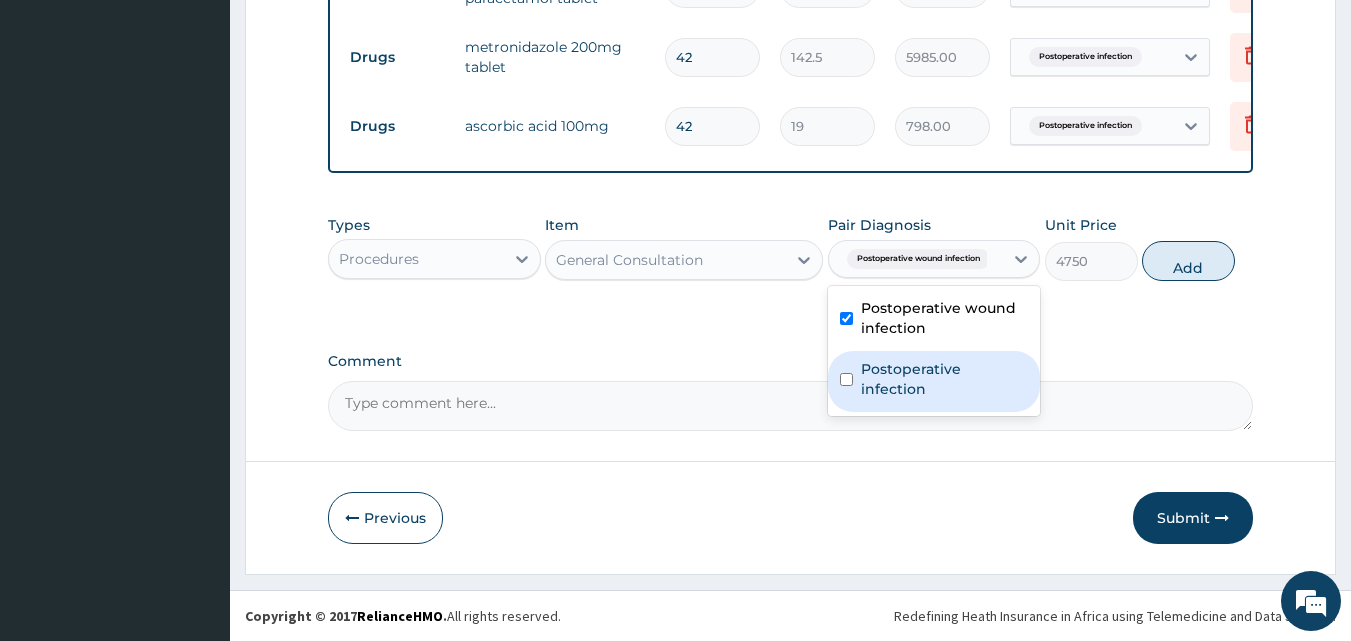 click on "Postoperative infection" at bounding box center (934, 381) 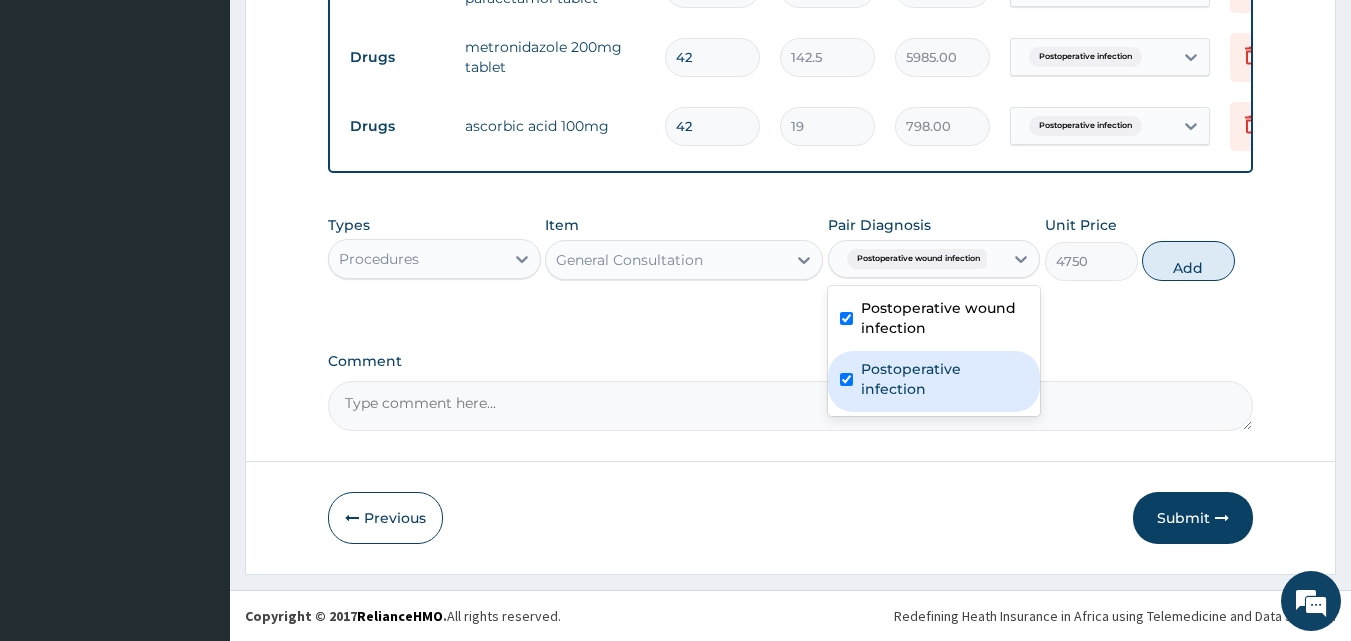 checkbox on "true" 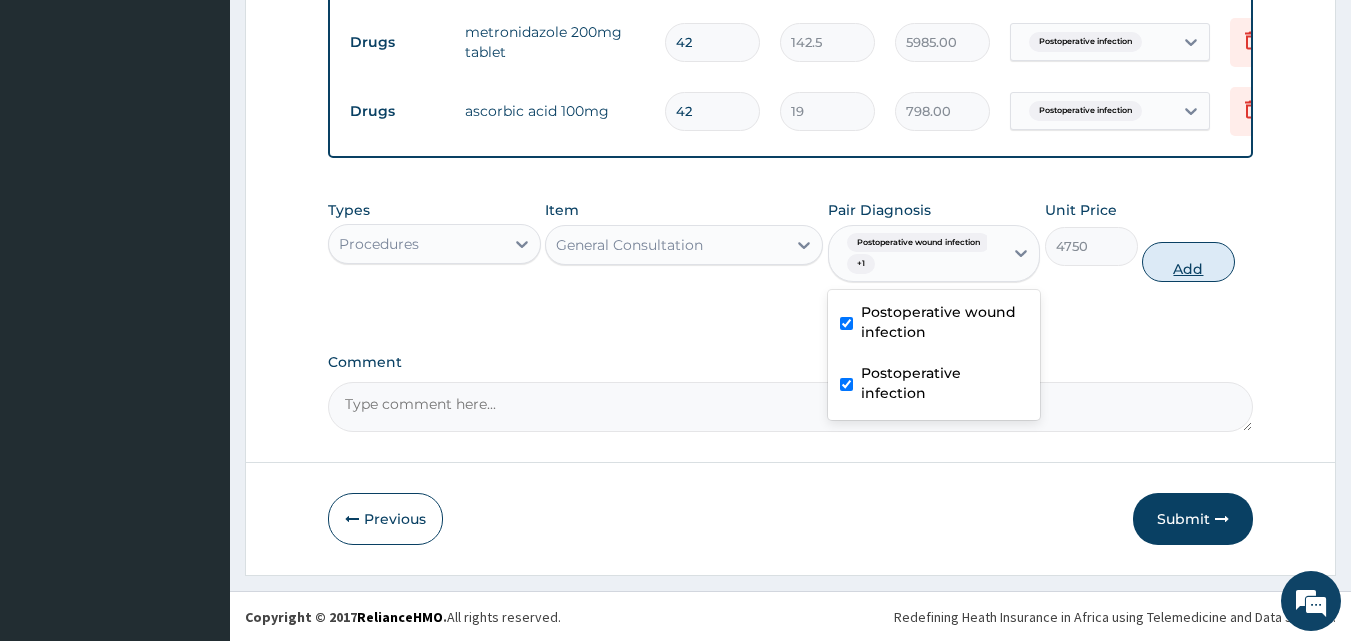 click on "Add" at bounding box center (1188, 262) 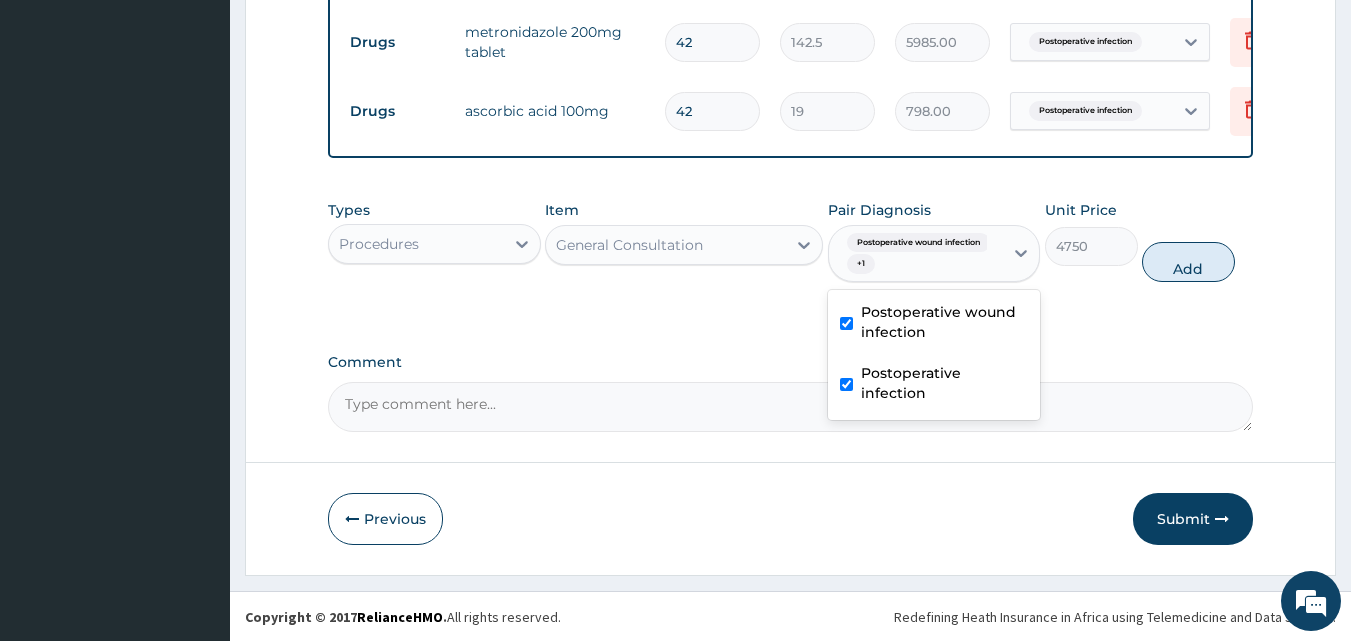type on "0" 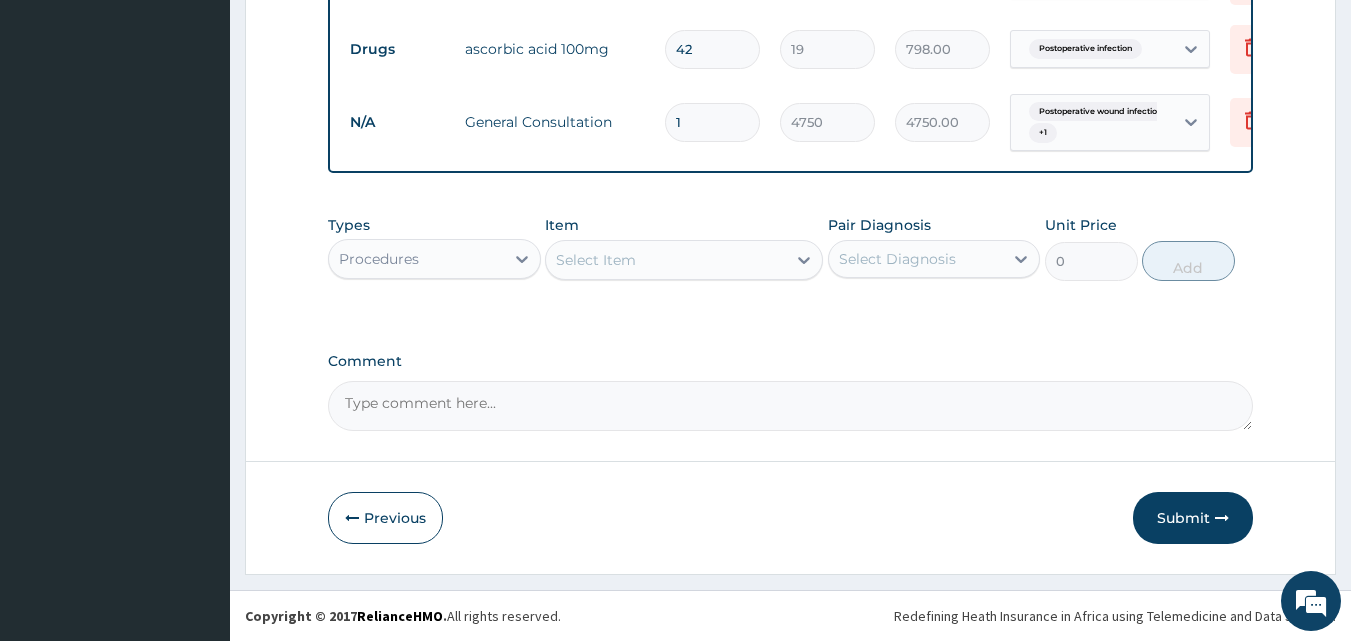 scroll, scrollTop: 1005, scrollLeft: 0, axis: vertical 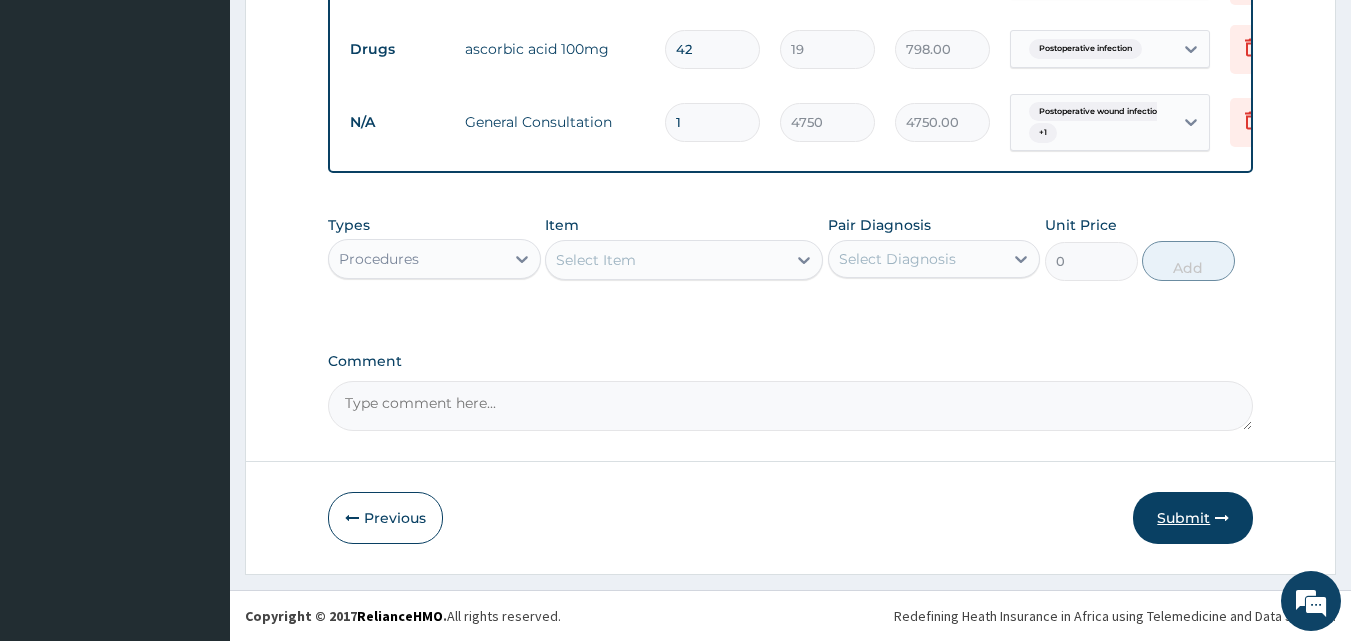 click on "Submit" at bounding box center [1193, 518] 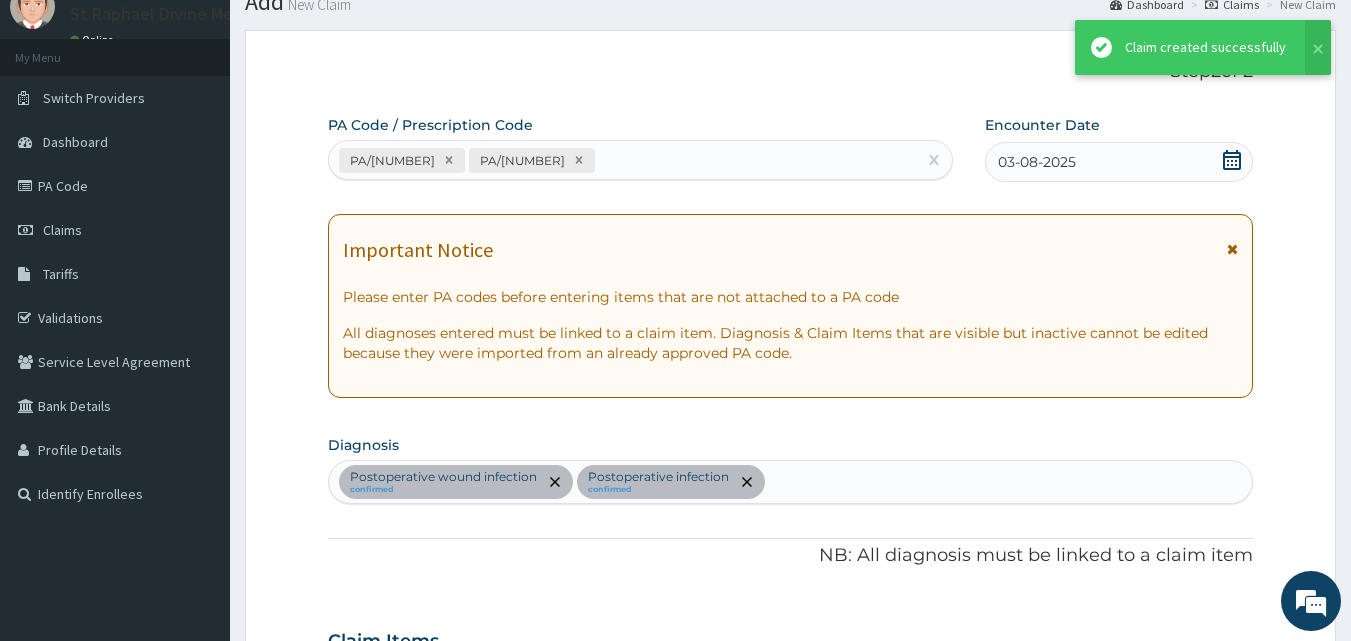 scroll, scrollTop: 1005, scrollLeft: 0, axis: vertical 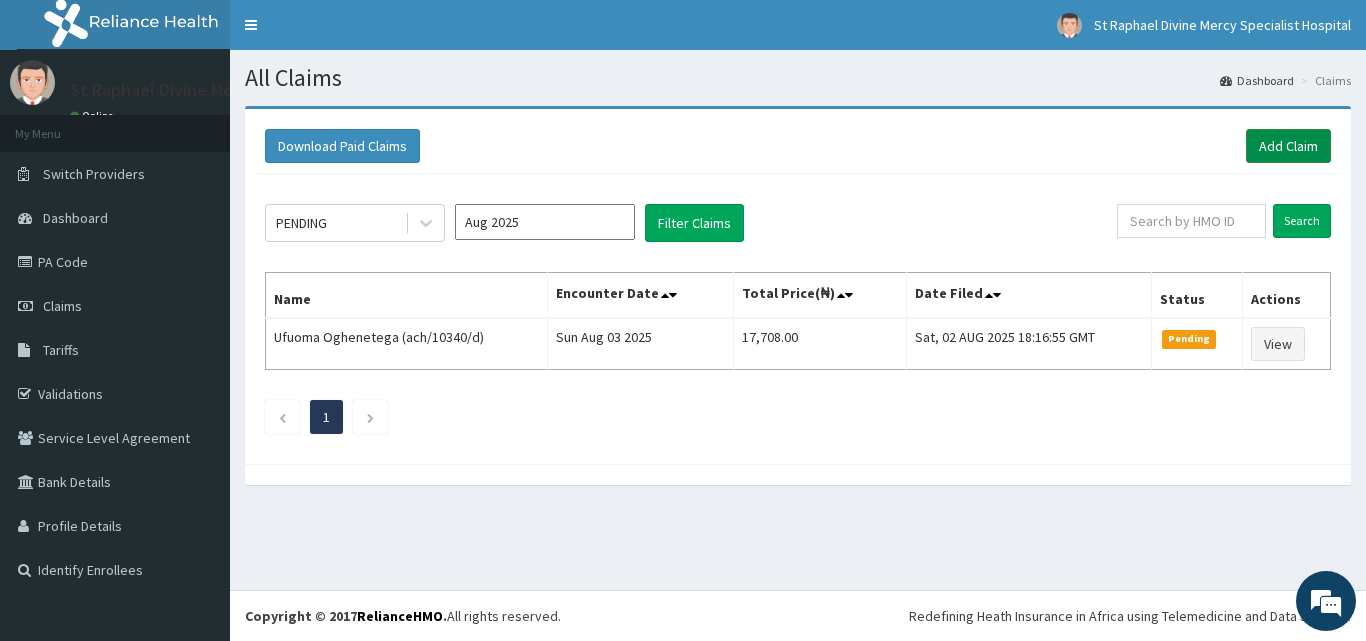 click on "Add Claim" at bounding box center [1288, 146] 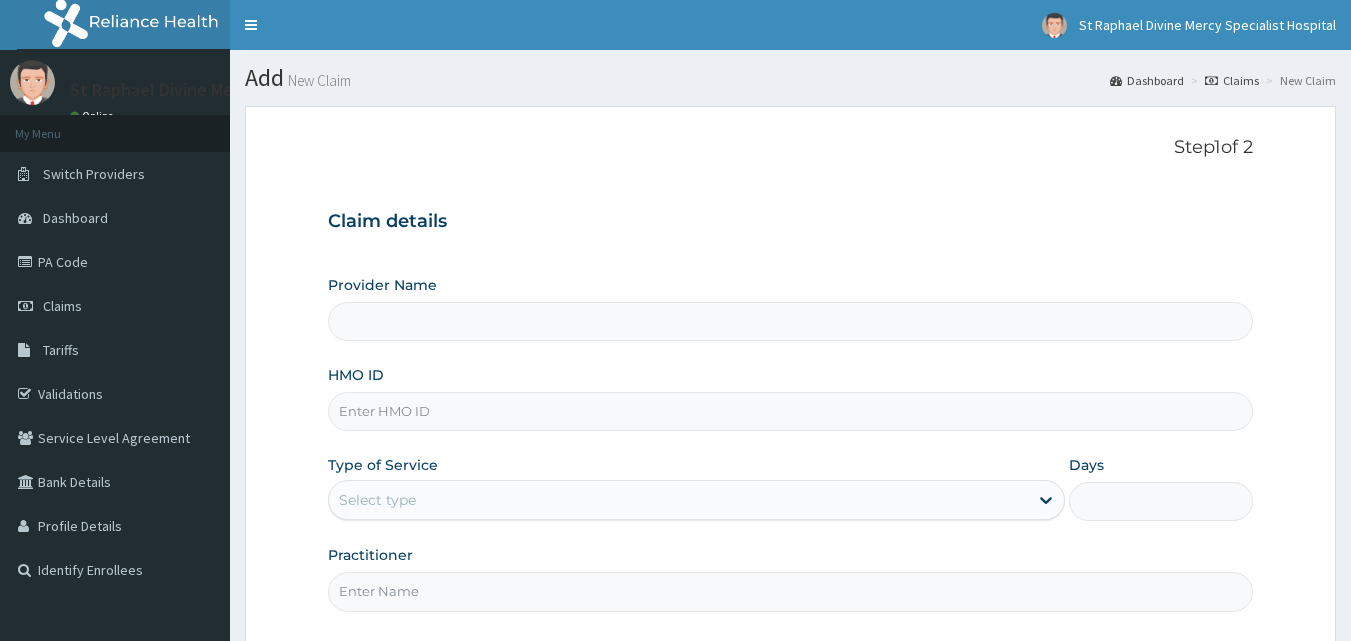 scroll, scrollTop: 0, scrollLeft: 0, axis: both 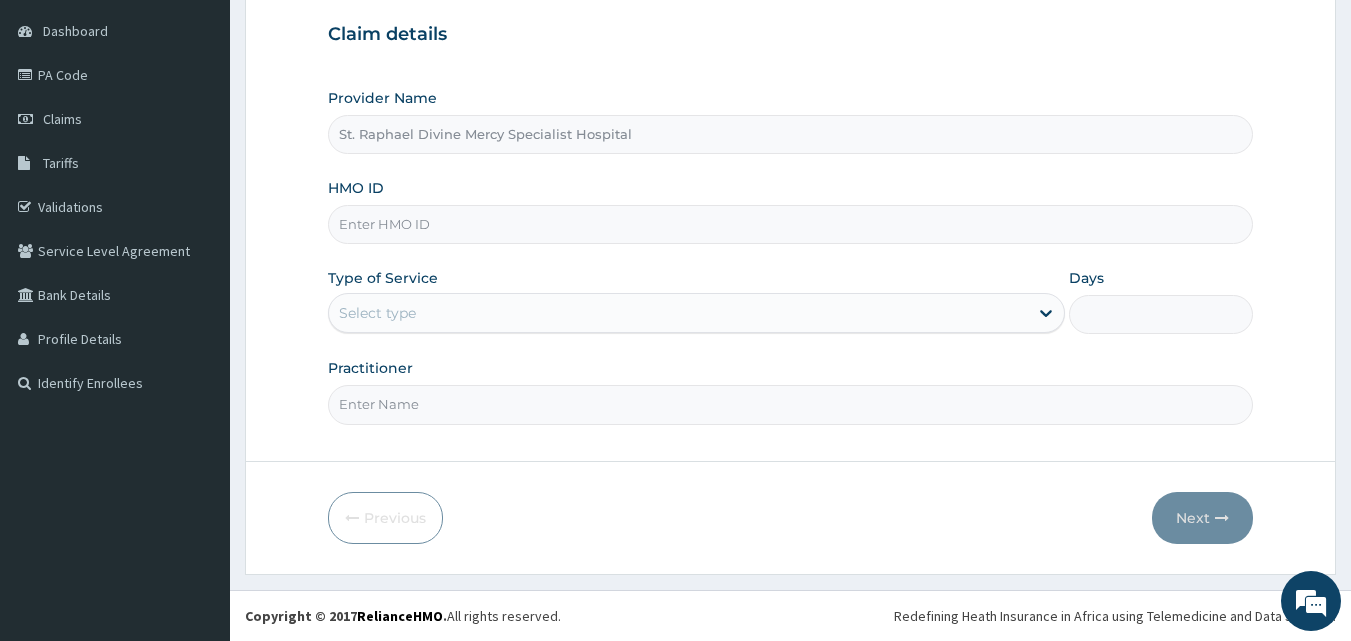 click on "HMO ID" at bounding box center (791, 224) 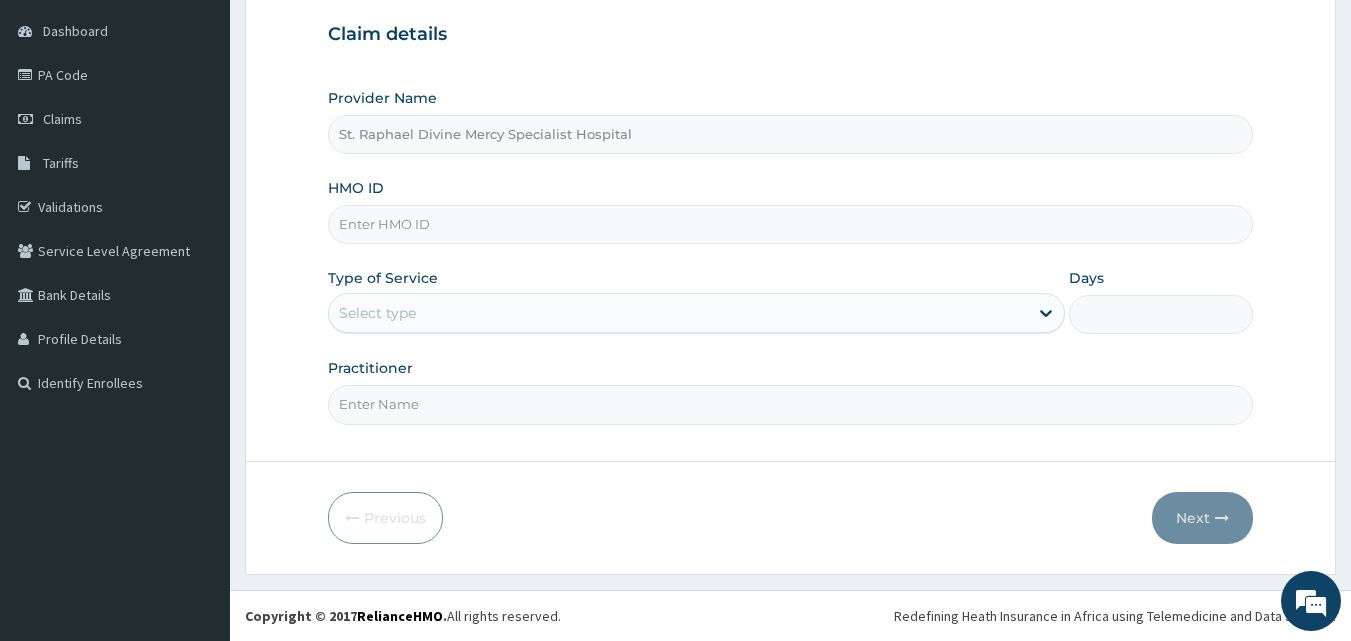 scroll, scrollTop: 0, scrollLeft: 0, axis: both 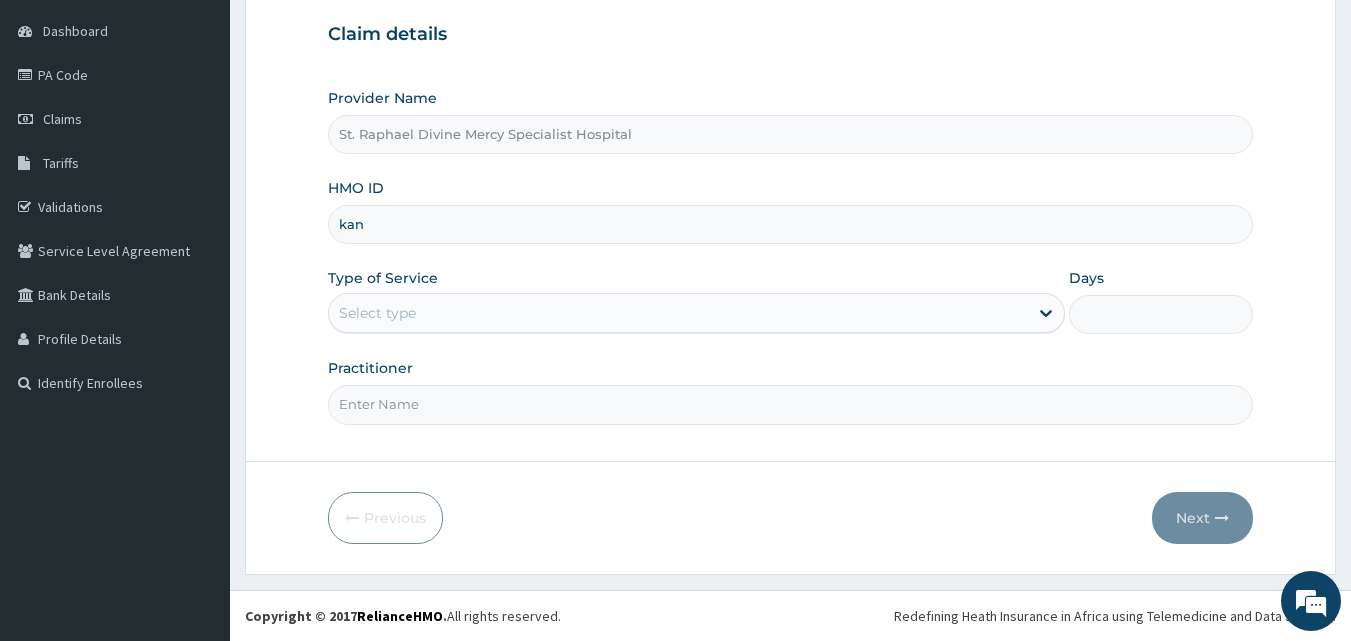 type on "KAN/10074/A" 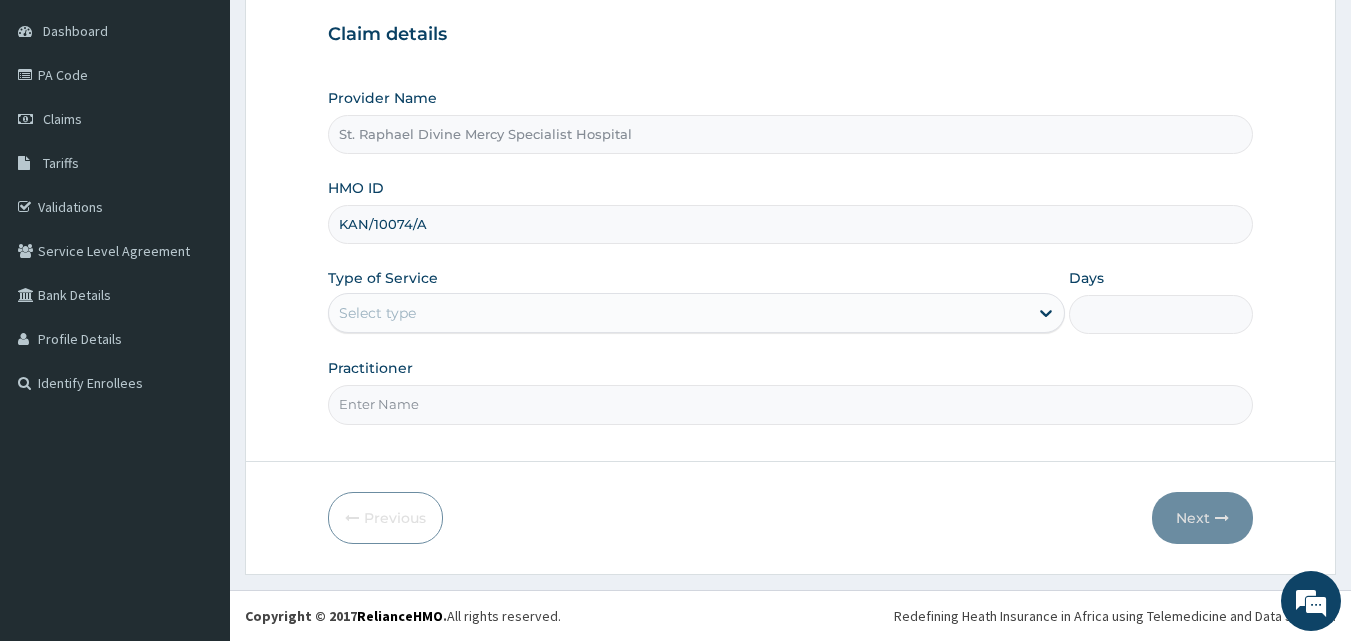 click on "Select type" at bounding box center [678, 313] 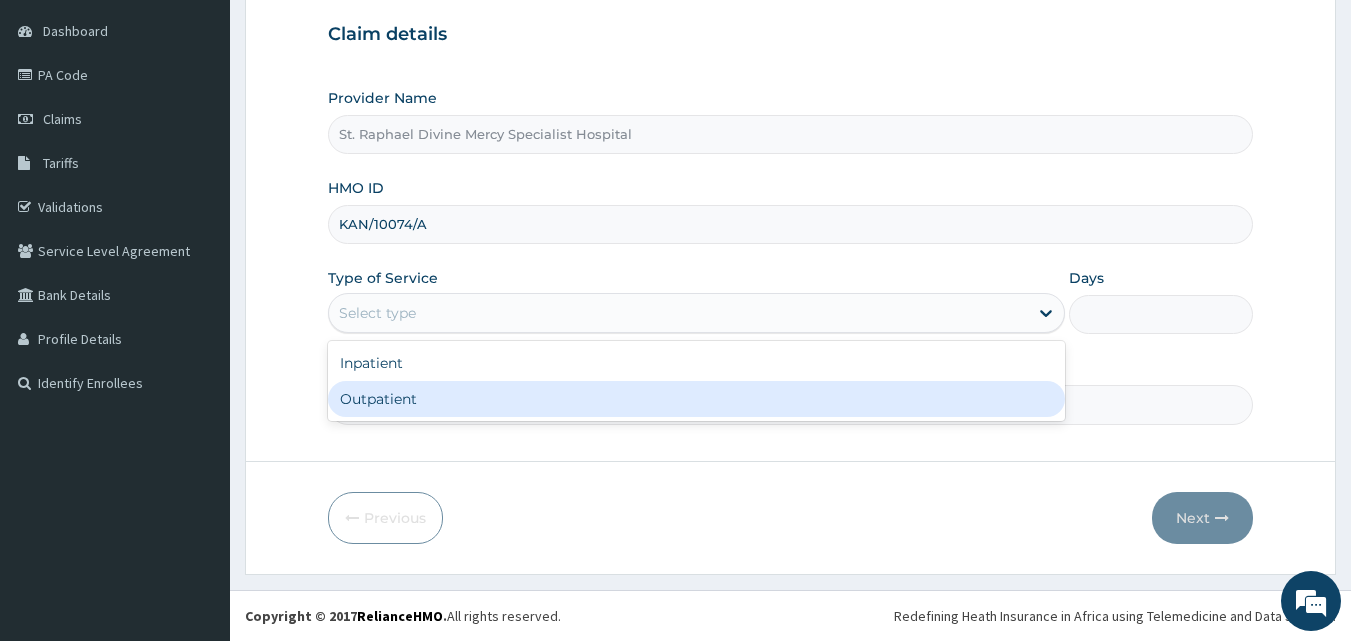 click on "Outpatient" at bounding box center [696, 399] 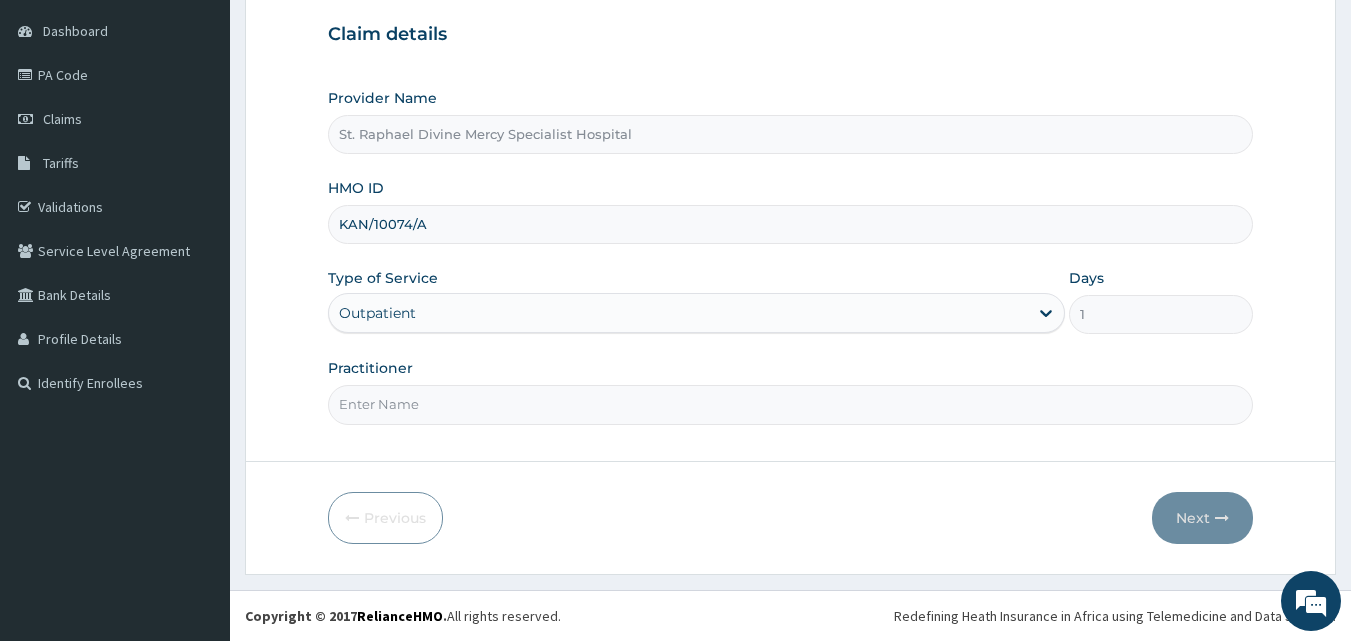 click on "Practitioner" at bounding box center (791, 404) 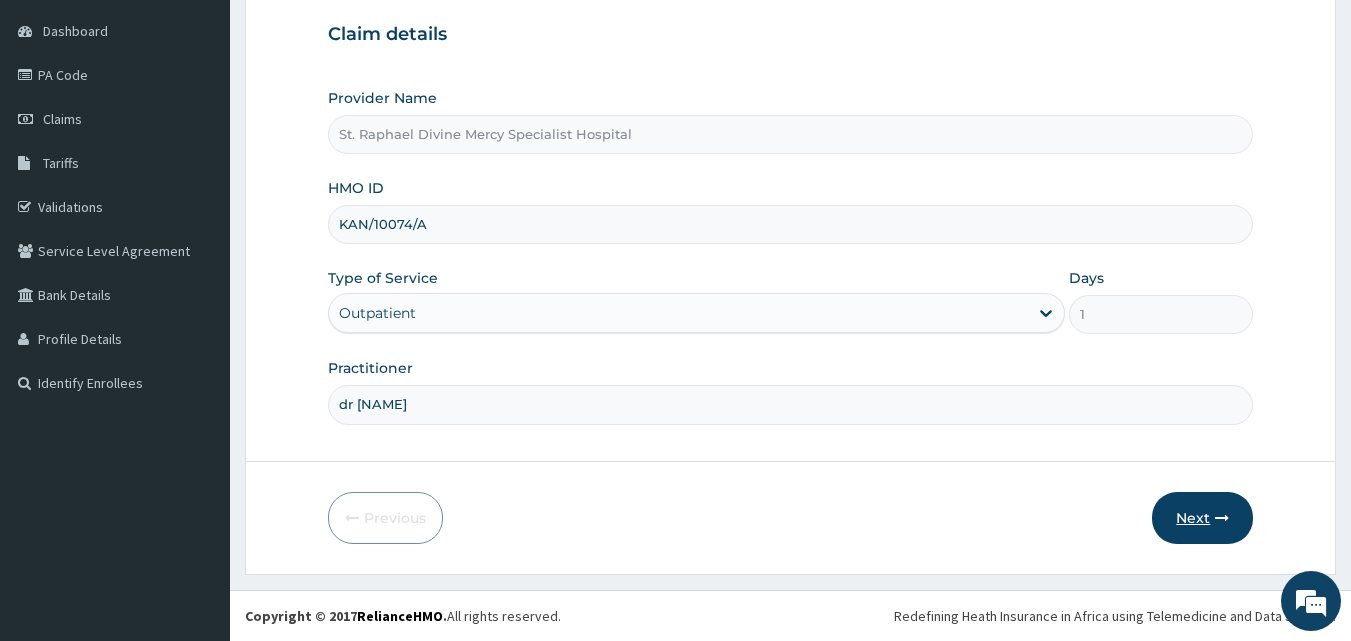 type on "dr nwakaeze" 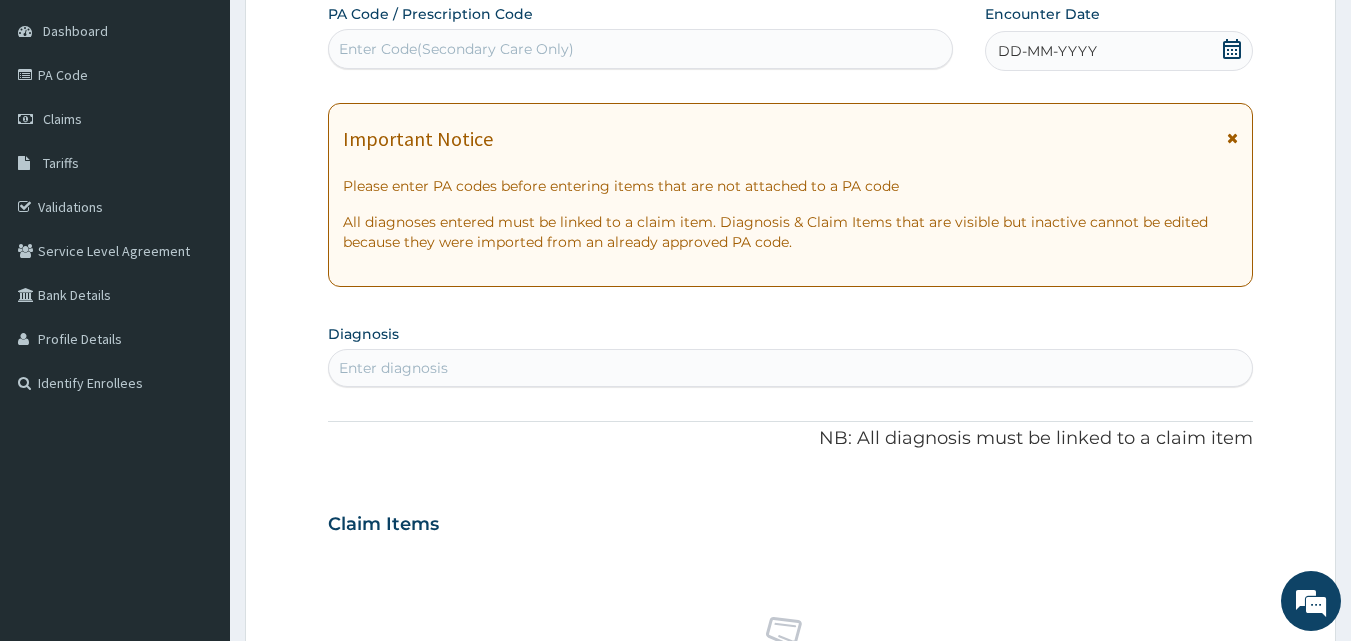 scroll, scrollTop: 0, scrollLeft: 0, axis: both 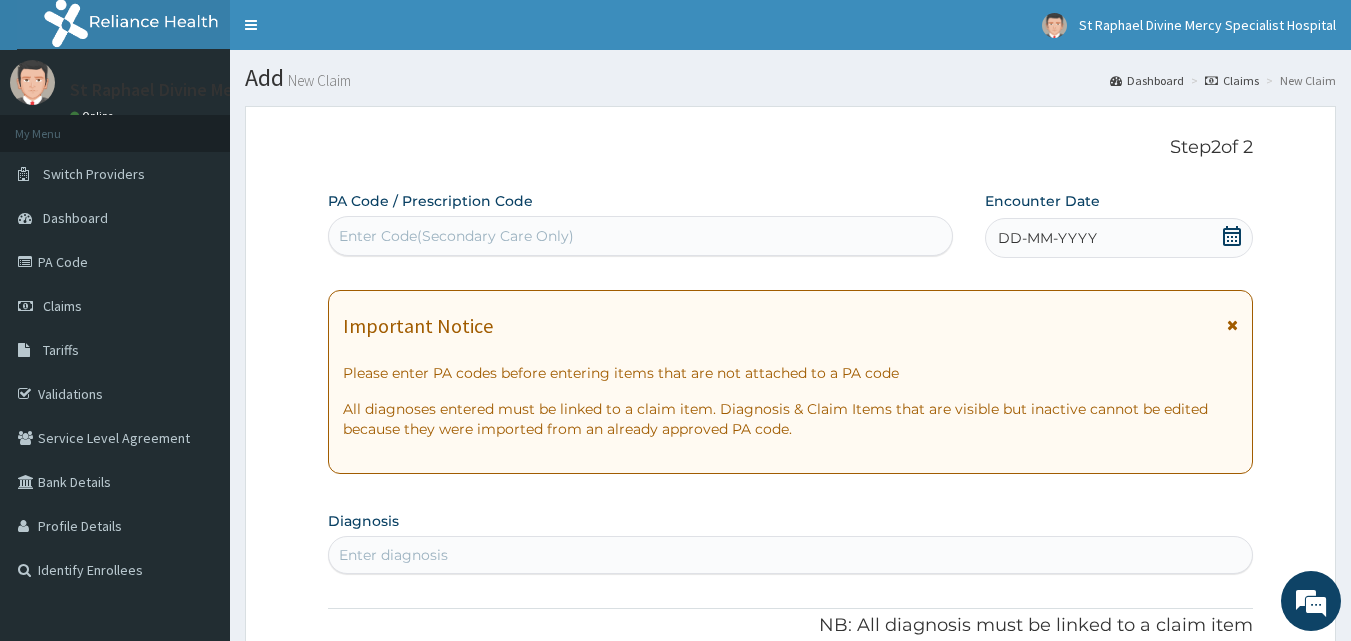 click on "Enter Code(Secondary Care Only)" at bounding box center [456, 236] 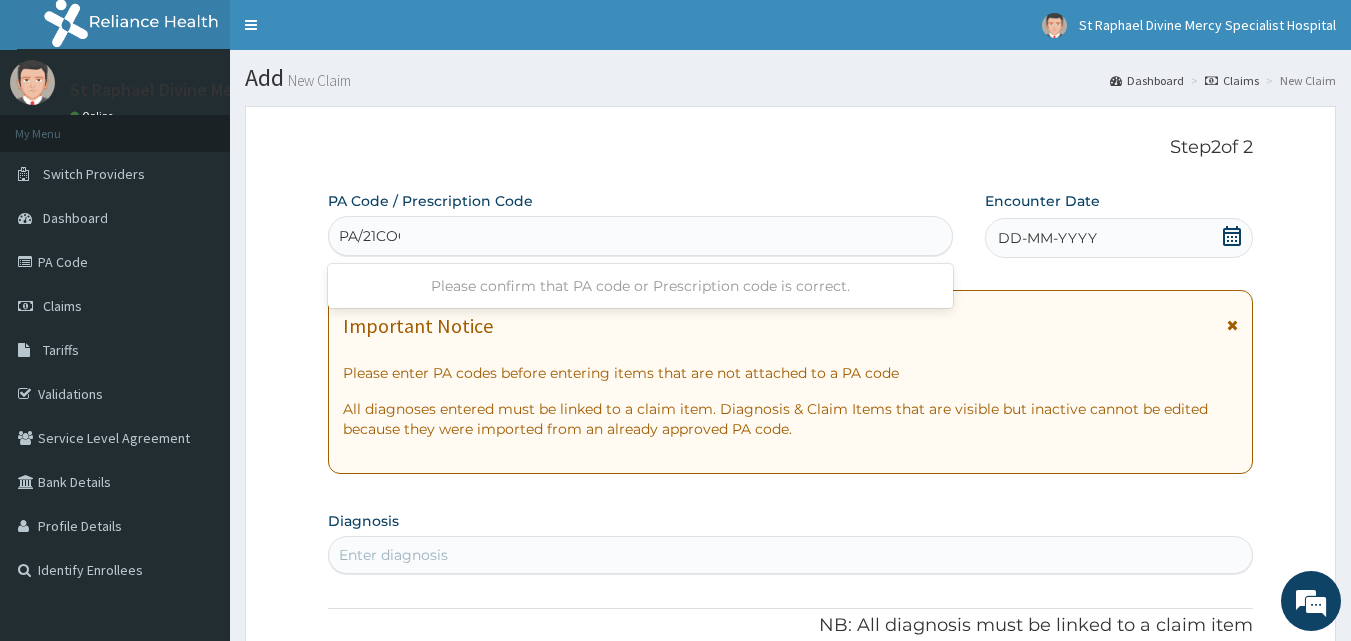 type on "PA/21COCO" 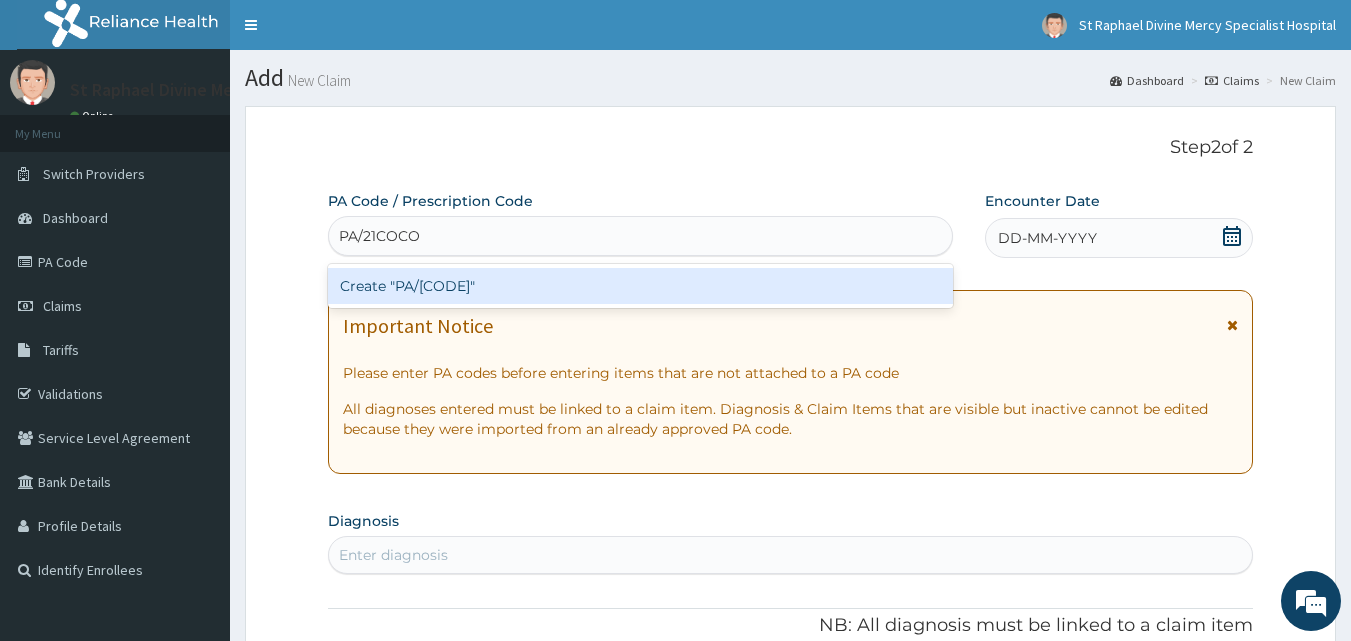 click on "Create "PA/21COCO"" at bounding box center [641, 286] 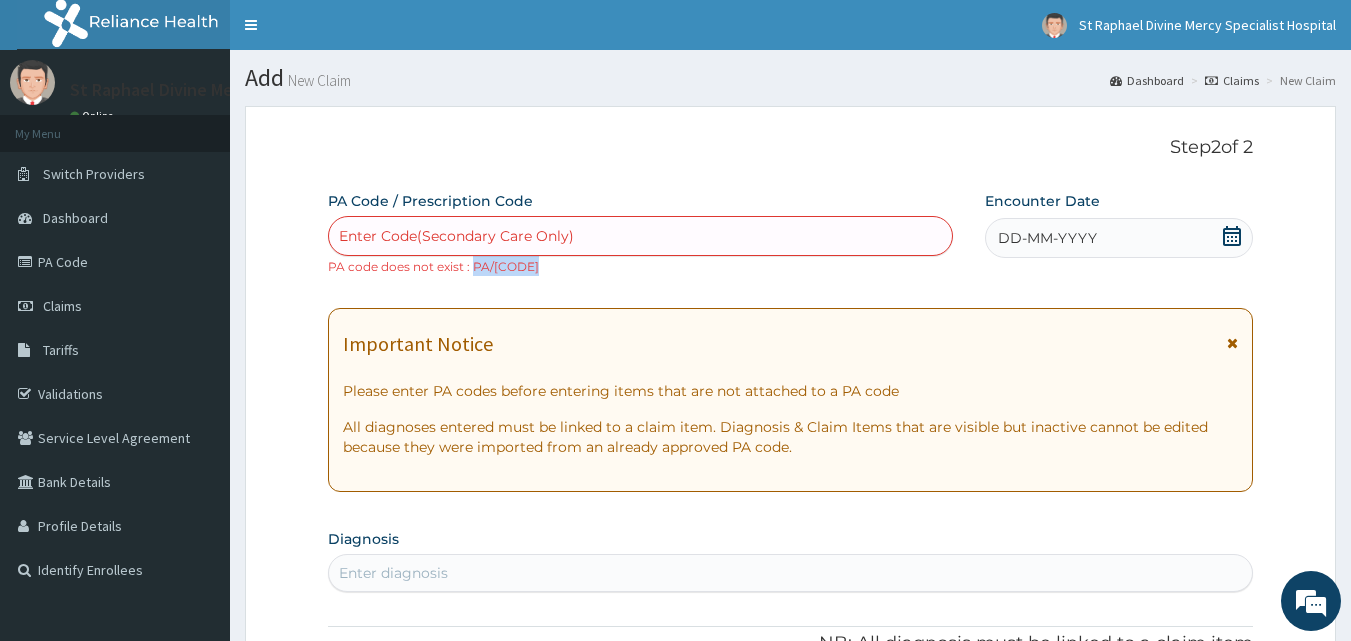 drag, startPoint x: 555, startPoint y: 270, endPoint x: 476, endPoint y: 274, distance: 79.101204 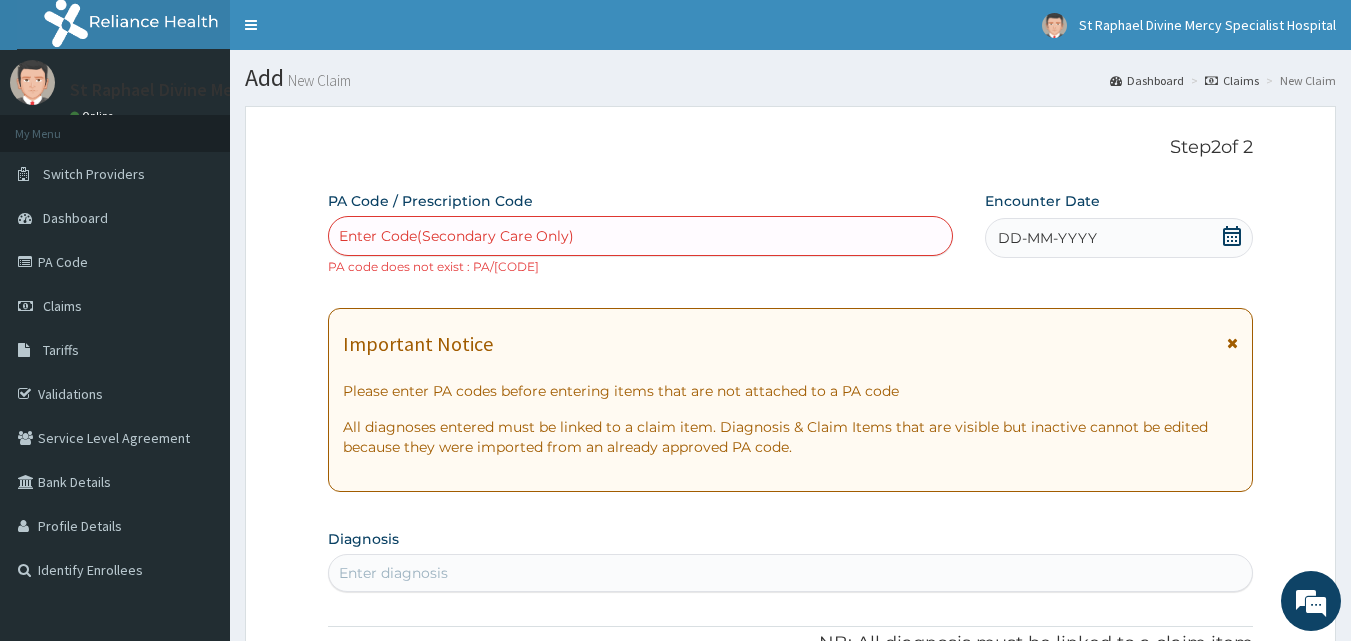 click on "Enter Code(Secondary Care Only)" at bounding box center [641, 236] 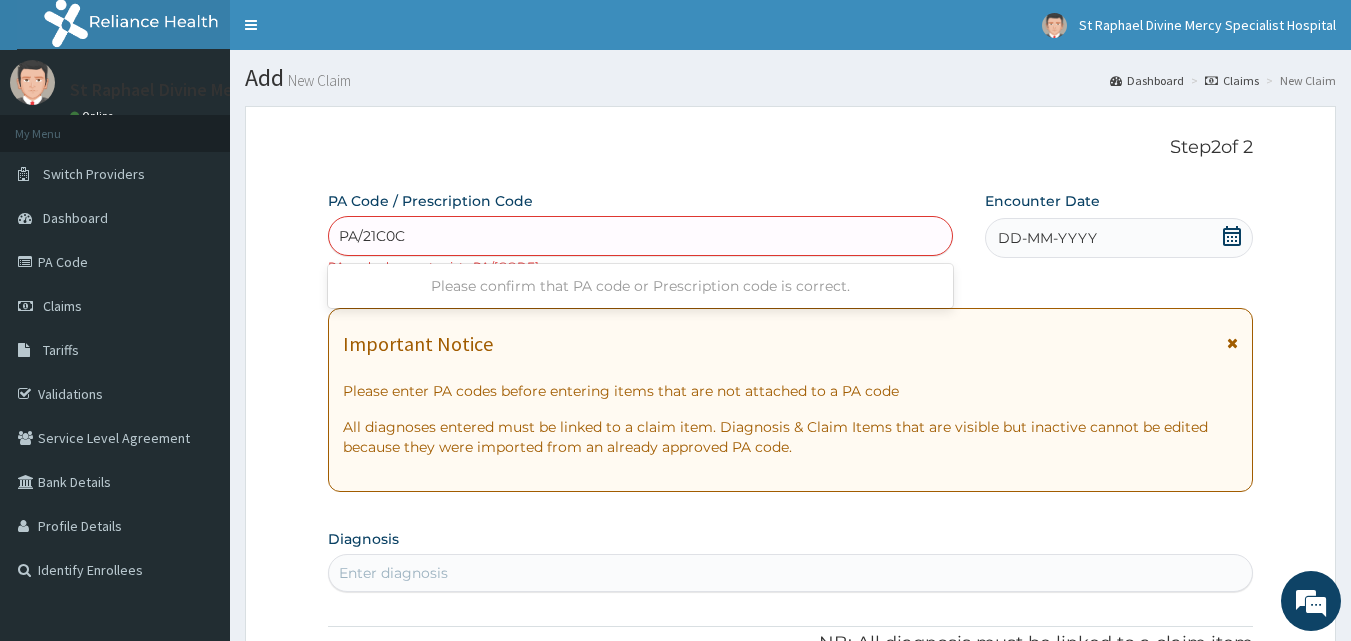 type on "PA/21C0C0" 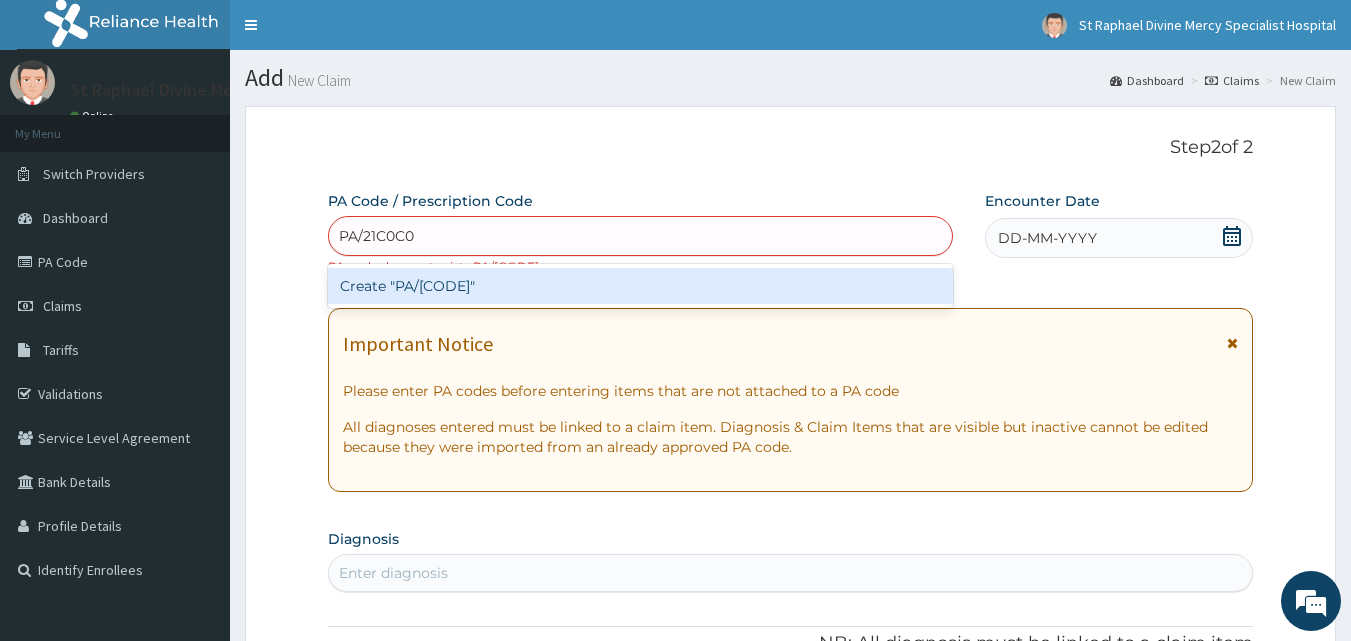 click on "Create "PA/21C0C0"" at bounding box center [641, 286] 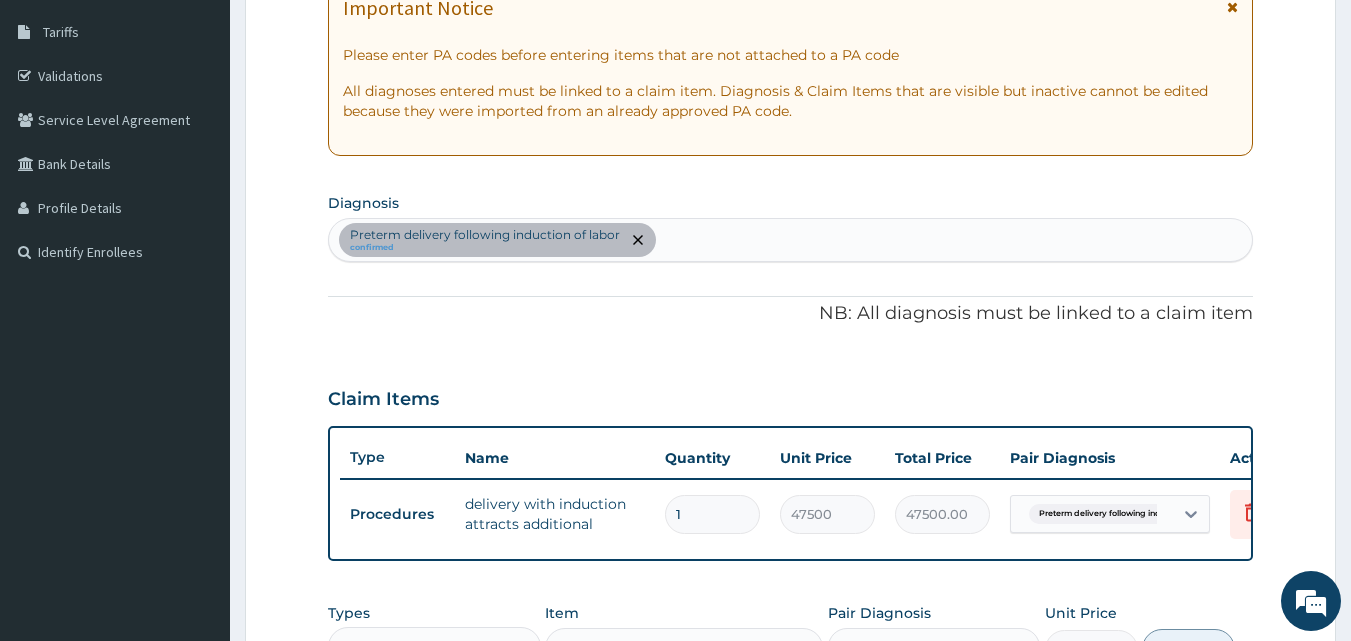 scroll, scrollTop: 312, scrollLeft: 0, axis: vertical 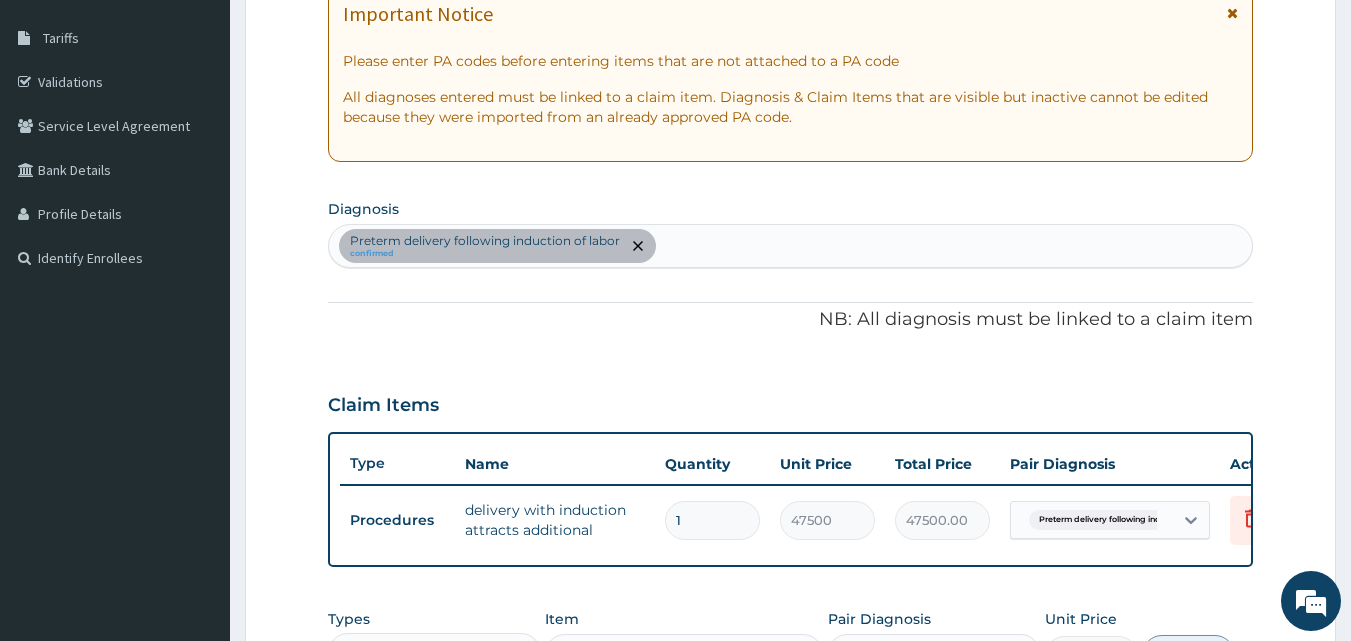 click on "Preterm delivery following induction of labor confirmed" at bounding box center [791, 246] 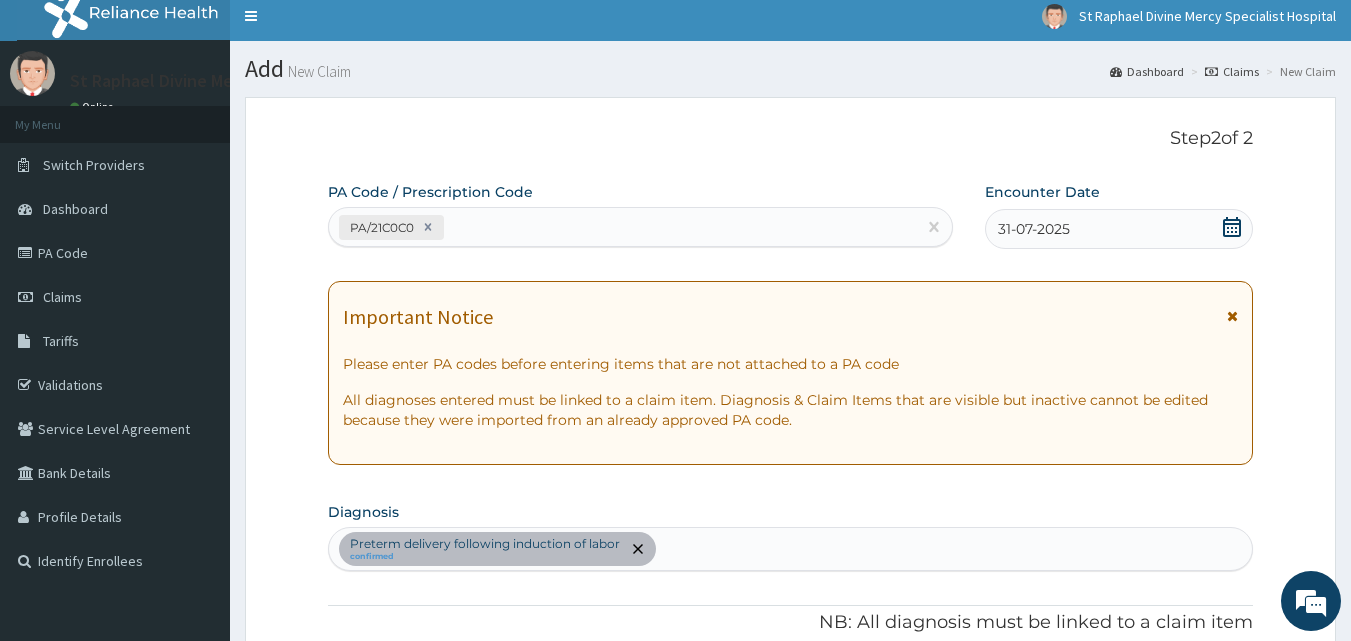 scroll, scrollTop: 0, scrollLeft: 0, axis: both 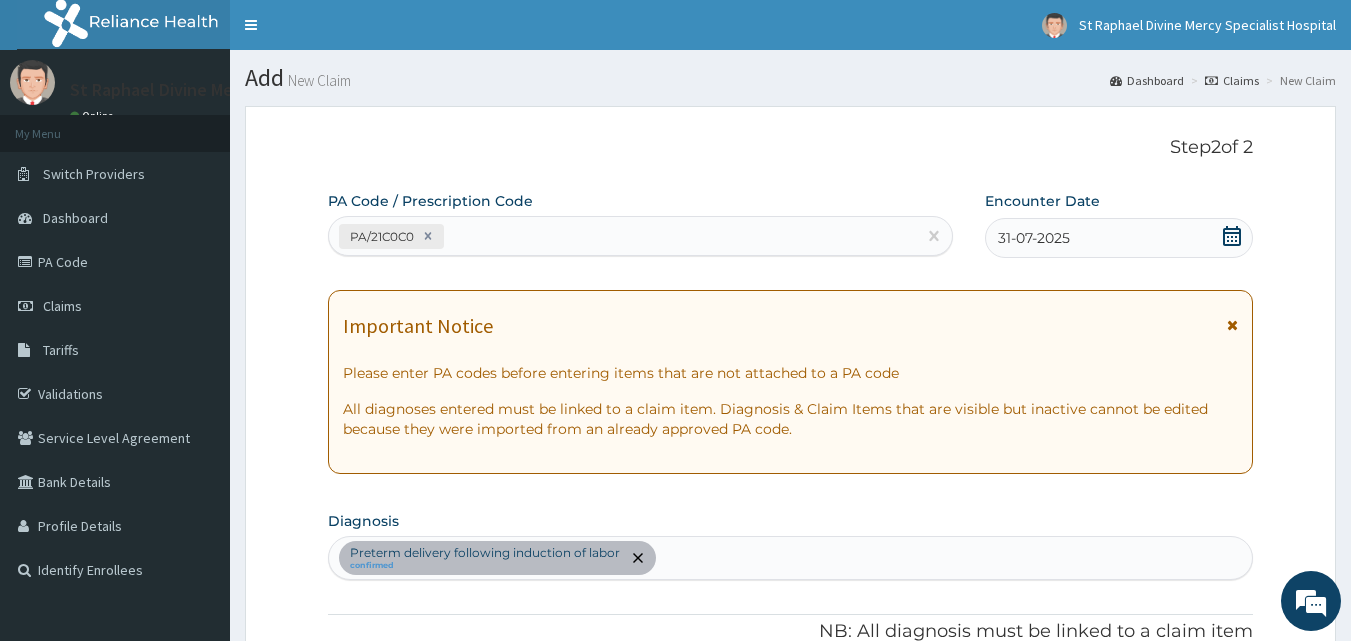click on "PA/21C0C0" at bounding box center [641, 236] 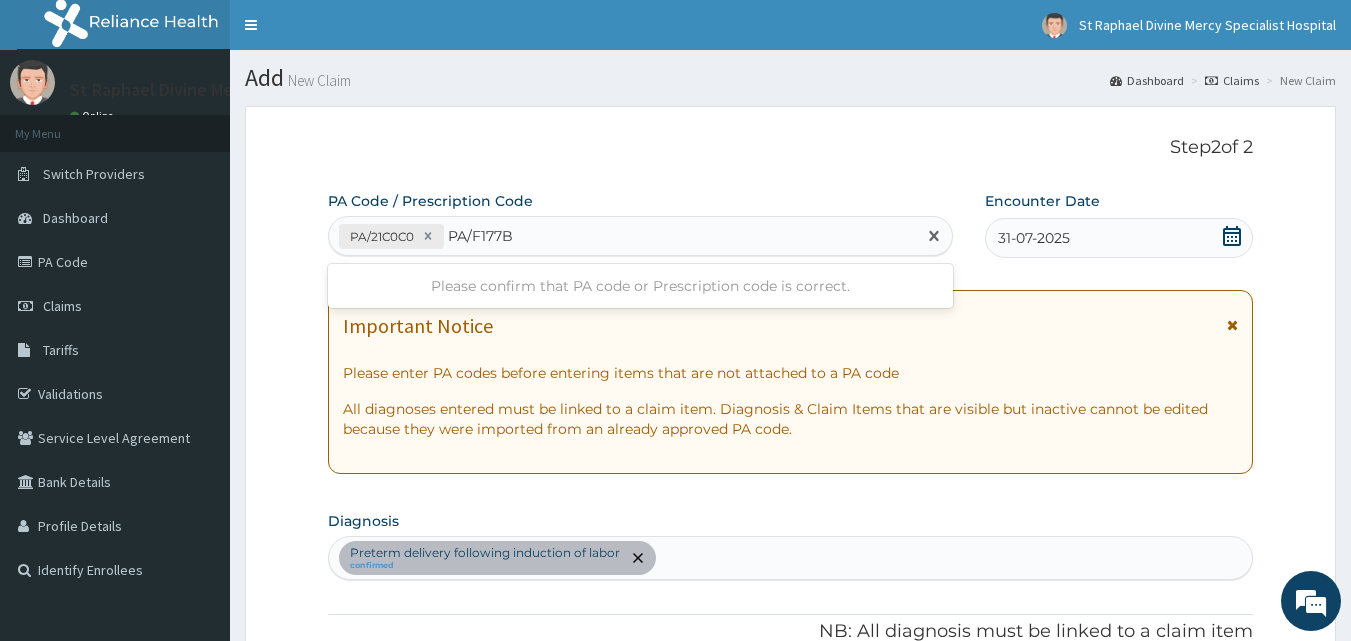 type on "PA/F177BO" 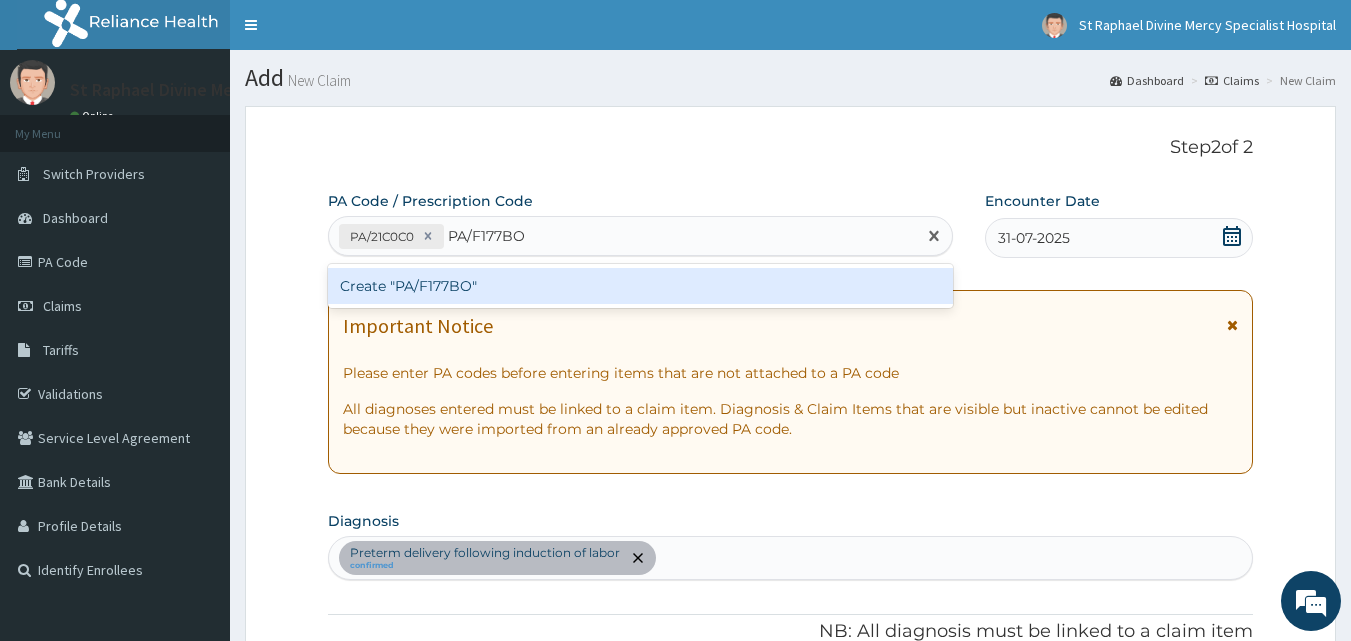 click on "Create "PA/F177BO"" at bounding box center [641, 286] 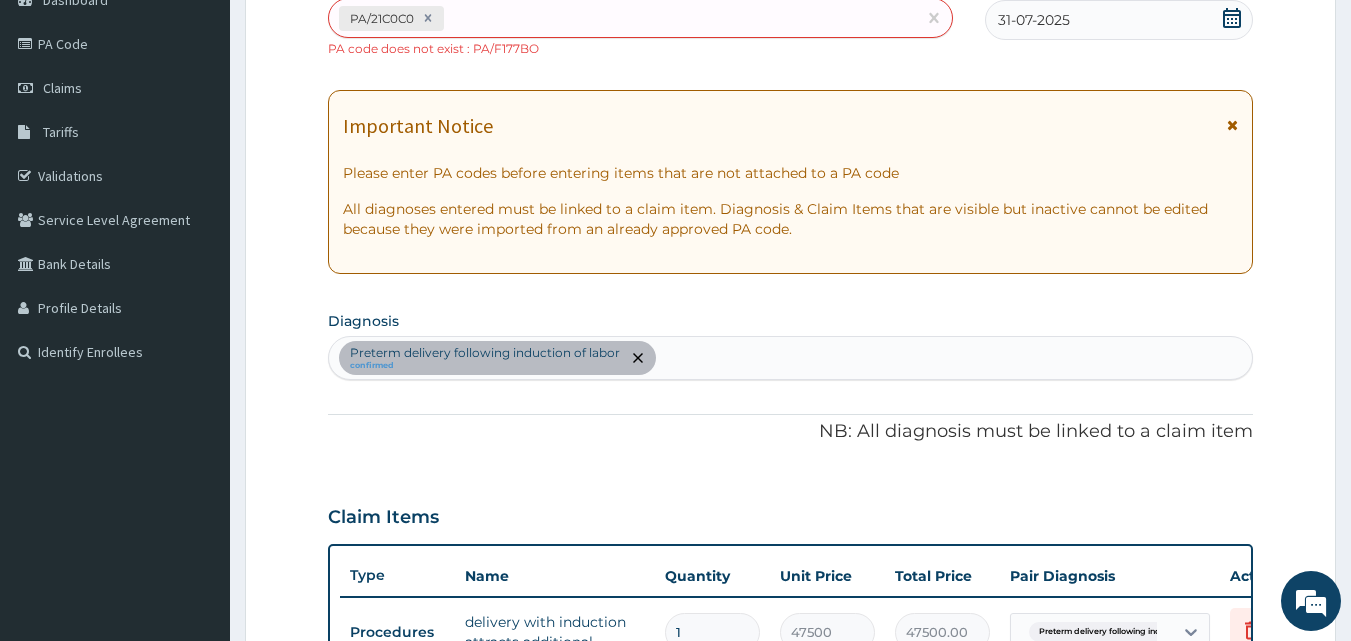 scroll, scrollTop: 30, scrollLeft: 0, axis: vertical 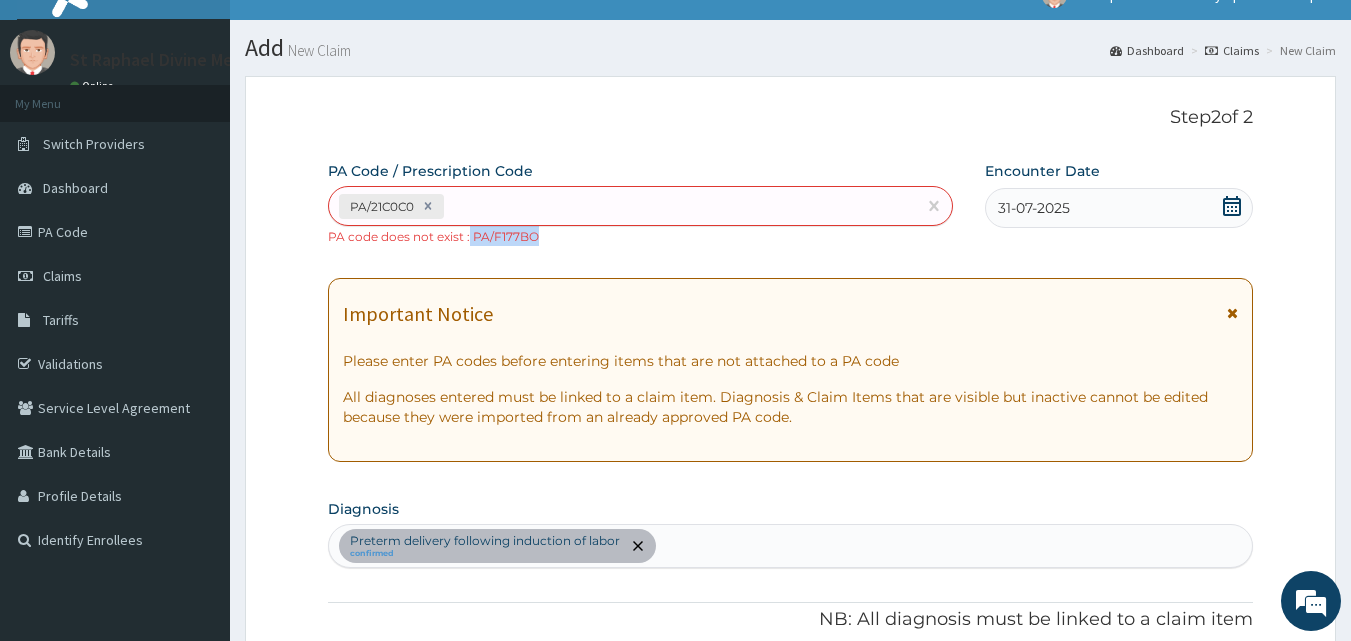 drag, startPoint x: 540, startPoint y: 244, endPoint x: 469, endPoint y: 243, distance: 71.00704 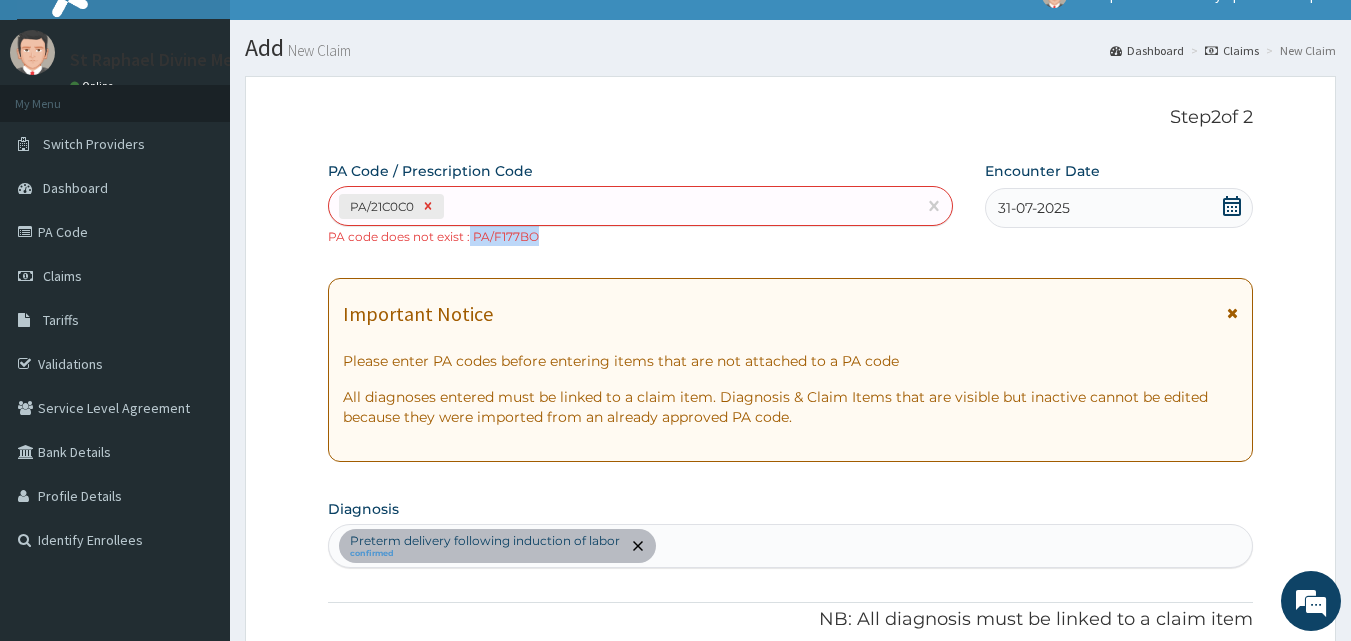 click 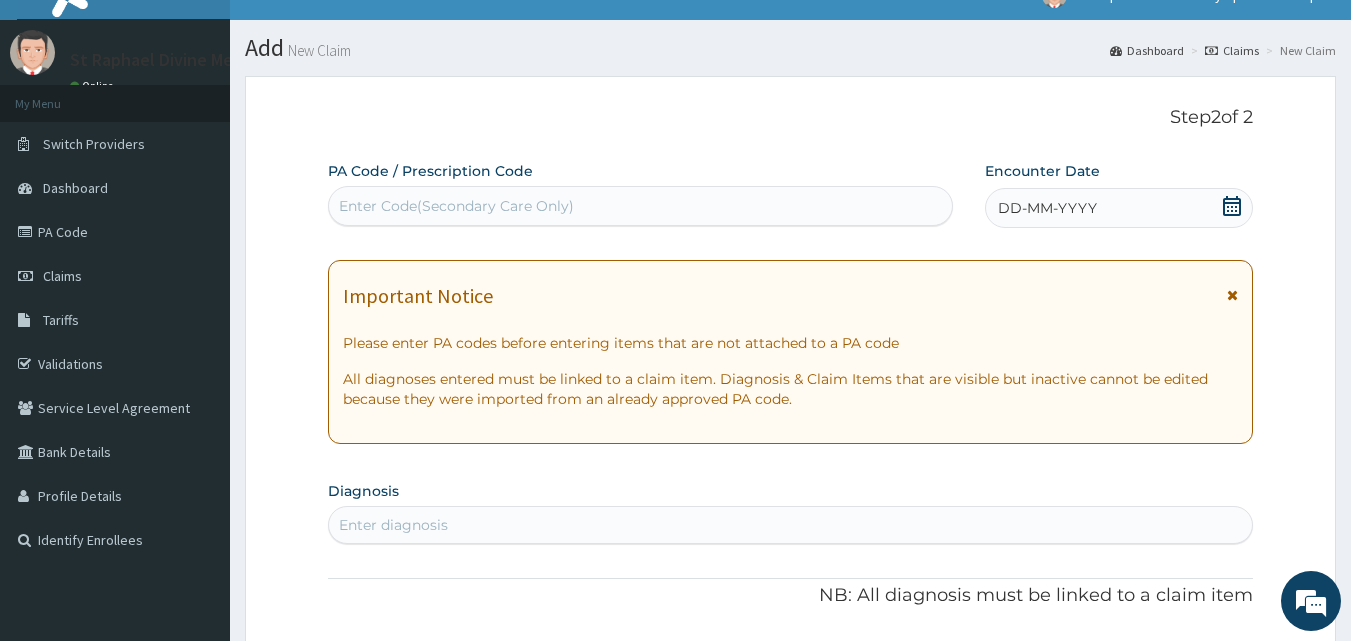 click on "Enter Code(Secondary Care Only)" at bounding box center [456, 206] 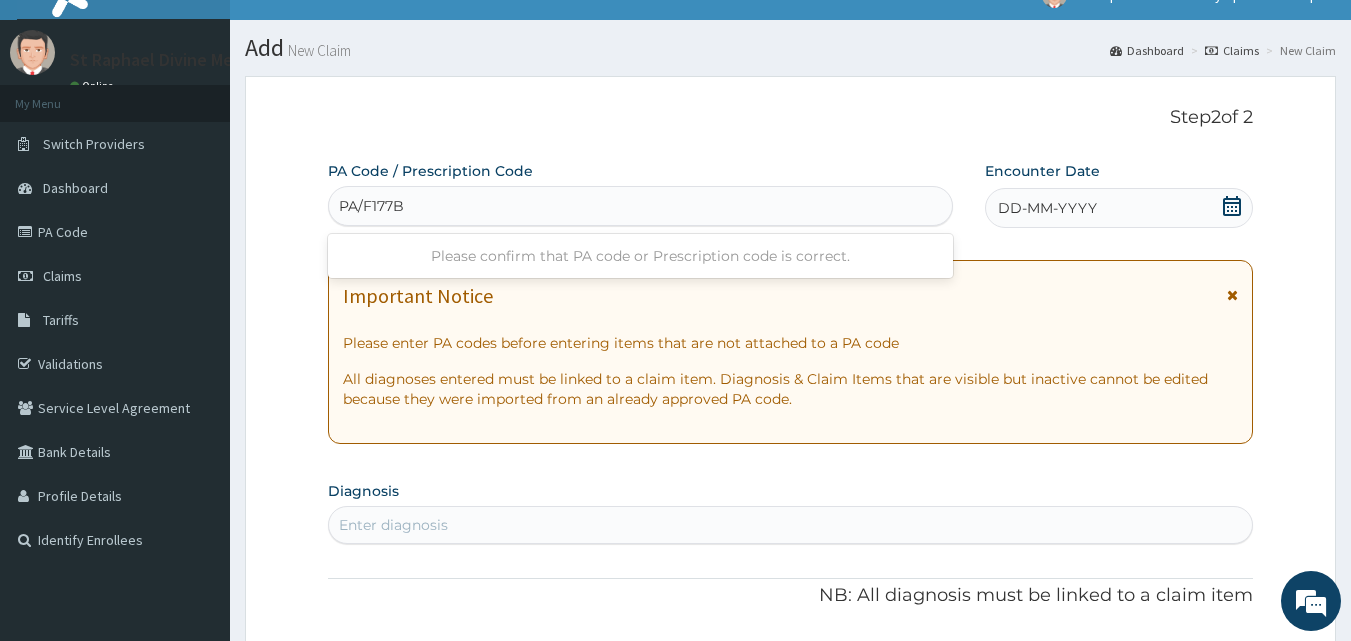 type on "PA/F177B0" 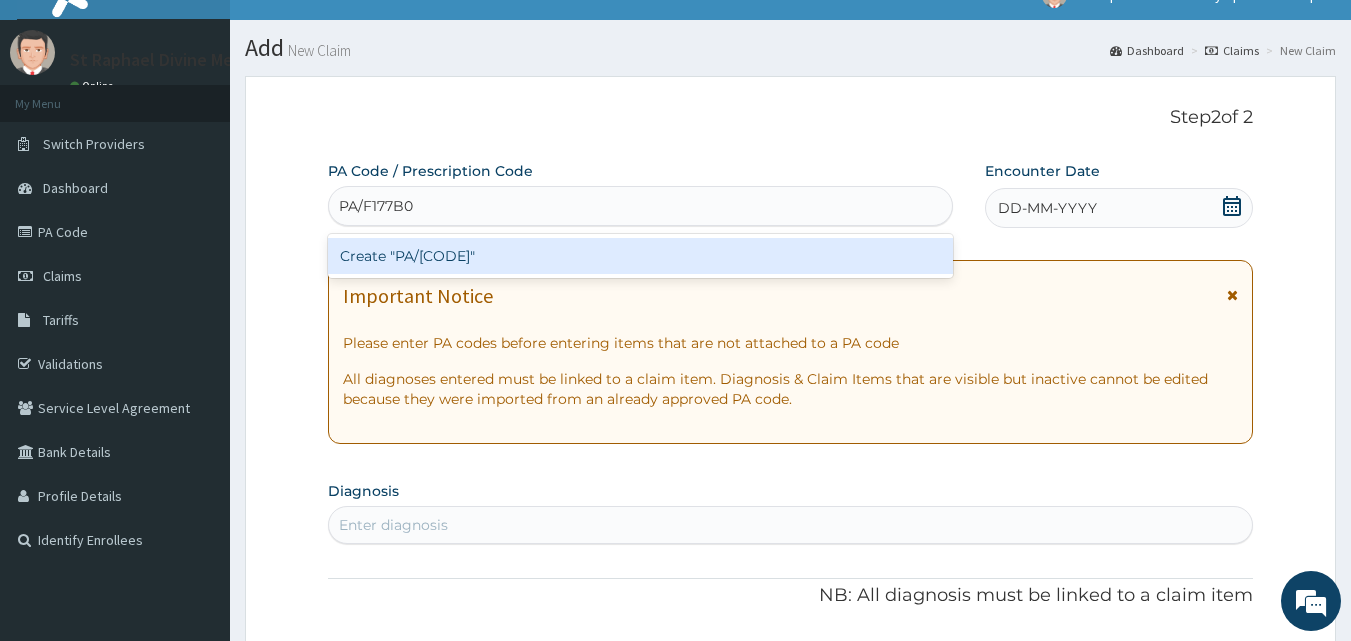 click on "Create "PA/F177B0"" at bounding box center (641, 256) 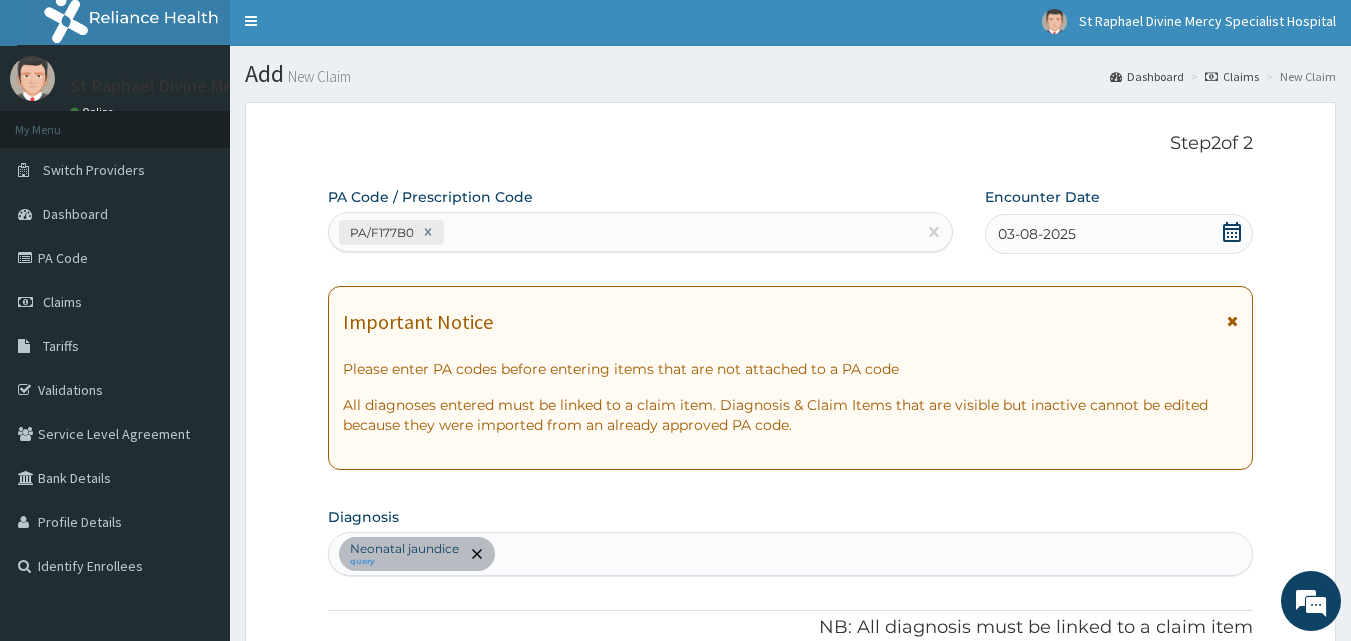 scroll, scrollTop: 0, scrollLeft: 0, axis: both 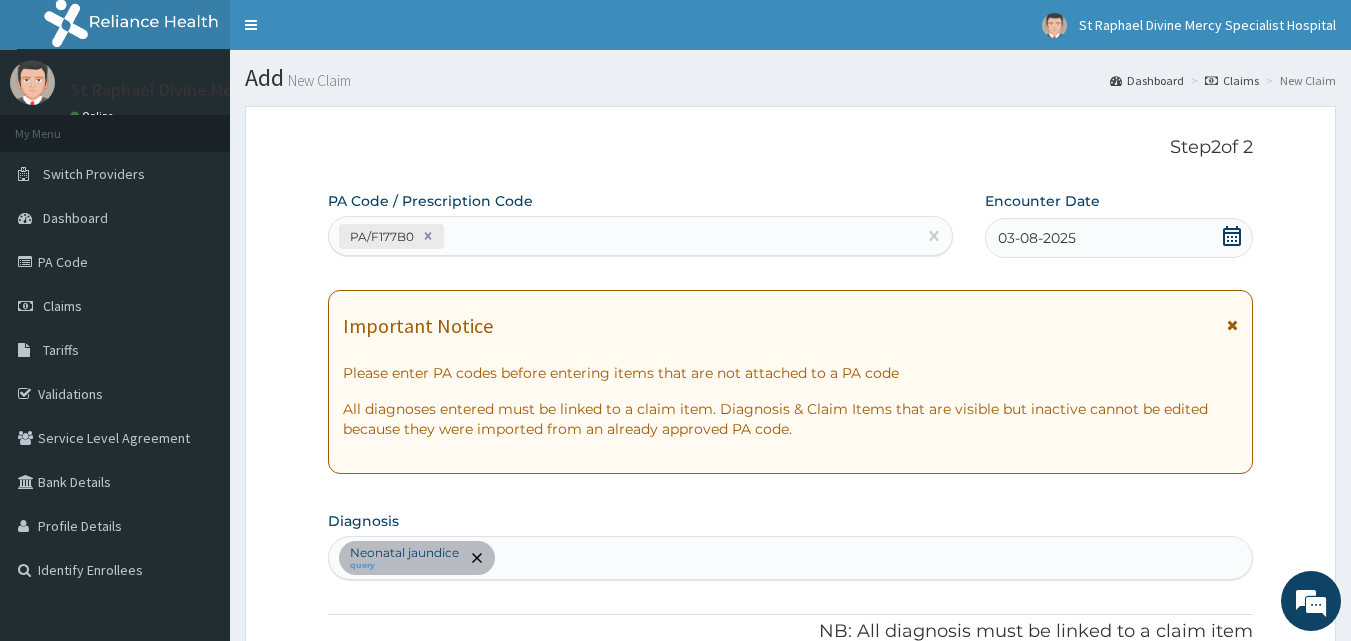 click on "PA/F177B0" at bounding box center (623, 236) 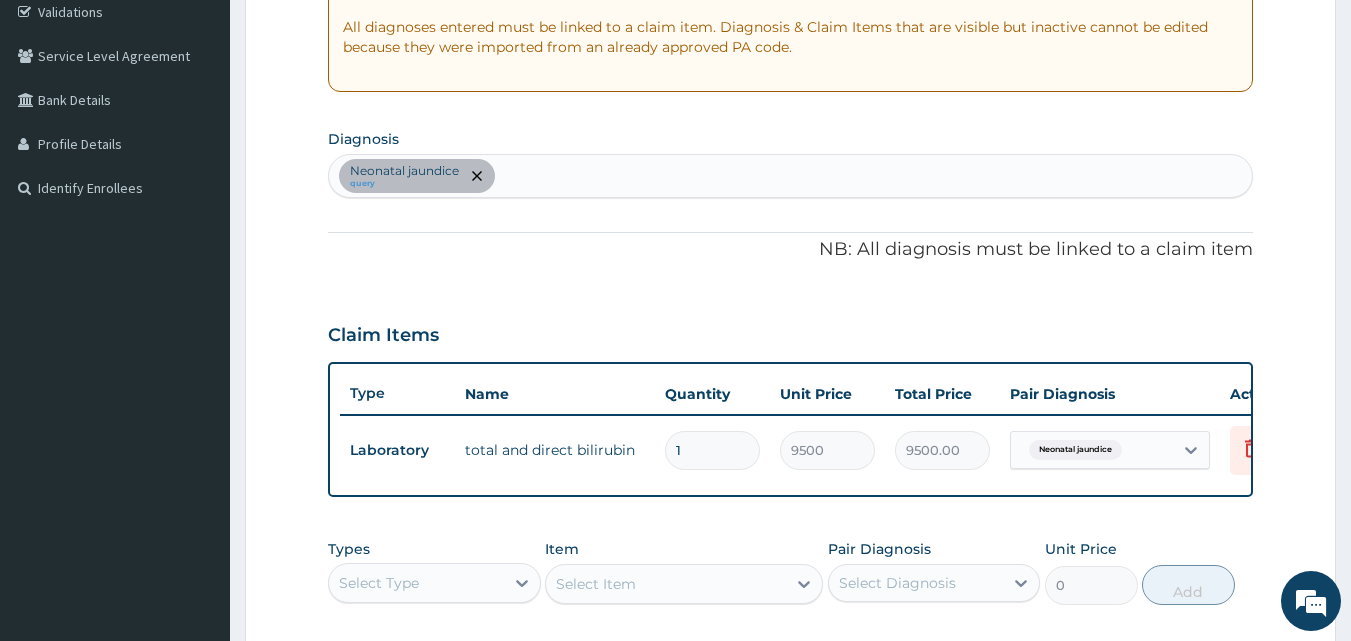 scroll, scrollTop: 221, scrollLeft: 0, axis: vertical 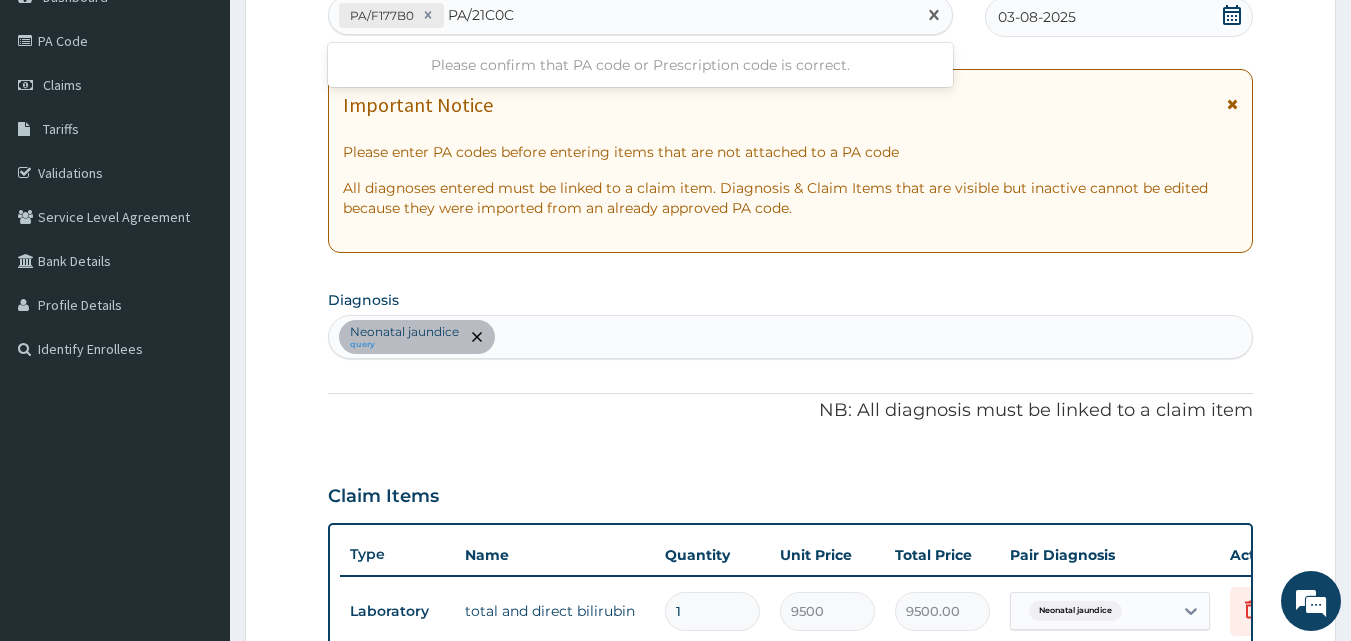 type on "PA/21C0C0" 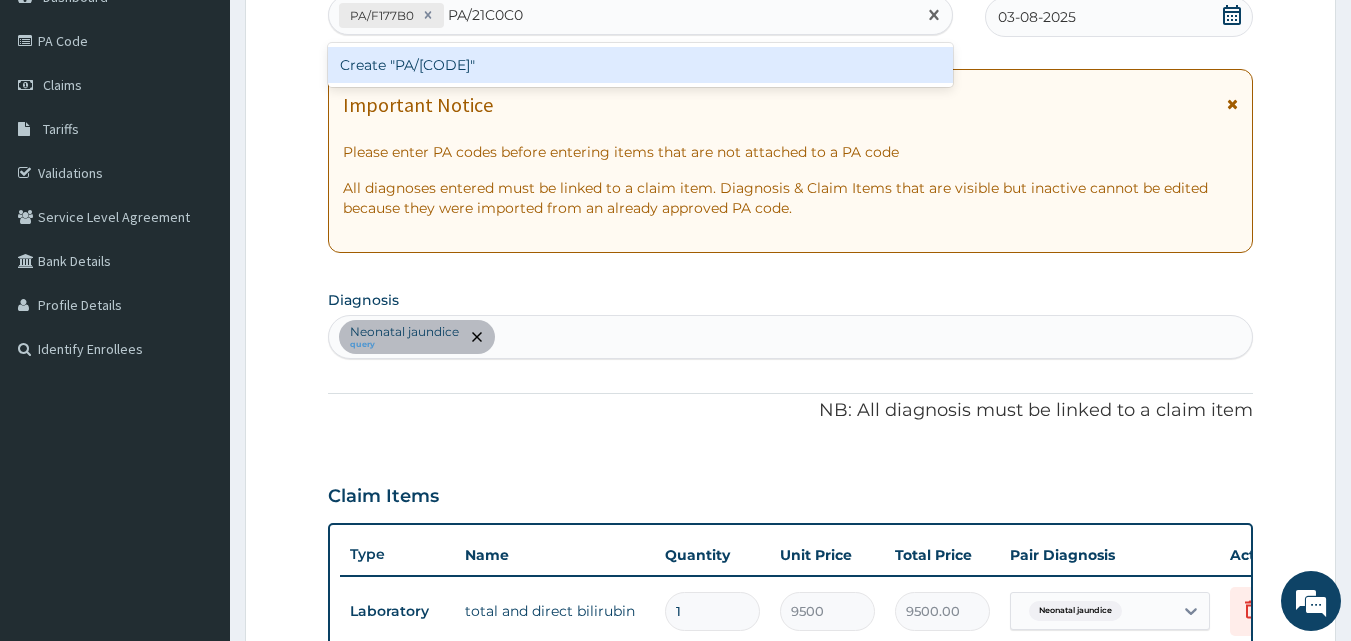 click on "Create "PA/21C0C0"" at bounding box center [641, 65] 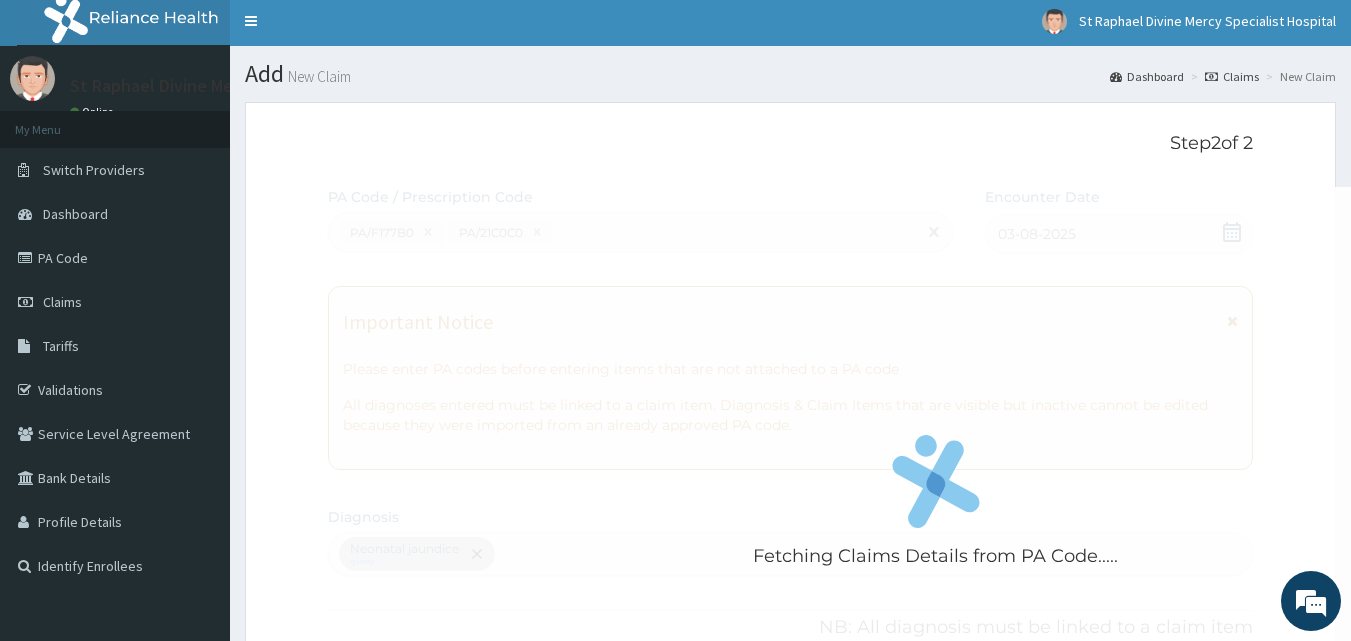 scroll, scrollTop: 0, scrollLeft: 0, axis: both 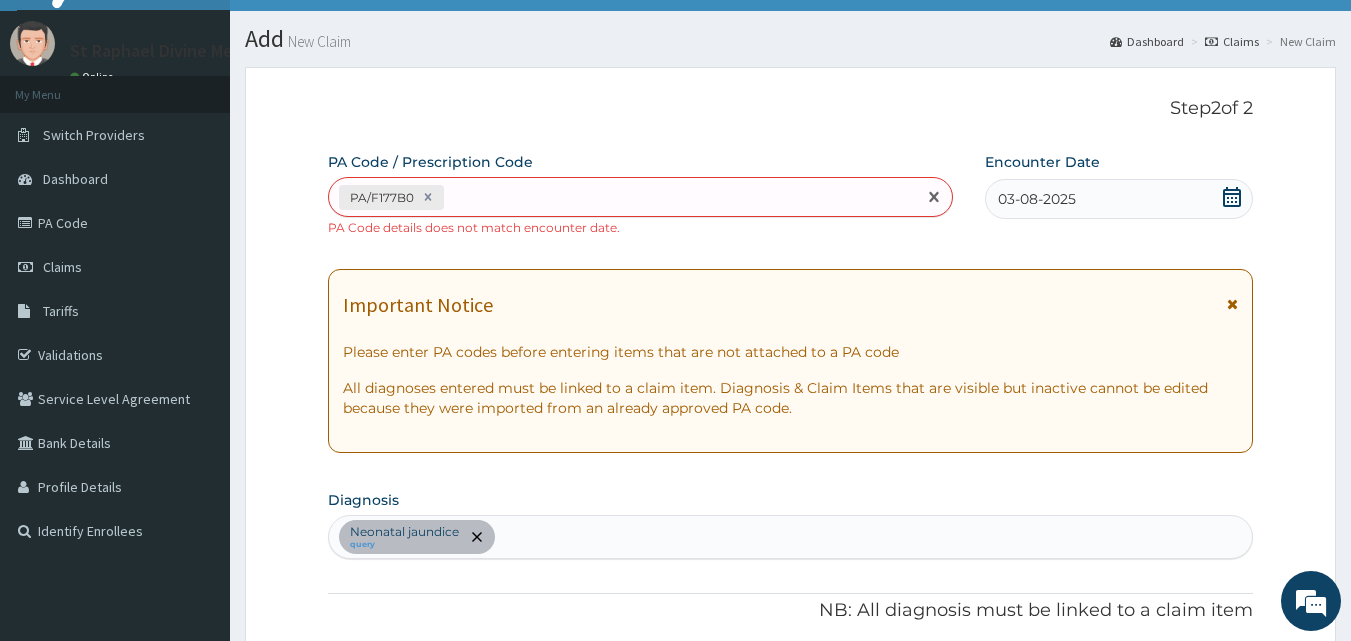 click on "PA/F177B0" at bounding box center [623, 197] 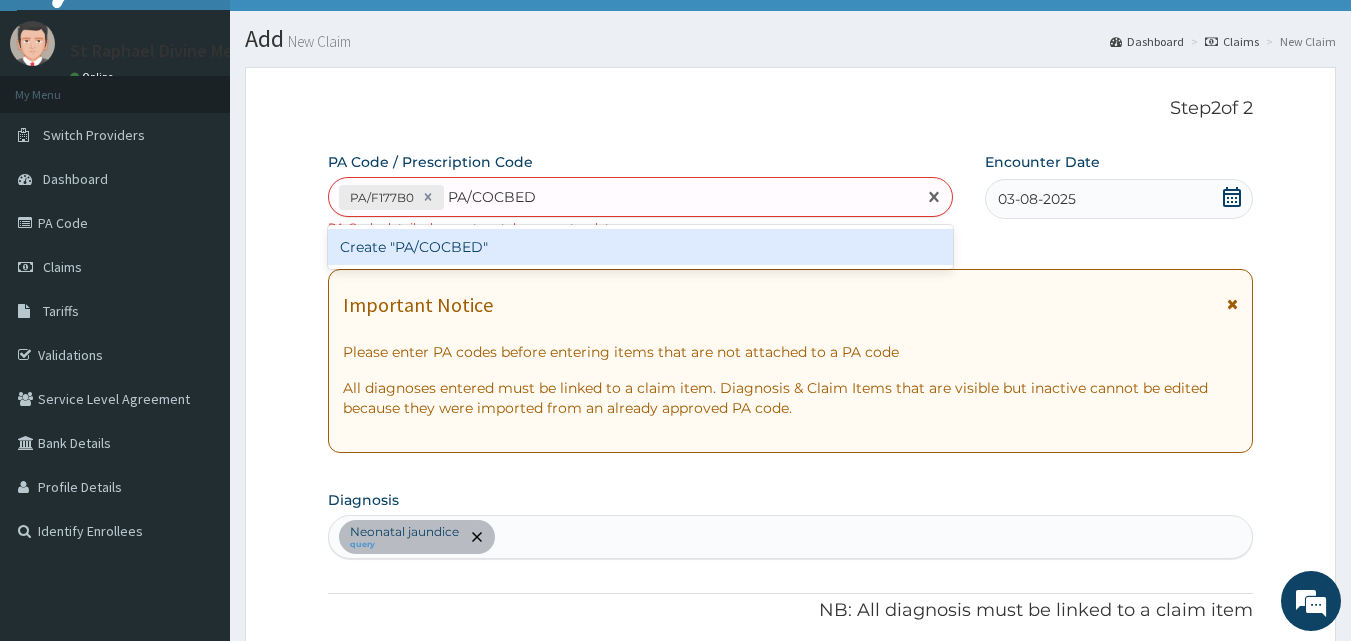 click on "PA/COCBED" at bounding box center [492, 197] 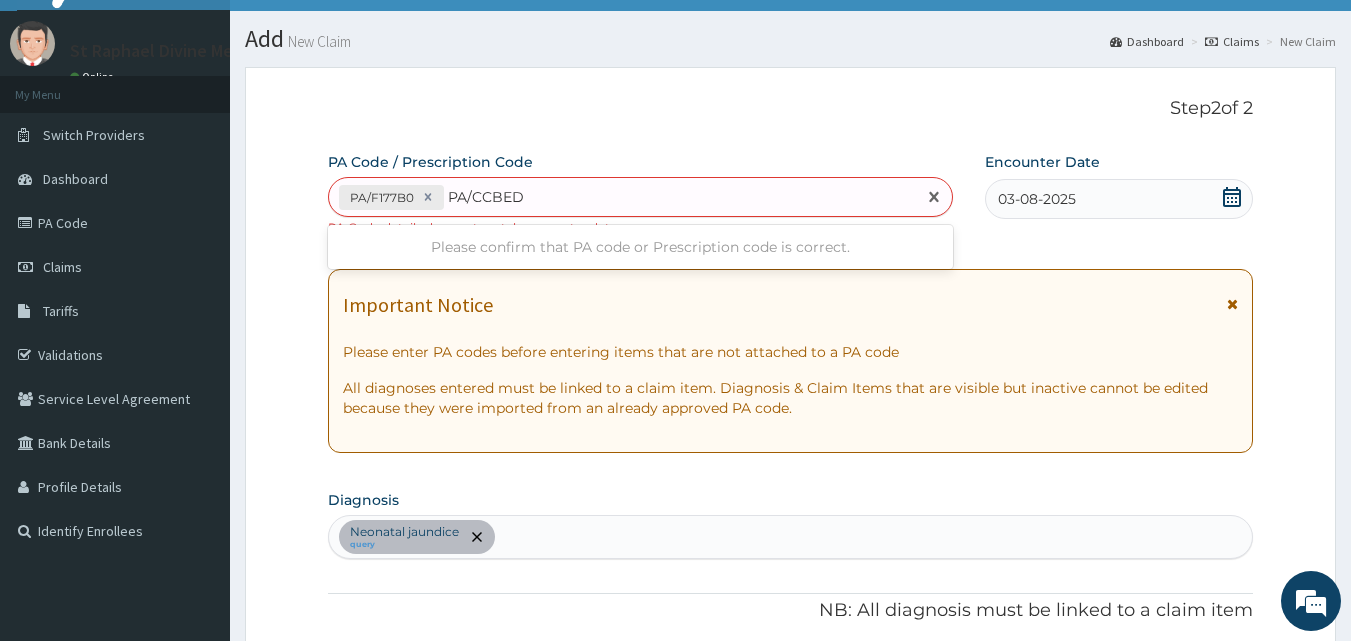 type on "PA/C0CBED" 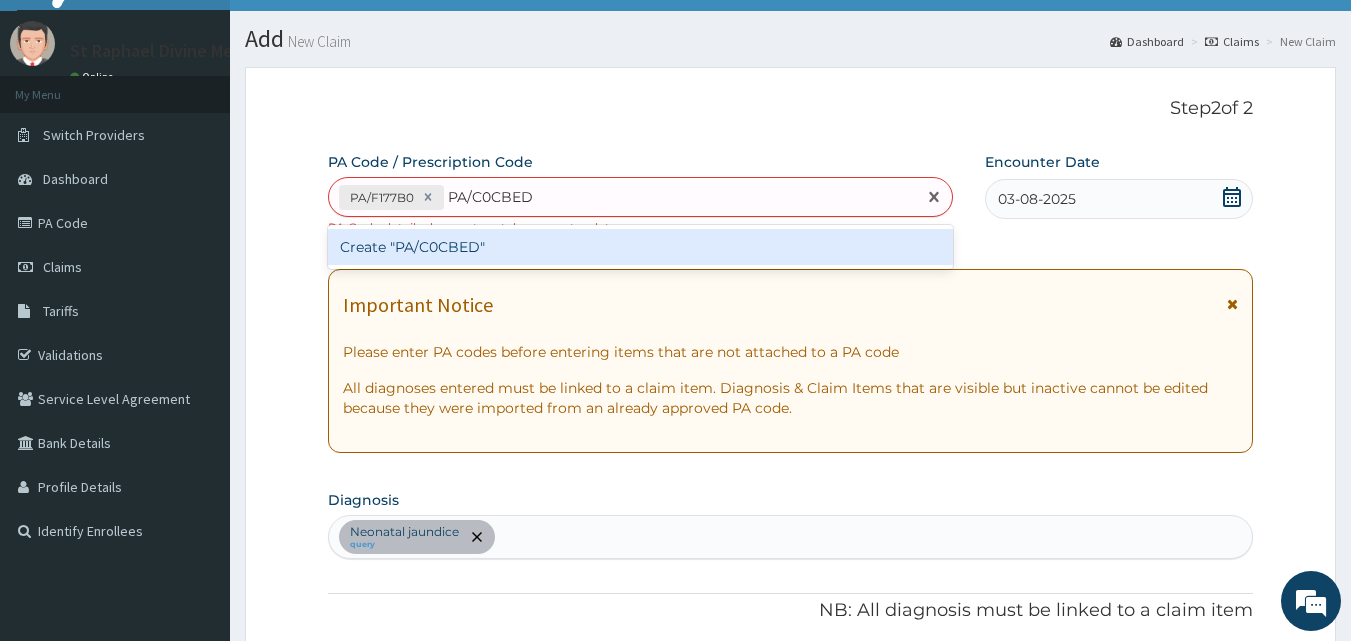 click on "Create "PA/C0CBED"" at bounding box center [641, 247] 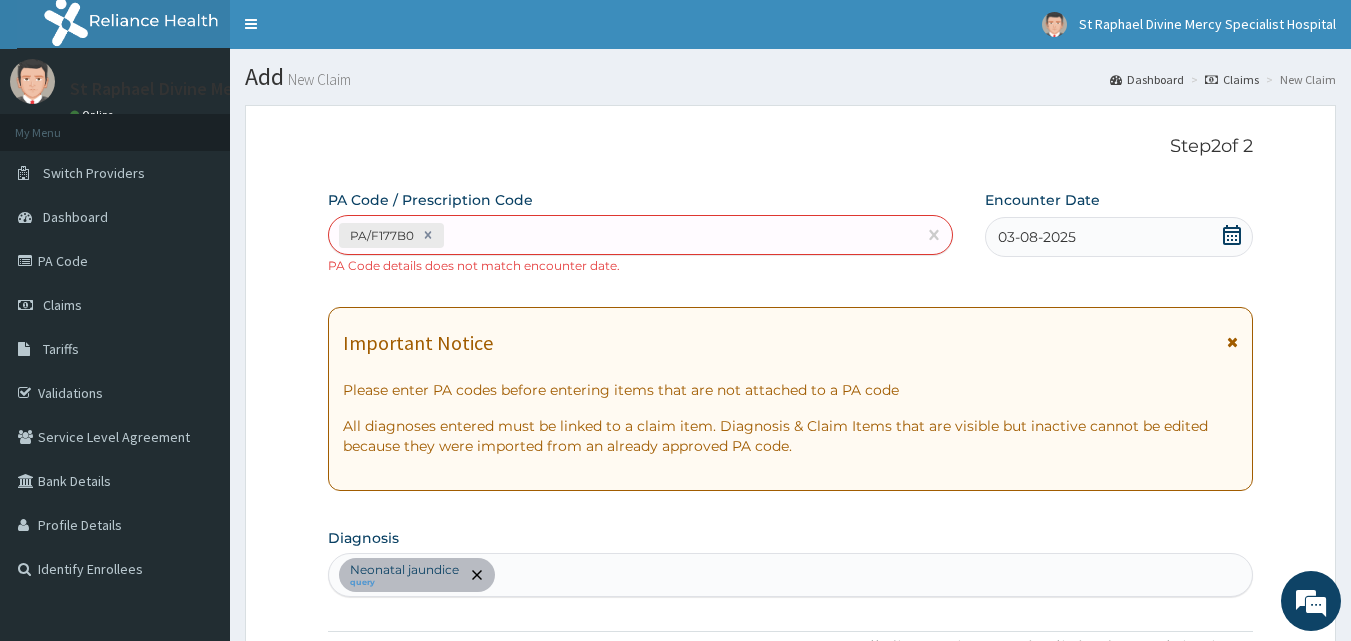 scroll, scrollTop: 0, scrollLeft: 0, axis: both 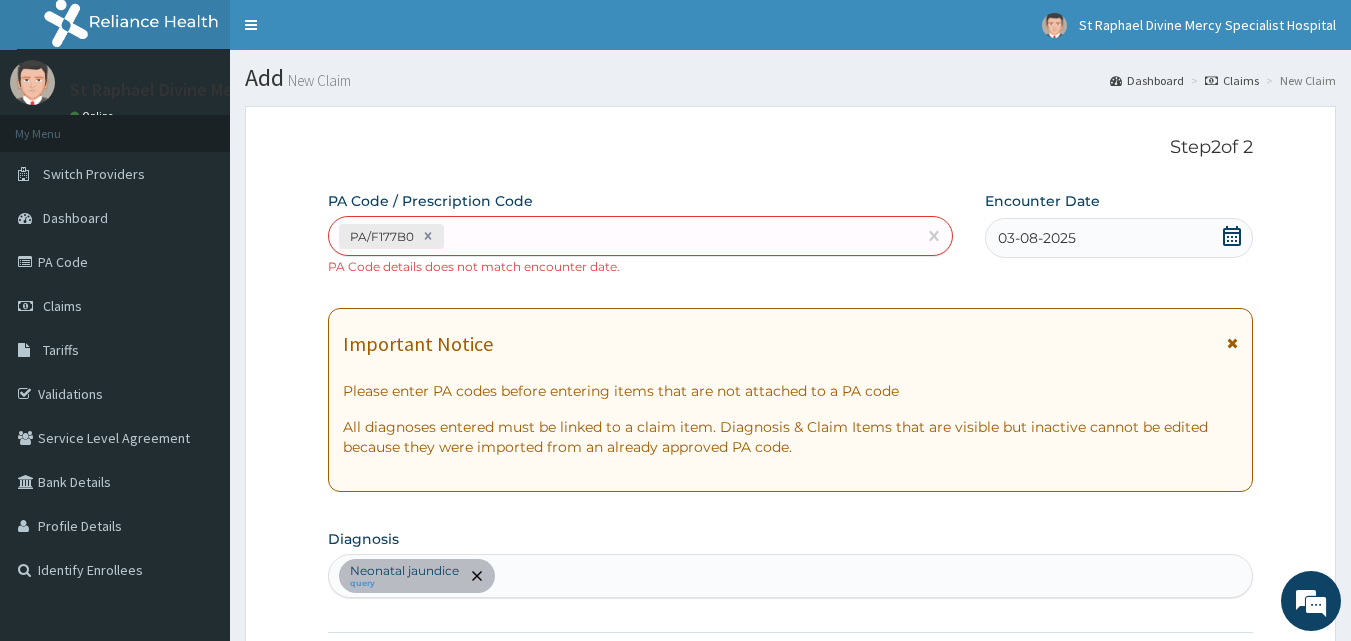 click 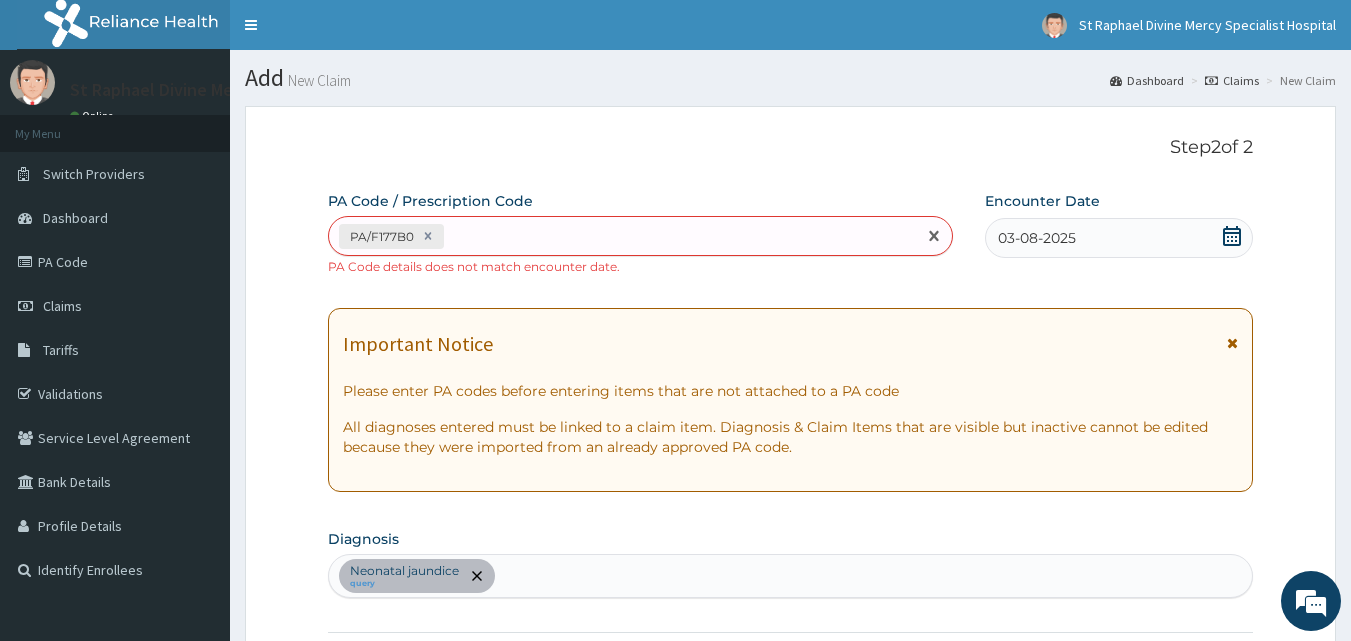 click on "PA/F177B0" at bounding box center [623, 236] 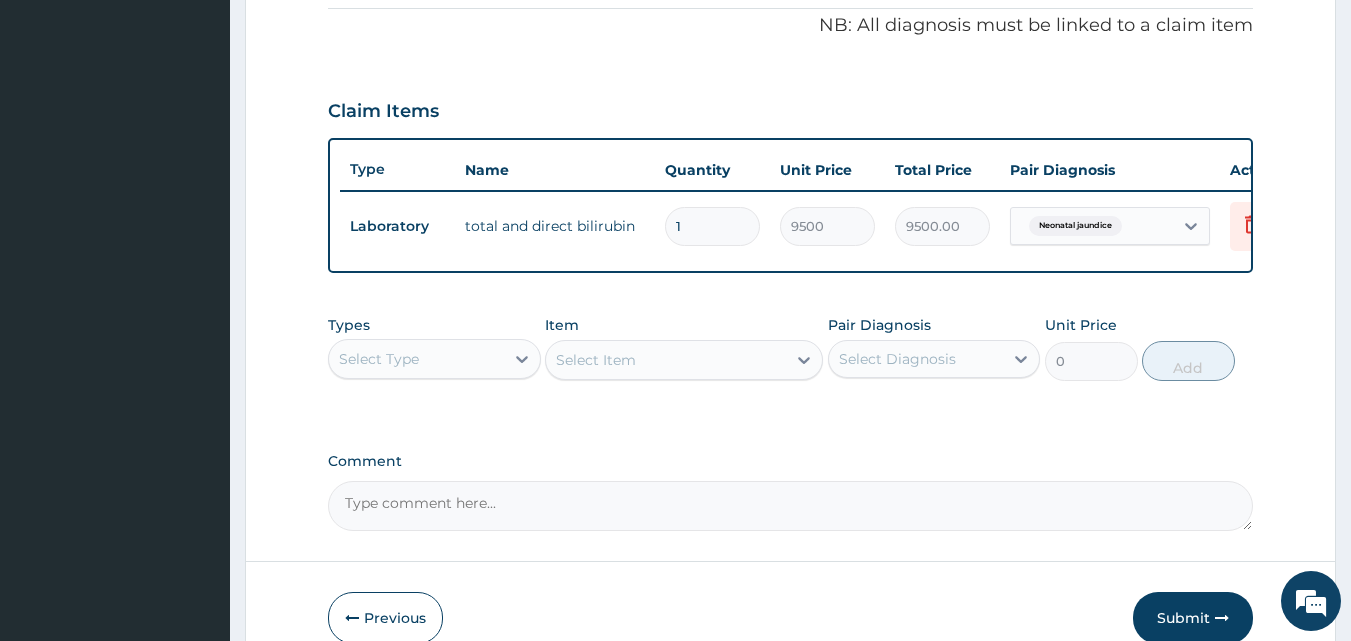 scroll, scrollTop: 739, scrollLeft: 0, axis: vertical 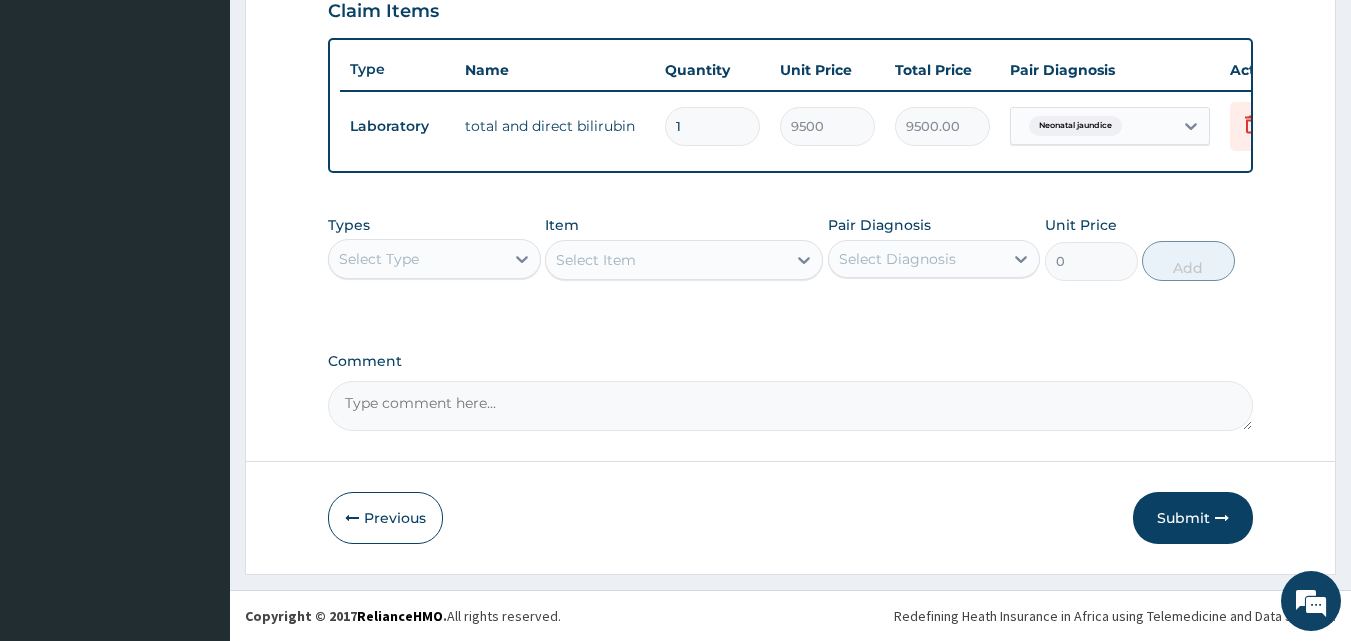 click on "Select Type" at bounding box center (379, 259) 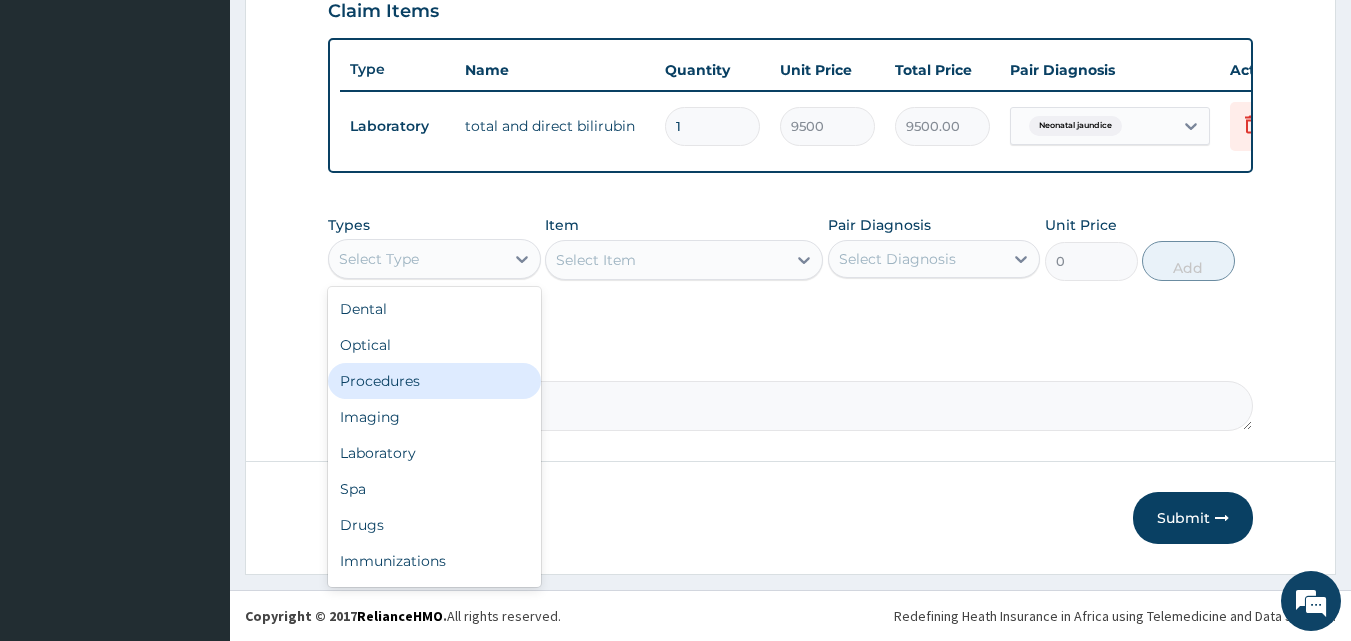 drag, startPoint x: 400, startPoint y: 379, endPoint x: 429, endPoint y: 356, distance: 37.01351 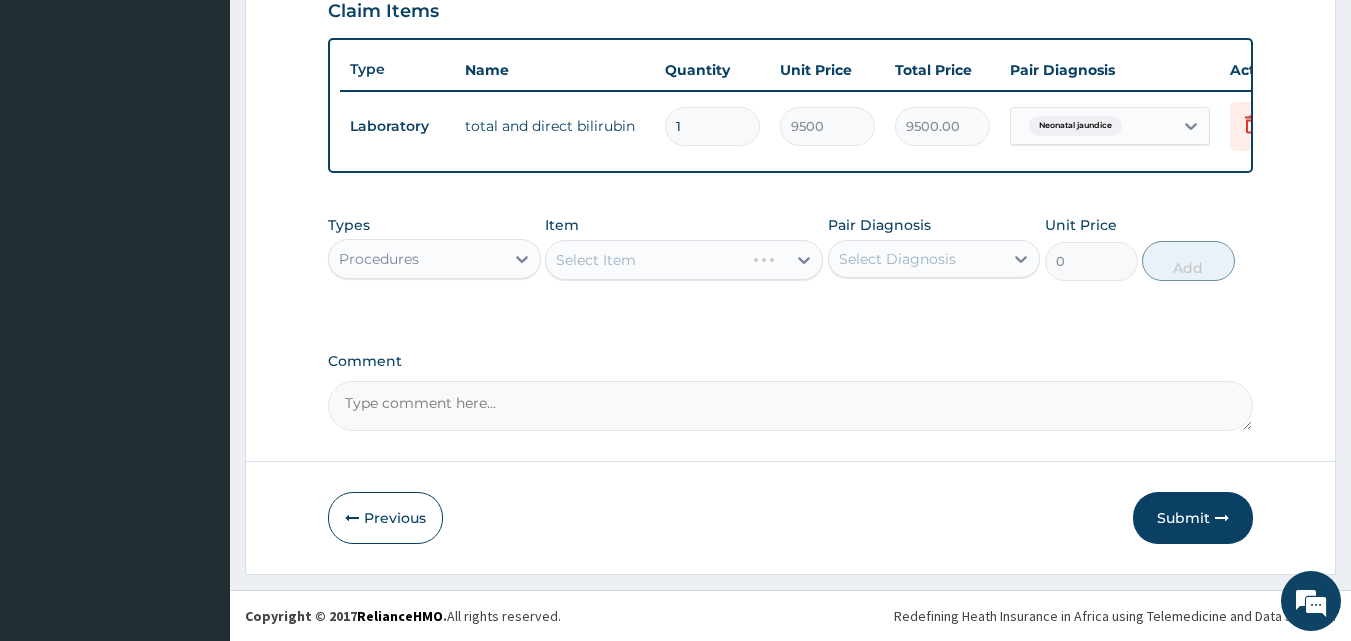 click on "Select Item" at bounding box center [684, 260] 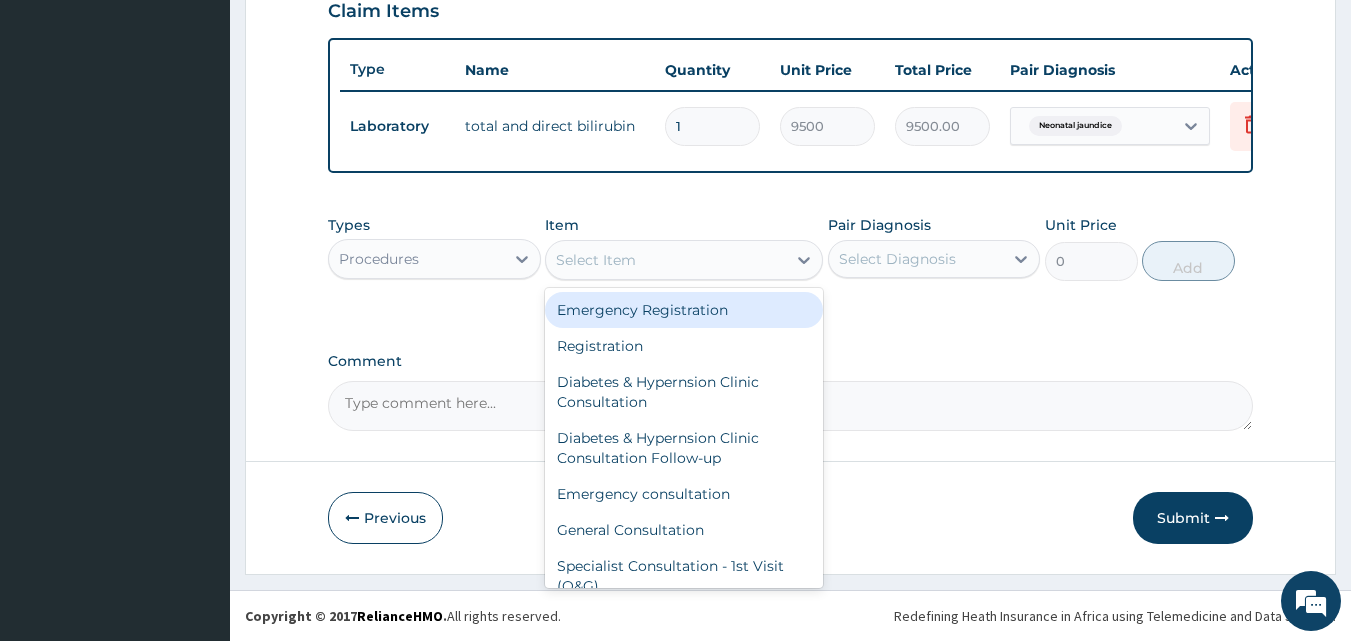 click on "Select Item" at bounding box center [666, 260] 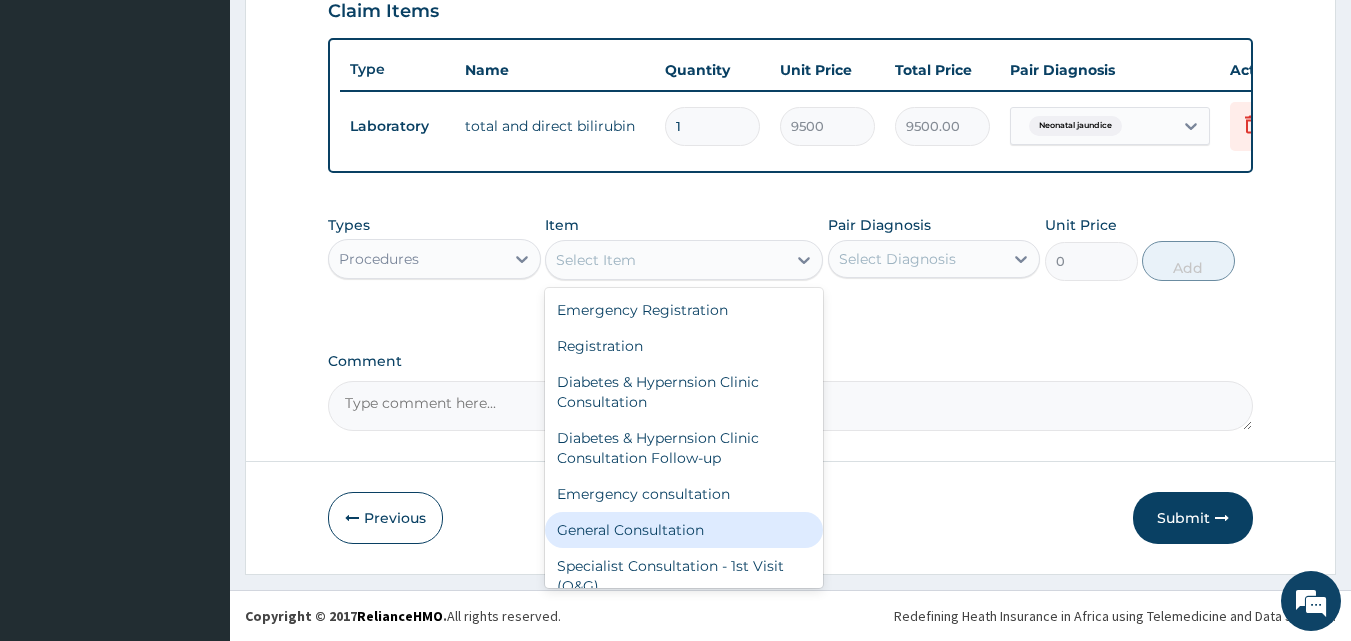 click on "General Consultation" at bounding box center (684, 530) 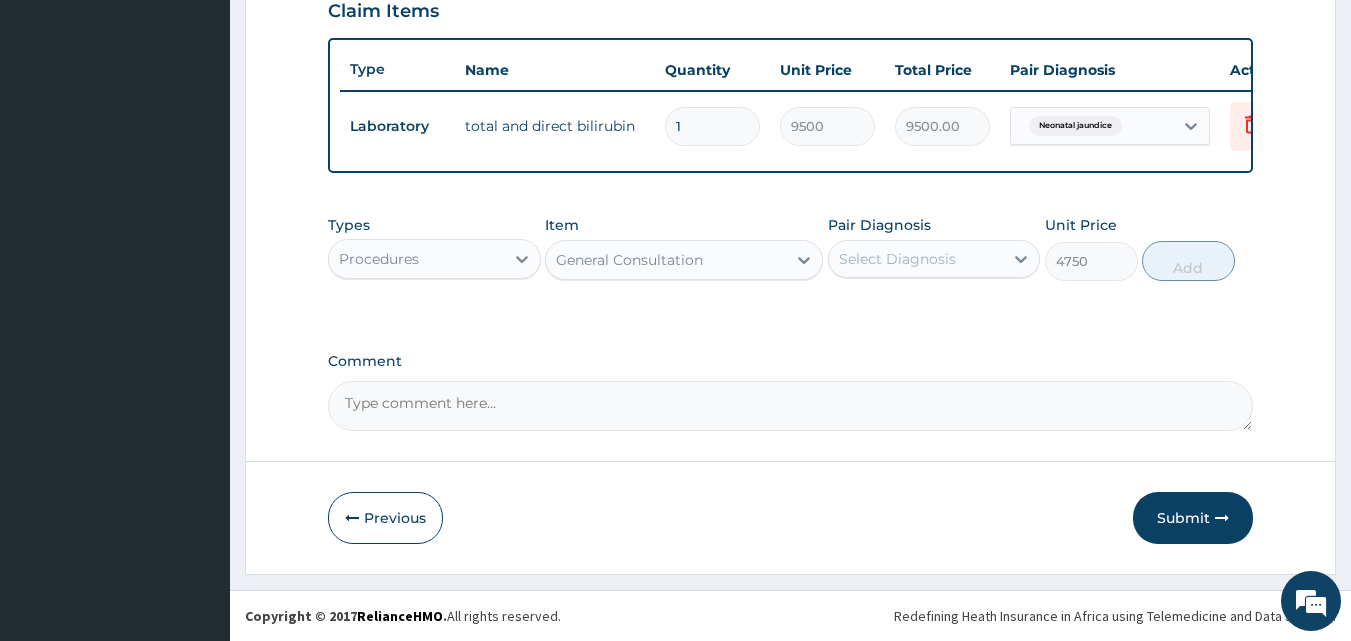 click on "Select Diagnosis" at bounding box center [897, 259] 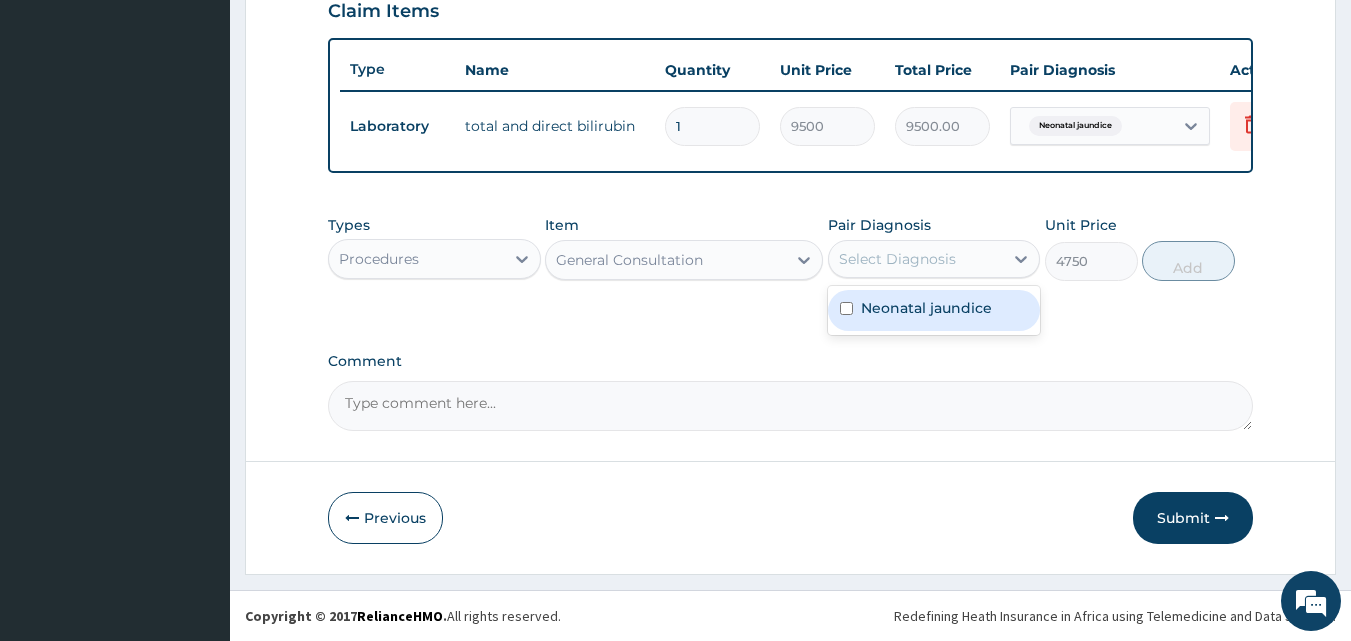 click on "Neonatal jaundice" at bounding box center (926, 308) 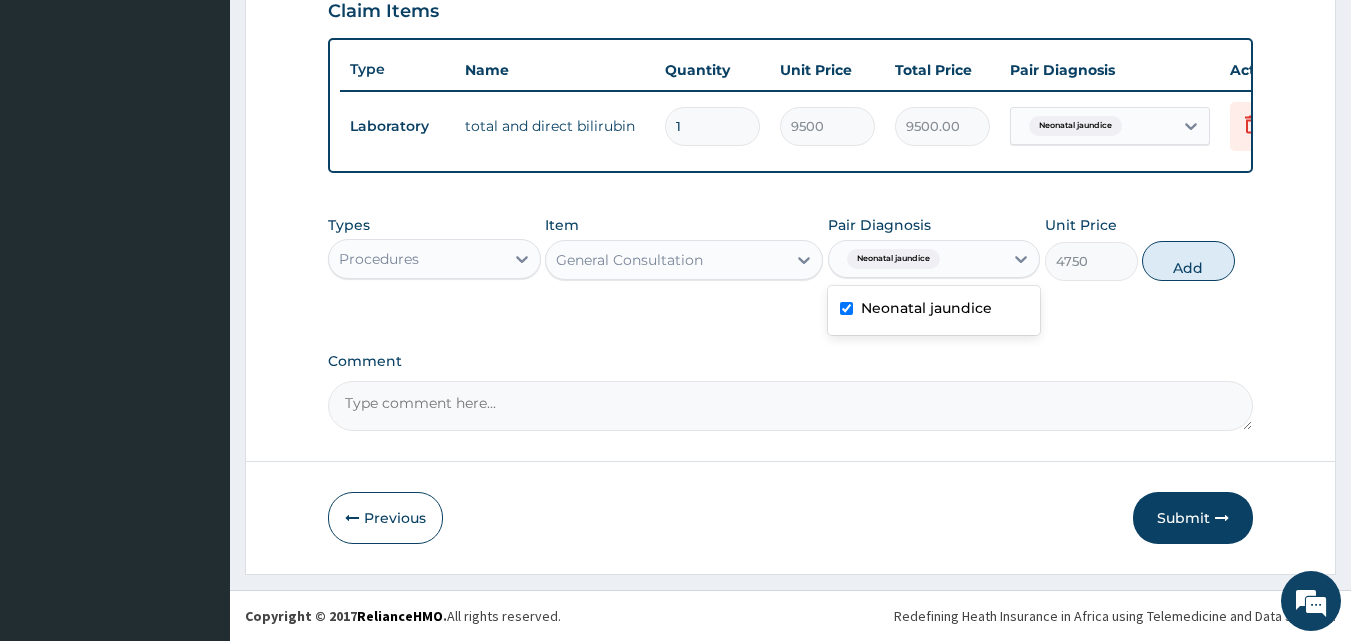 click at bounding box center [846, 308] 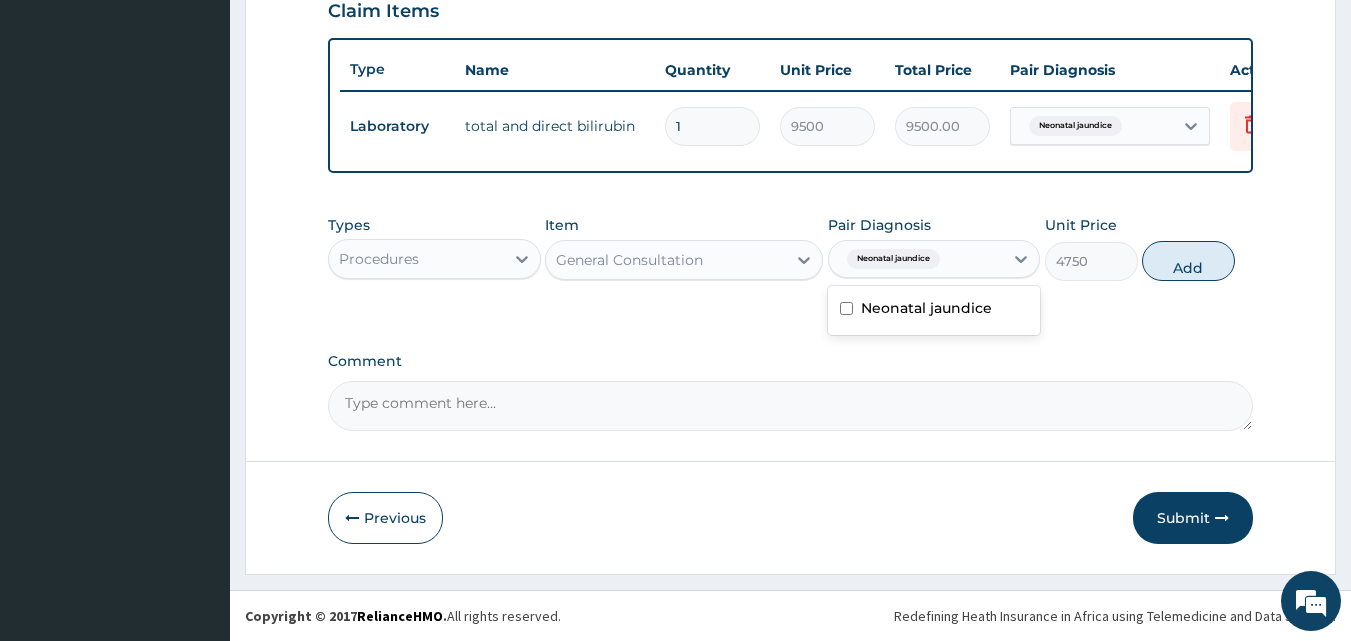 checkbox on "false" 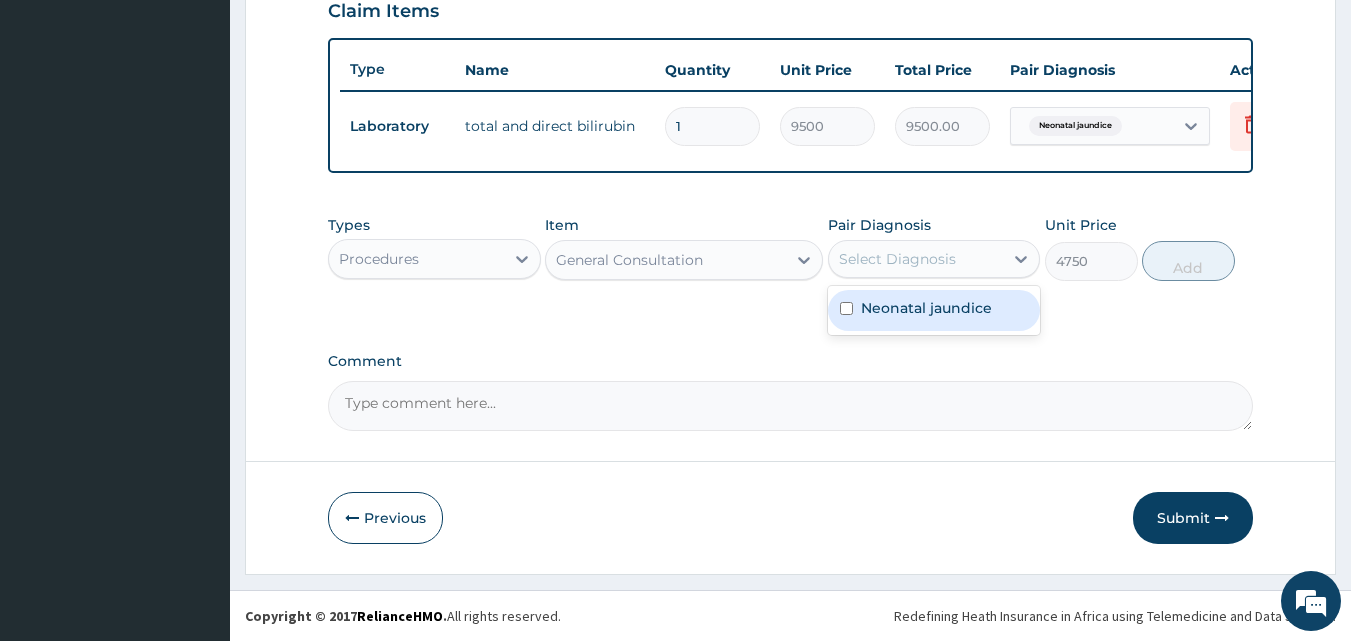 click on "Select Diagnosis" at bounding box center [897, 259] 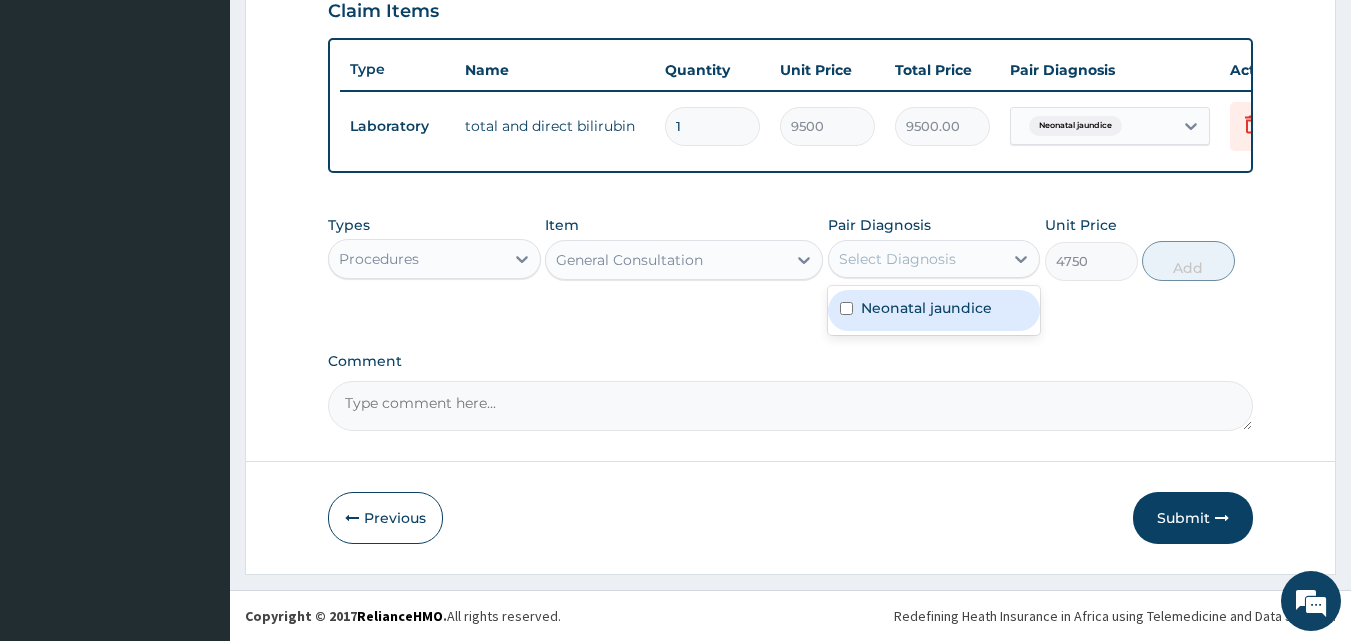 click on "Select Diagnosis" at bounding box center [897, 259] 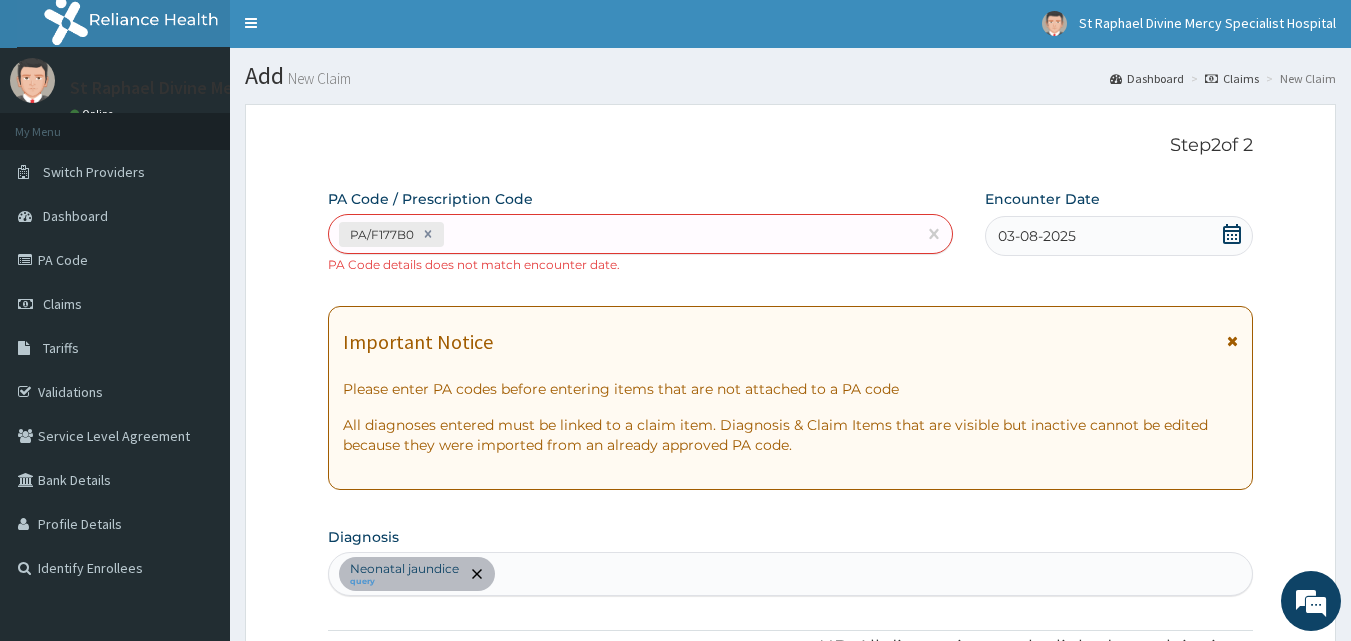 scroll, scrollTop: 0, scrollLeft: 0, axis: both 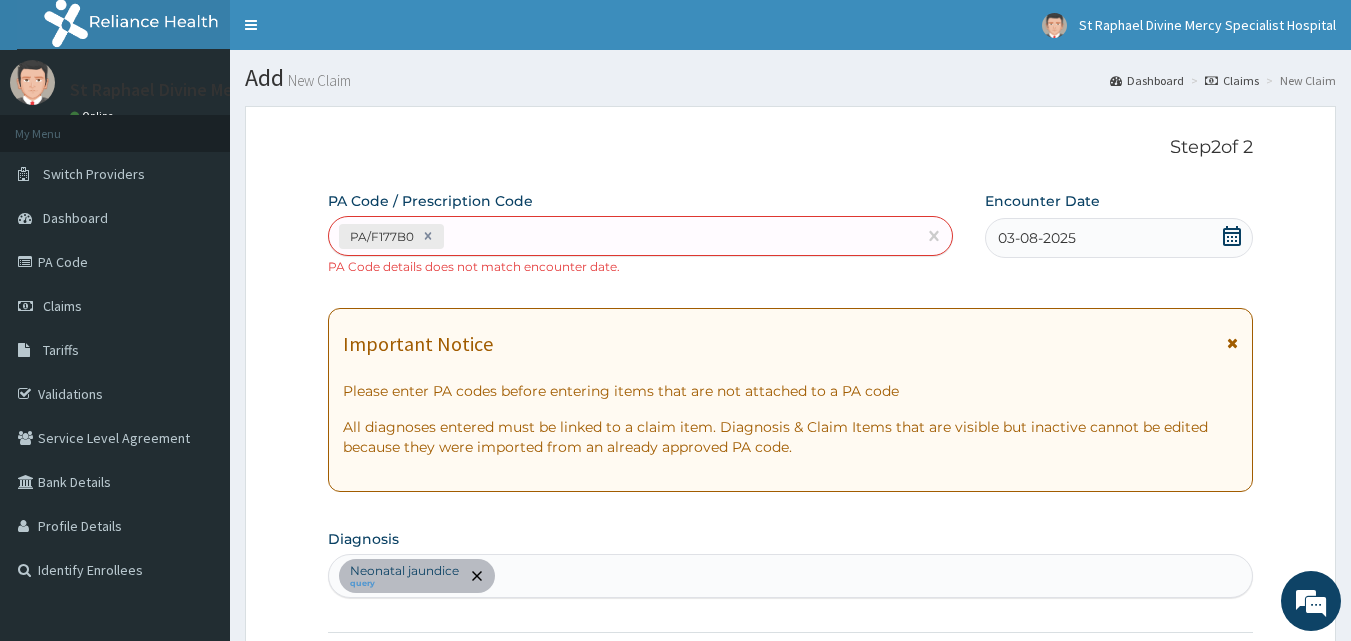 click on "Neonatal jaundice query" at bounding box center (791, 576) 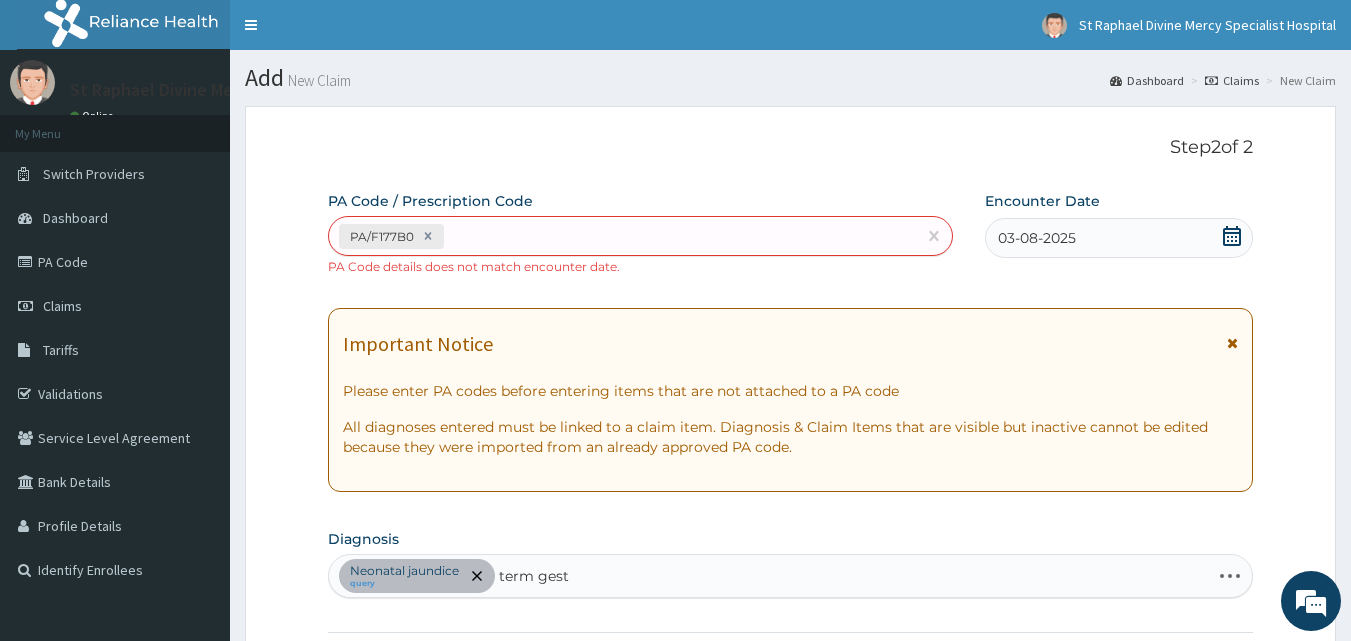 type on "term gesta" 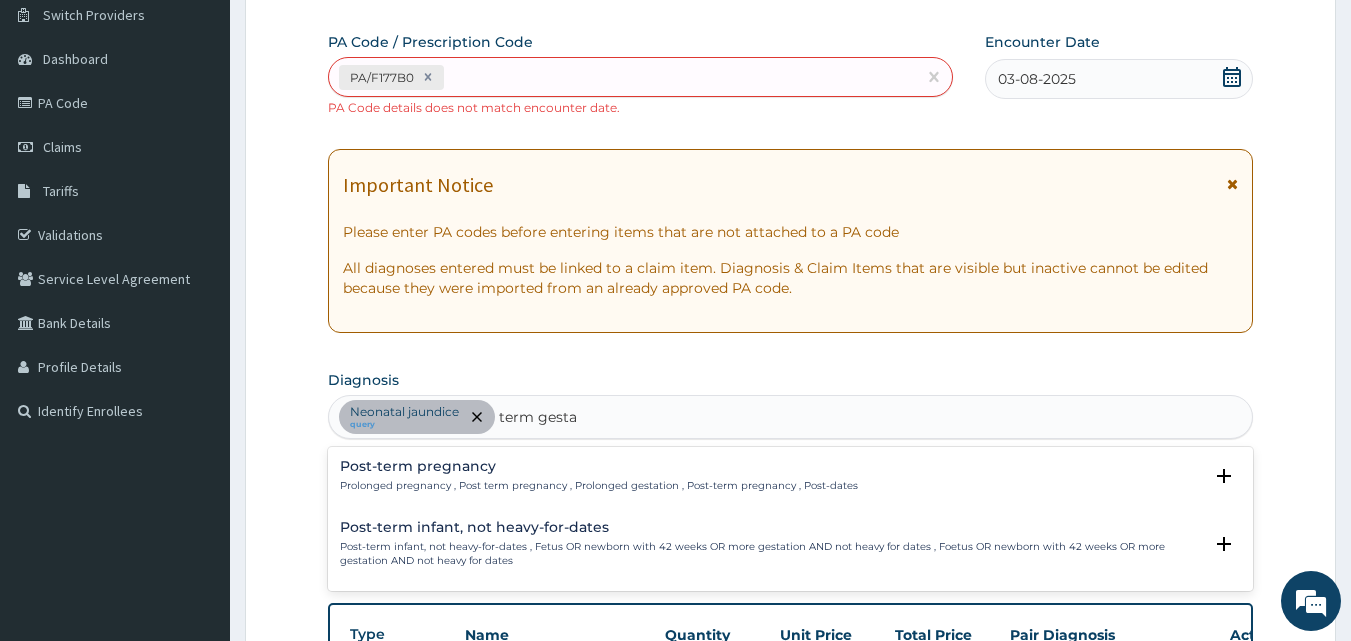 scroll, scrollTop: 200, scrollLeft: 0, axis: vertical 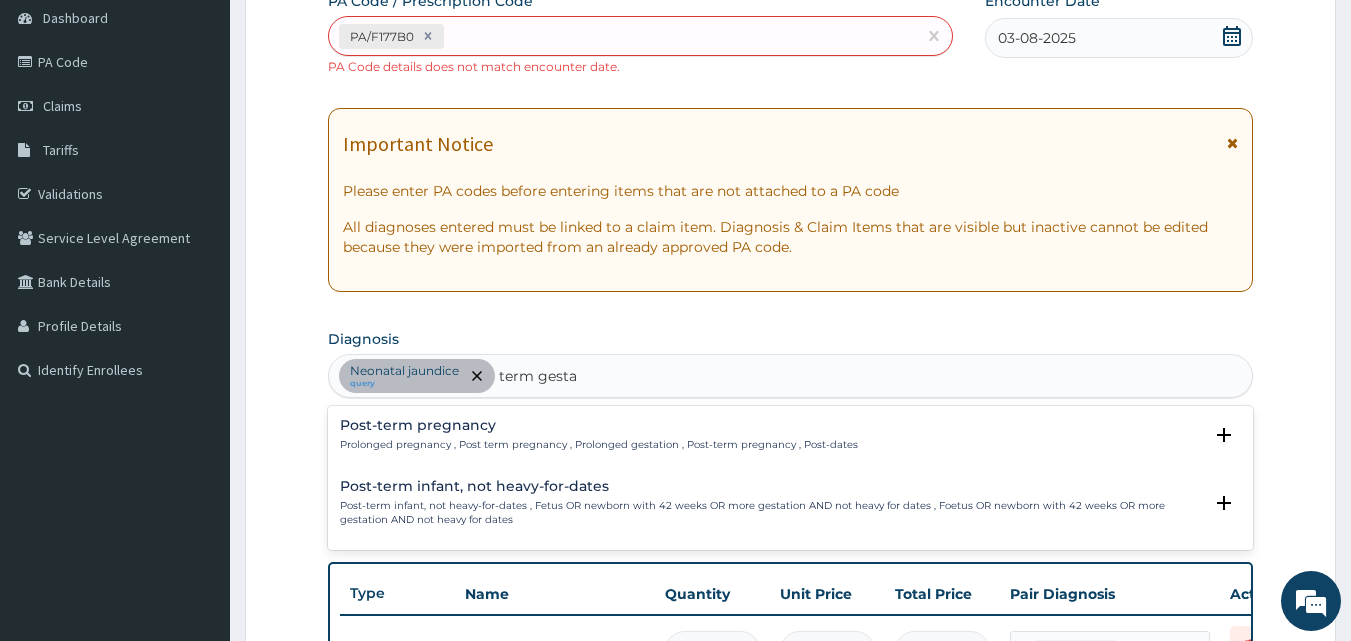 click on "Post-term pregnancy Prolonged pregnancy , Post term pregnancy , Prolonged gestation , Post-term pregnancy , Post-dates Select Status Query Query covers suspected (?), Keep in view (kiv), Ruled out (r/o) Confirmed" at bounding box center [791, 440] 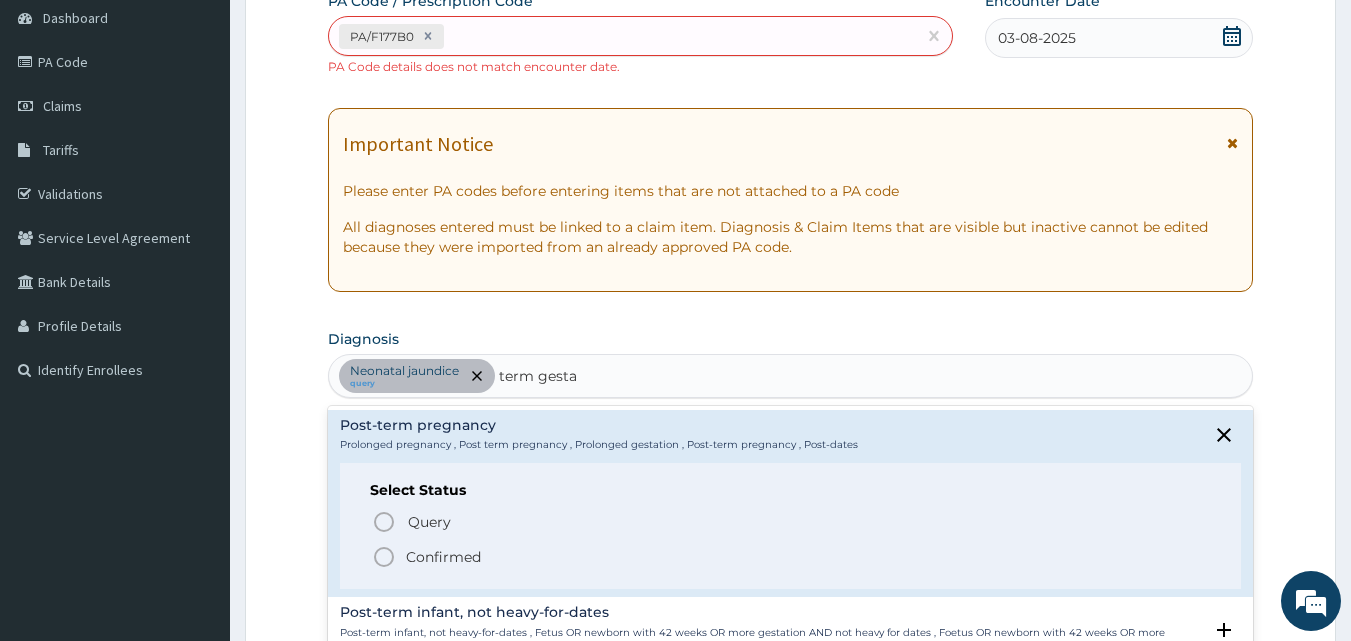 click on "Confirmed" at bounding box center [443, 557] 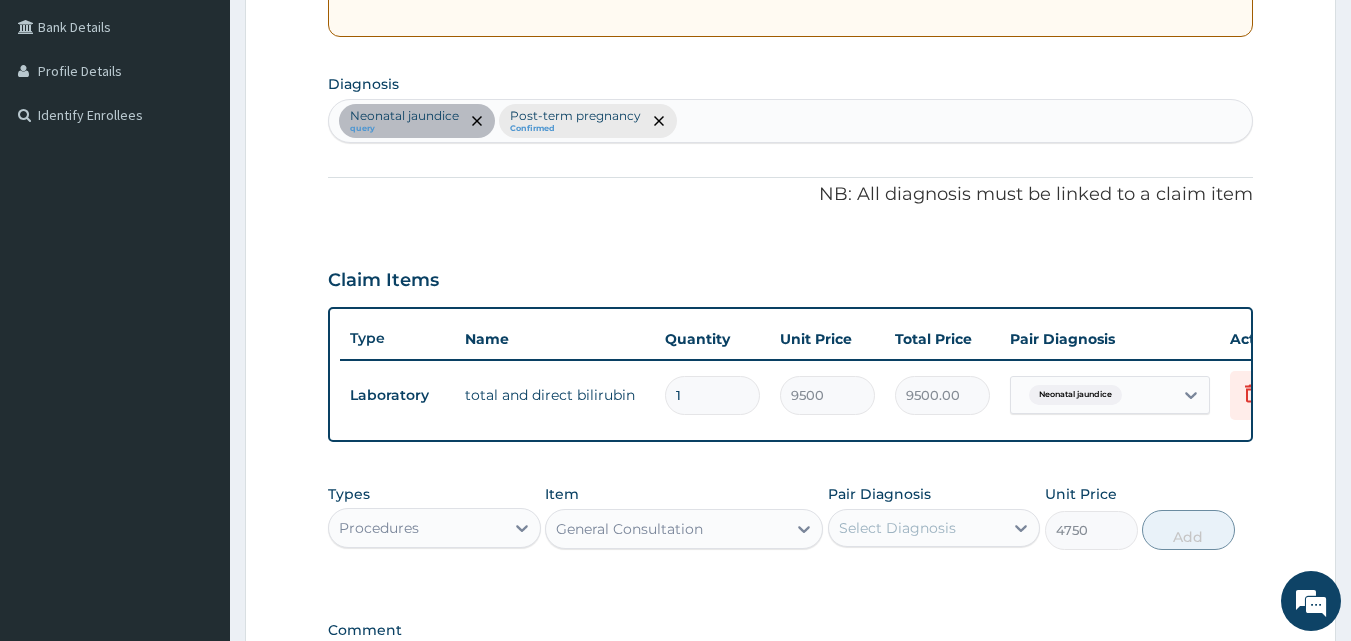 scroll, scrollTop: 500, scrollLeft: 0, axis: vertical 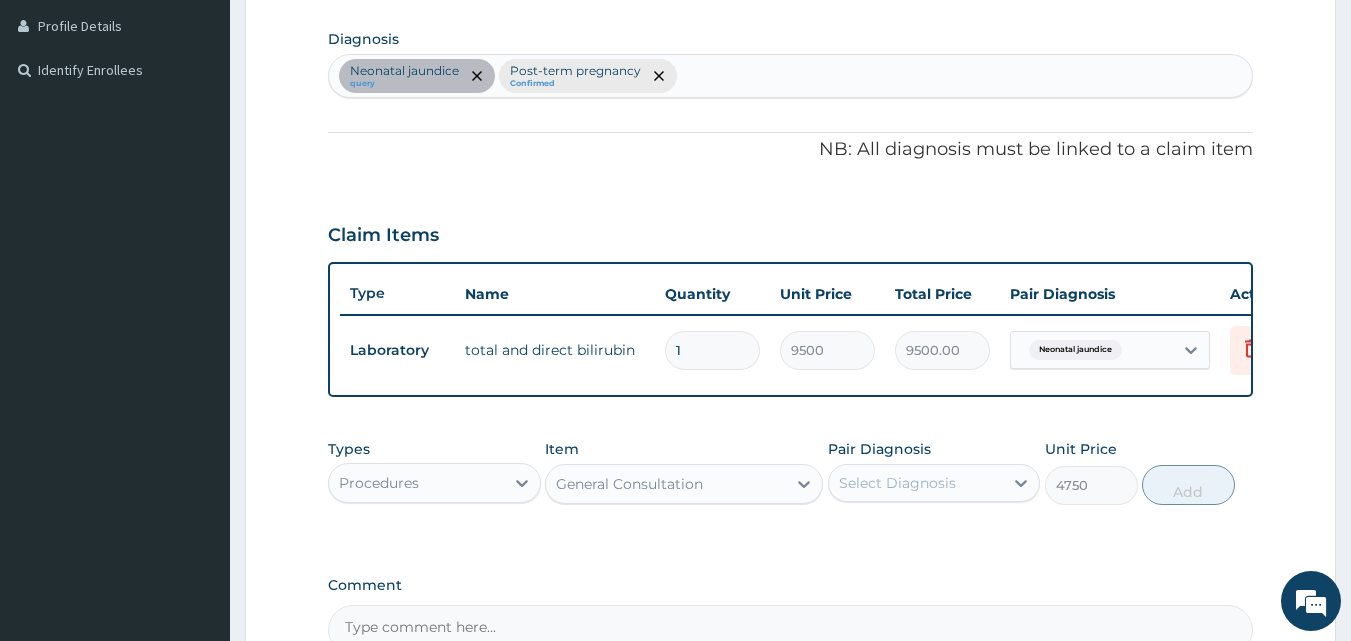 click on "Select Diagnosis" at bounding box center (897, 483) 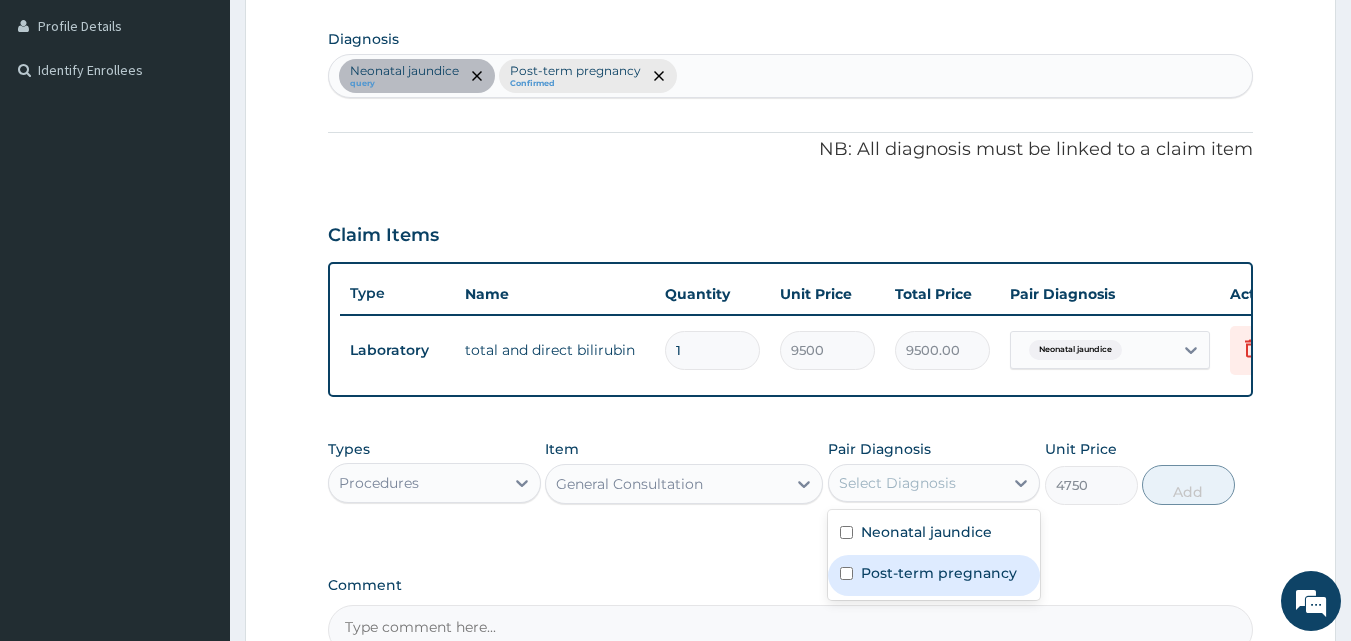 drag, startPoint x: 935, startPoint y: 602, endPoint x: 950, endPoint y: 592, distance: 18.027756 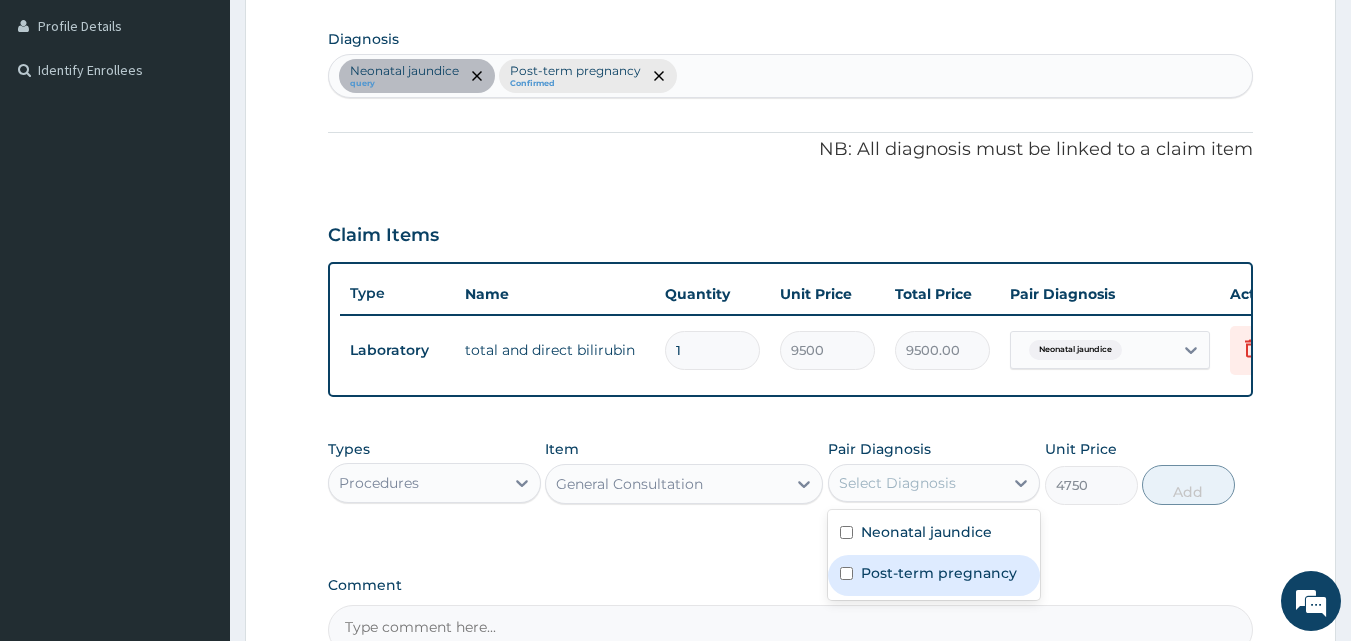 click on "Post-term pregnancy" at bounding box center (934, 575) 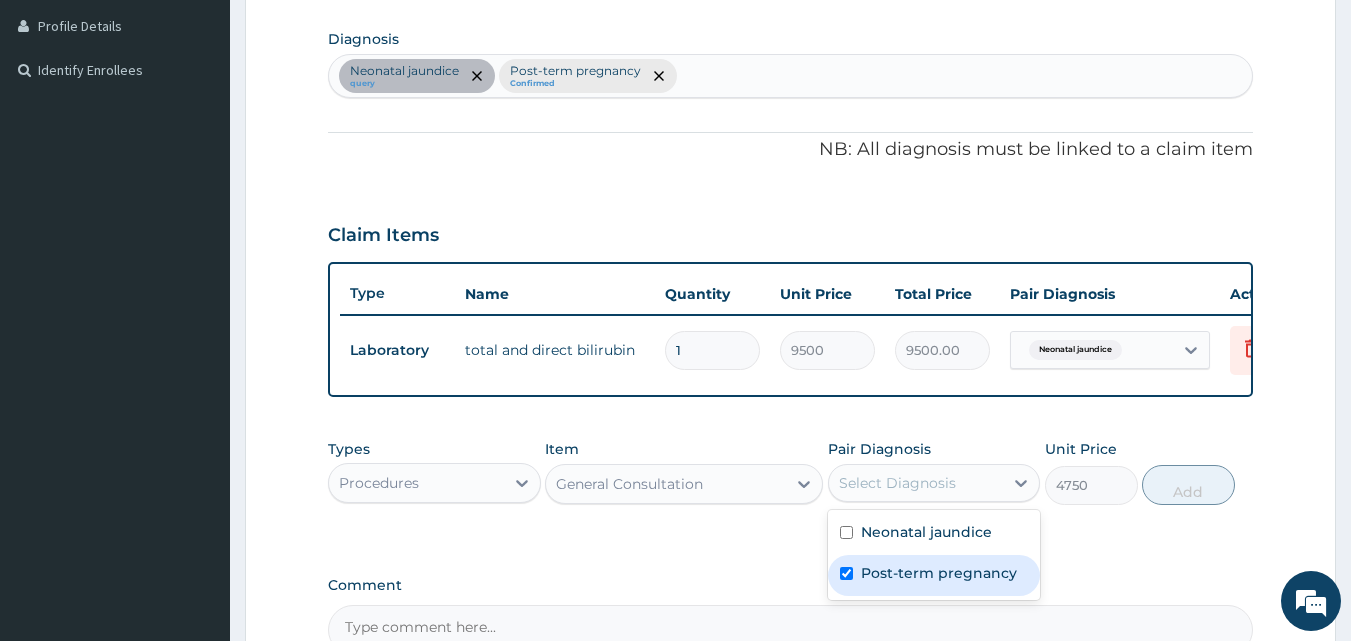 checkbox on "true" 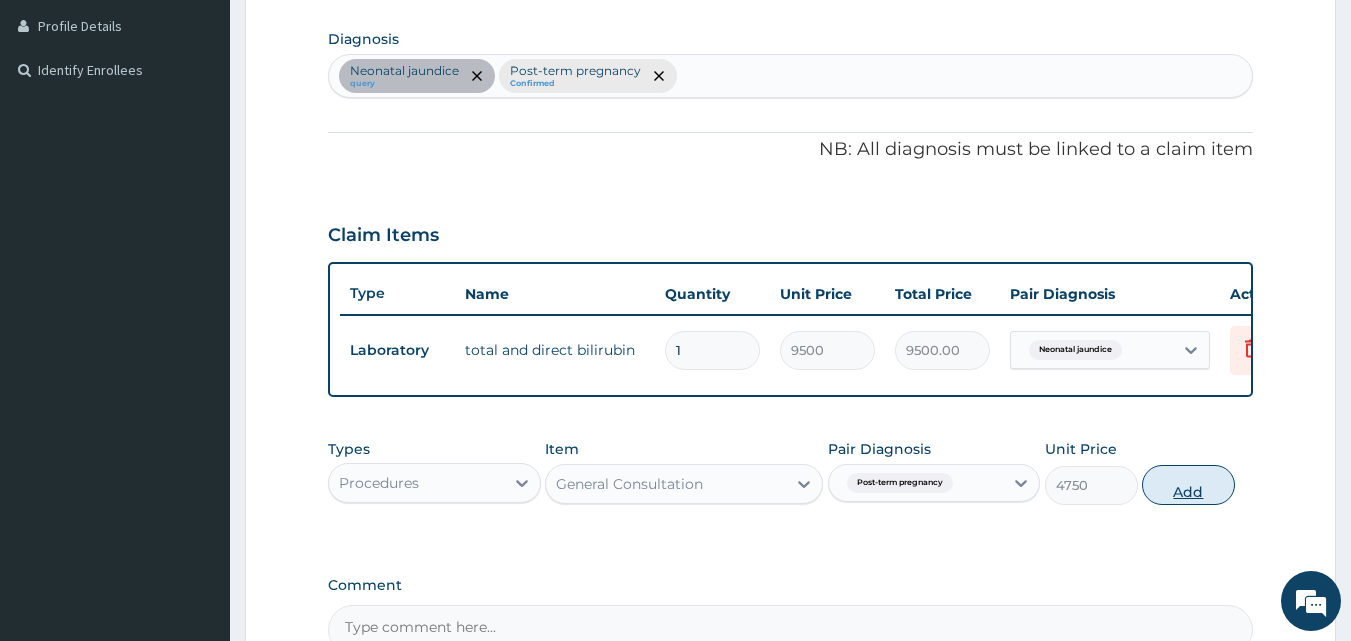 click on "Add" at bounding box center [1188, 485] 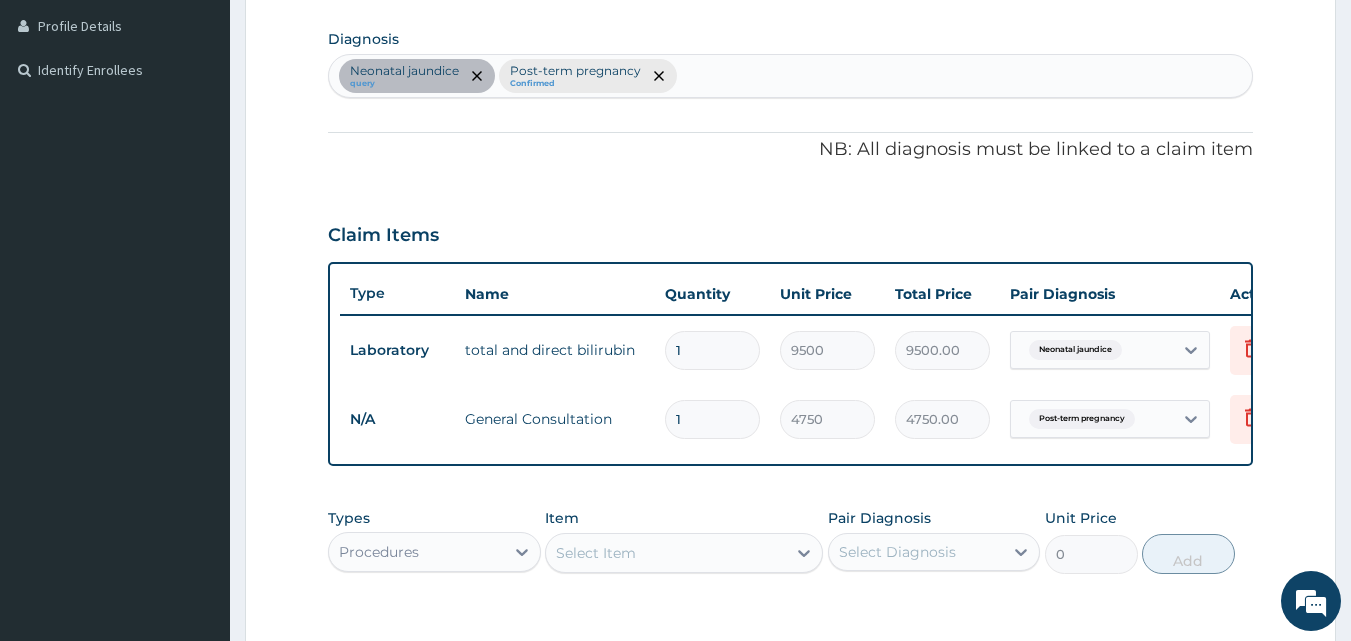 click on "Neonatal jaundice query Post-term pregnancy Confirmed" at bounding box center [791, 76] 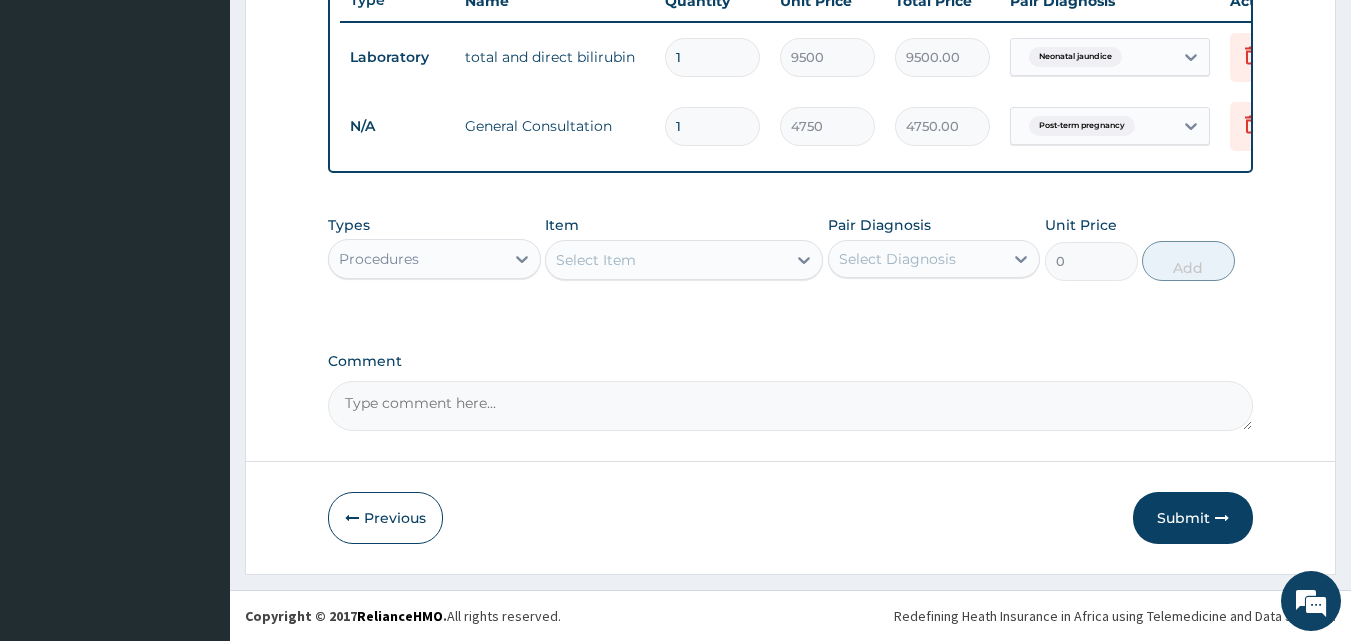 scroll, scrollTop: 800, scrollLeft: 0, axis: vertical 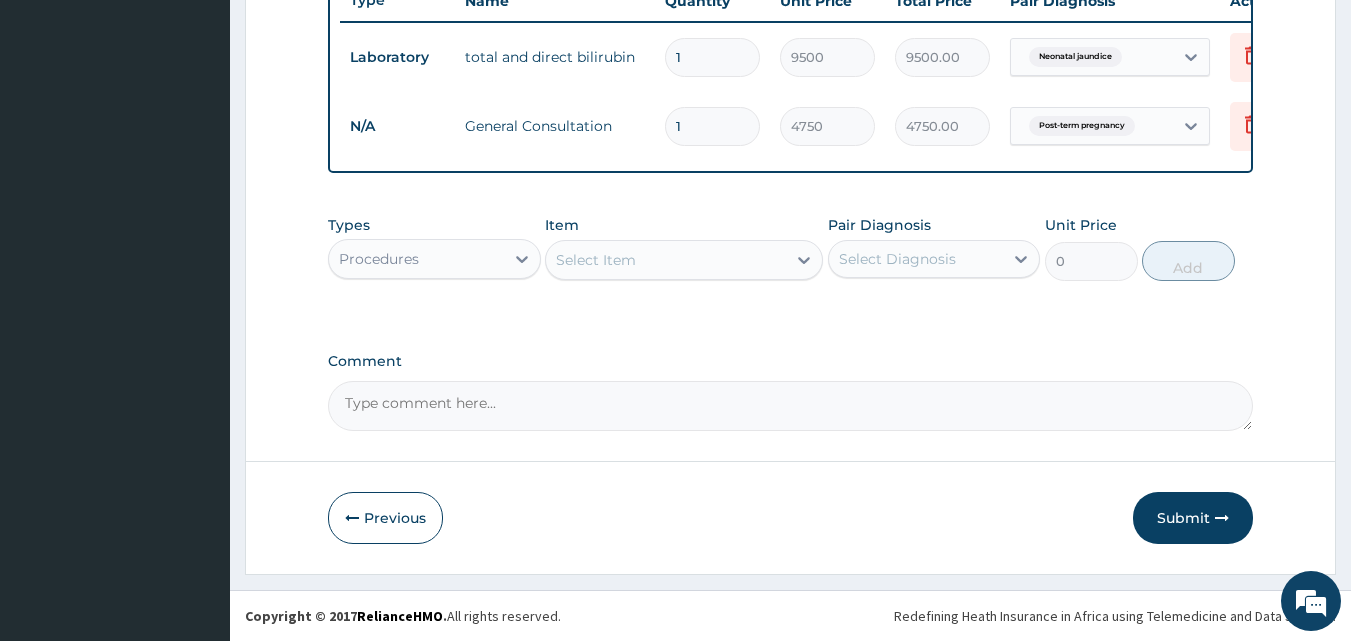 click on "Procedures" at bounding box center [434, 259] 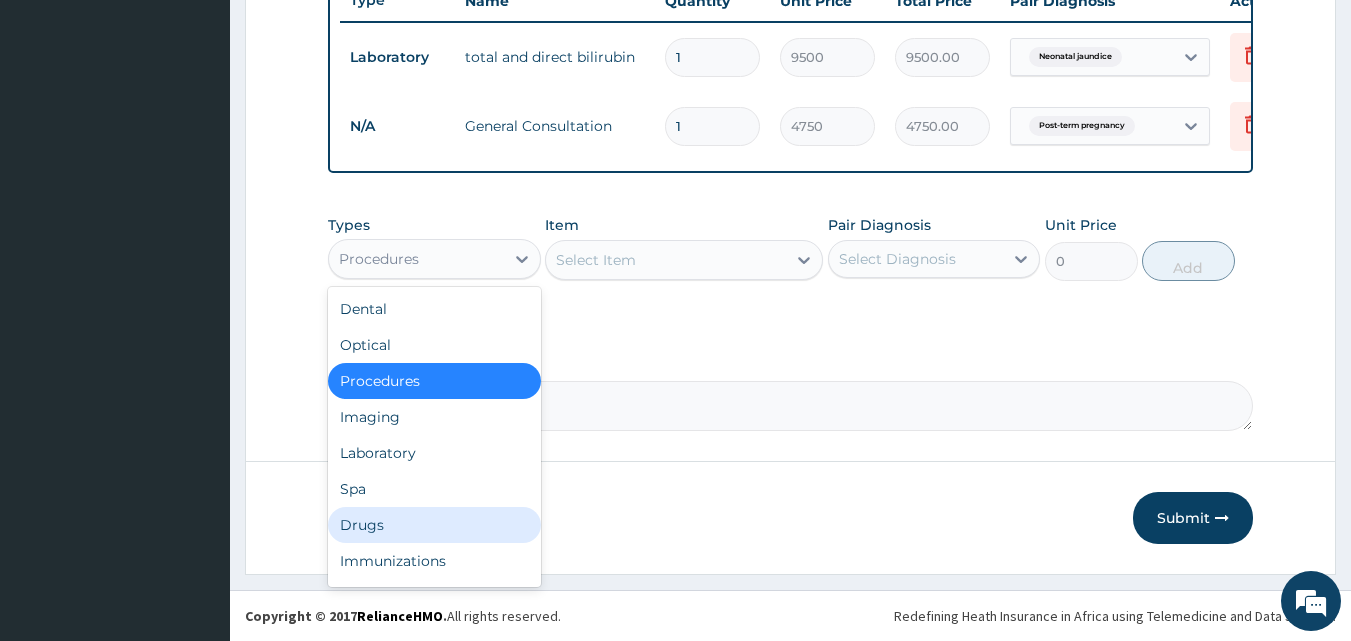 click on "Drugs" at bounding box center [434, 525] 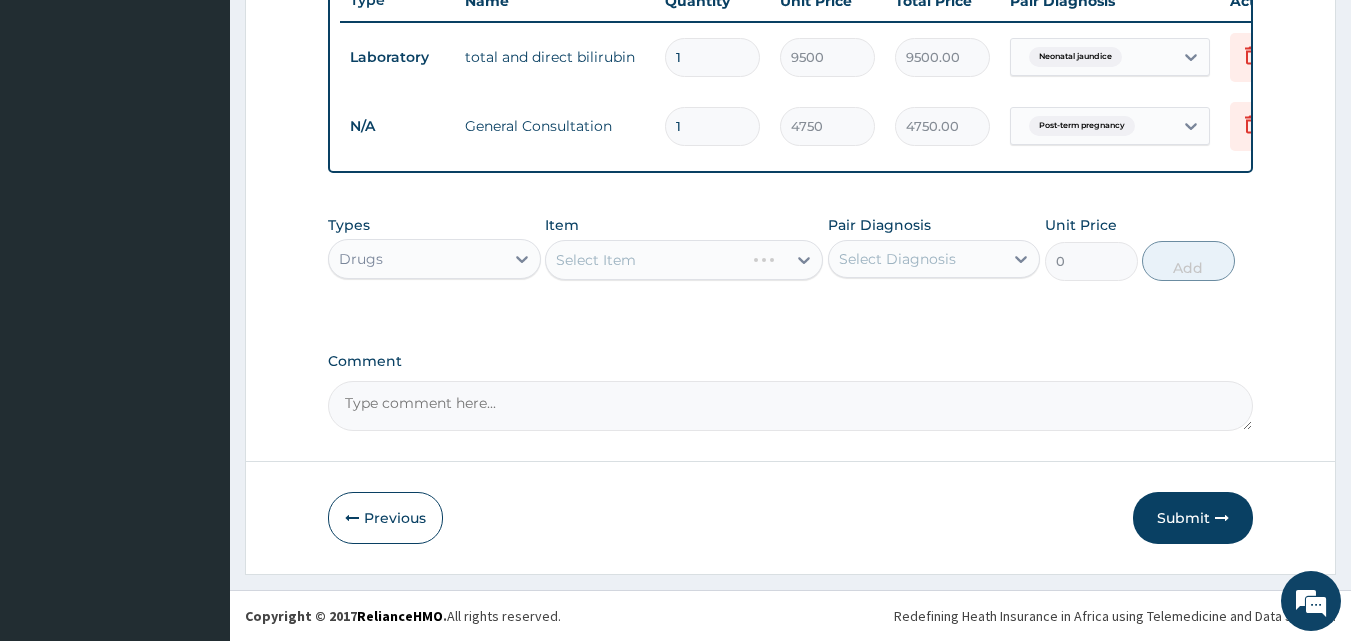 click on "Select Item" at bounding box center (684, 260) 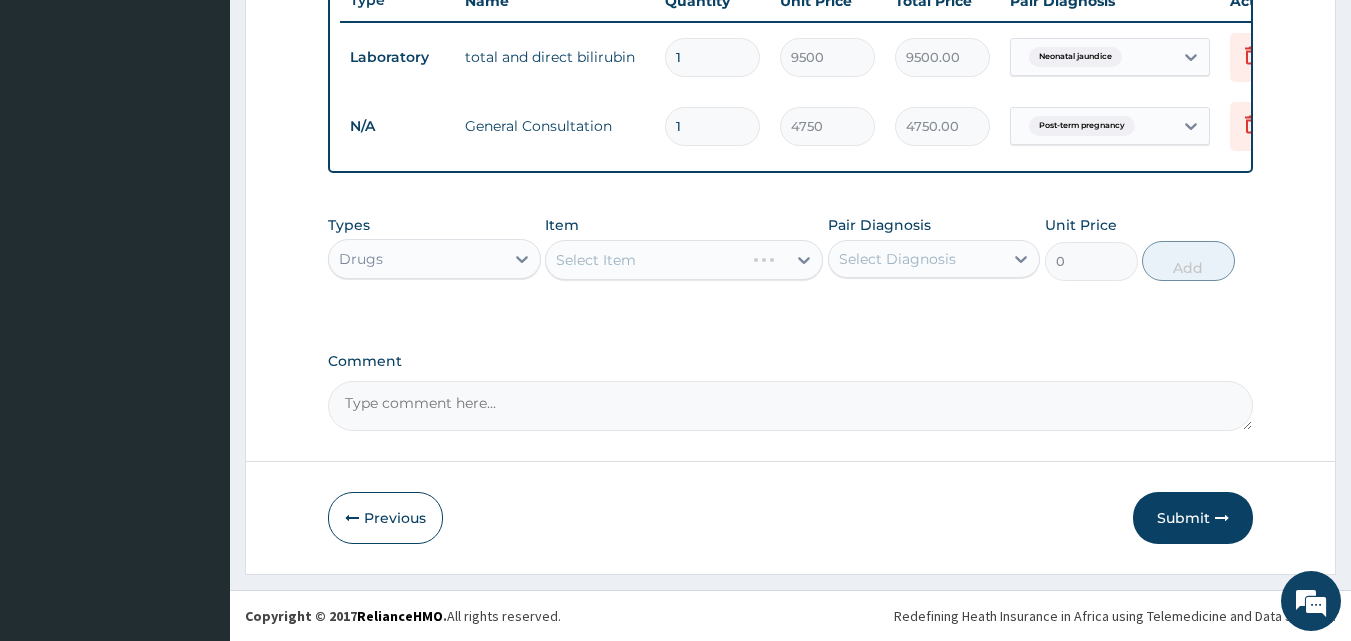 click on "Select Item" at bounding box center [684, 260] 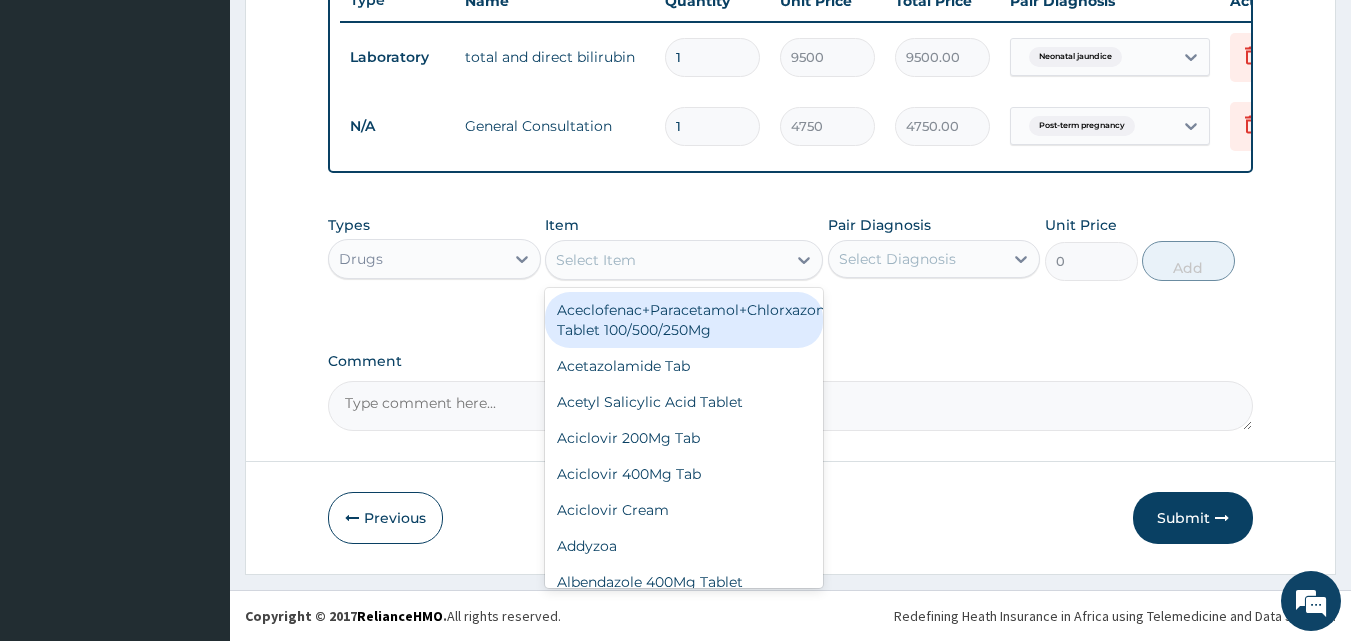click on "Select Item" at bounding box center (666, 260) 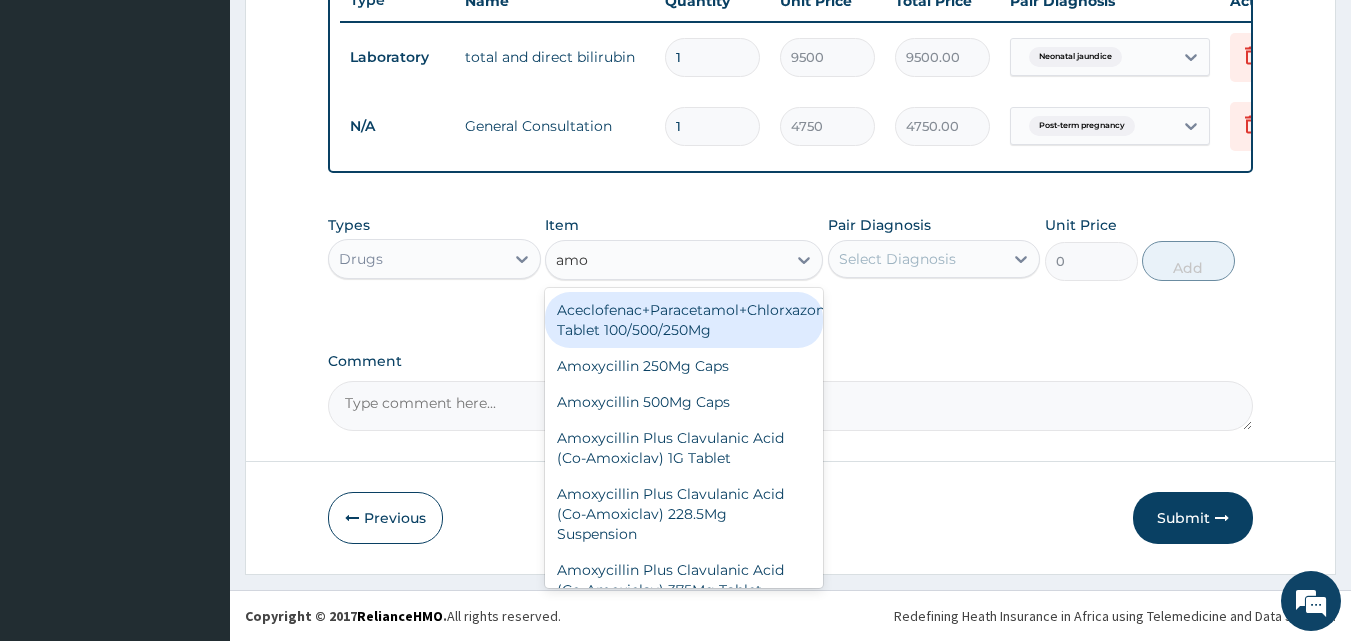 type on "amox" 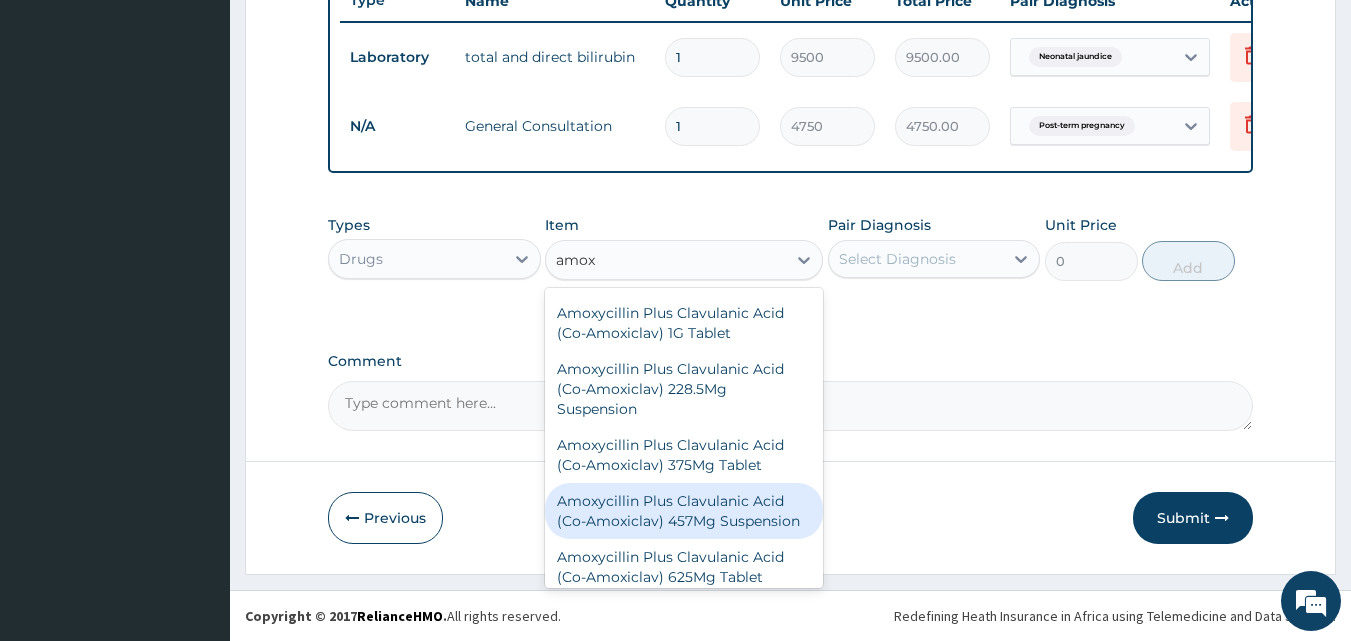 scroll, scrollTop: 100, scrollLeft: 0, axis: vertical 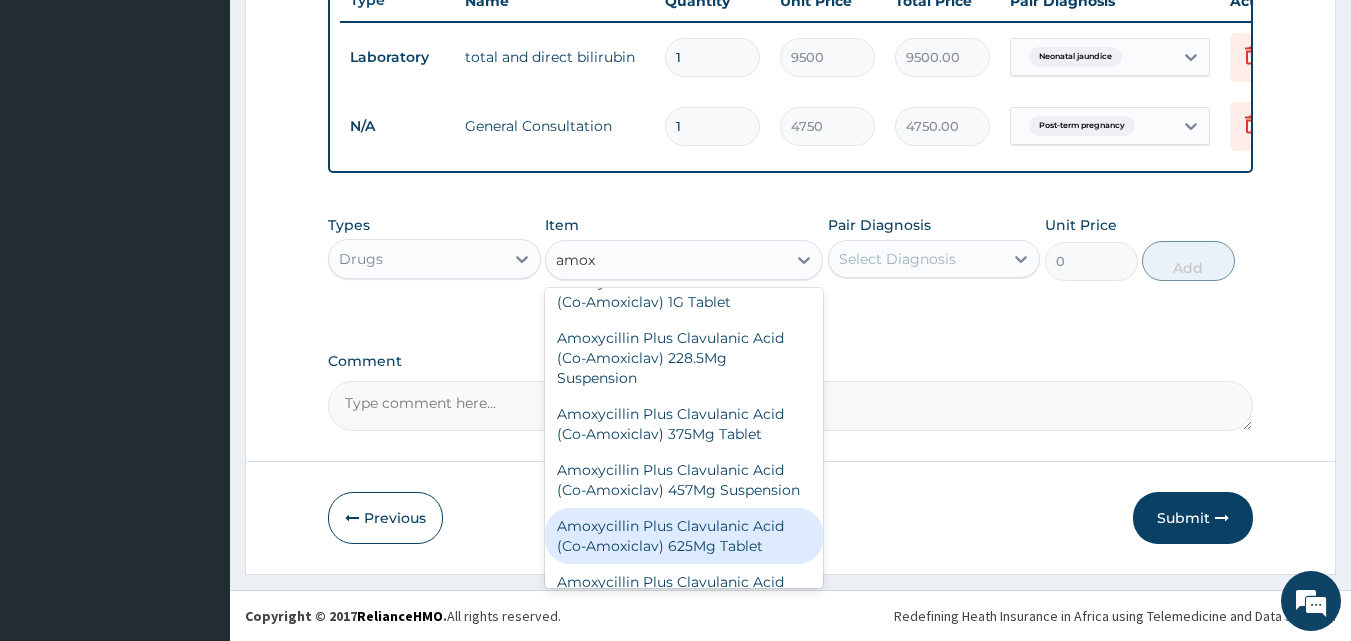 click on "Amoxycillin Plus Clavulanic Acid (Co-Amoxiclav) 625Mg Tablet" at bounding box center [684, 536] 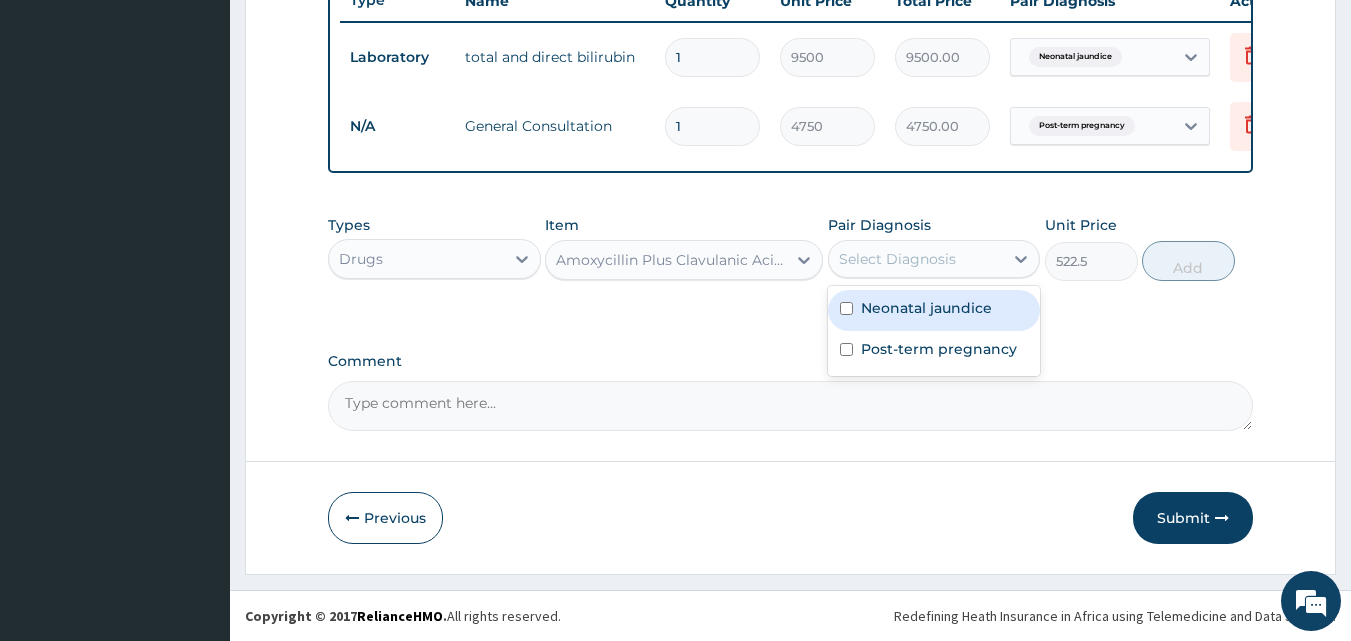 click on "Select Diagnosis" at bounding box center (897, 259) 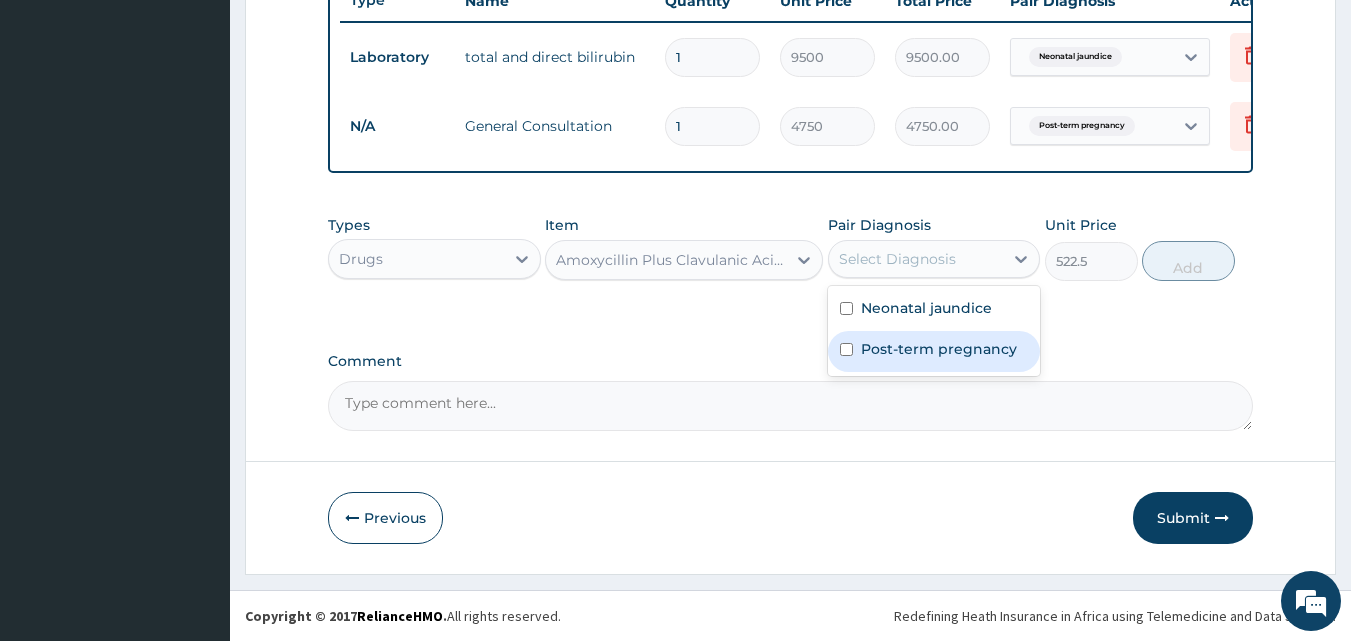 click on "Post-term pregnancy" at bounding box center [939, 349] 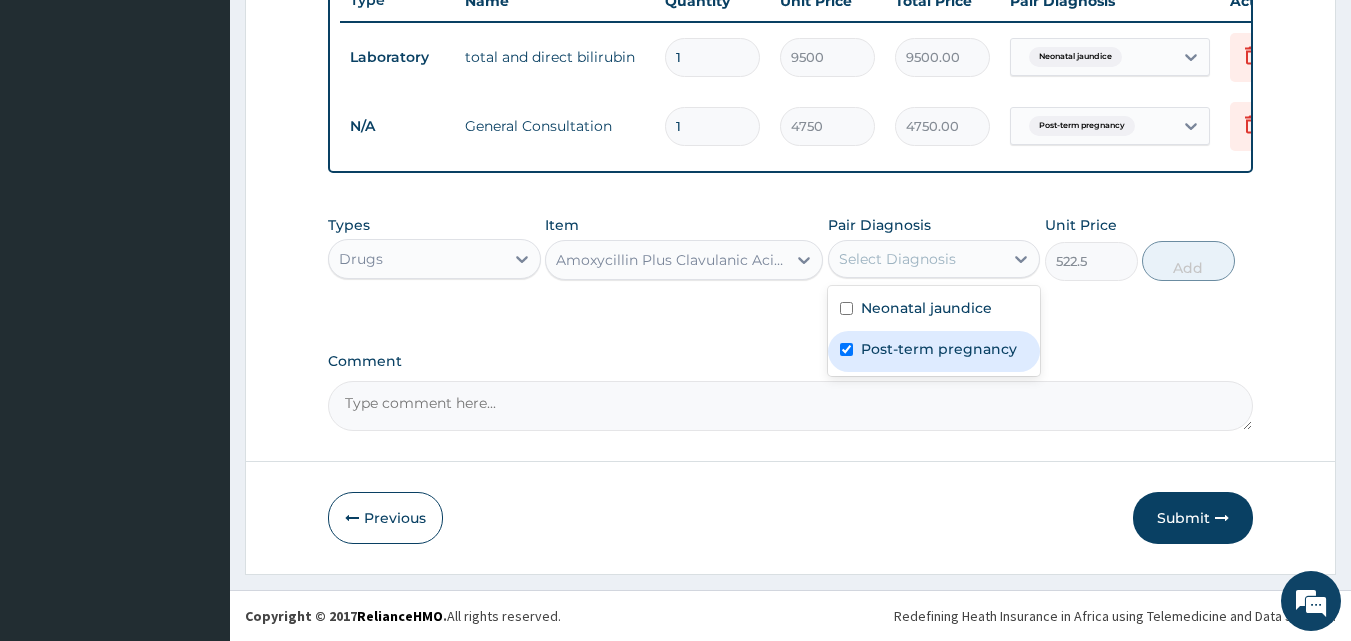 checkbox on "true" 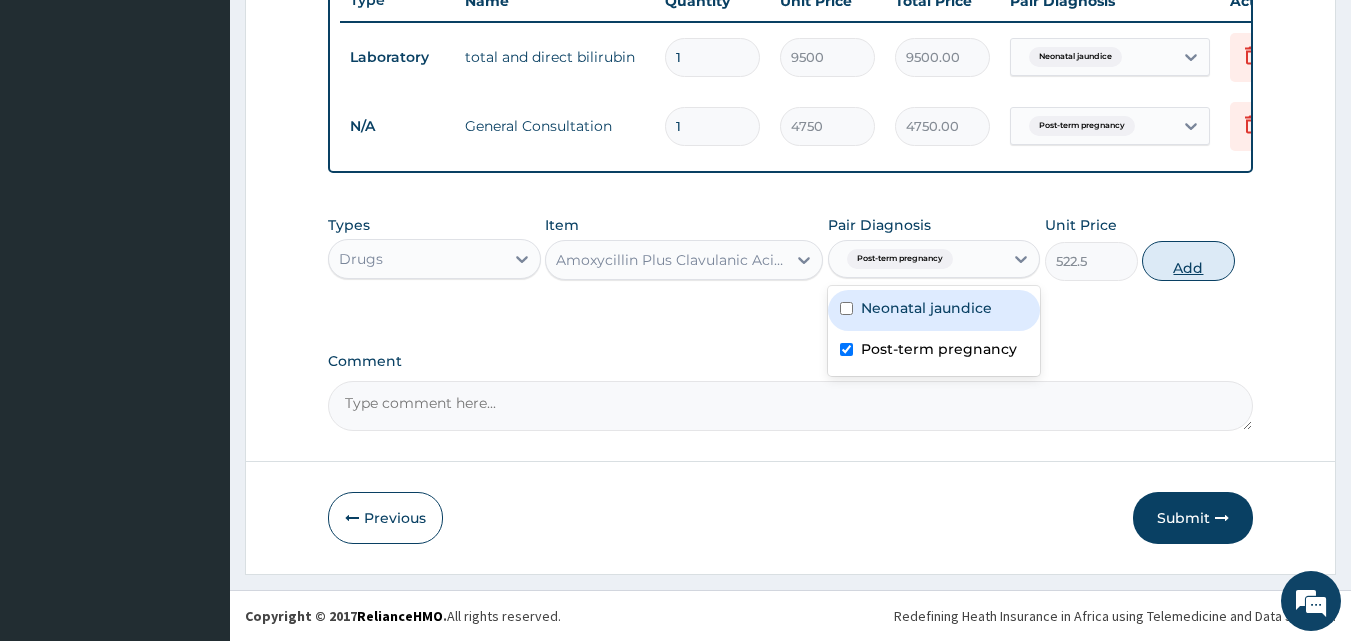click on "Add" at bounding box center [1188, 261] 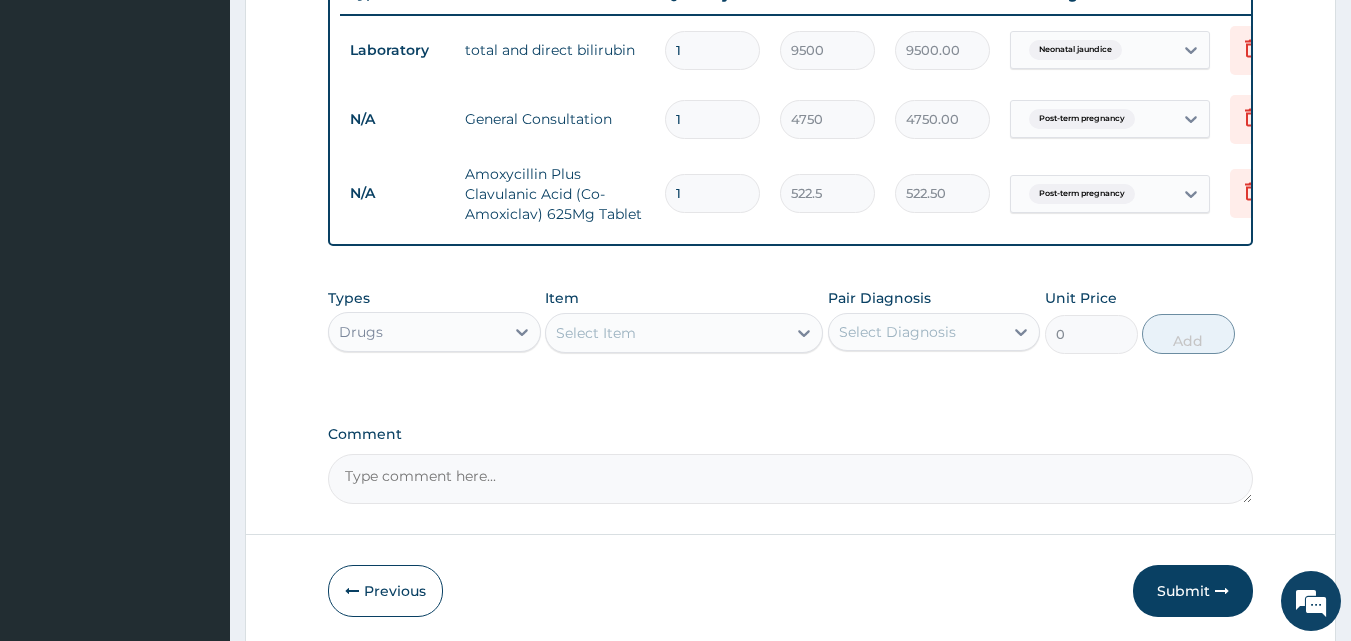 type on "14" 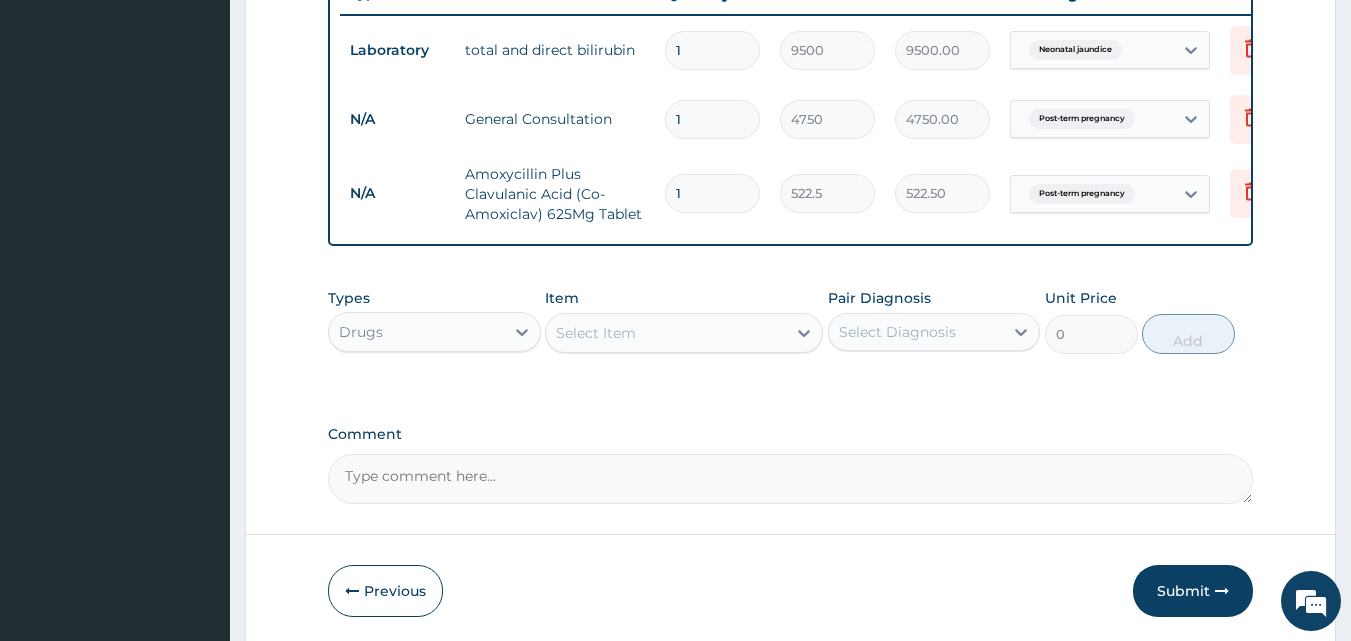 type on "7315.00" 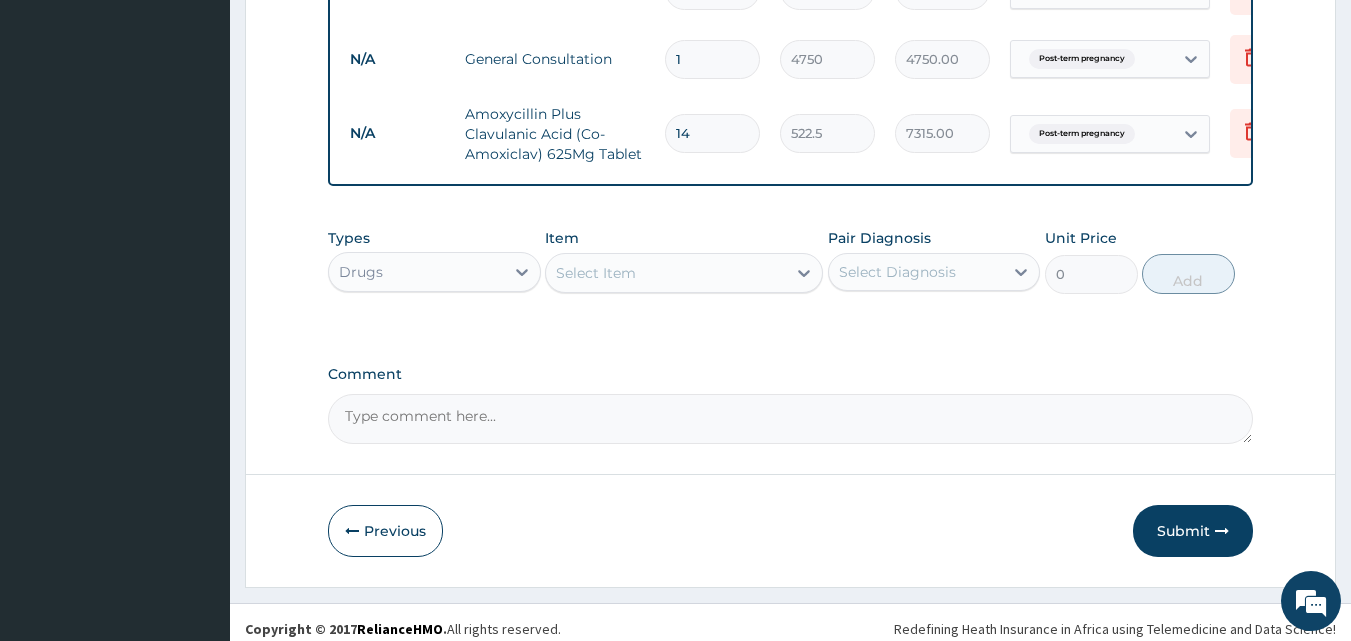 scroll, scrollTop: 888, scrollLeft: 0, axis: vertical 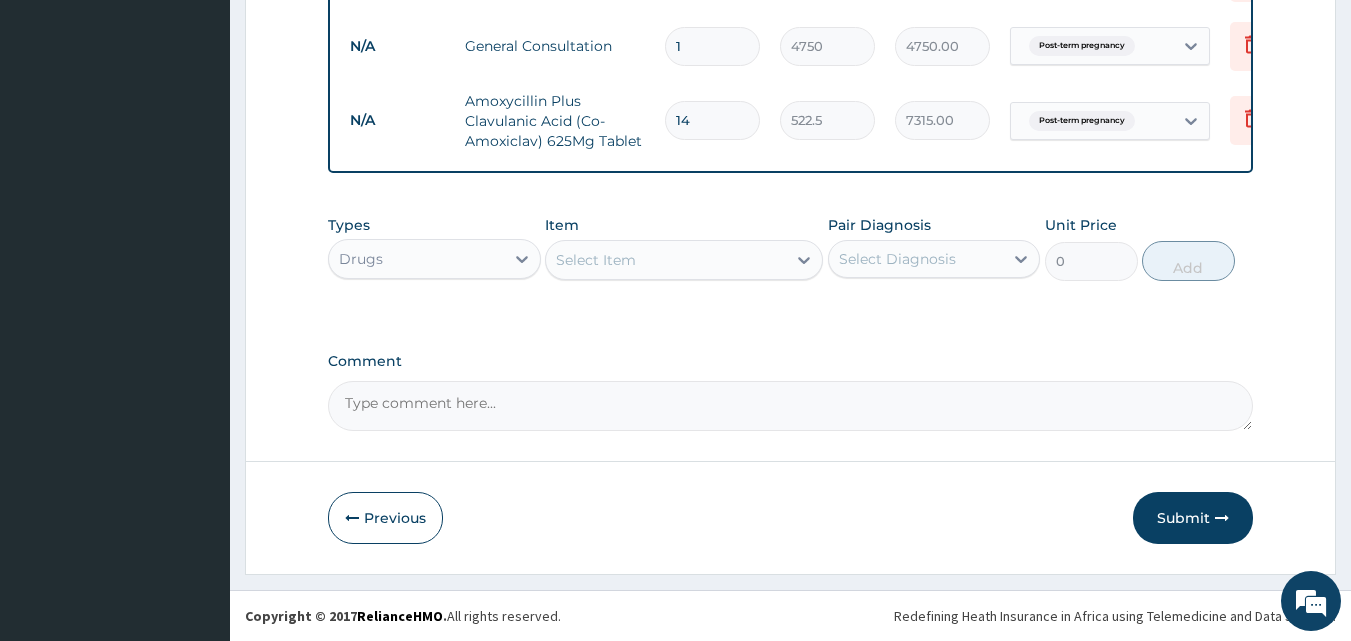type on "14" 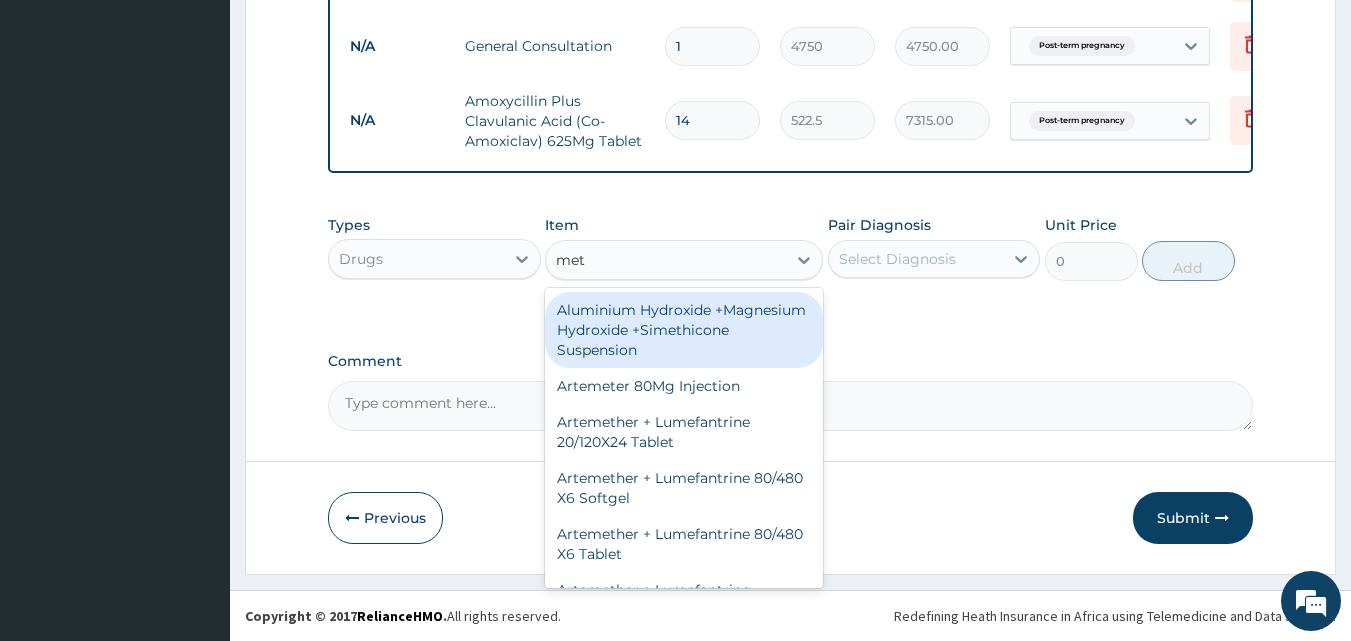 type on "metr" 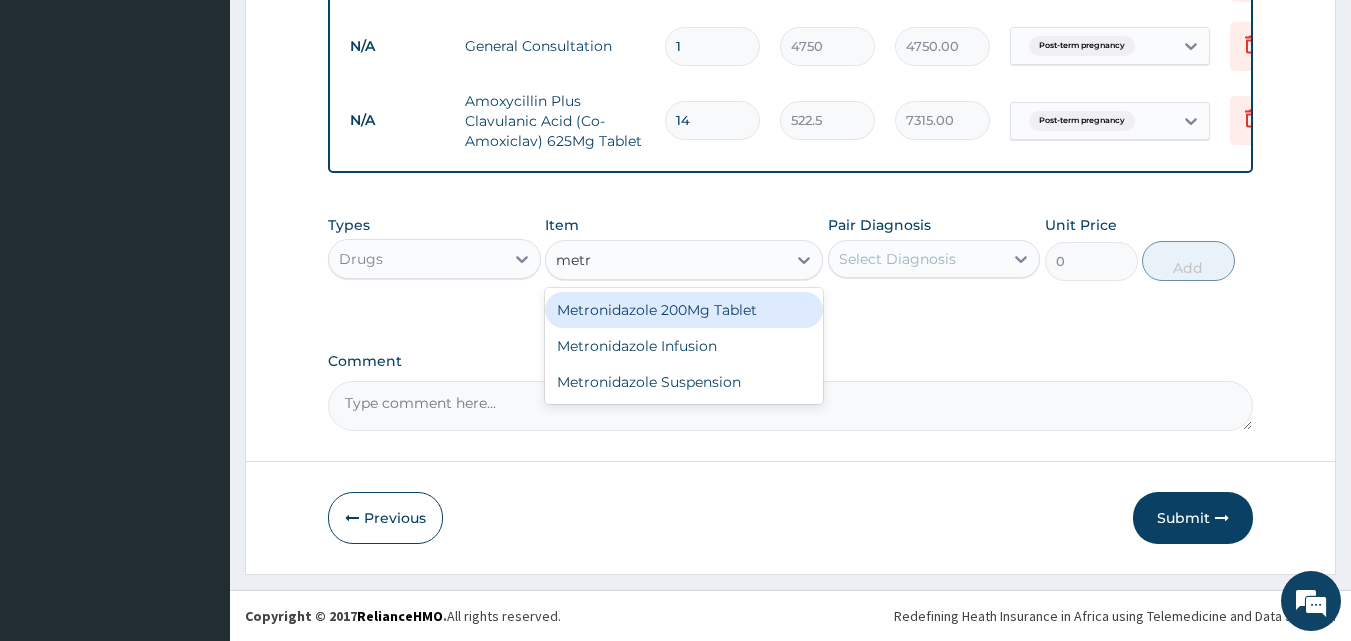 click on "Metronidazole 200Mg Tablet" at bounding box center [684, 310] 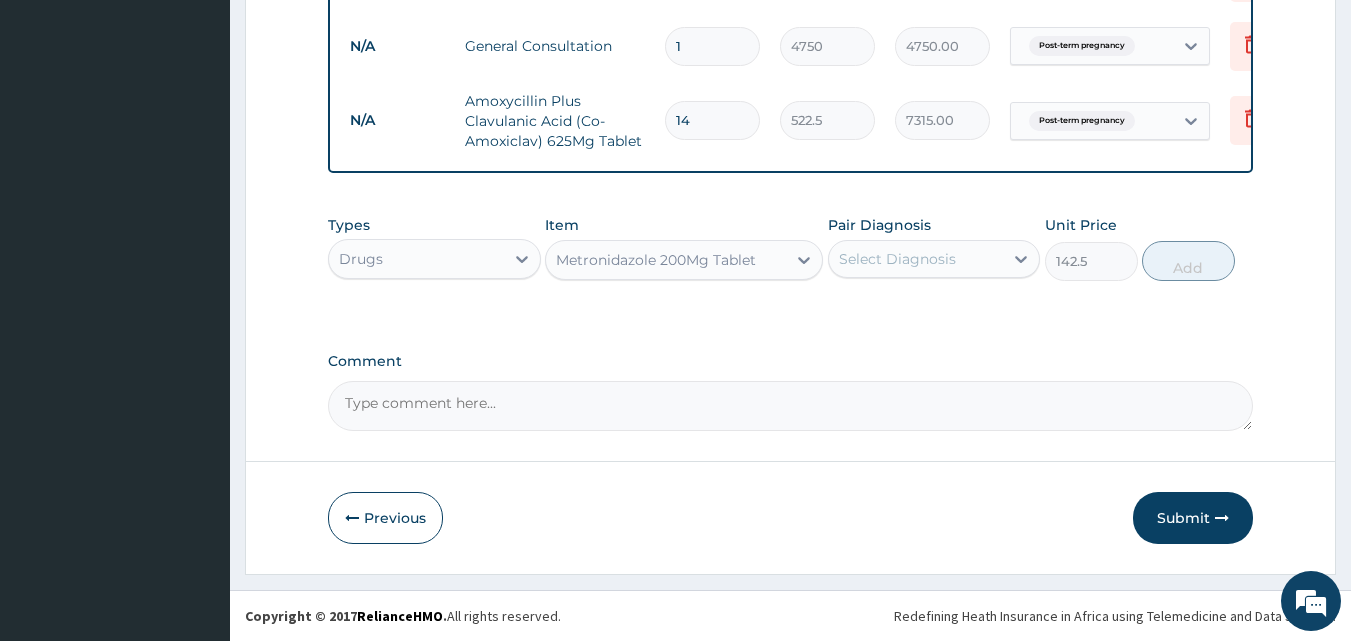 click on "Select Diagnosis" at bounding box center (897, 259) 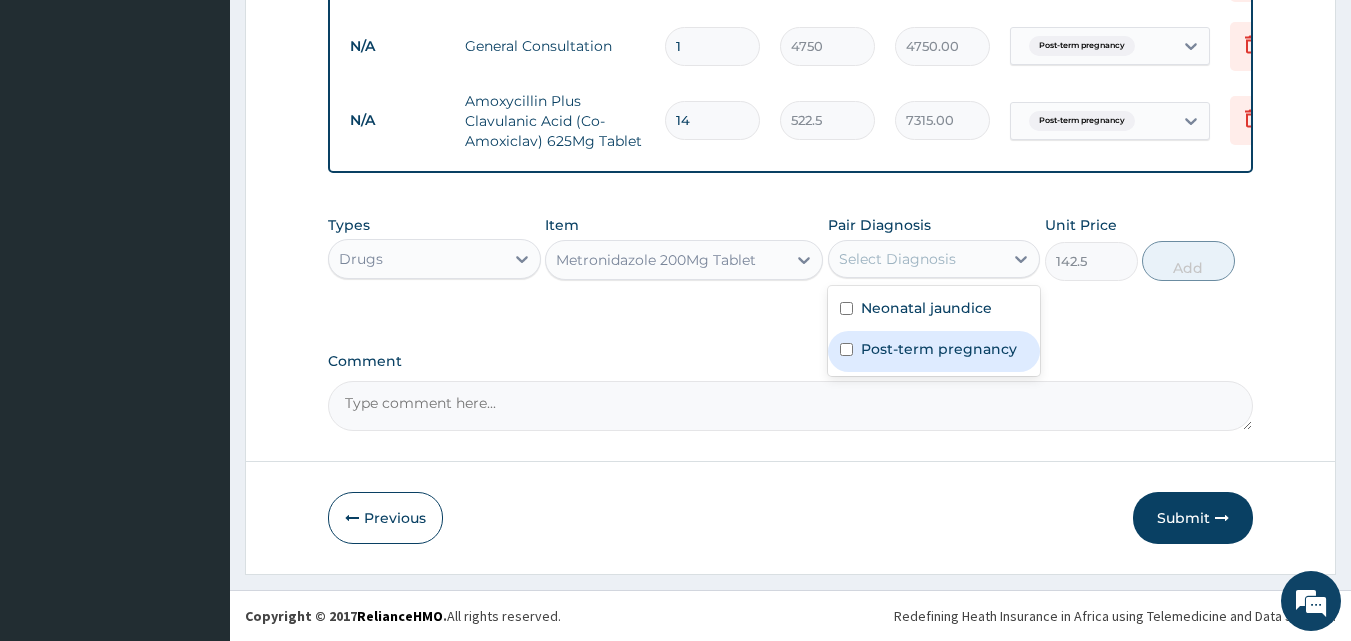 drag, startPoint x: 899, startPoint y: 353, endPoint x: 992, endPoint y: 301, distance: 106.55046 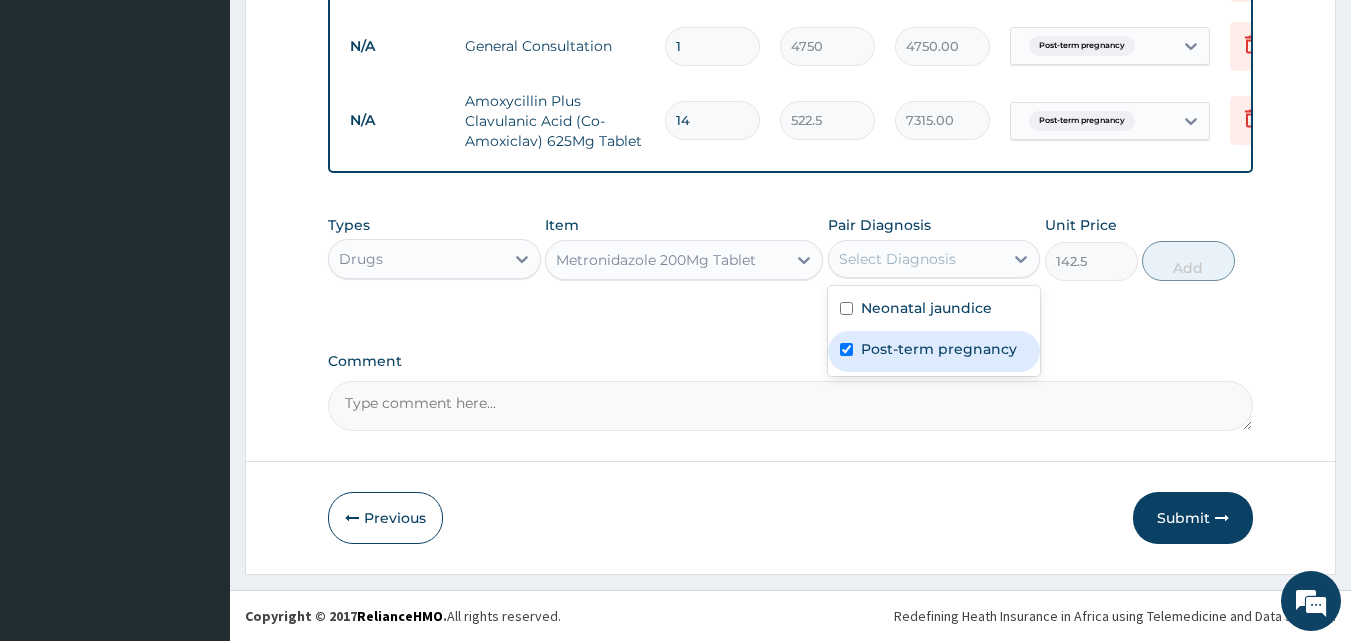 checkbox on "true" 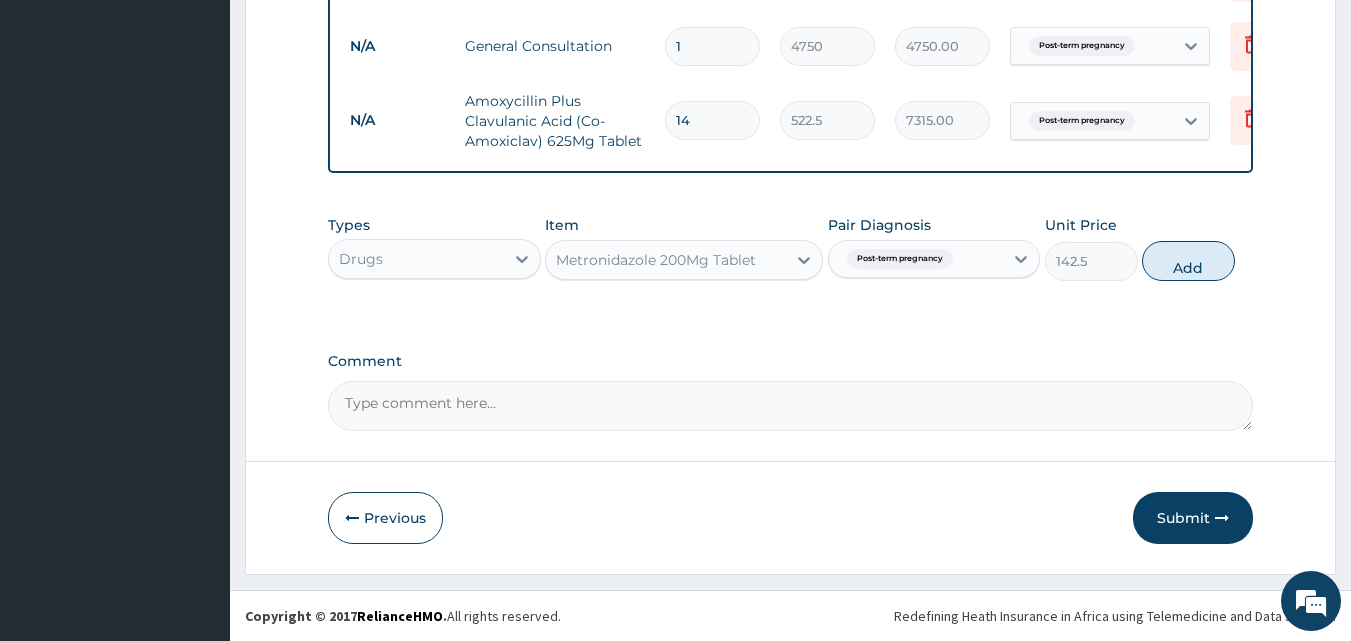 drag, startPoint x: 1217, startPoint y: 262, endPoint x: 1059, endPoint y: 227, distance: 161.83015 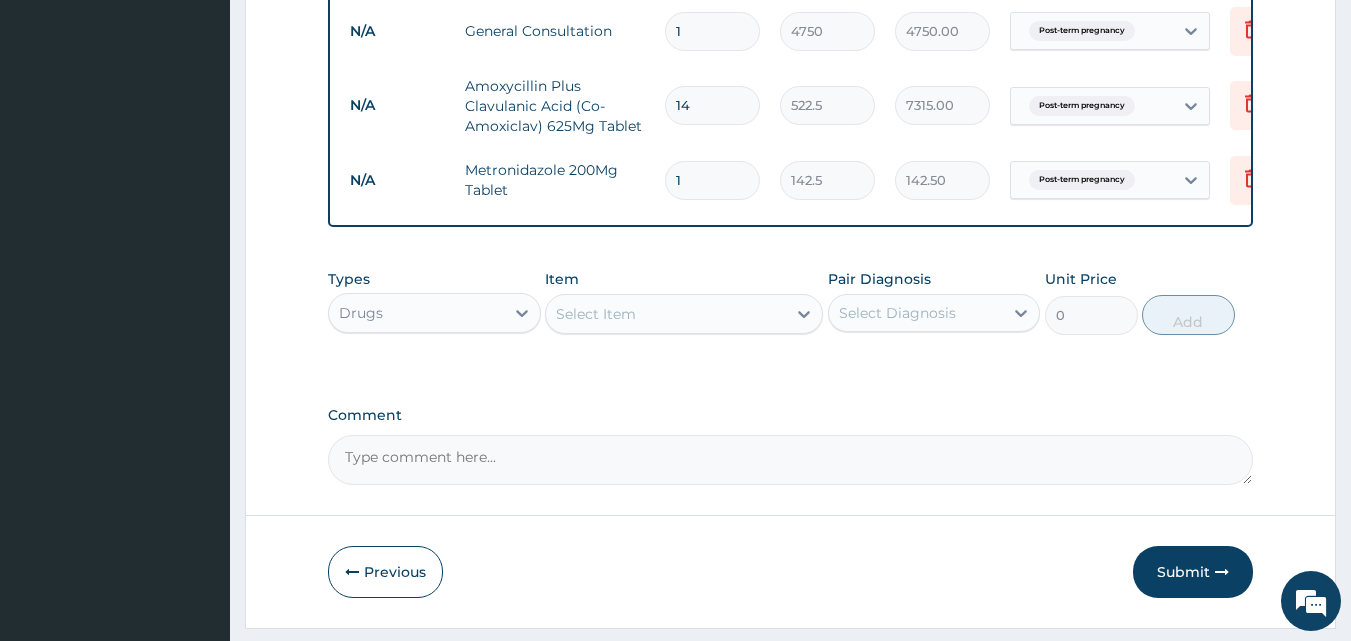 type 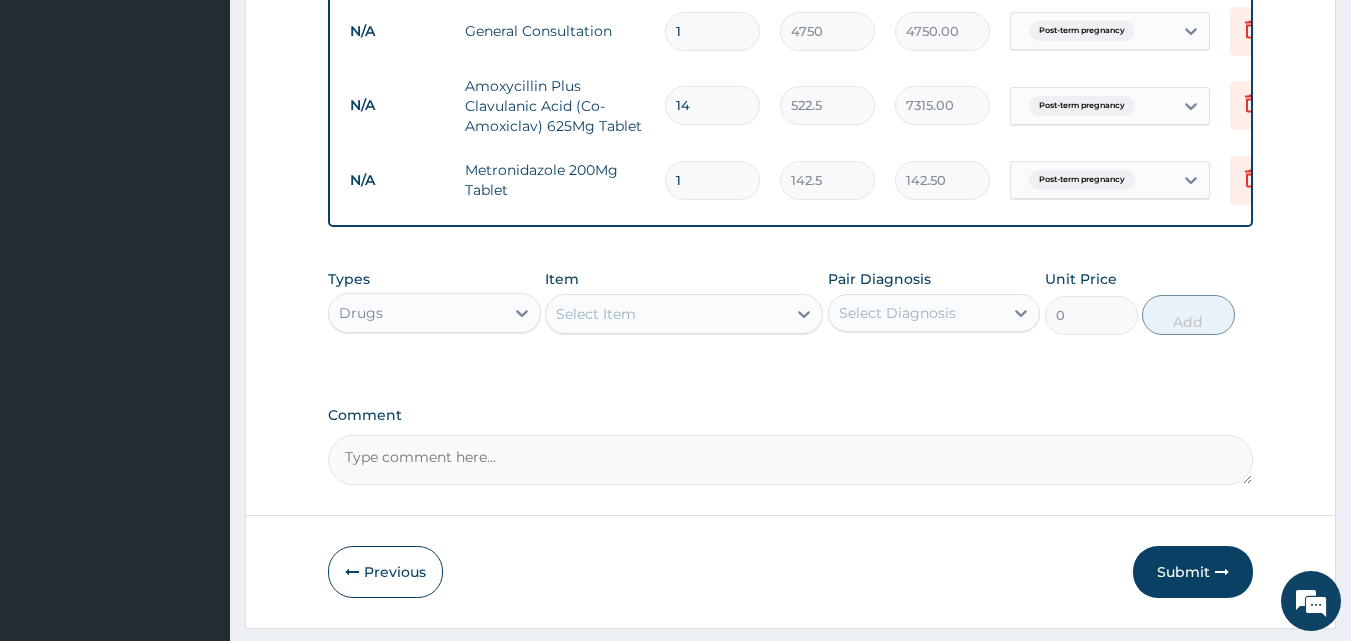 type on "0.00" 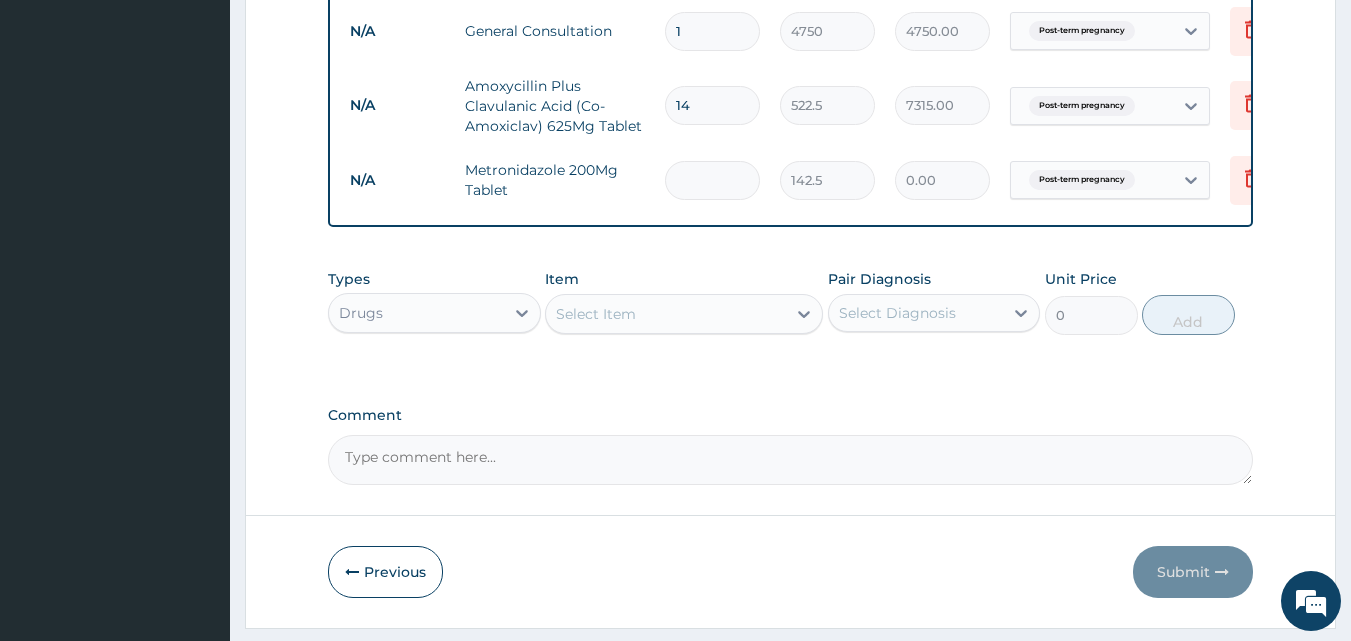 type on "3" 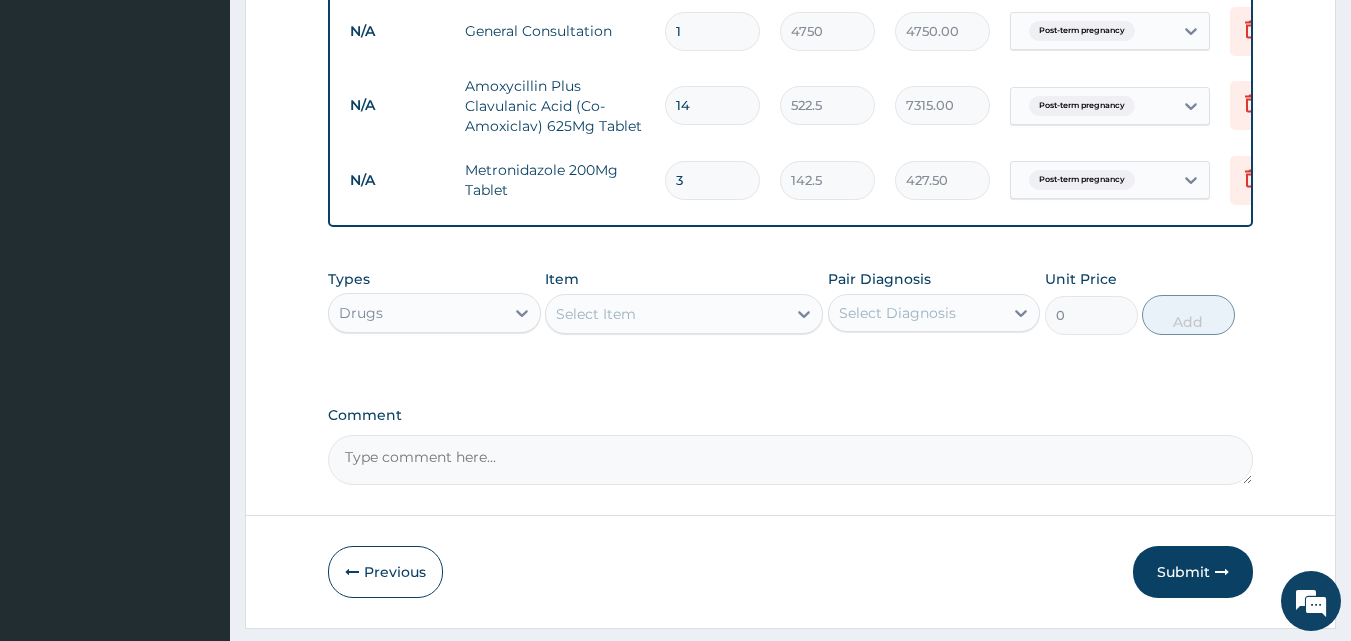 type on "30" 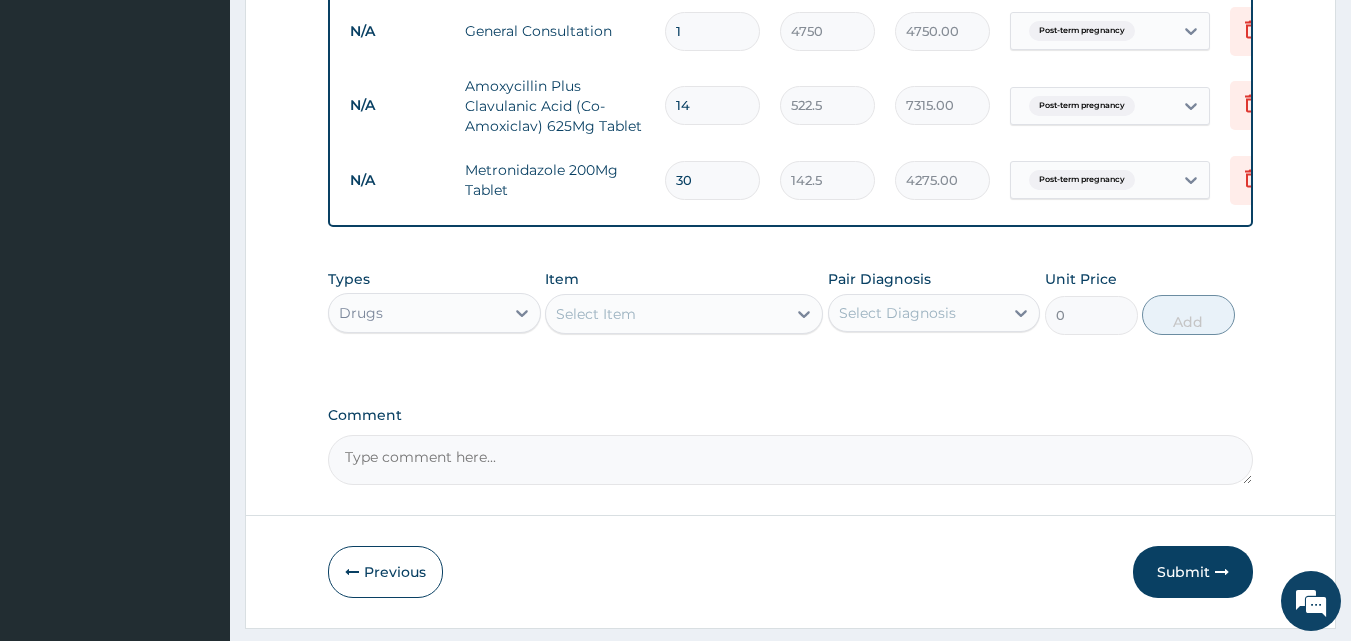 type on "30" 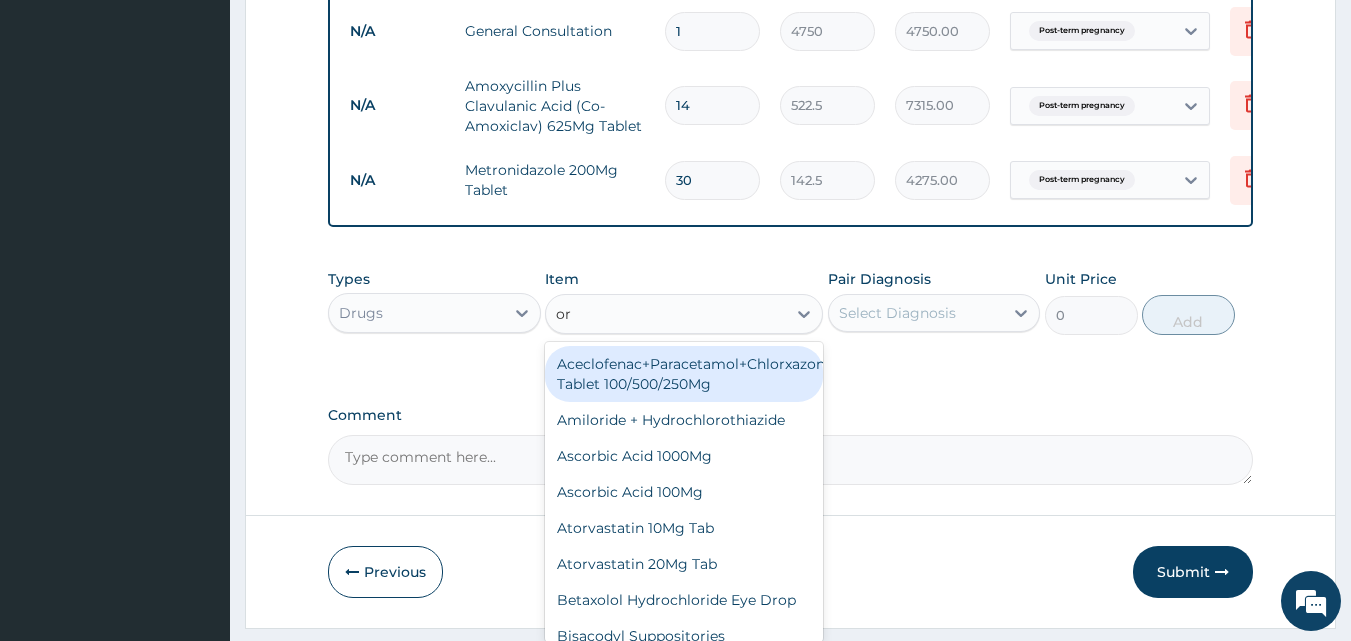 type on "orp" 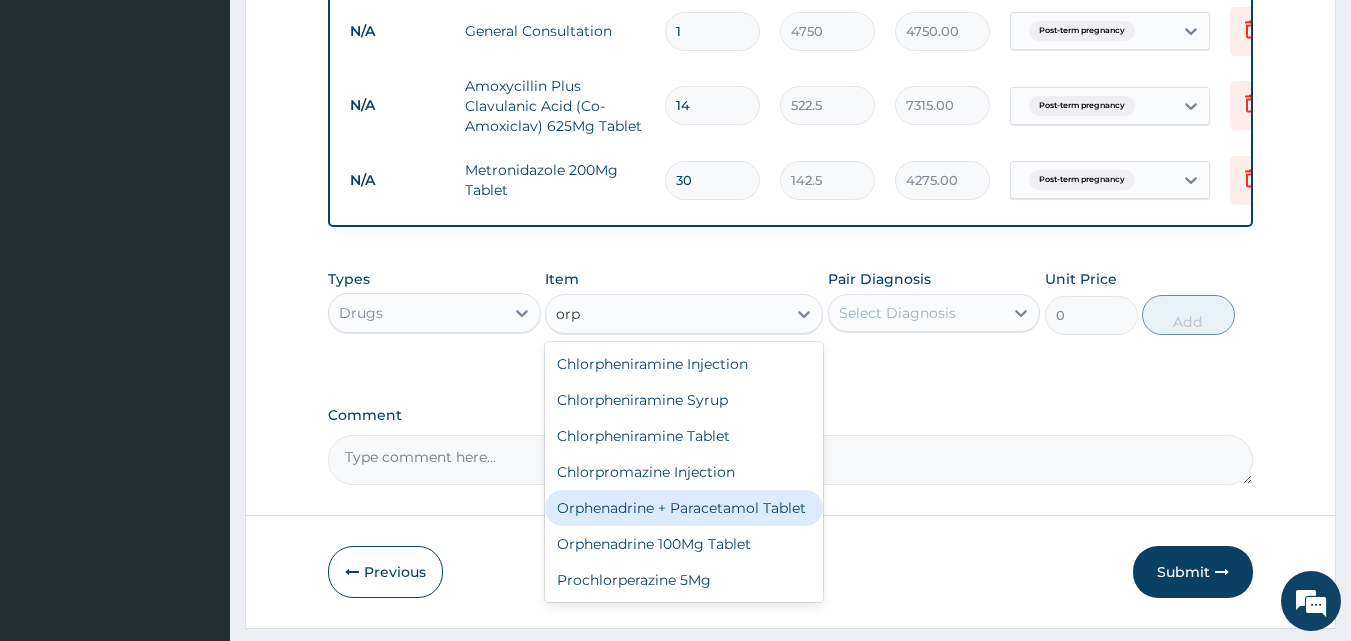 click on "Orphenadrine + Paracetamol Tablet" at bounding box center [684, 508] 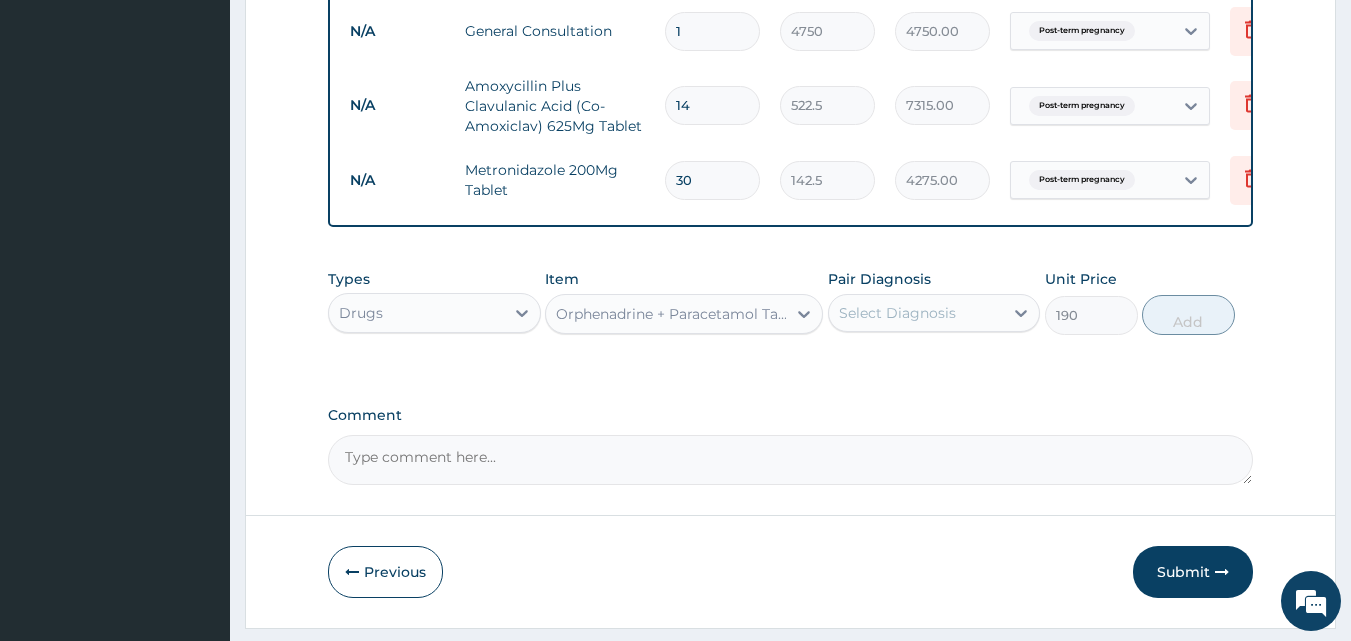click on "Select Diagnosis" at bounding box center [897, 313] 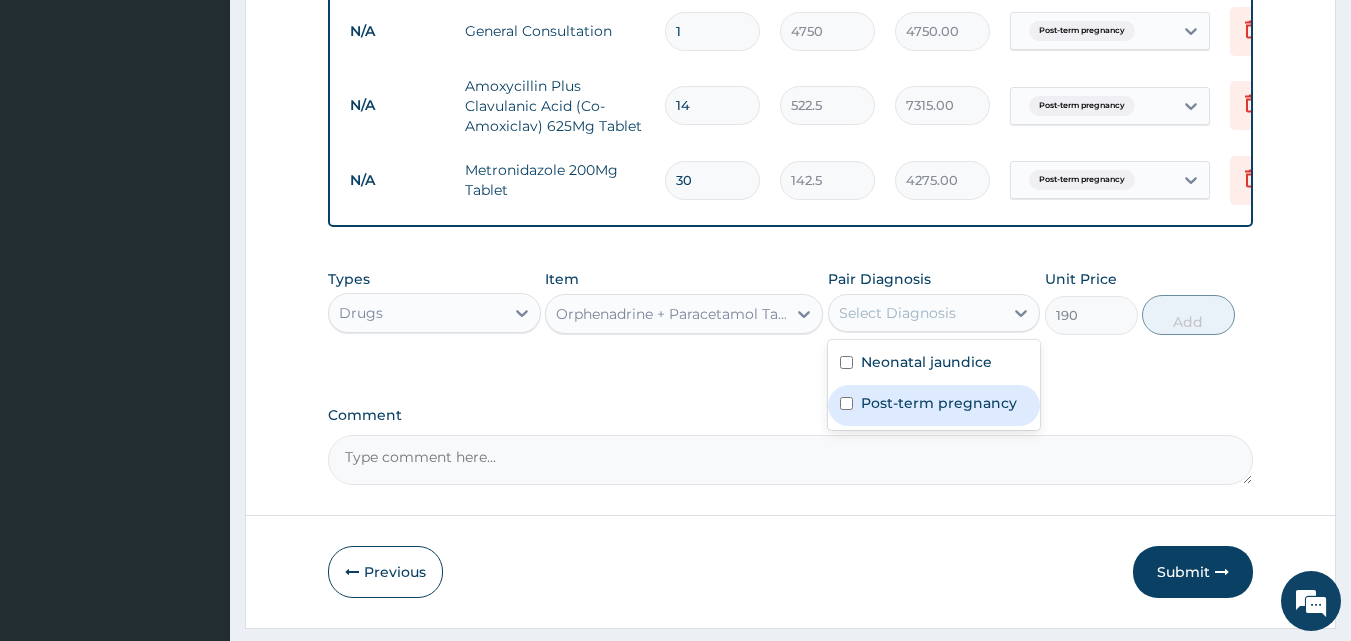click on "Post-term pregnancy" at bounding box center (939, 403) 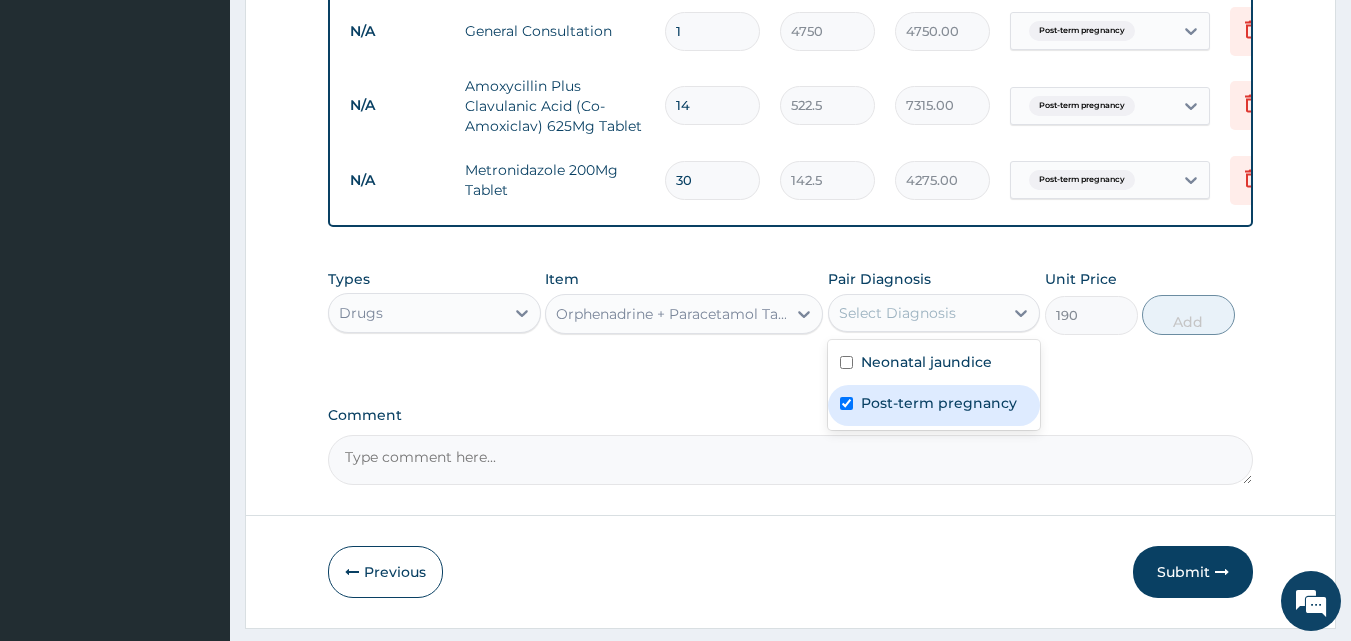 checkbox on "true" 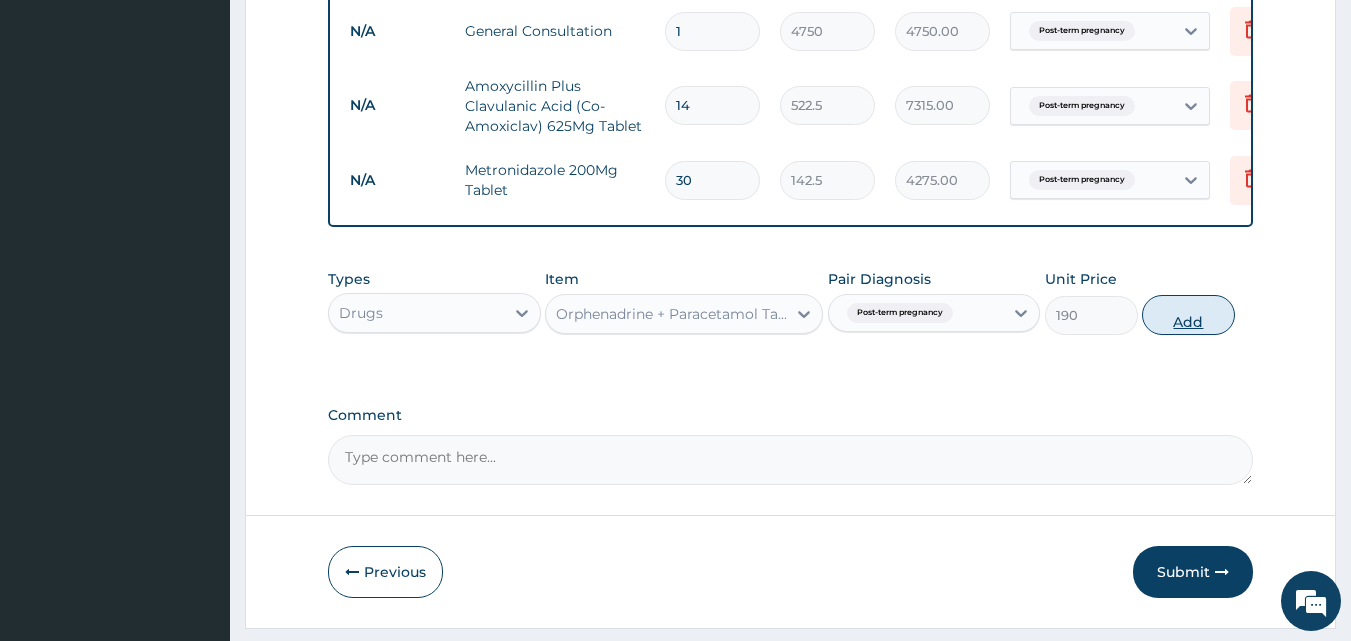 click on "Add" at bounding box center [1188, 315] 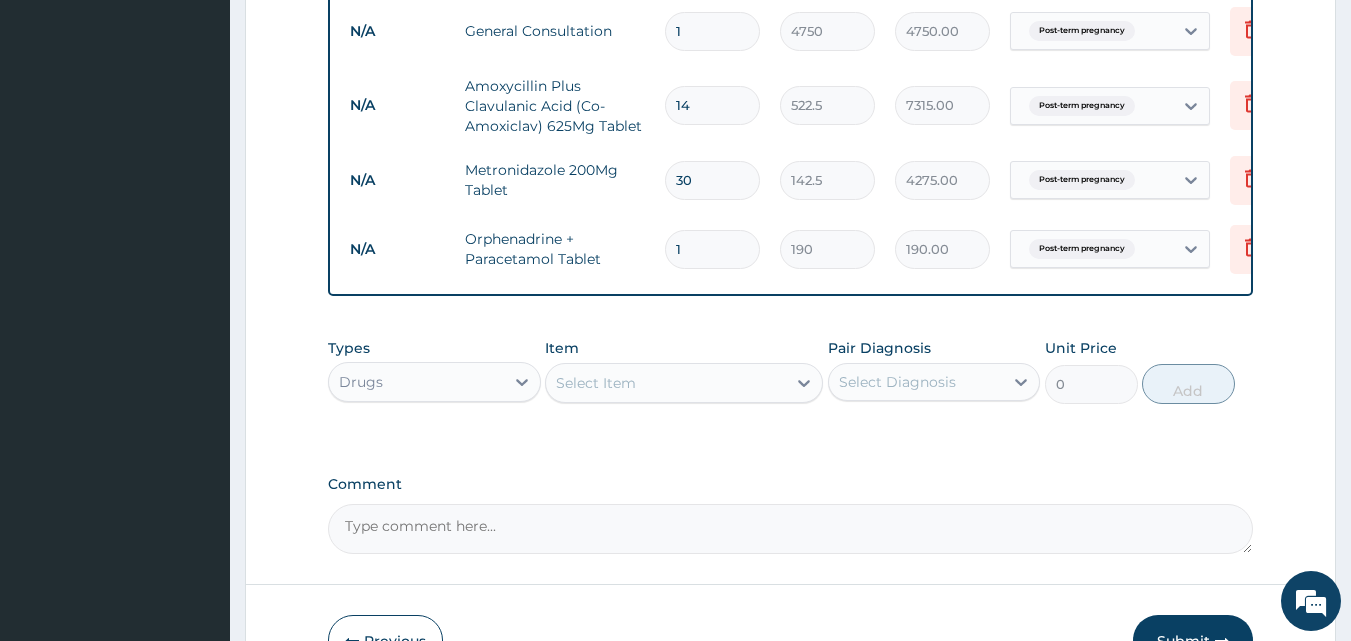 type 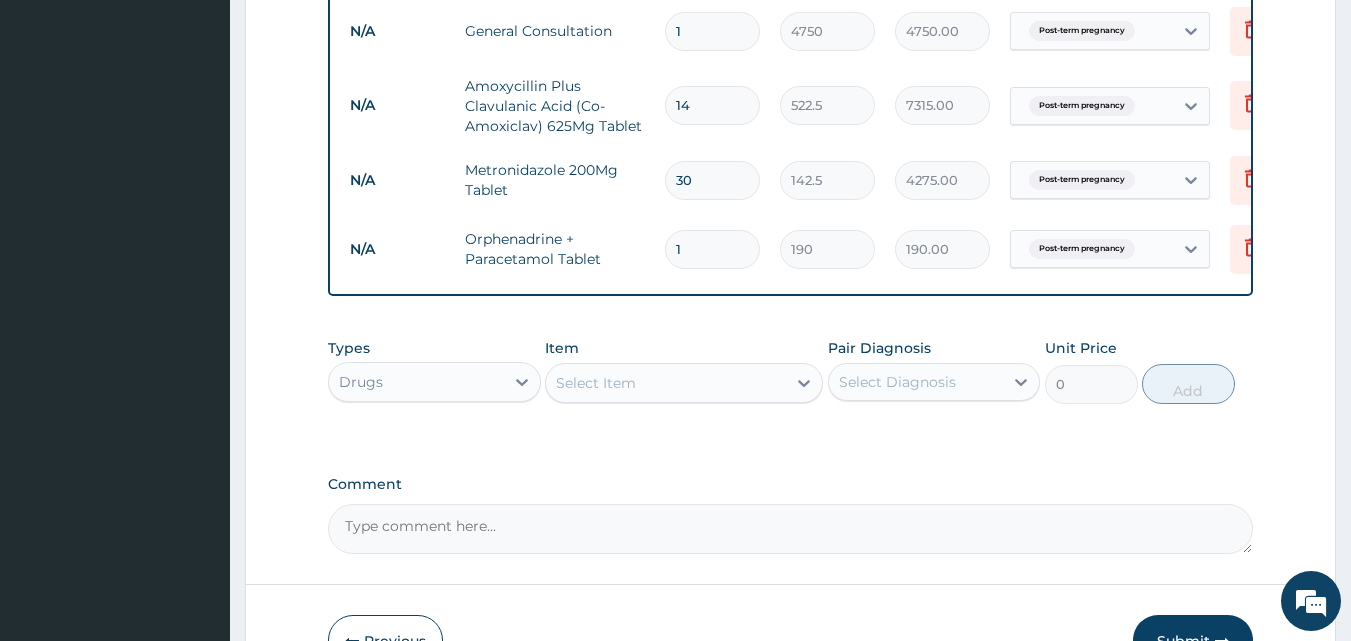 type on "0.00" 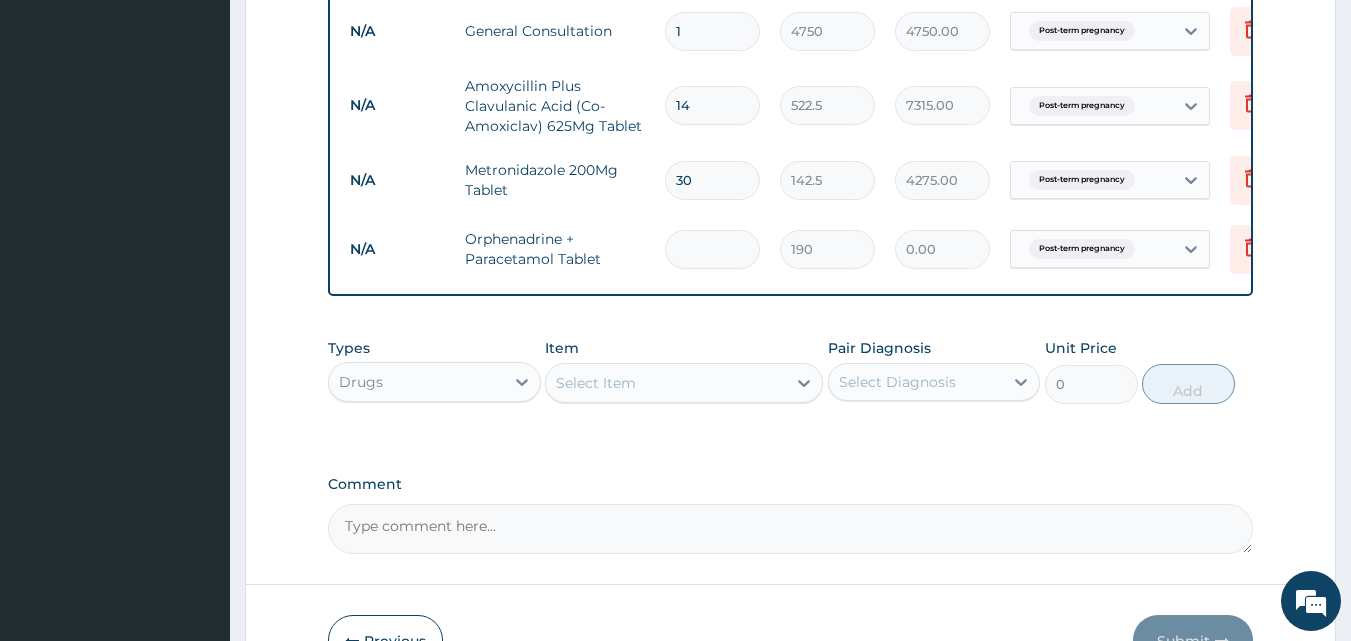 type on "2" 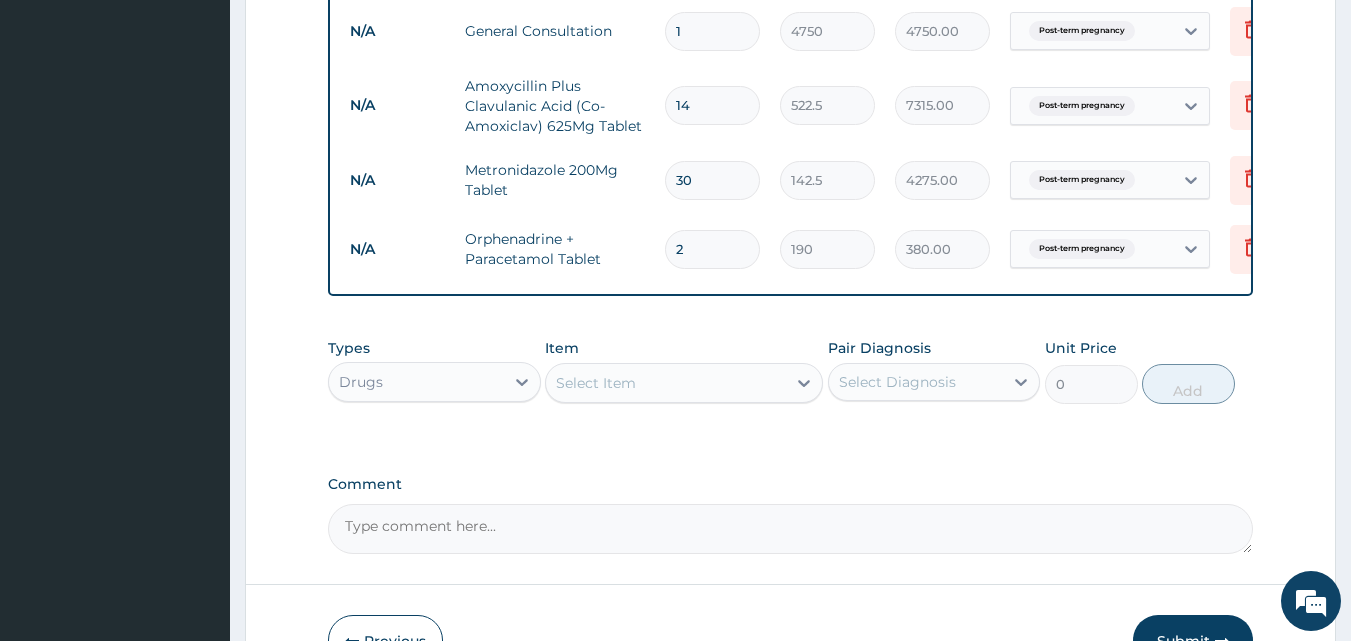 type on "20" 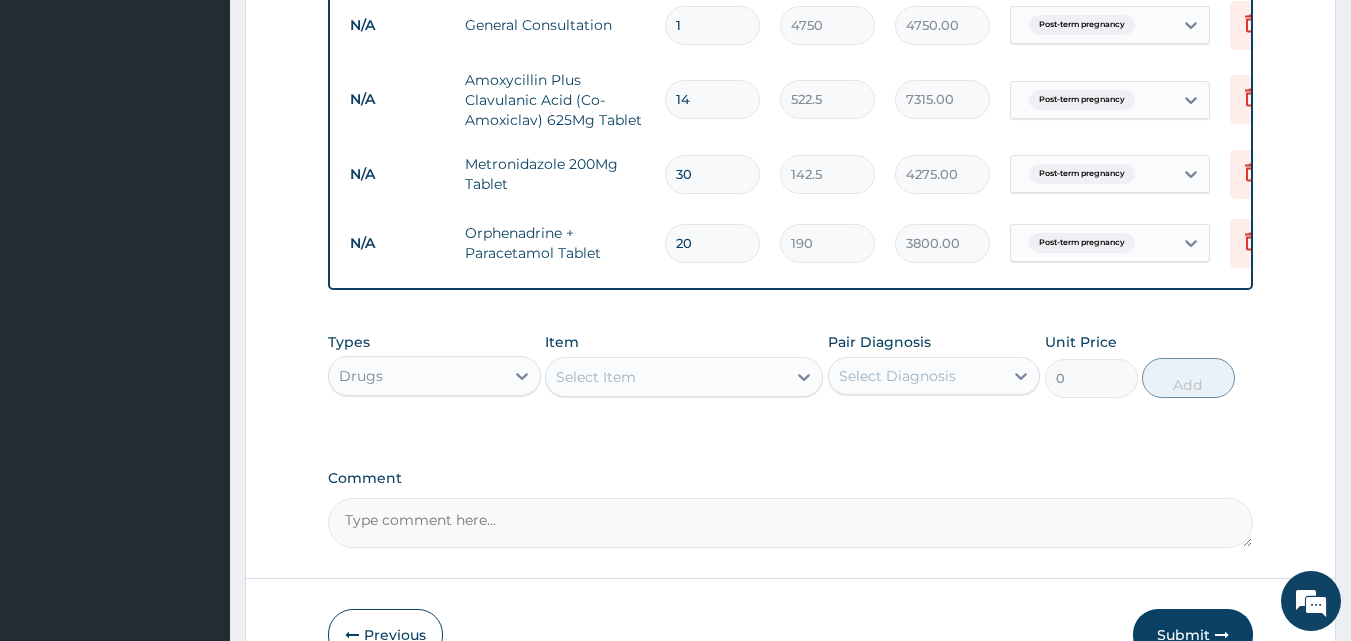 scroll, scrollTop: 1026, scrollLeft: 0, axis: vertical 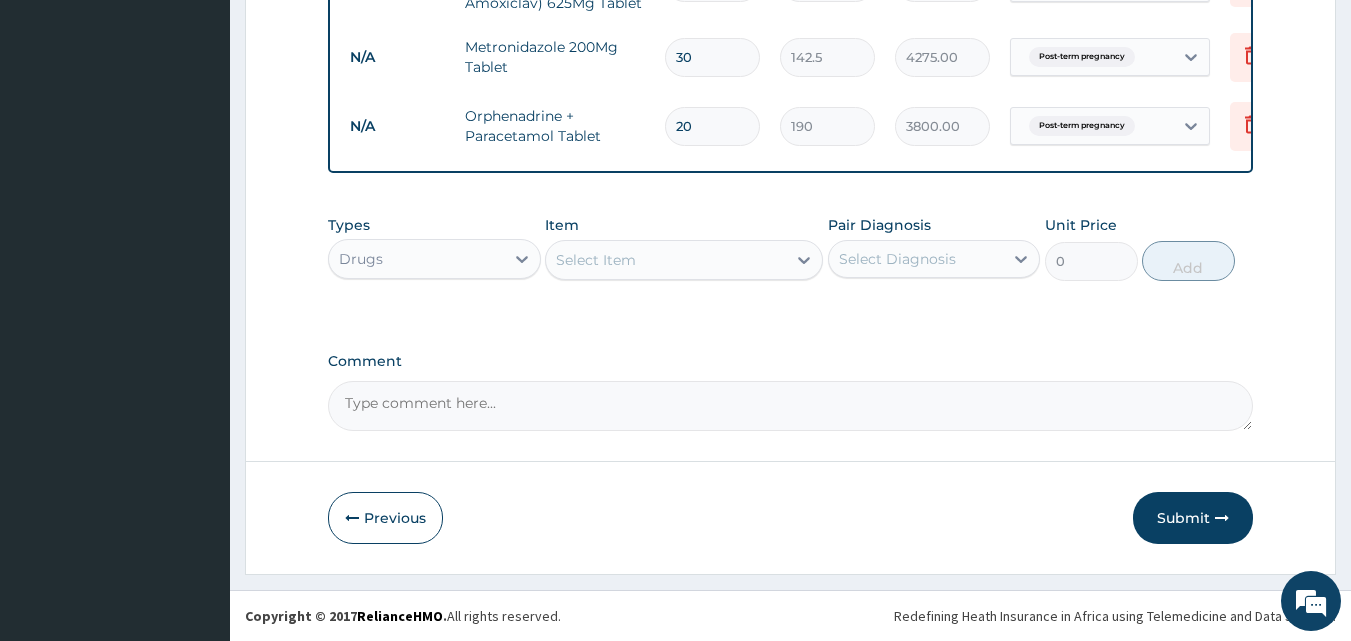 type on "20" 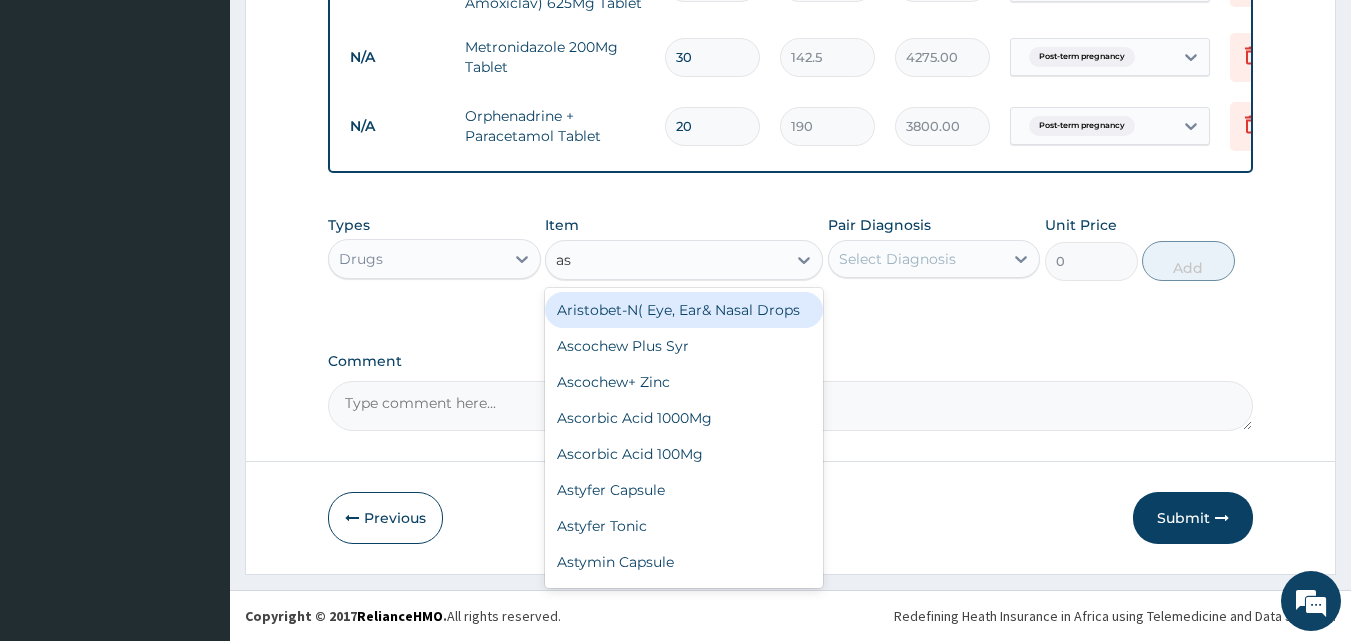 type on "asc" 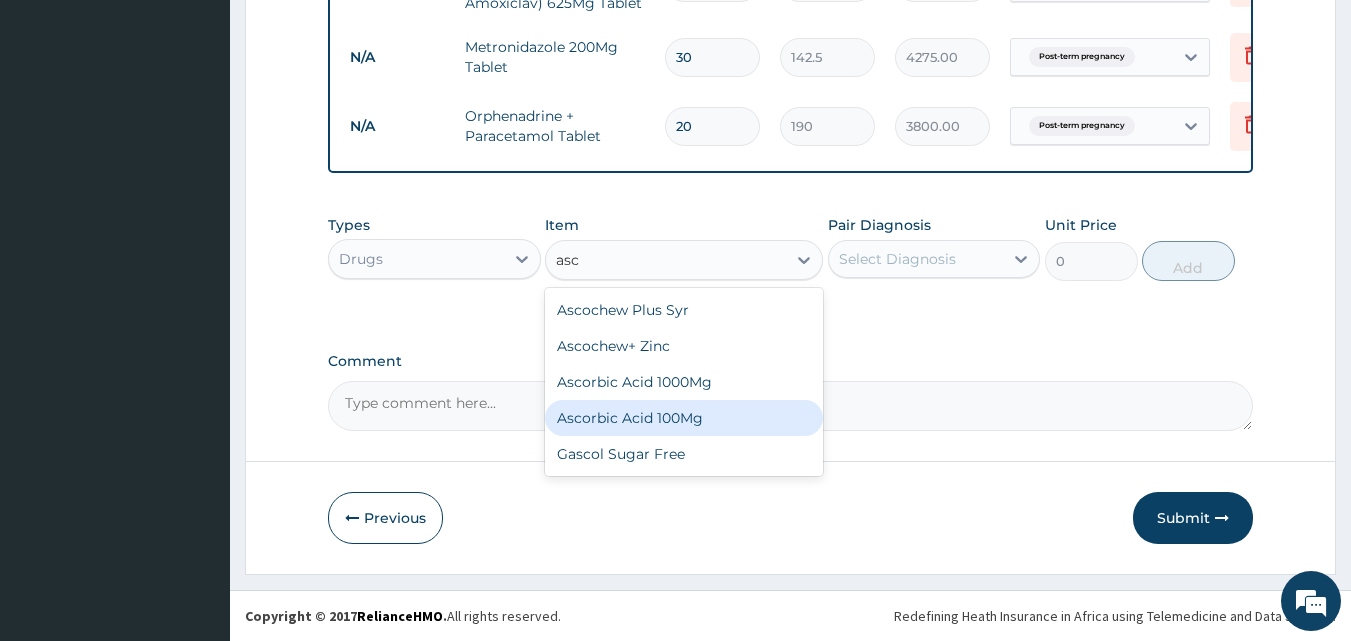click on "Ascorbic Acid 100Mg" at bounding box center (684, 418) 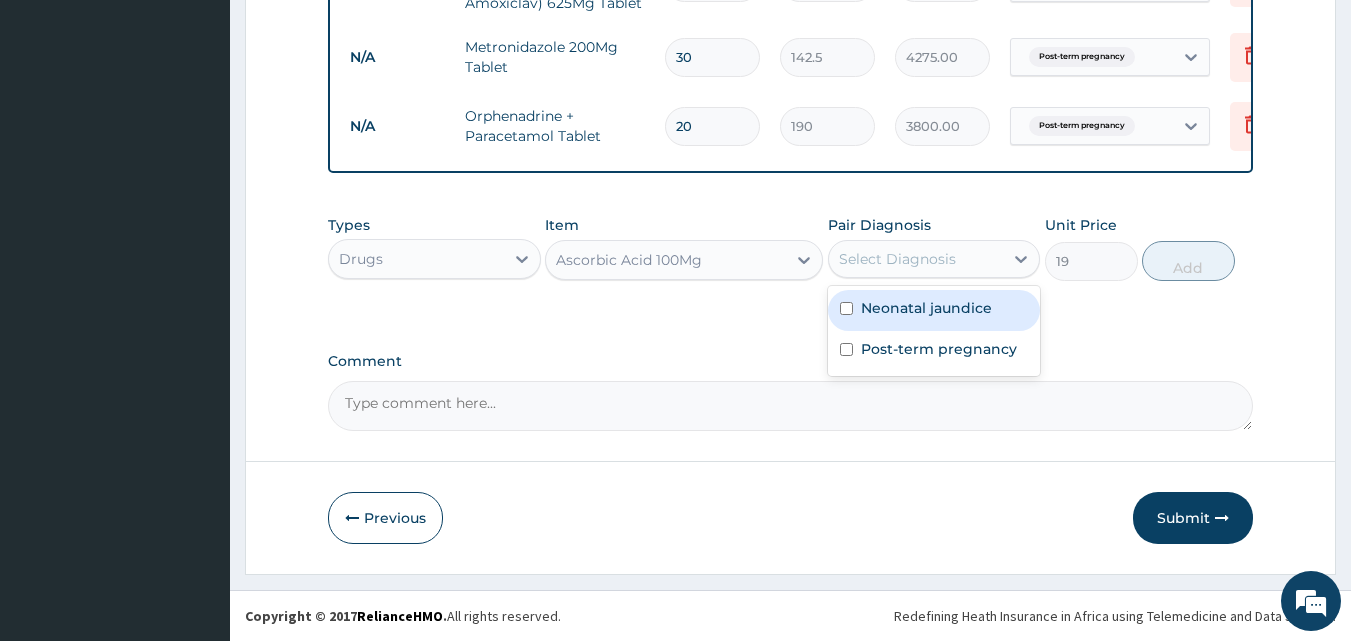 click on "Select Diagnosis" at bounding box center [897, 259] 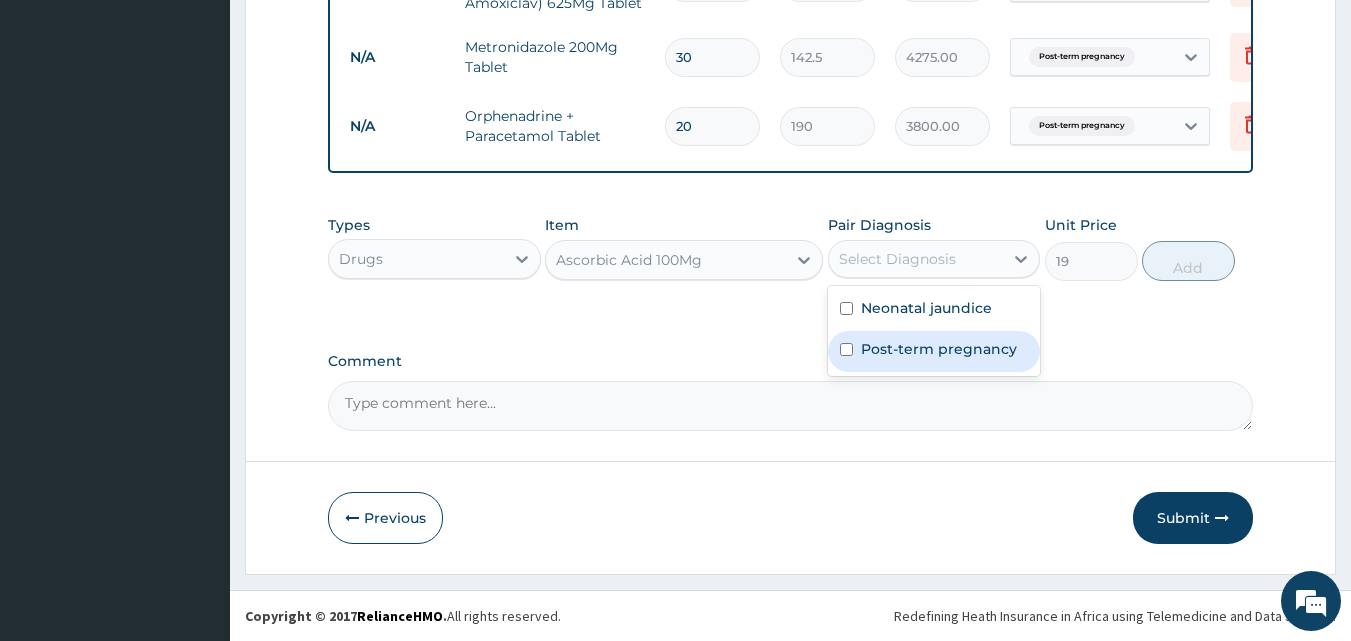 click on "Post-term pregnancy" at bounding box center [939, 349] 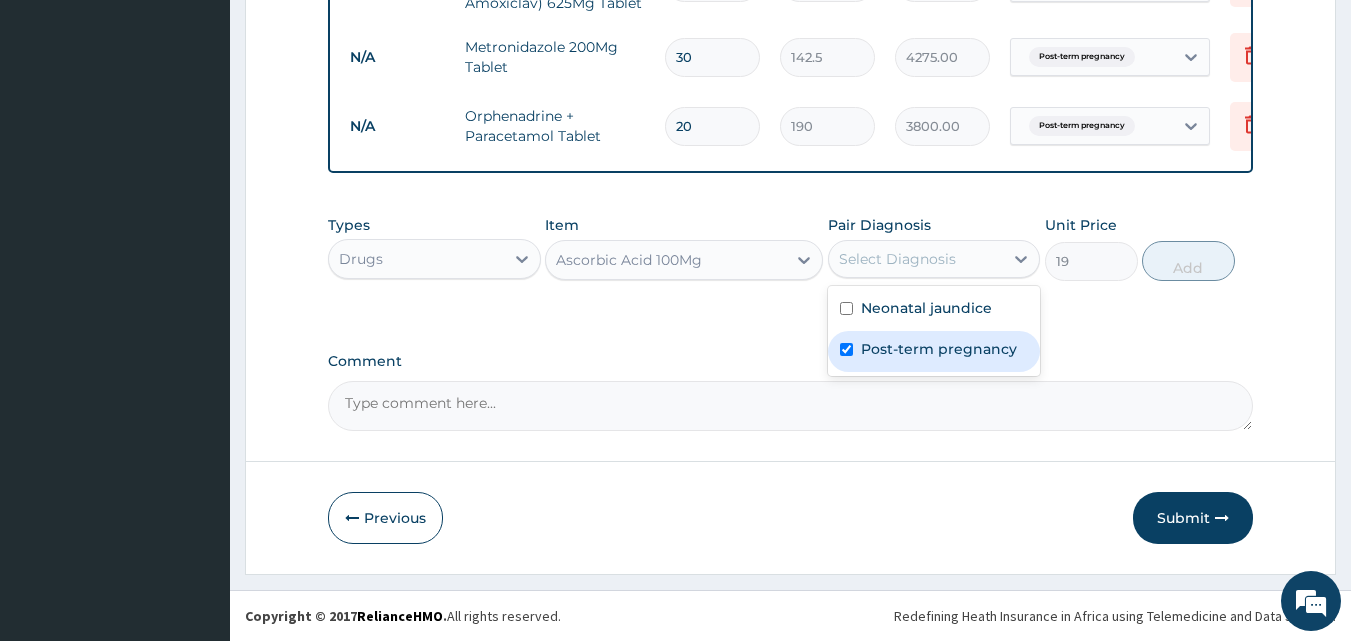checkbox on "true" 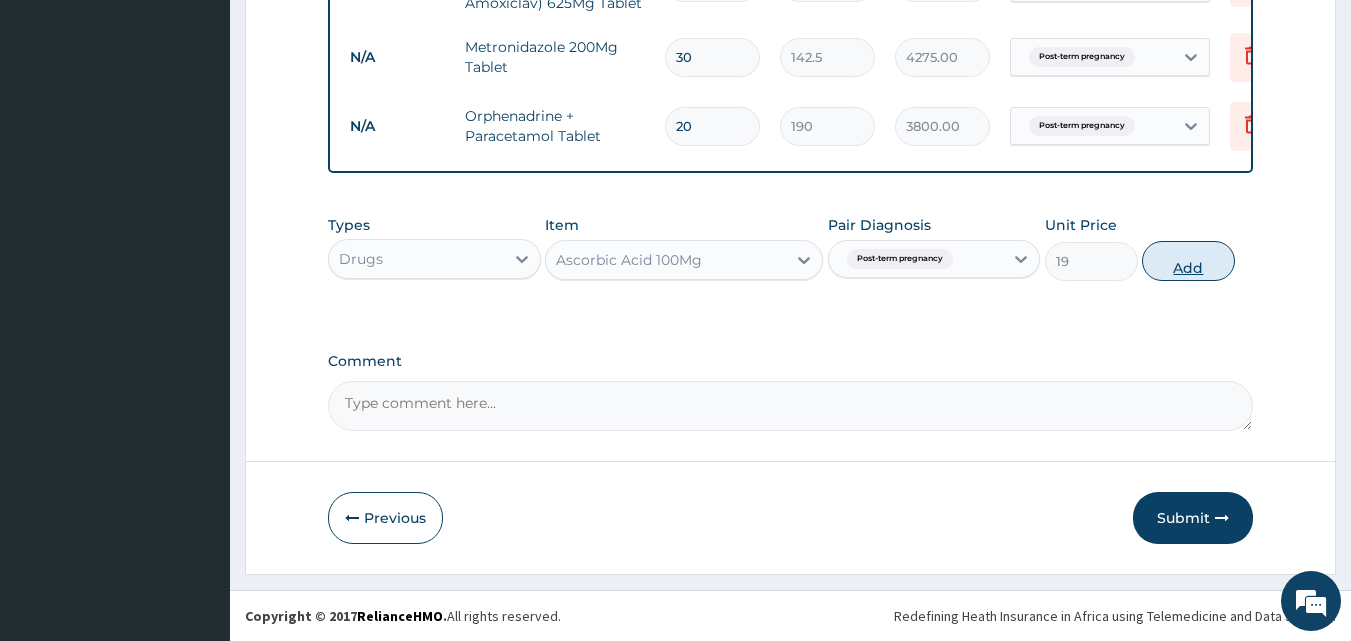 click on "Add" at bounding box center (1188, 261) 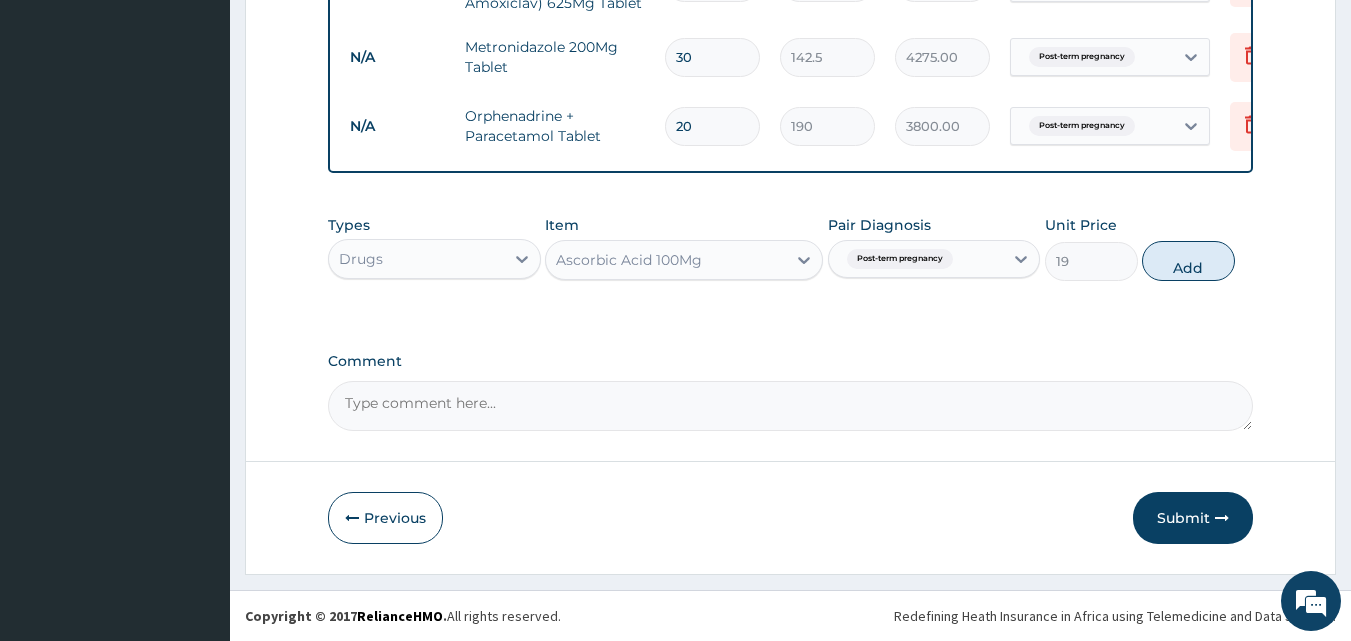 type on "0" 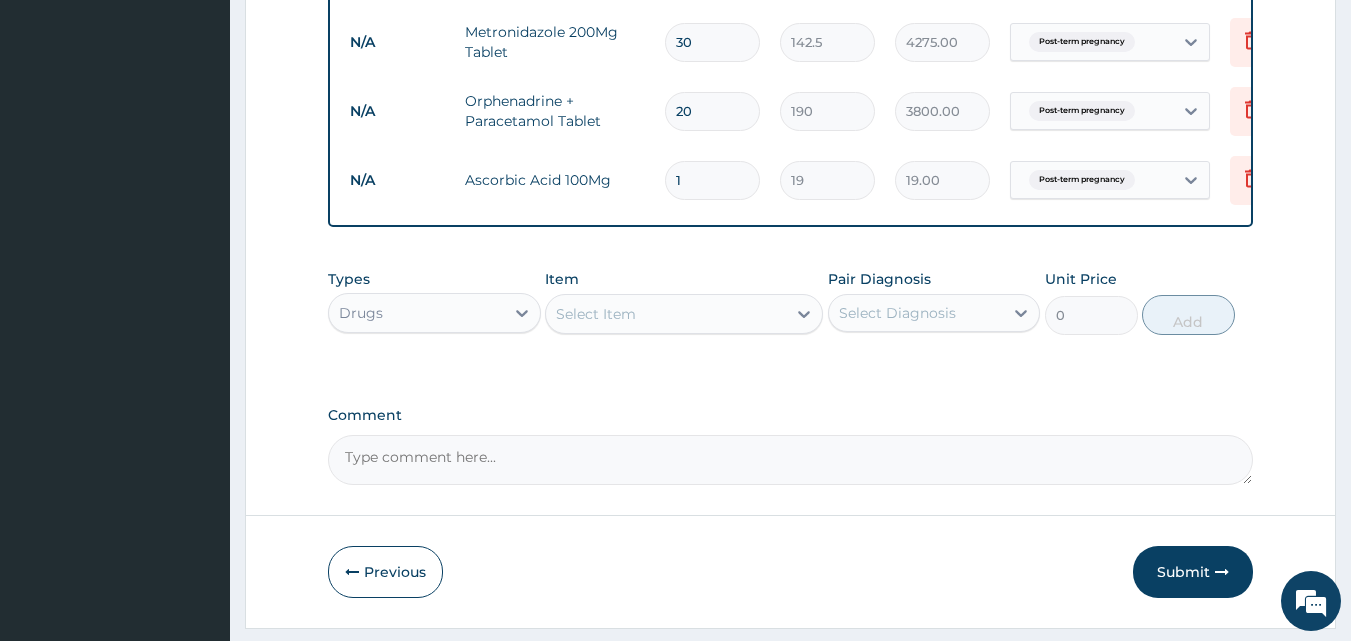 type 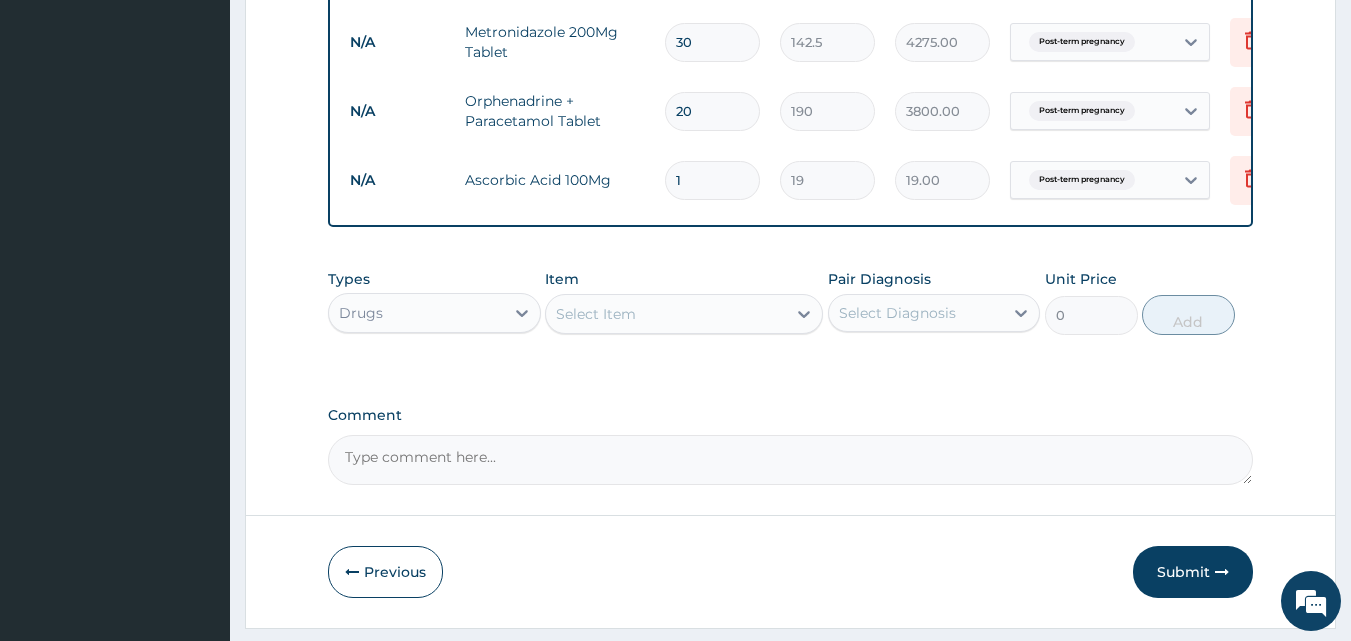 type on "0.00" 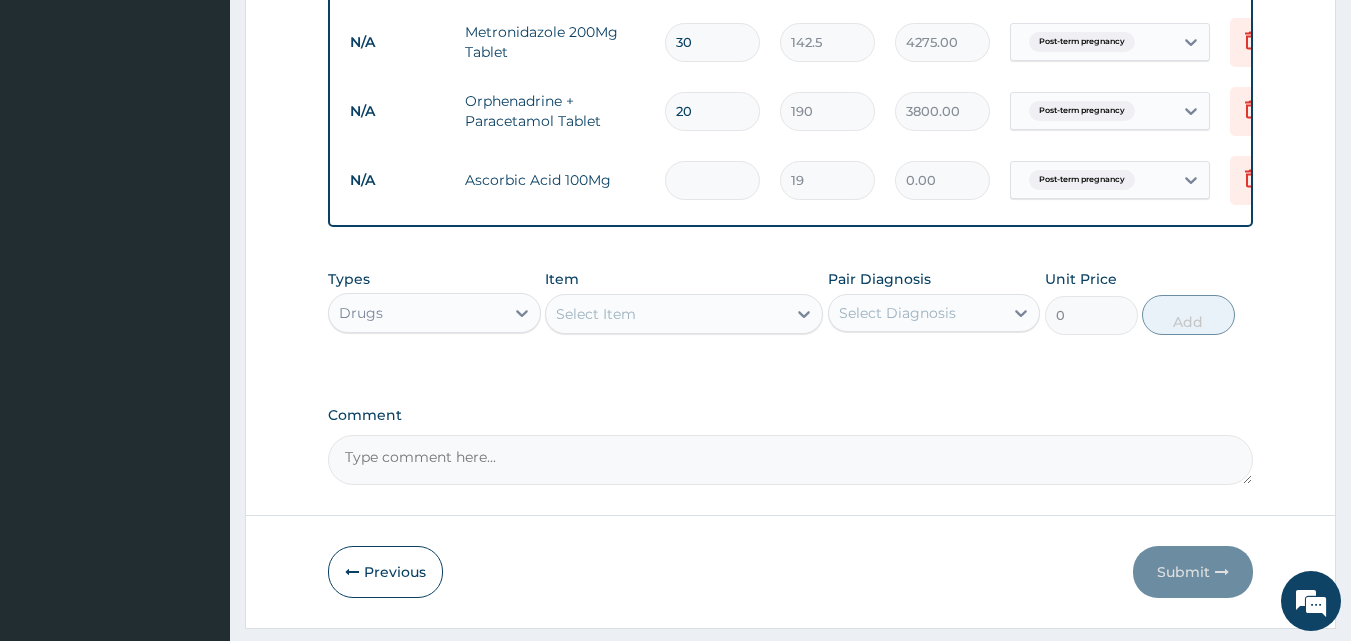type on "3" 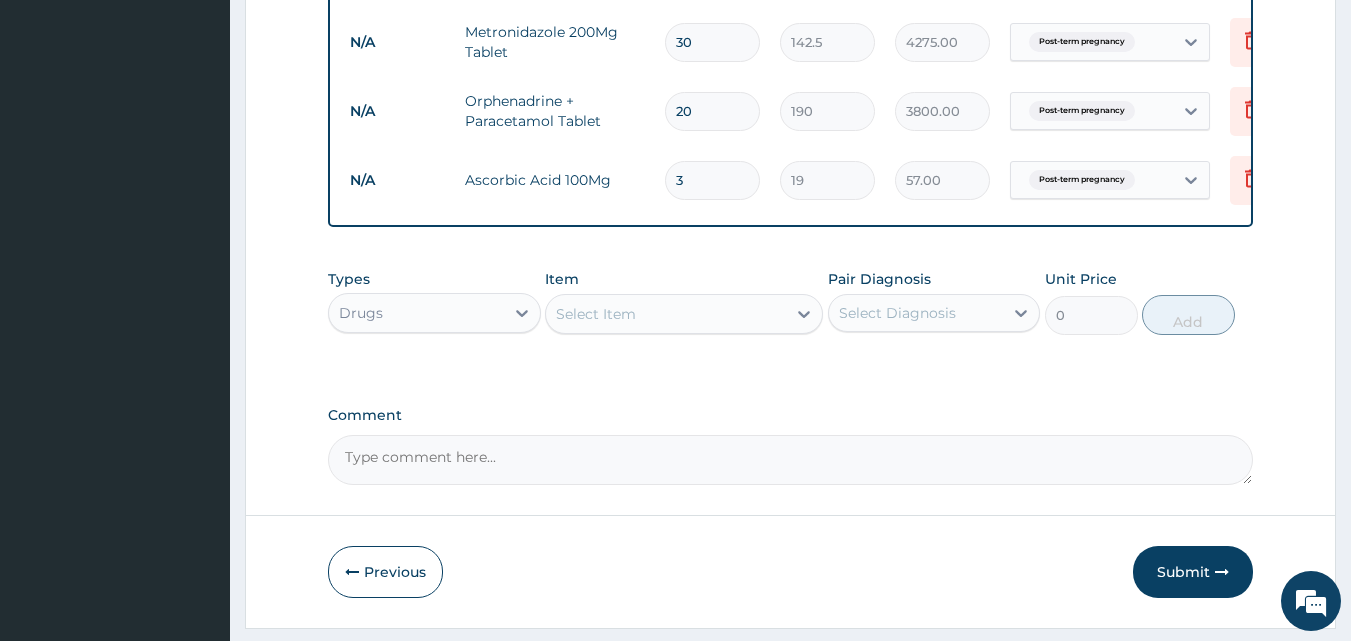 type on "30" 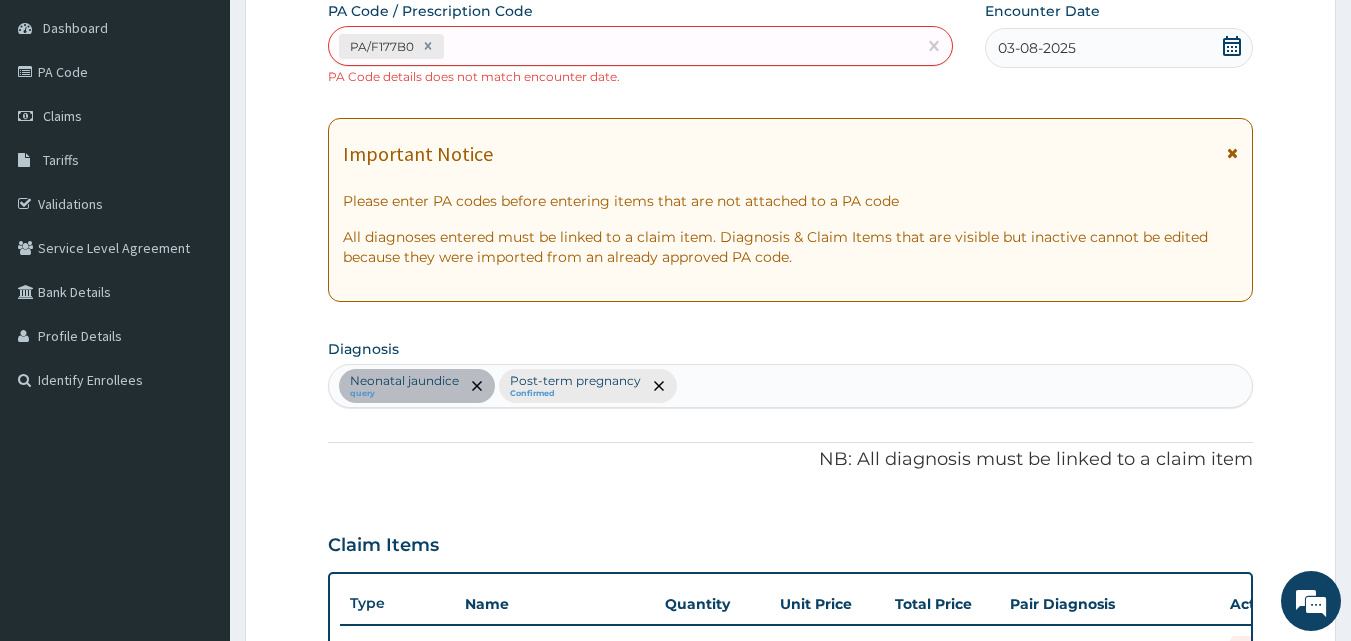 scroll, scrollTop: 26, scrollLeft: 0, axis: vertical 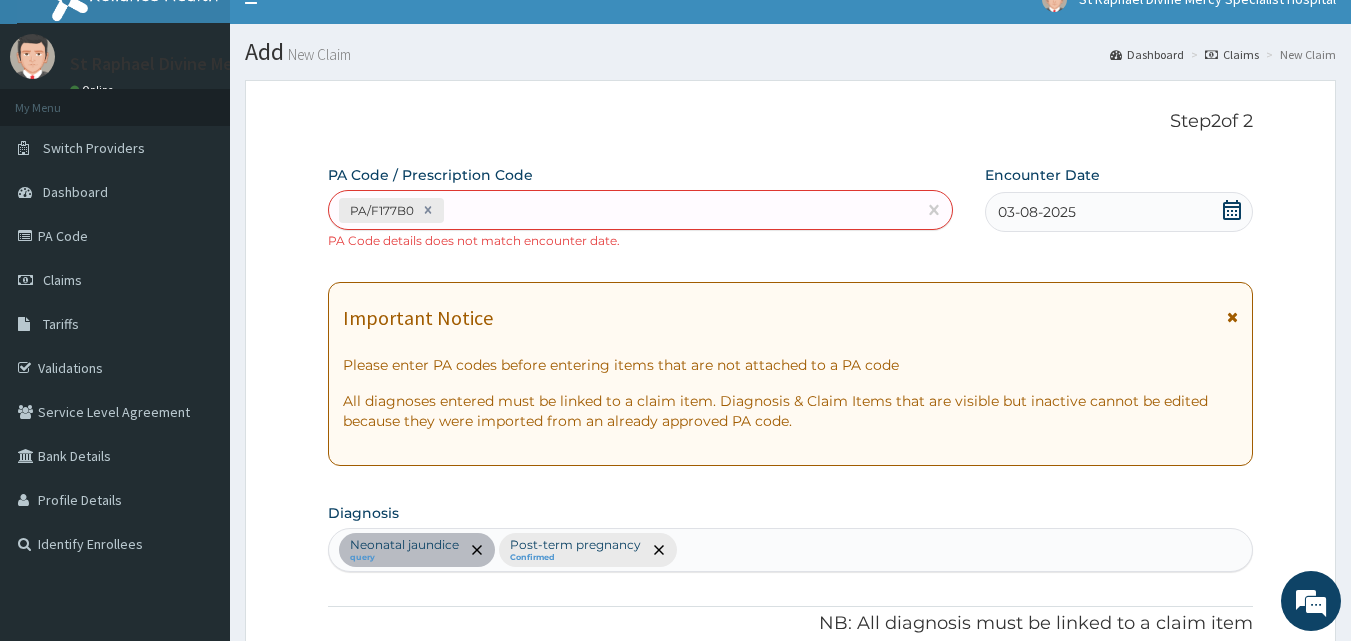 type on "30" 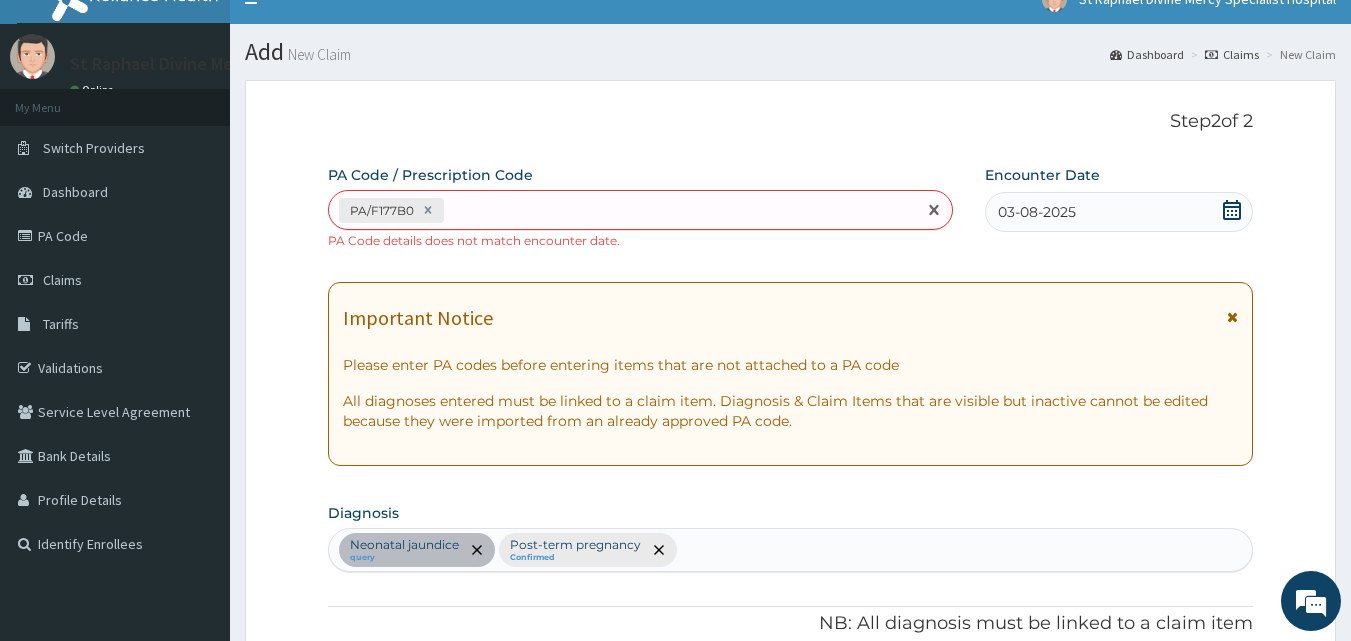 click on "PA/F177B0" at bounding box center [623, 210] 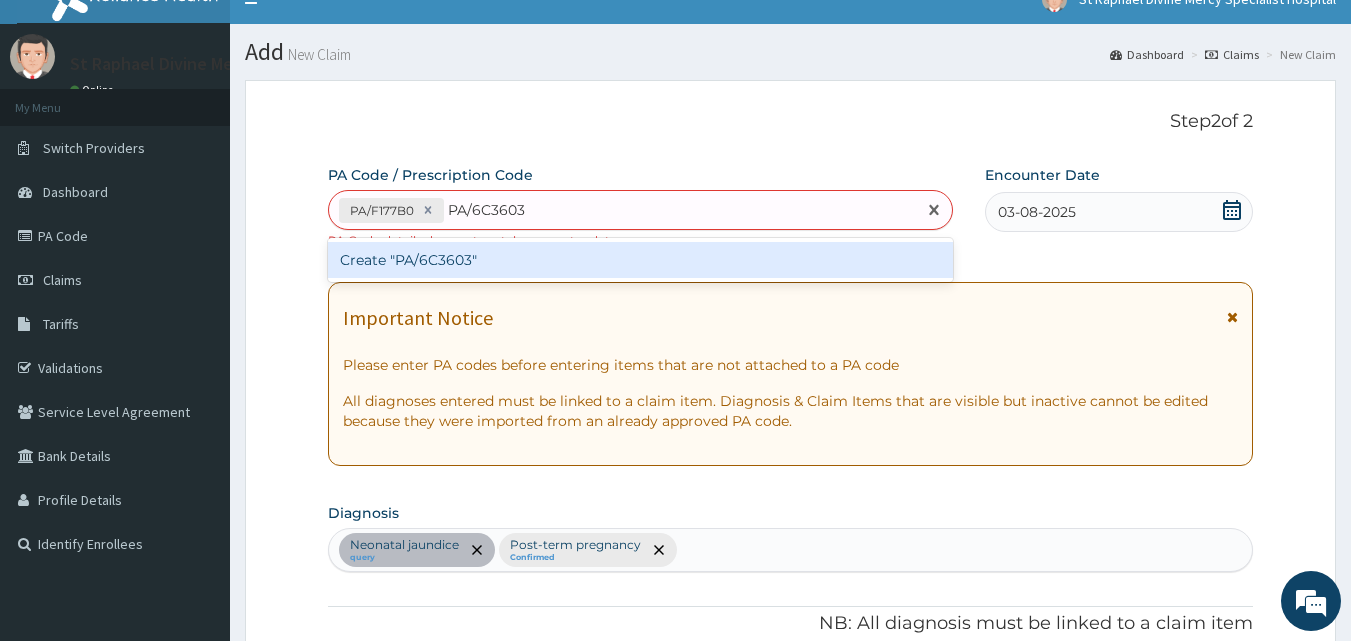 click on "Create "PA/6C3603"" at bounding box center [641, 260] 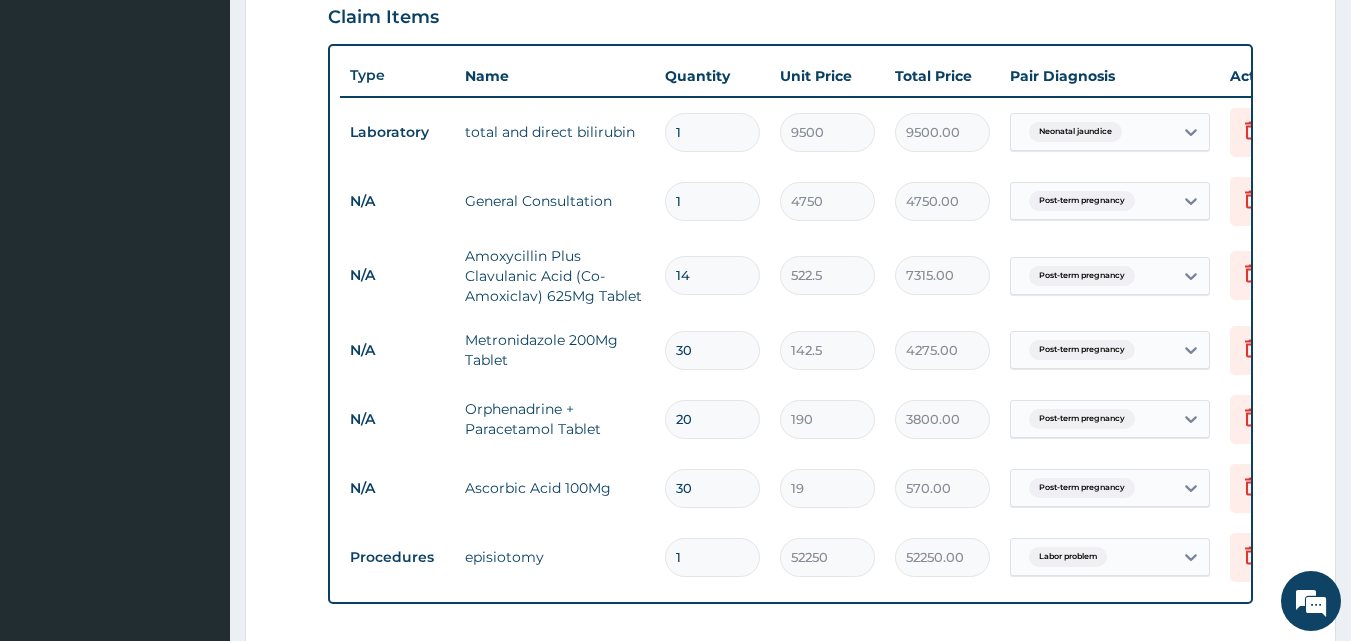 scroll, scrollTop: 300, scrollLeft: 0, axis: vertical 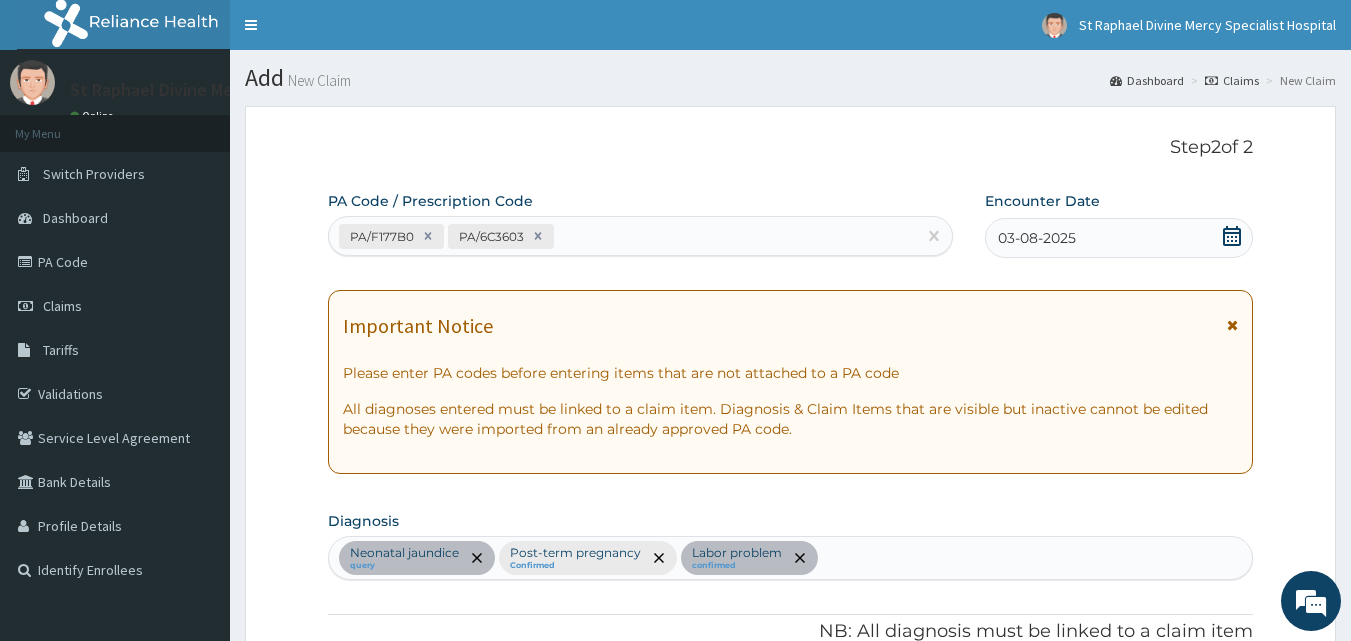 click on "03-08-2025" at bounding box center [1119, 238] 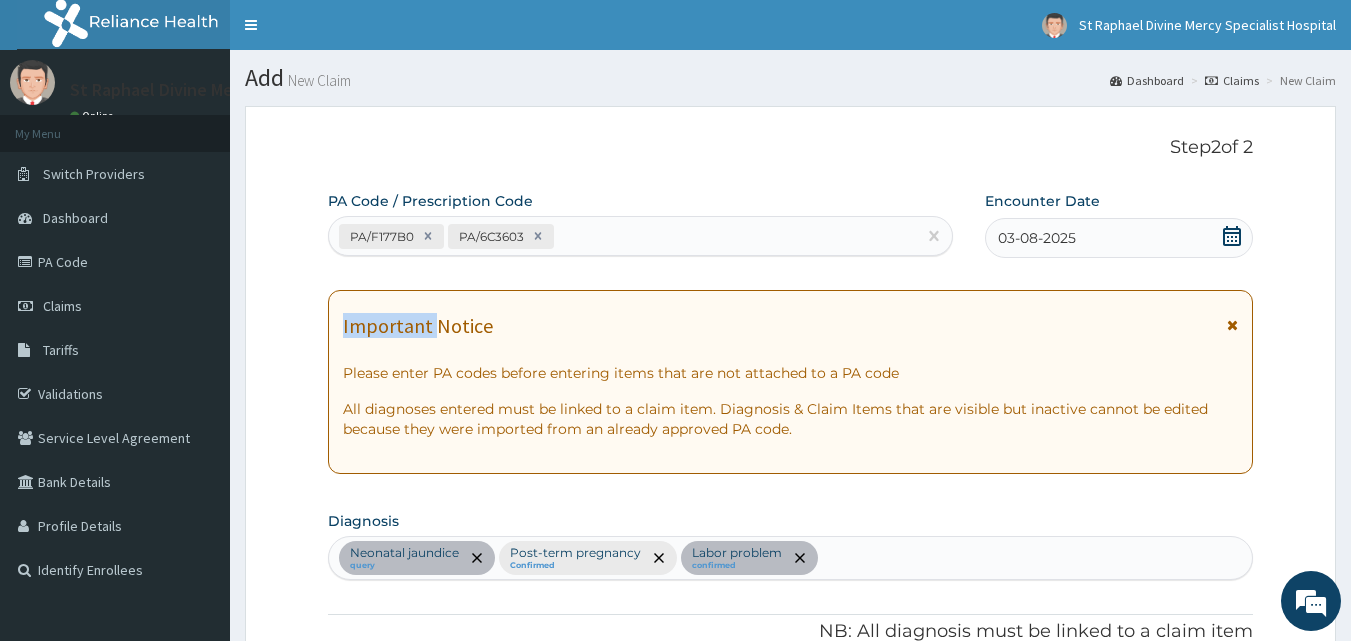 click 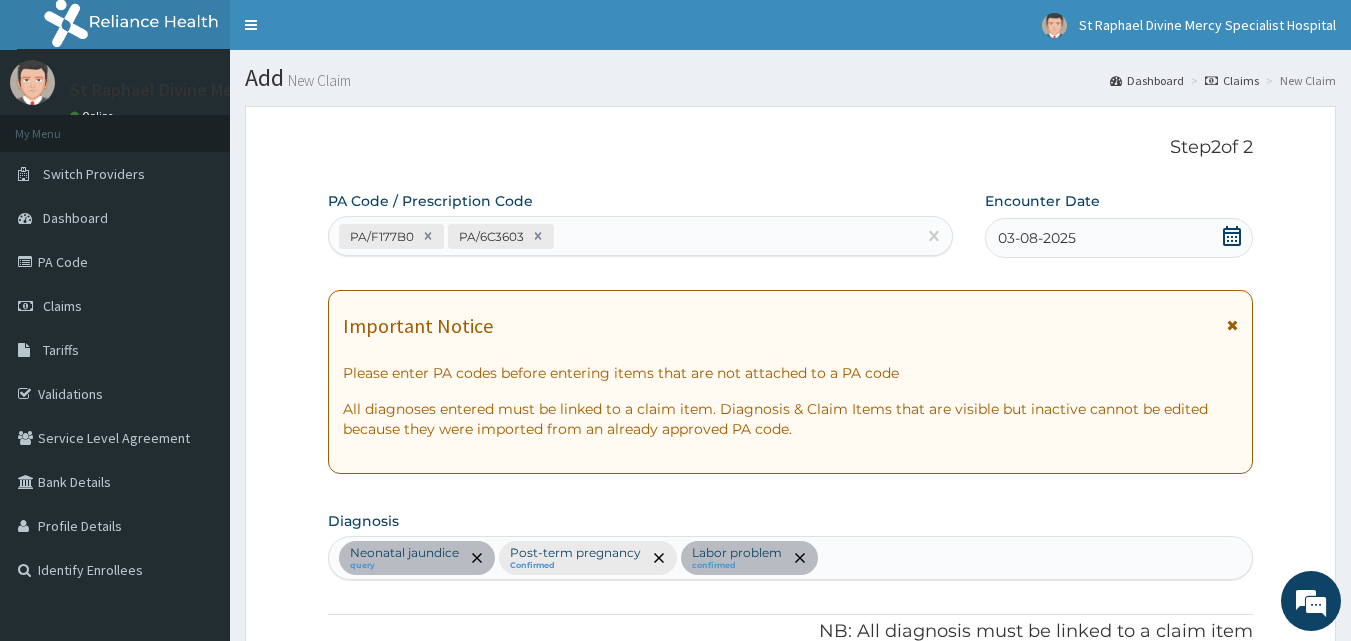 click on "03-08-2025" at bounding box center (1119, 238) 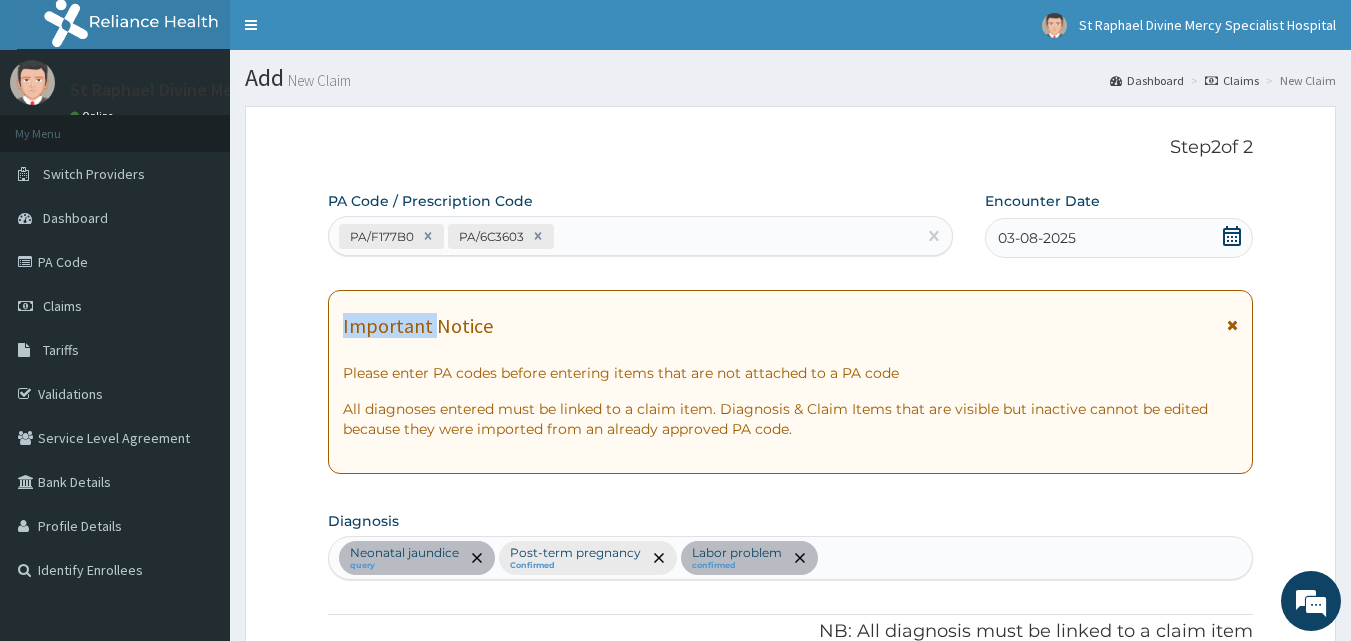 click 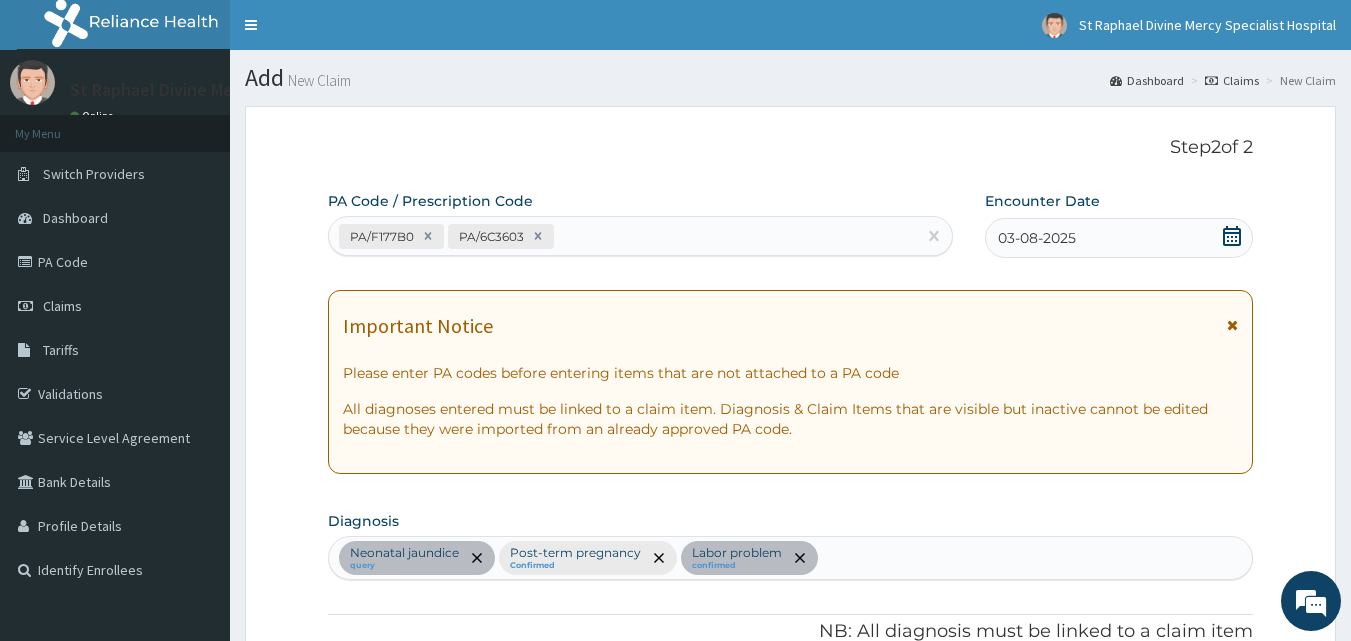 click on "Important Notice Please enter PA codes before entering items that are not attached to a PA code   All diagnoses entered must be linked to a claim item. Diagnosis & Claim Items that are visible but inactive cannot be edited because they were imported from an already approved PA code." at bounding box center [791, 382] 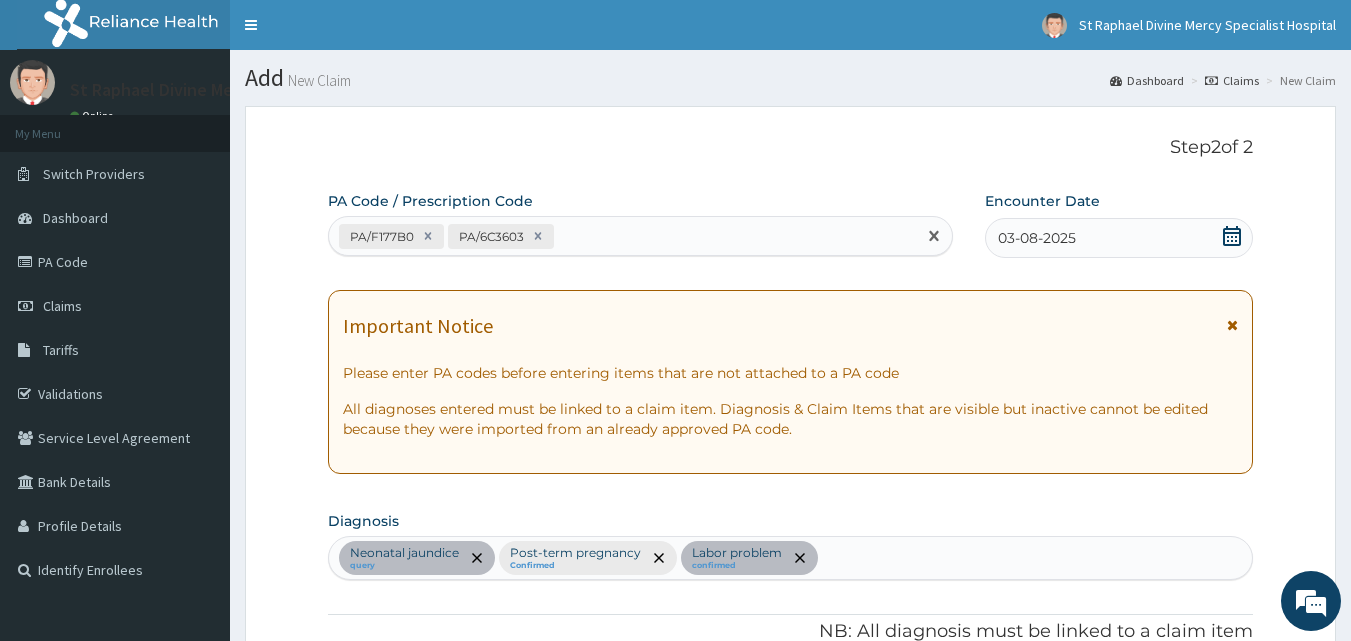 click on "PA/F177B0 PA/6C3603" at bounding box center [623, 236] 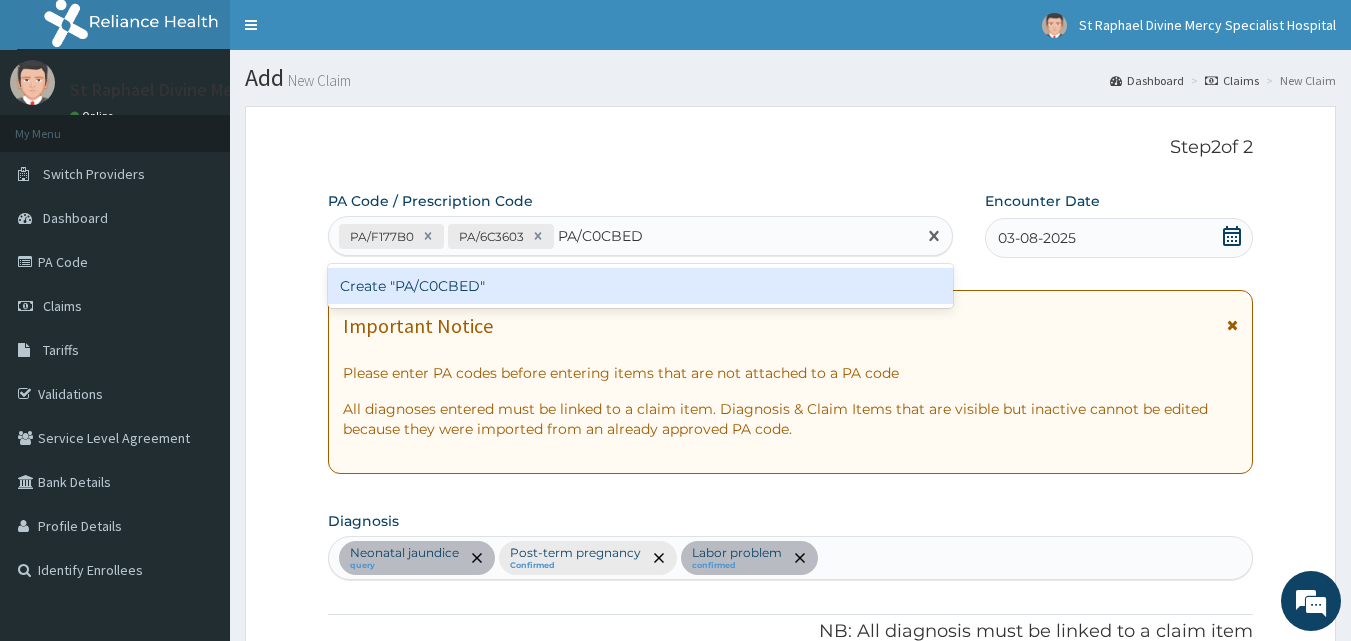 click on "Create "PA/C0CBED"" at bounding box center [641, 286] 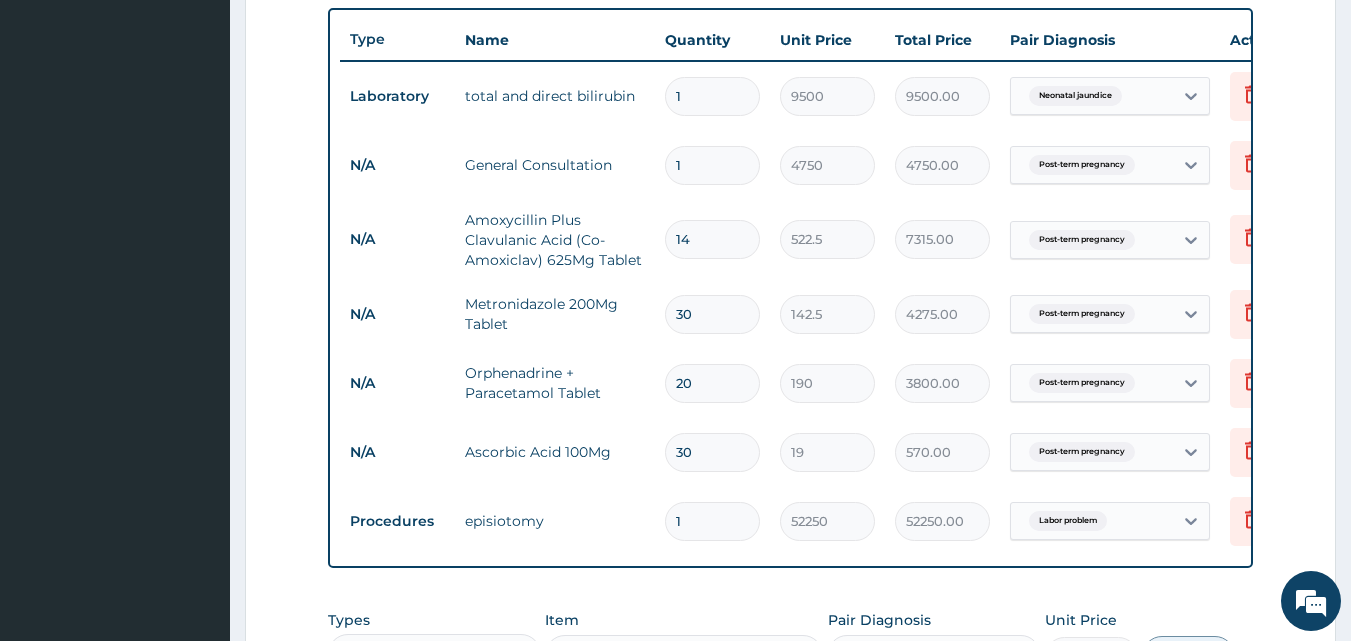 scroll, scrollTop: 755, scrollLeft: 0, axis: vertical 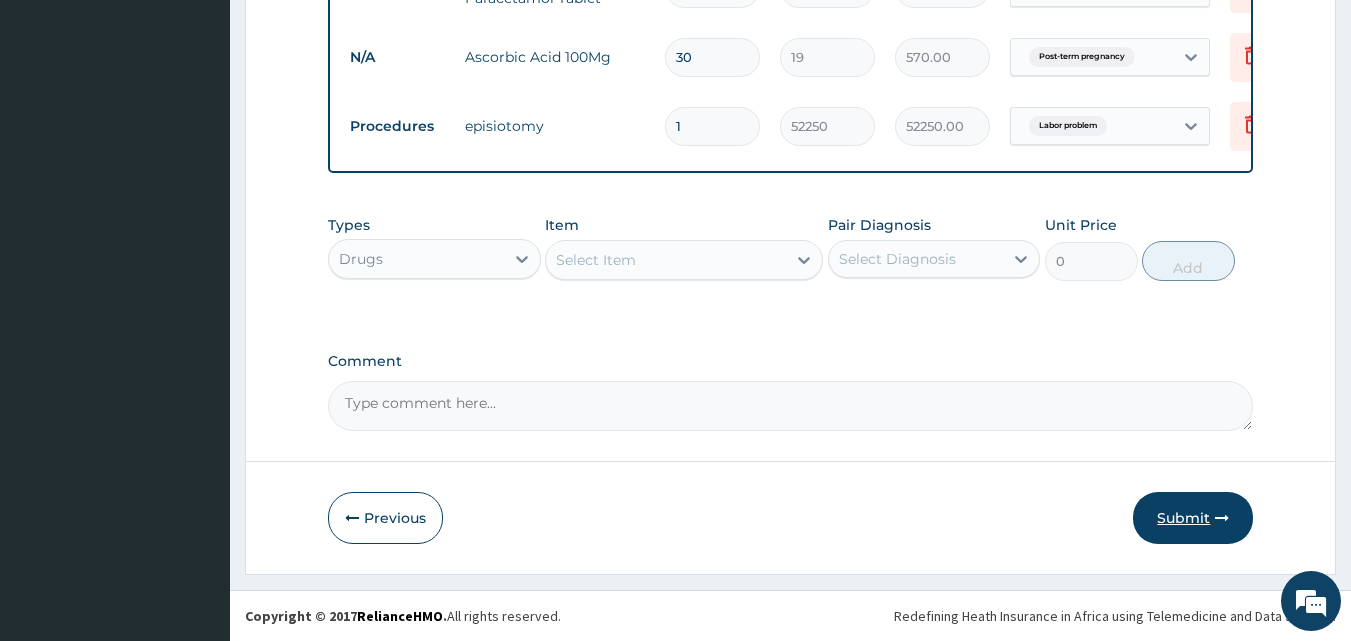 click on "Submit" at bounding box center (1193, 518) 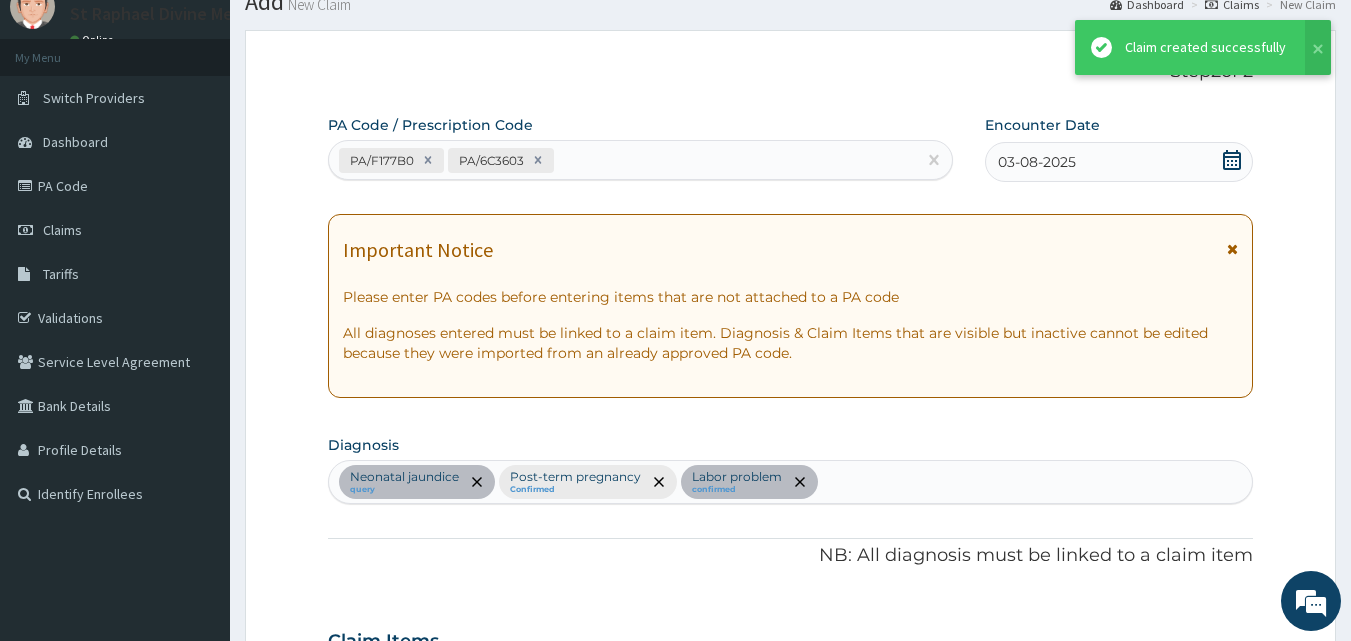scroll, scrollTop: 1146, scrollLeft: 0, axis: vertical 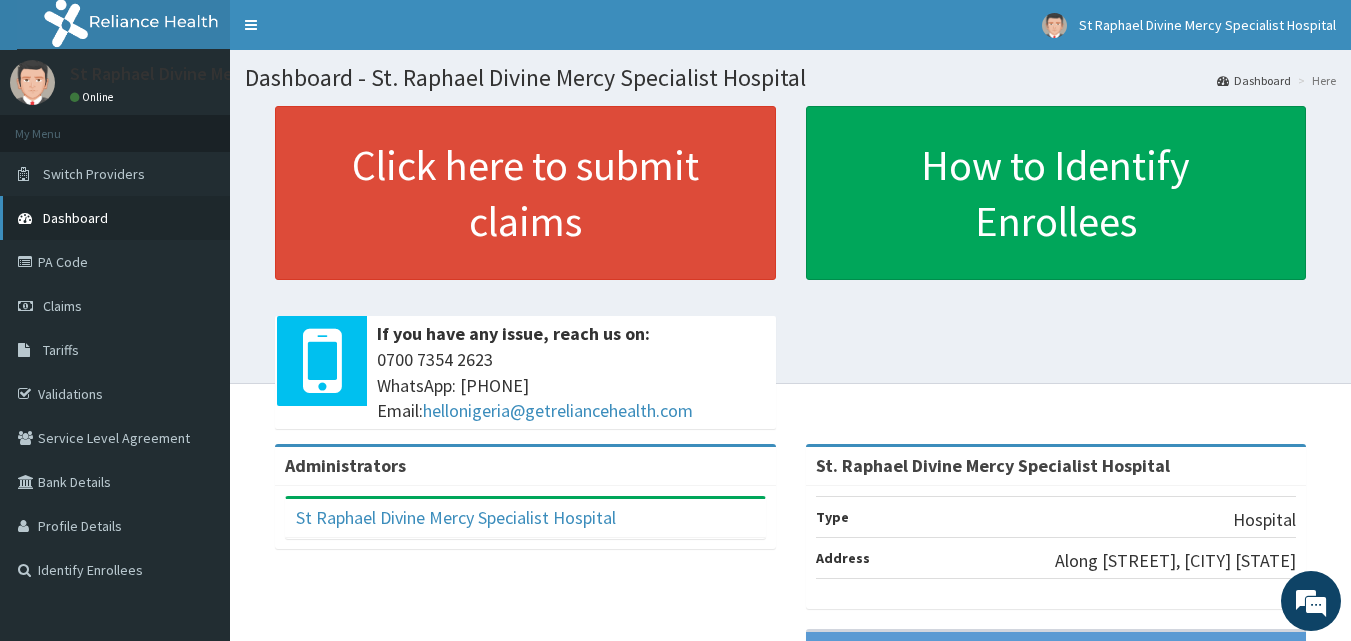 click on "PA Code" at bounding box center [115, 262] 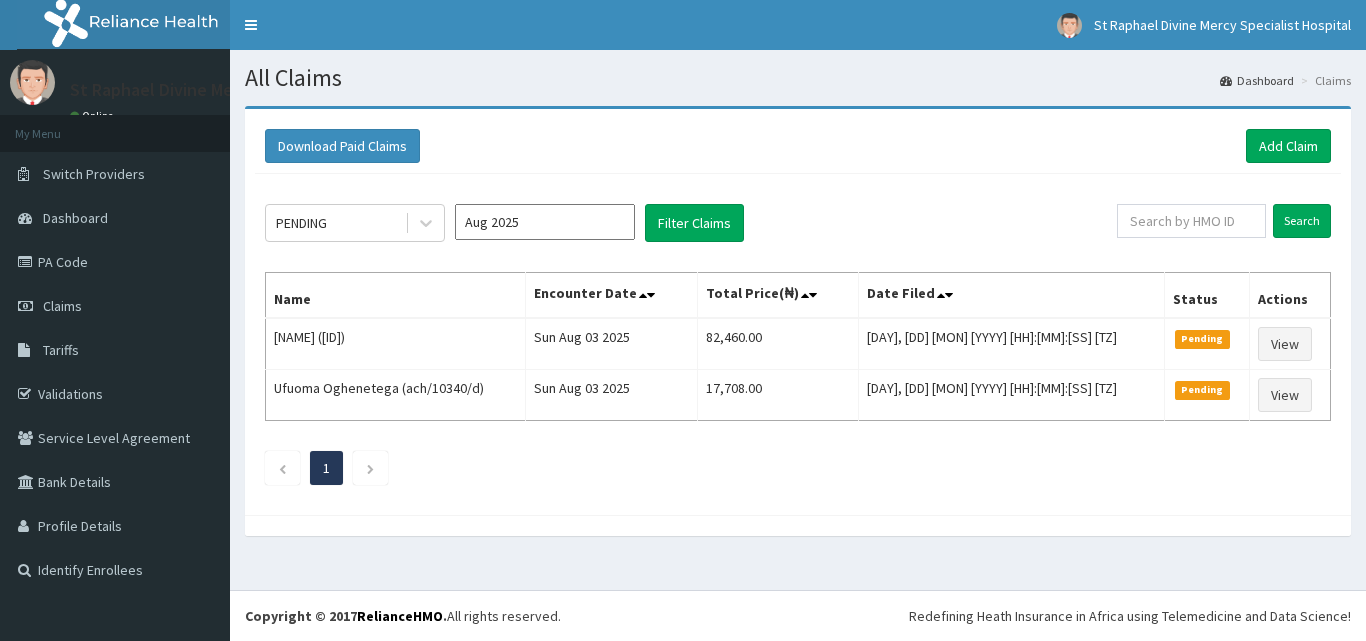 scroll, scrollTop: 0, scrollLeft: 0, axis: both 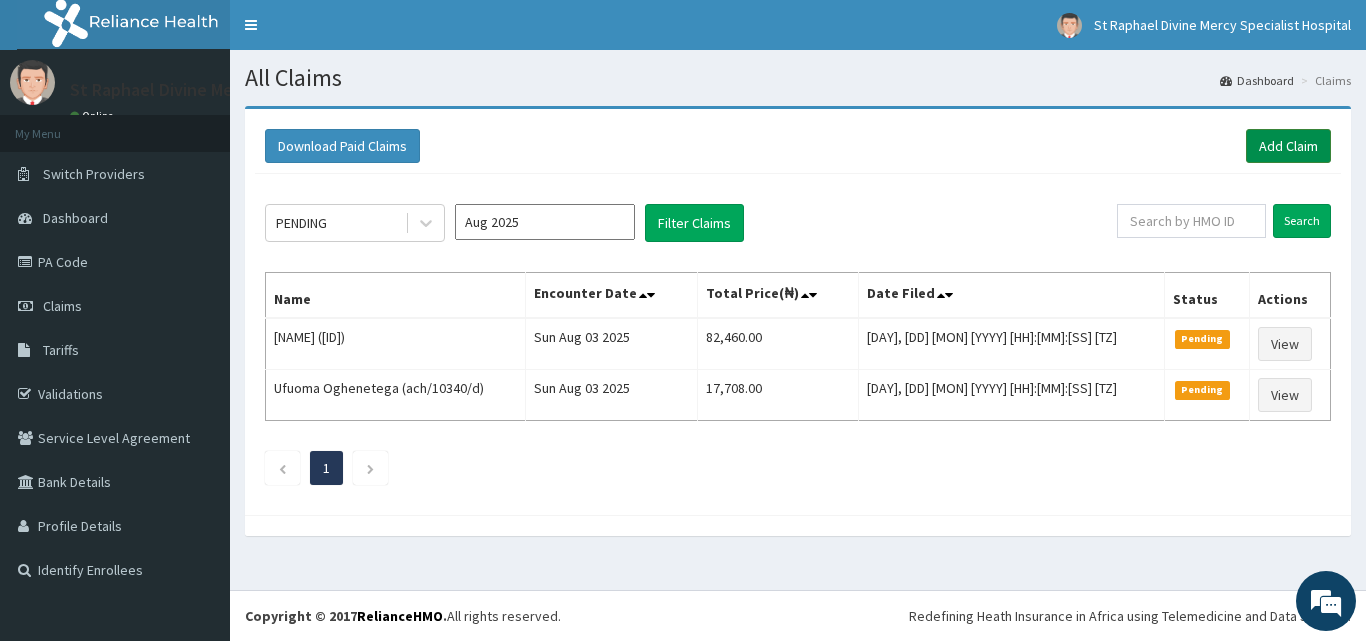 click on "Add Claim" at bounding box center [1288, 146] 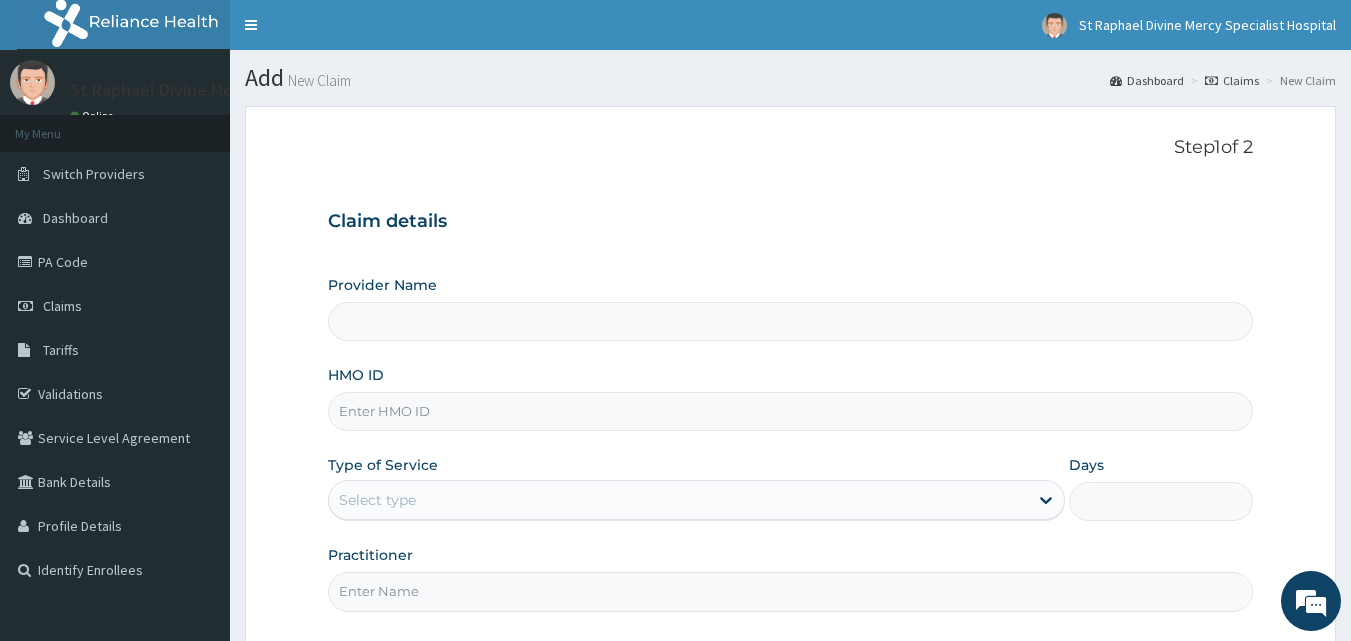 scroll, scrollTop: 0, scrollLeft: 0, axis: both 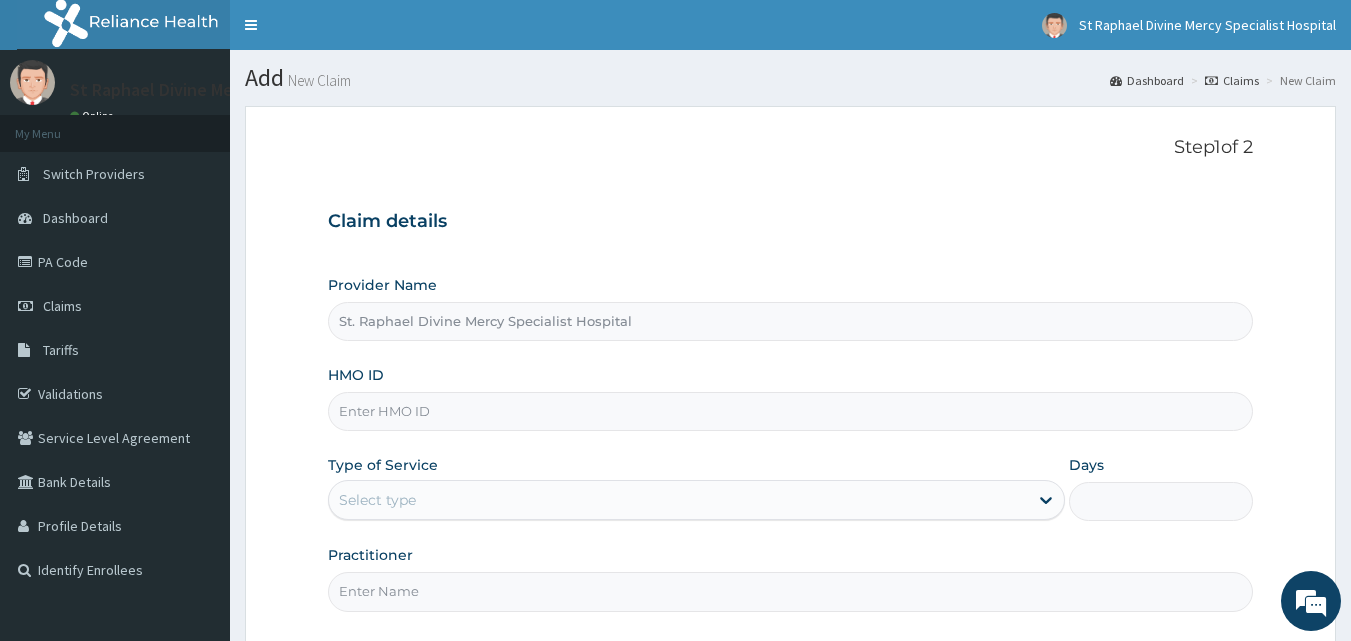 click on "HMO ID" at bounding box center (791, 398) 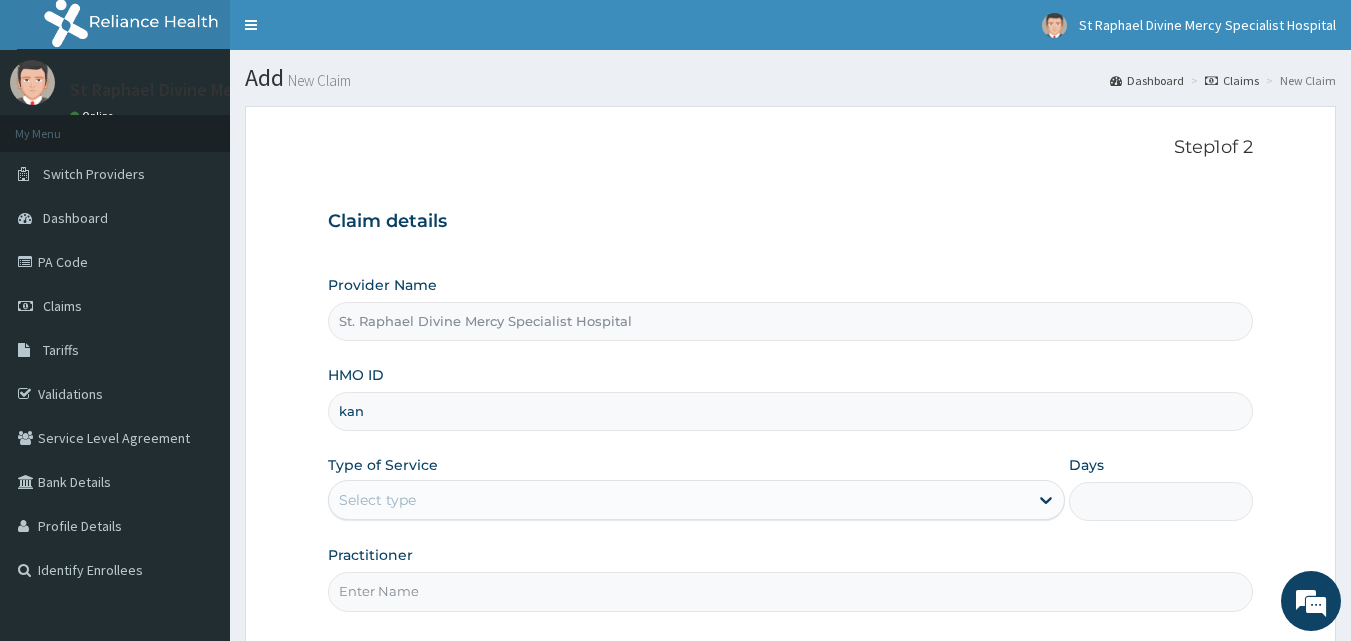 type on "KAN/10074/A" 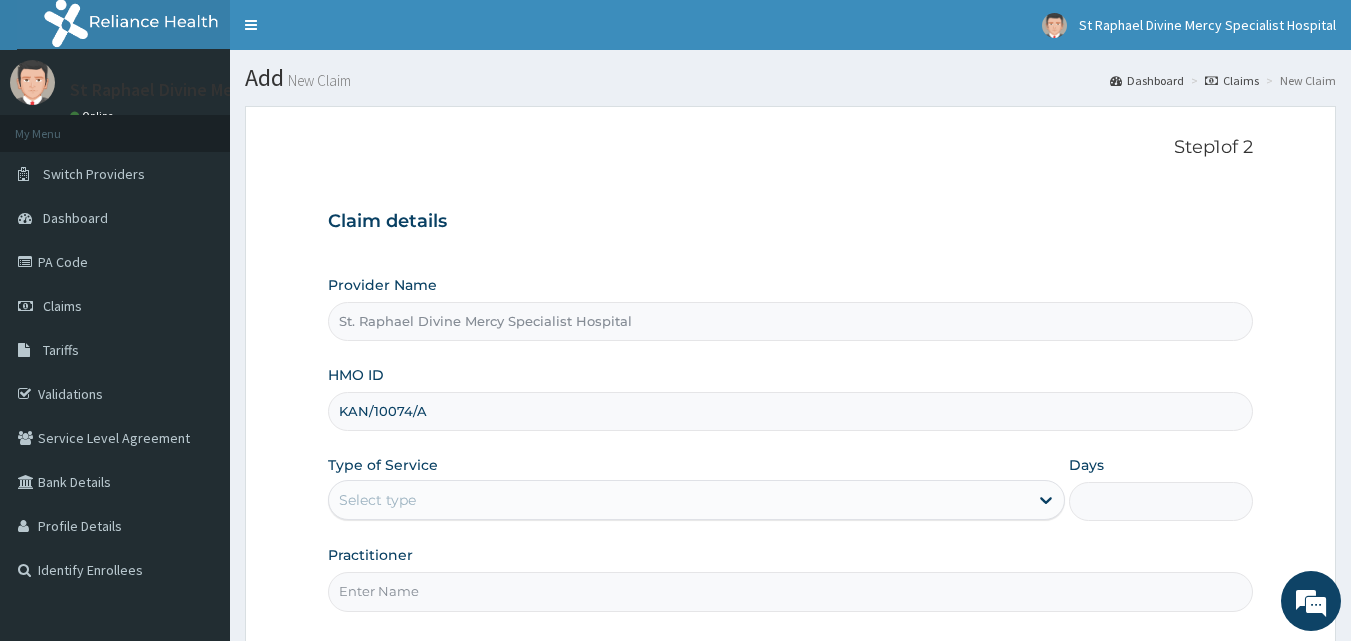 click on "Select type" at bounding box center [678, 500] 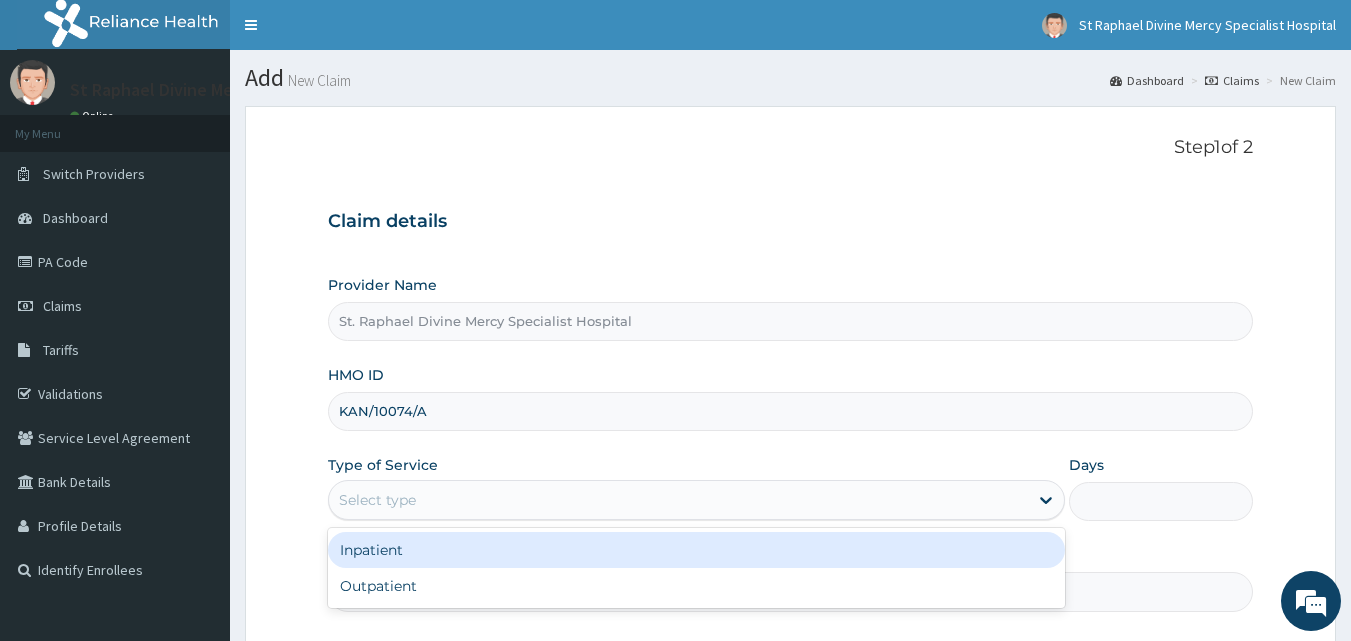 click on "Inpatient" at bounding box center [696, 550] 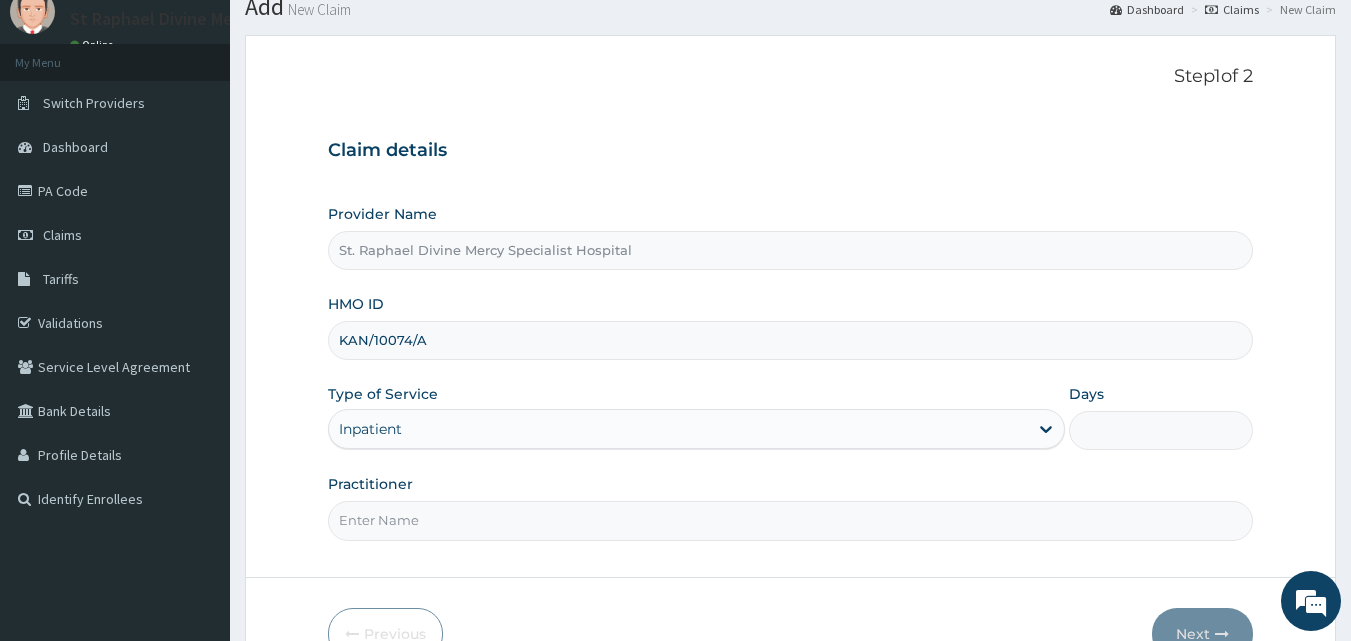scroll, scrollTop: 187, scrollLeft: 0, axis: vertical 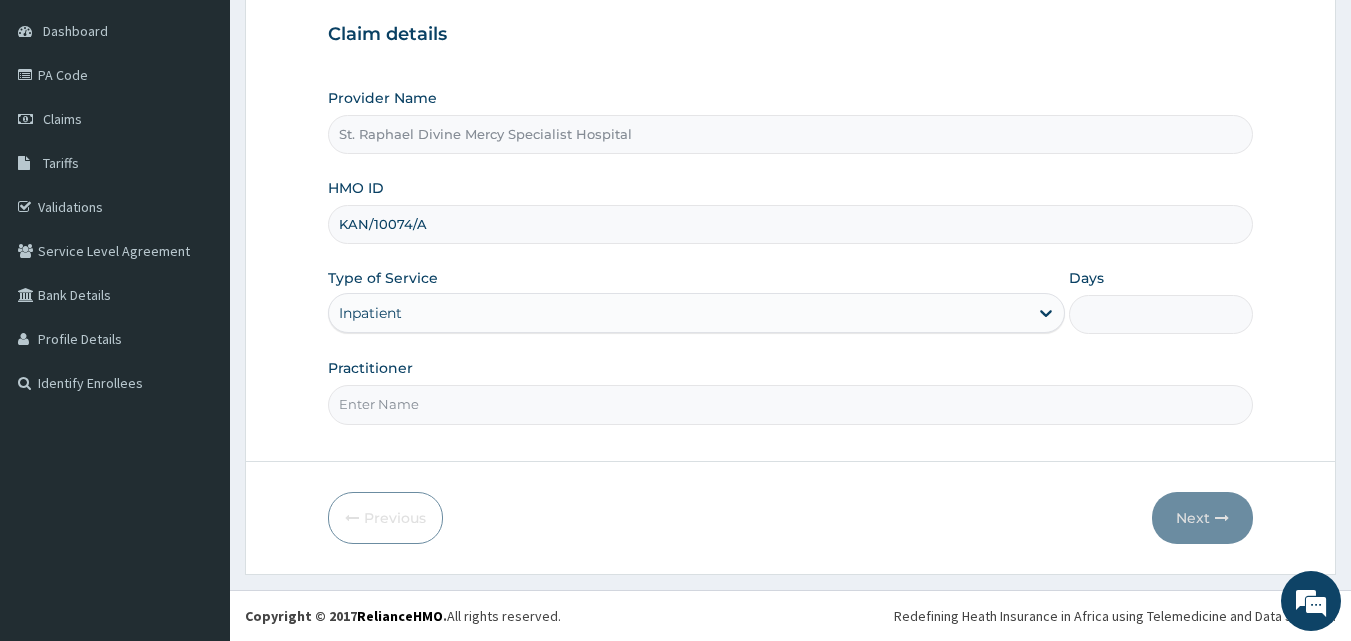 click on "Days" at bounding box center [1161, 314] 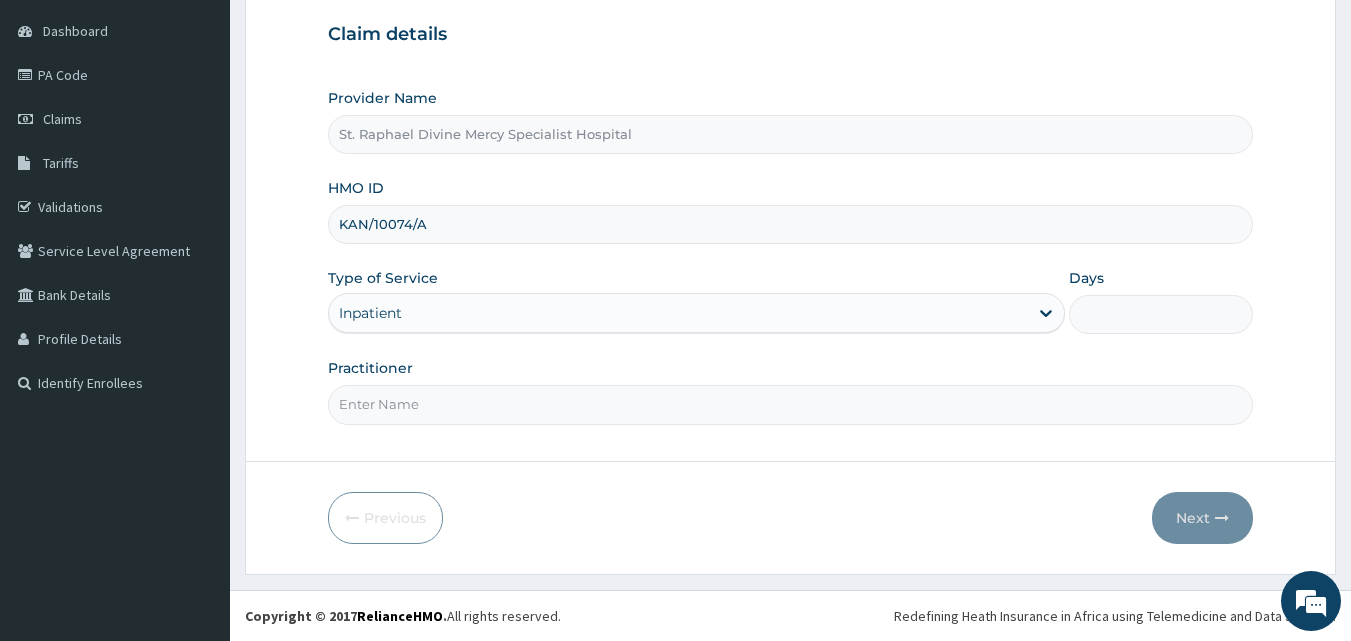 type on "3" 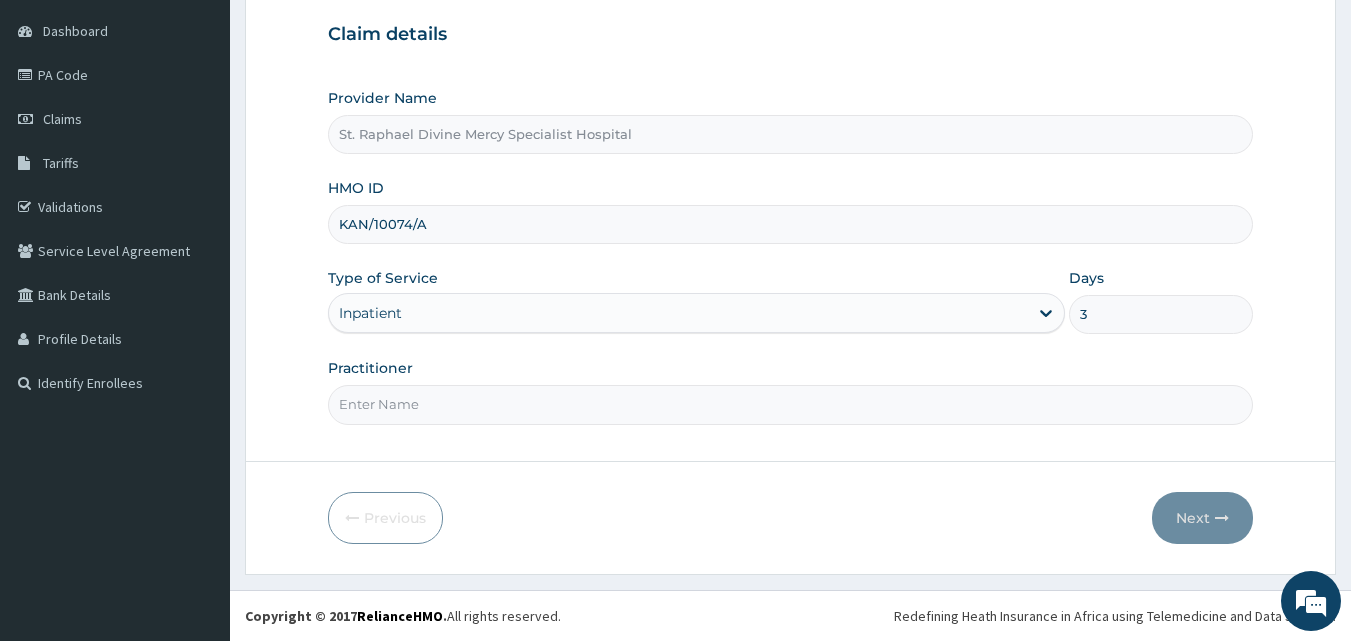 click on "Practitioner" at bounding box center [791, 404] 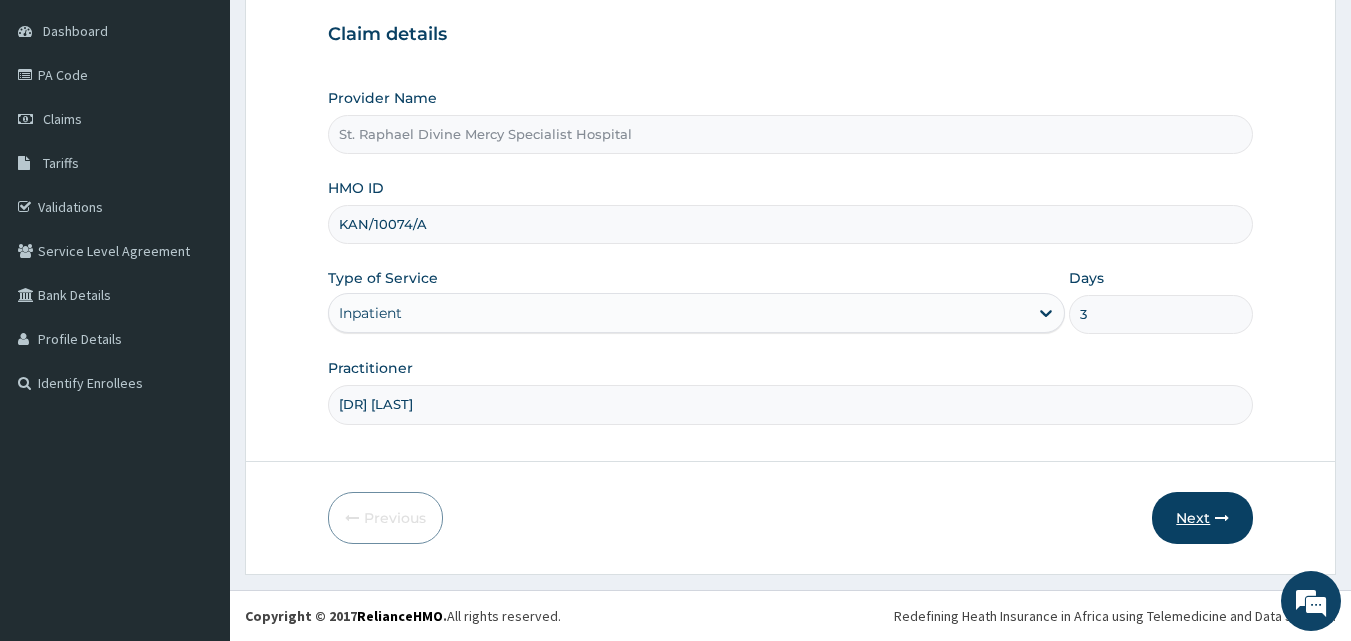 type on "dr nwakaeze" 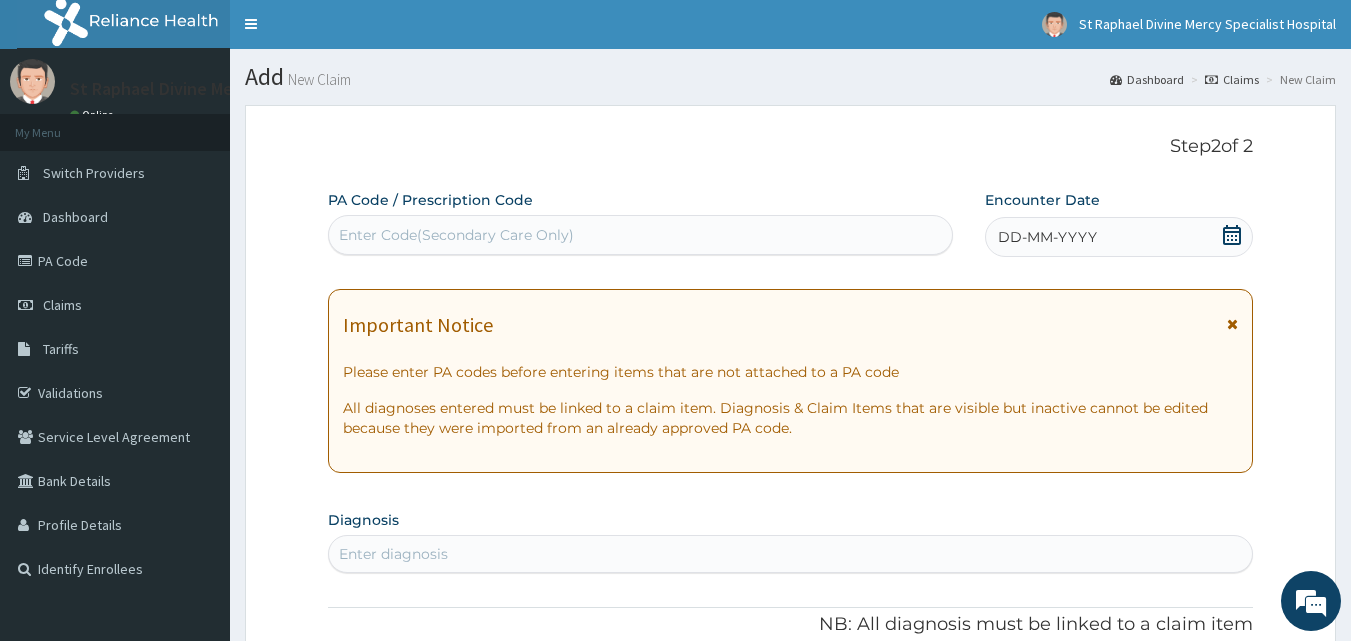 scroll, scrollTop: 0, scrollLeft: 0, axis: both 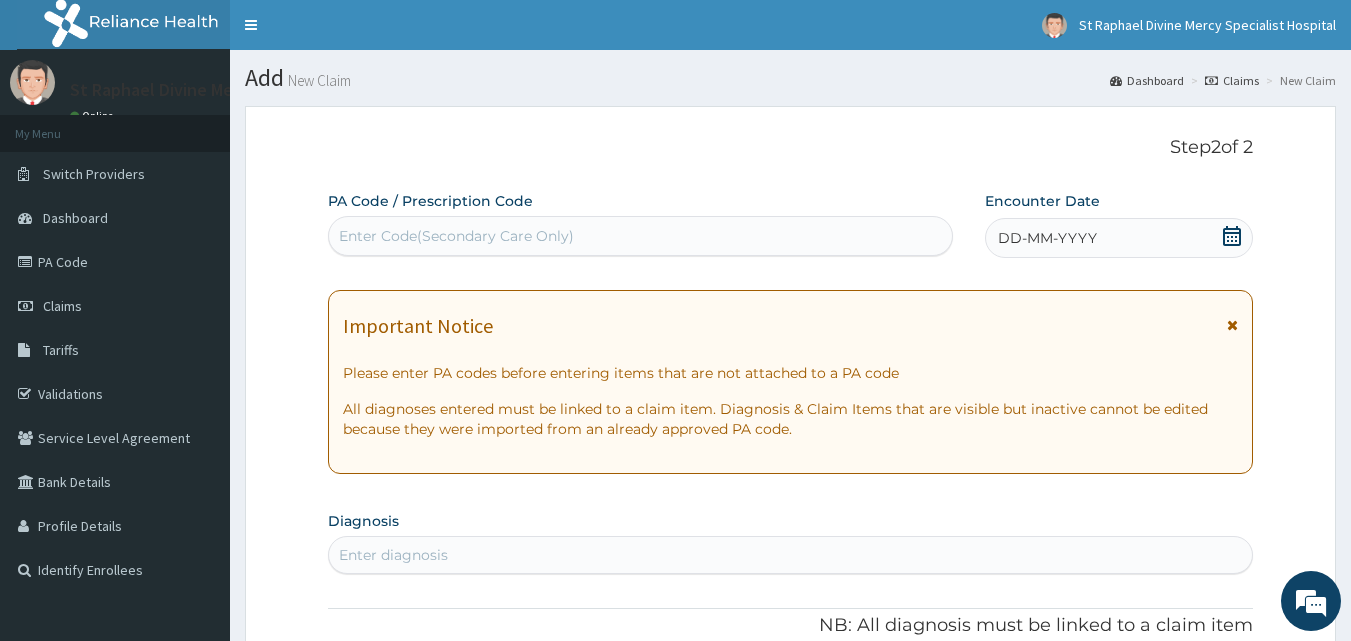 click on "Enter Code(Secondary Care Only)" at bounding box center [456, 236] 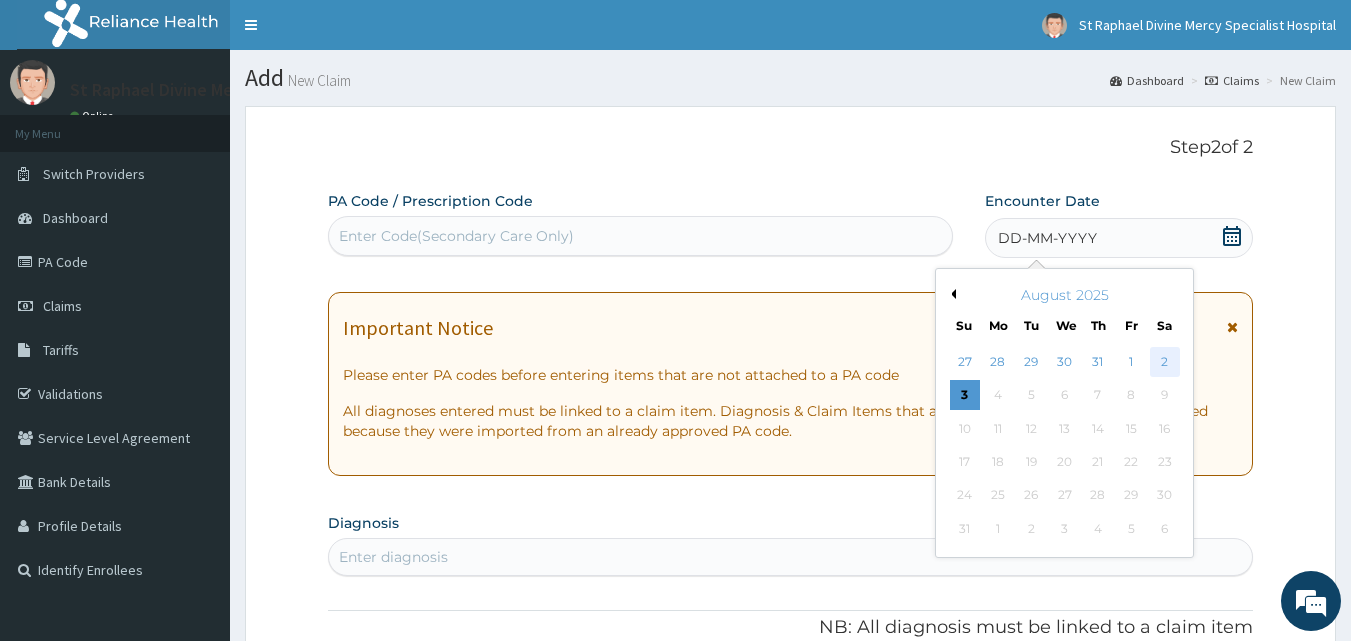click on "2" at bounding box center [1165, 362] 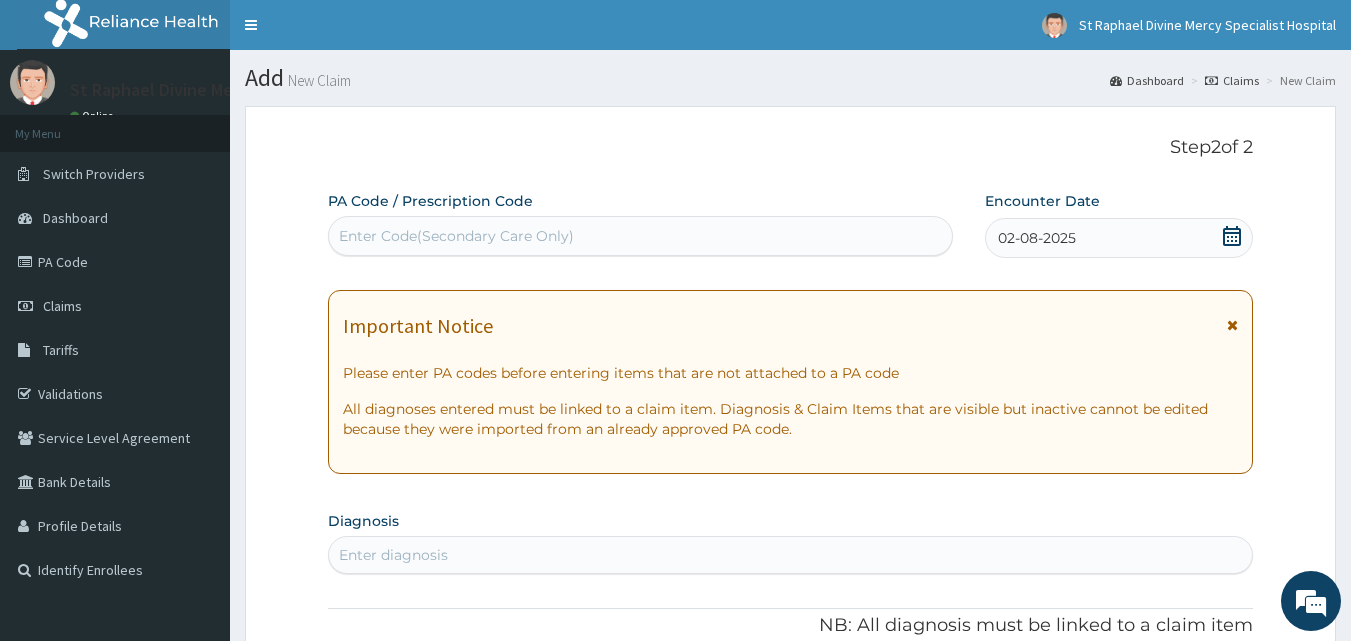click on "Enter Code(Secondary Care Only)" at bounding box center [456, 236] 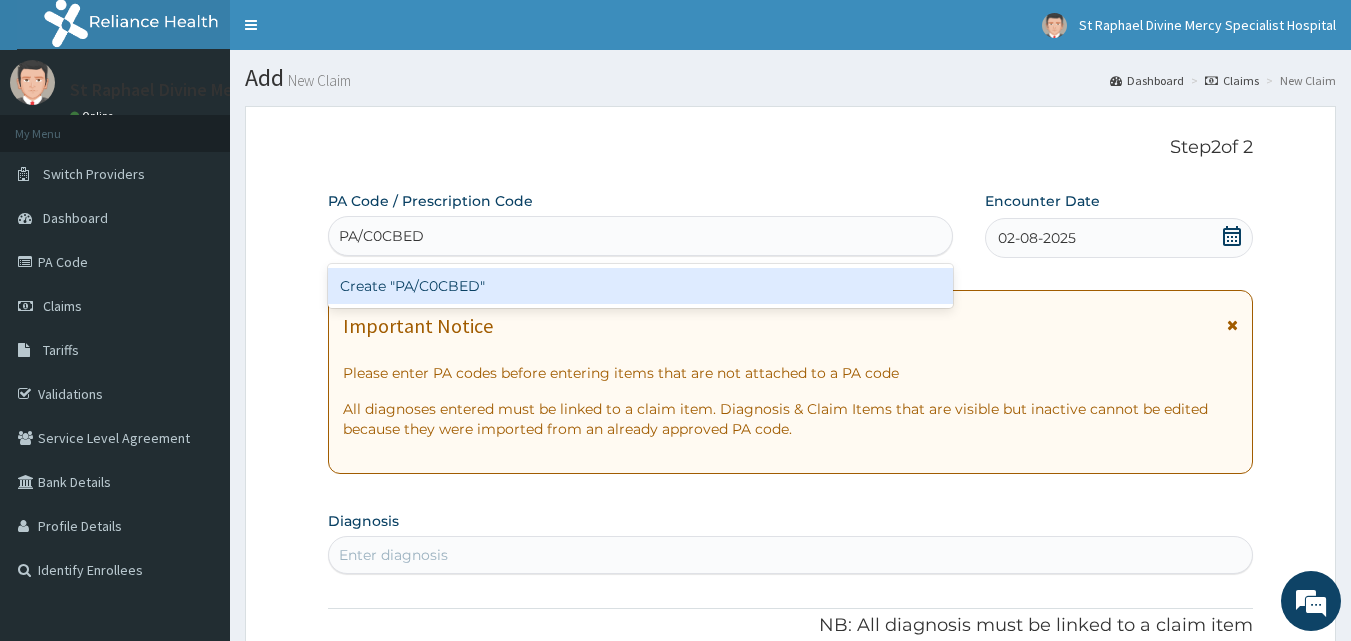 click on "Create "PA/C0CBED"" at bounding box center [641, 286] 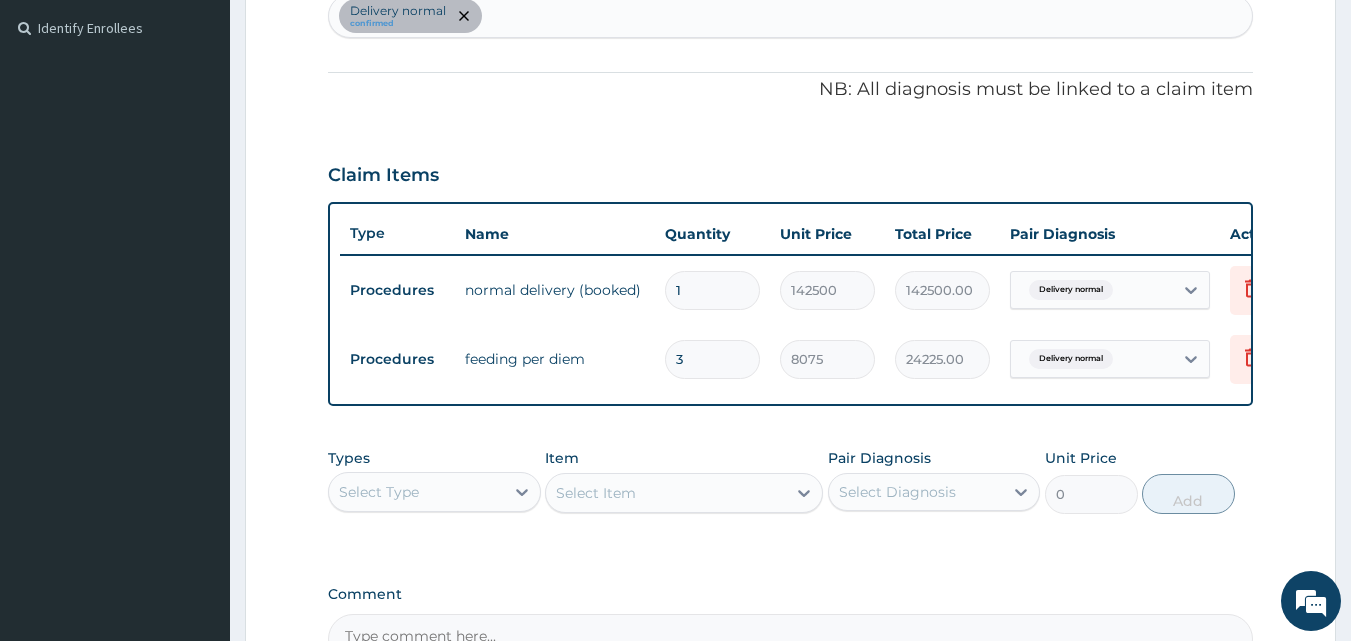 scroll, scrollTop: 790, scrollLeft: 0, axis: vertical 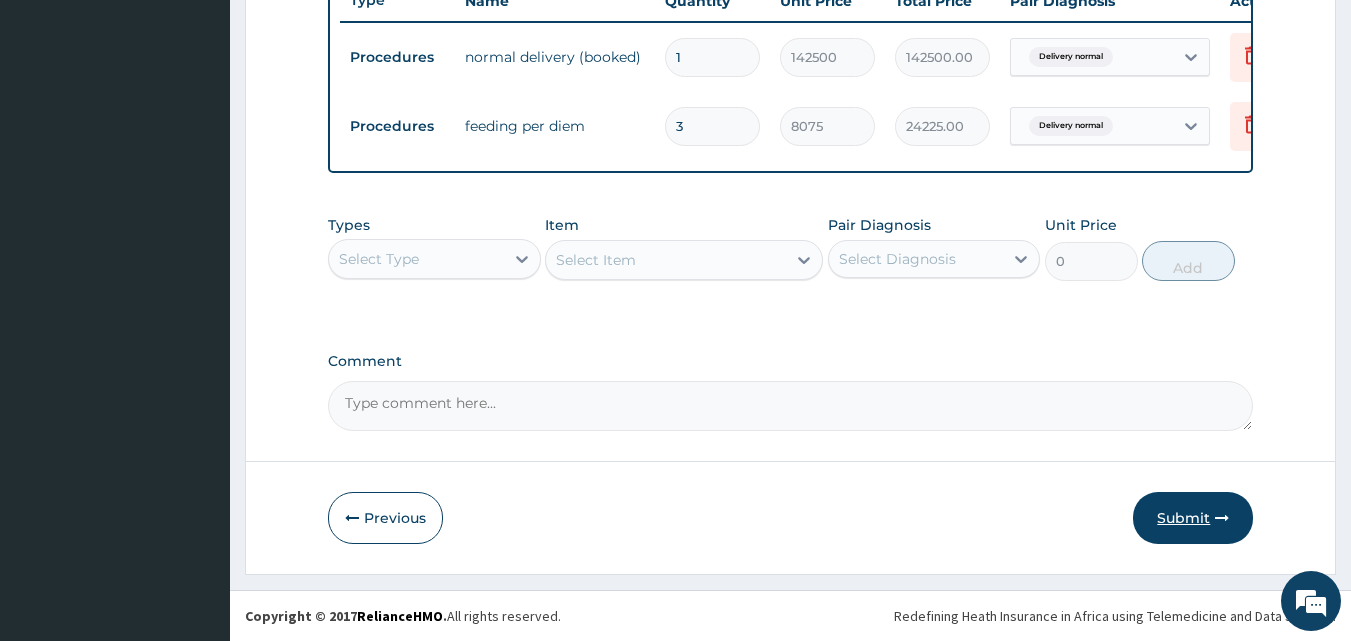click on "Submit" at bounding box center [1193, 518] 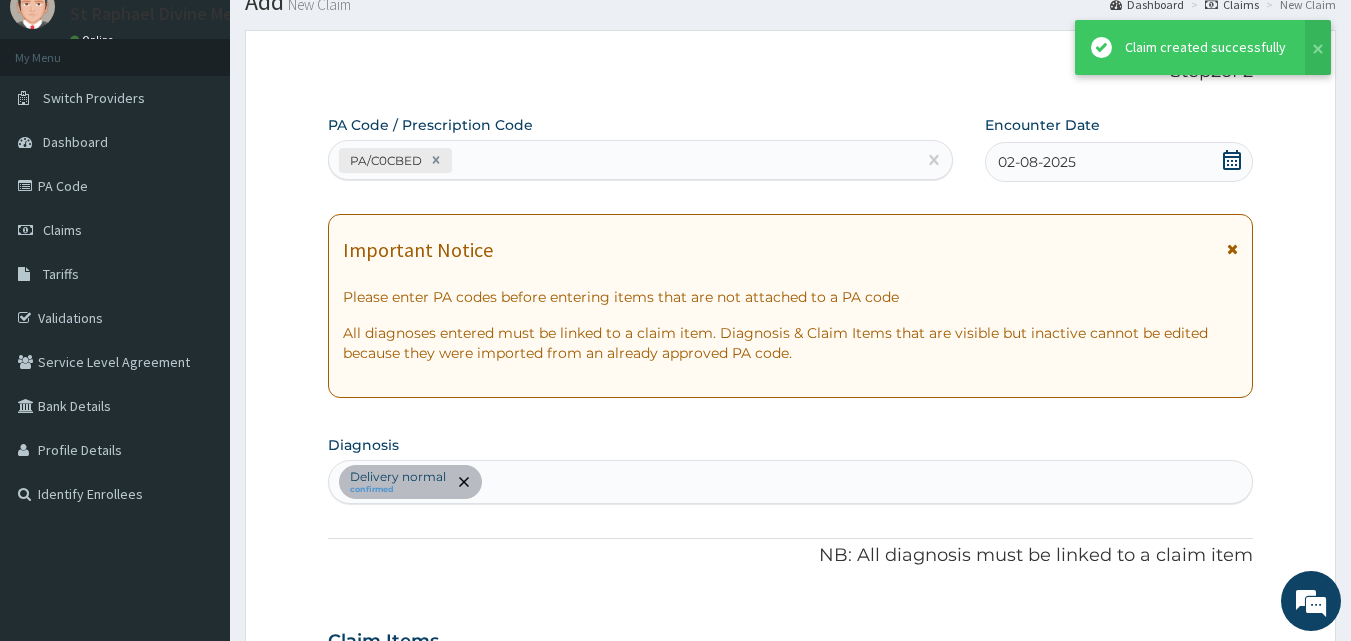 scroll, scrollTop: 790, scrollLeft: 0, axis: vertical 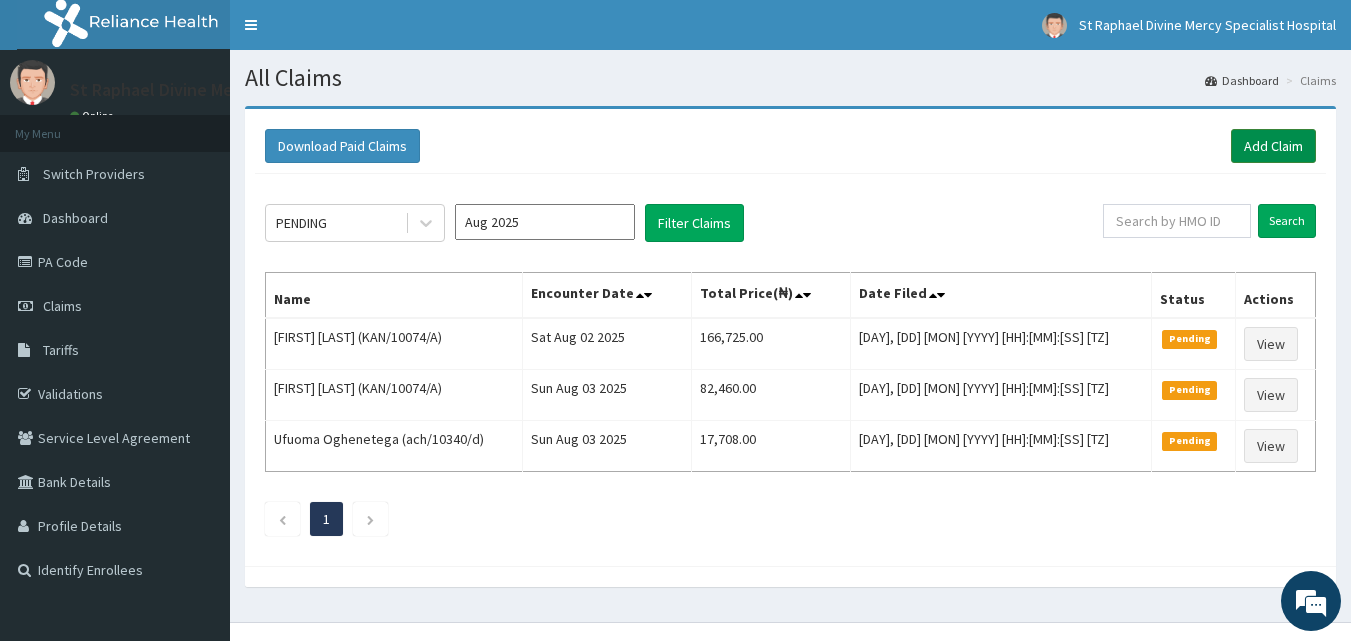 click on "Add Claim" at bounding box center [1273, 146] 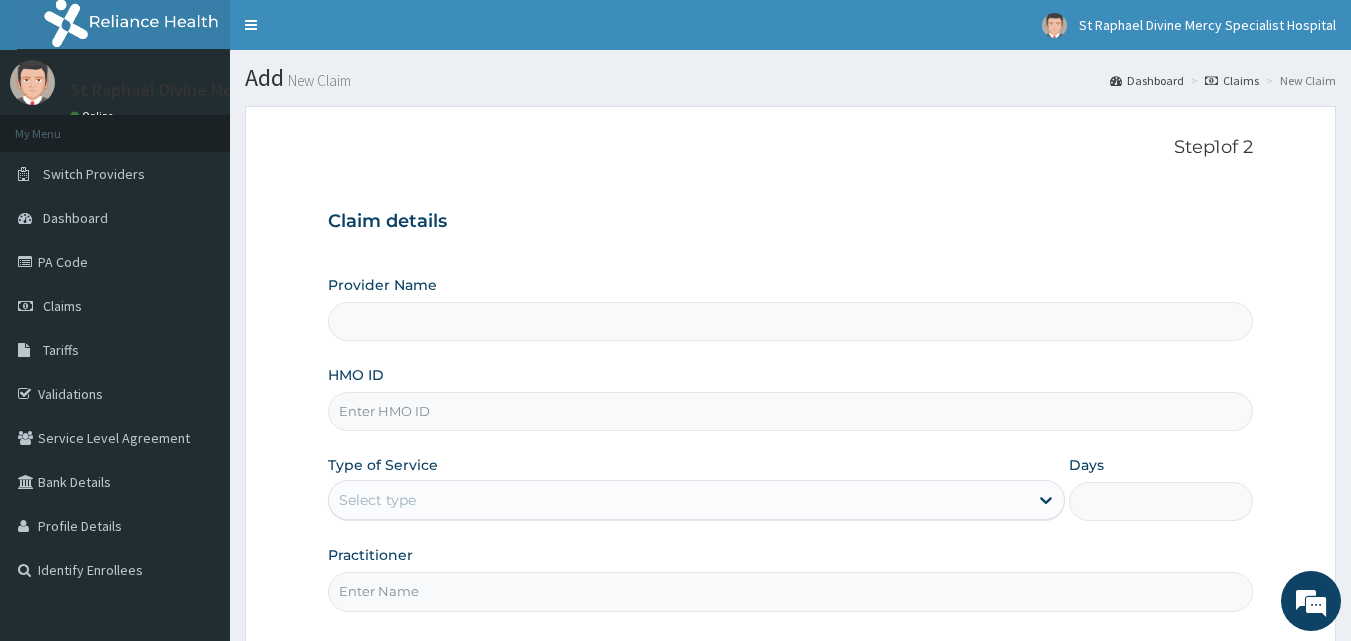 scroll, scrollTop: 187, scrollLeft: 0, axis: vertical 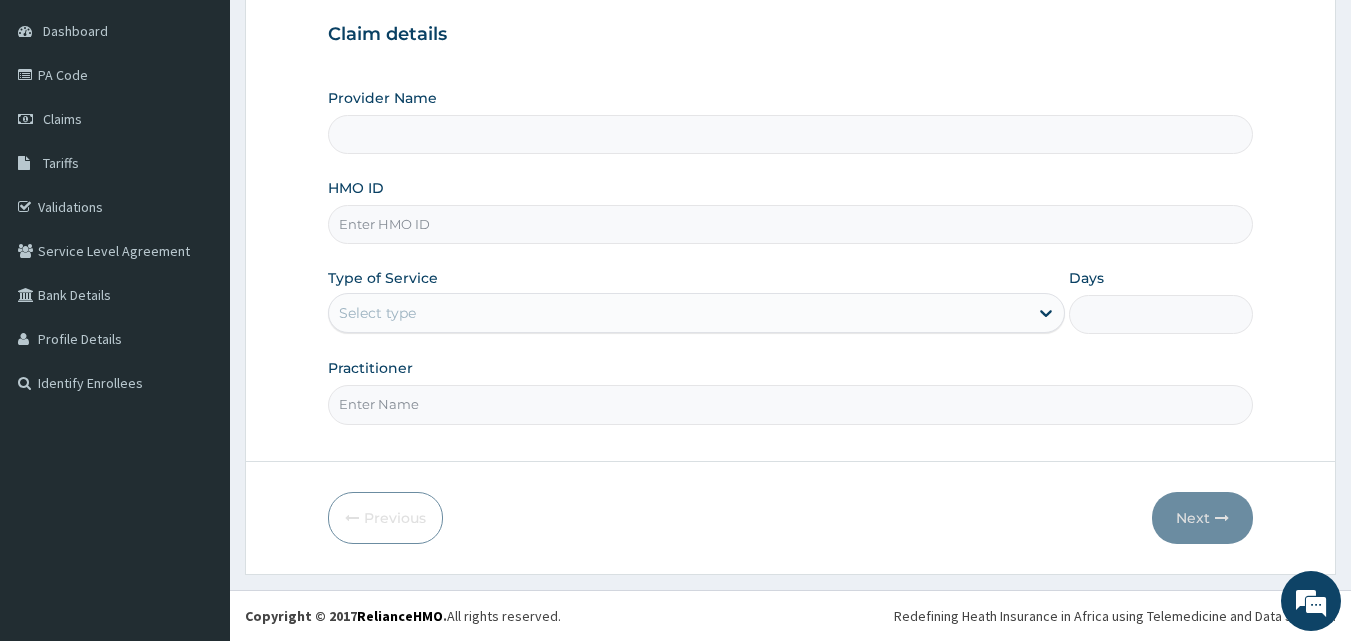 type on "St. Raphael Divine Mercy Specialist Hospital" 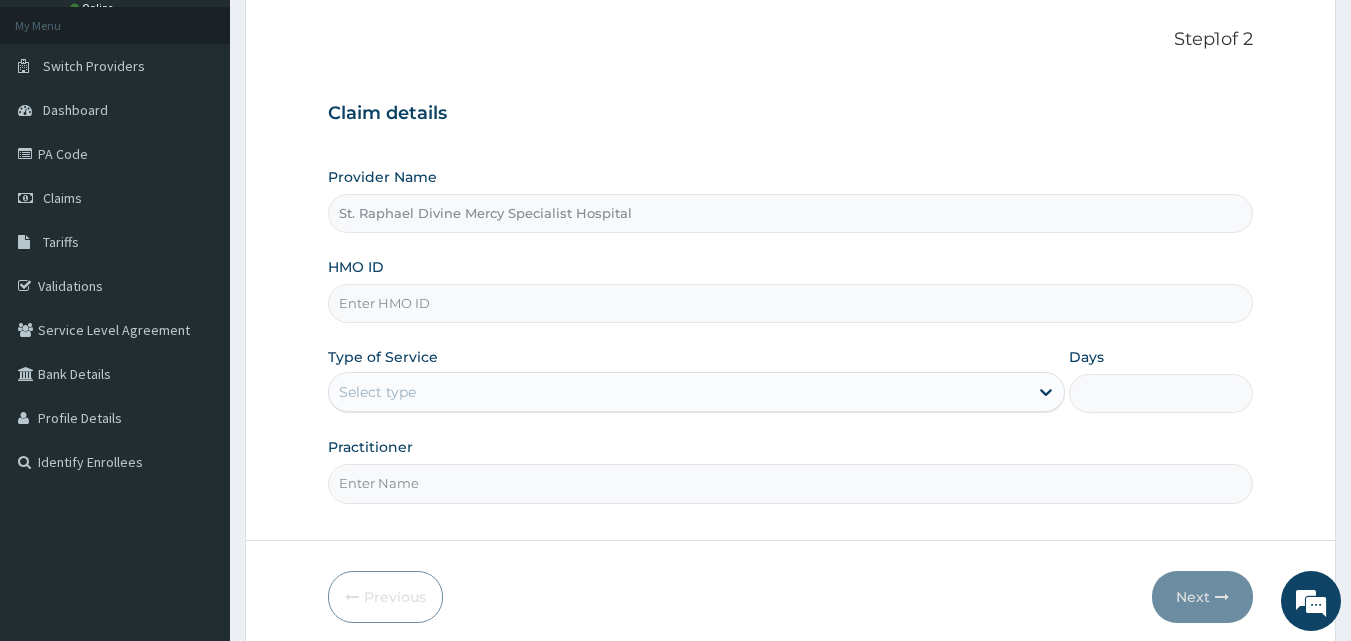 scroll, scrollTop: 0, scrollLeft: 0, axis: both 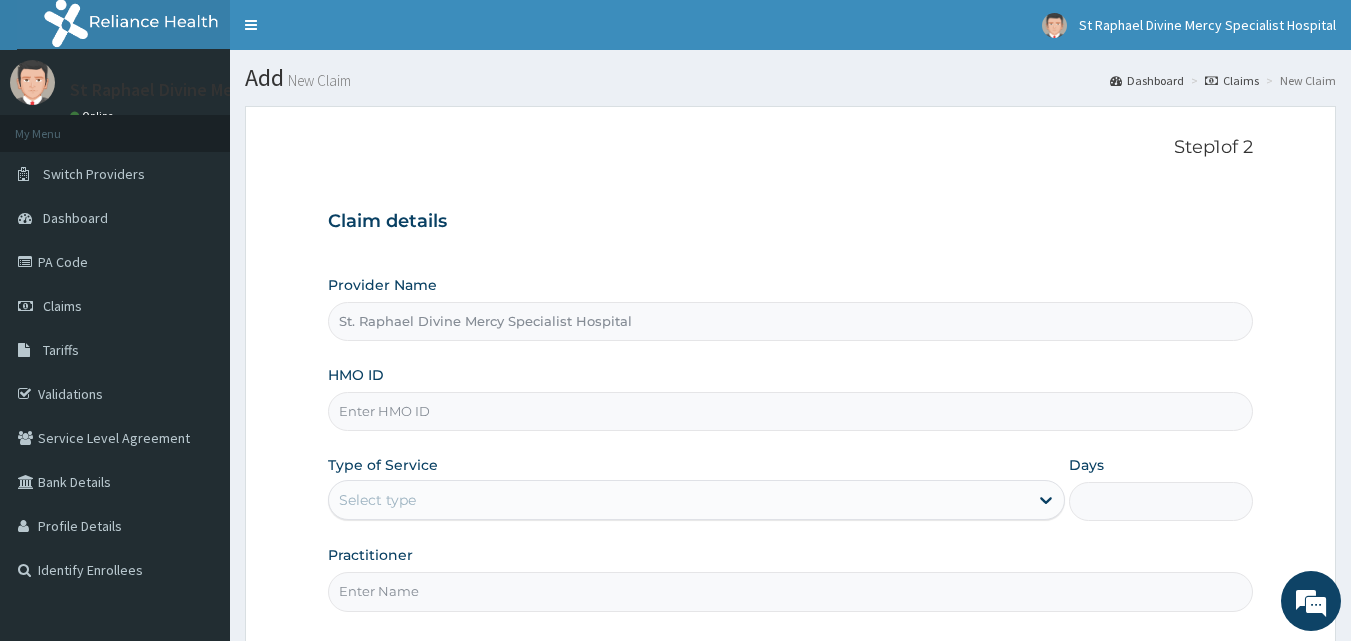 click on "HMO ID" at bounding box center (791, 411) 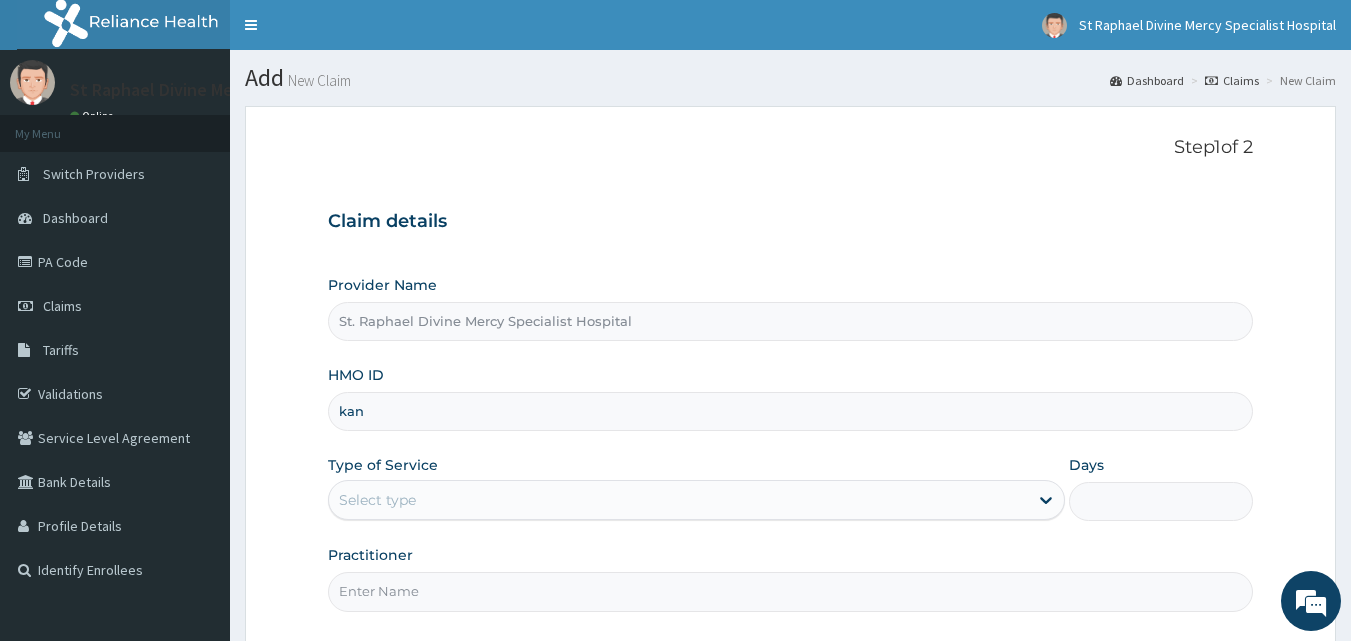 type on "KAN/10074/A" 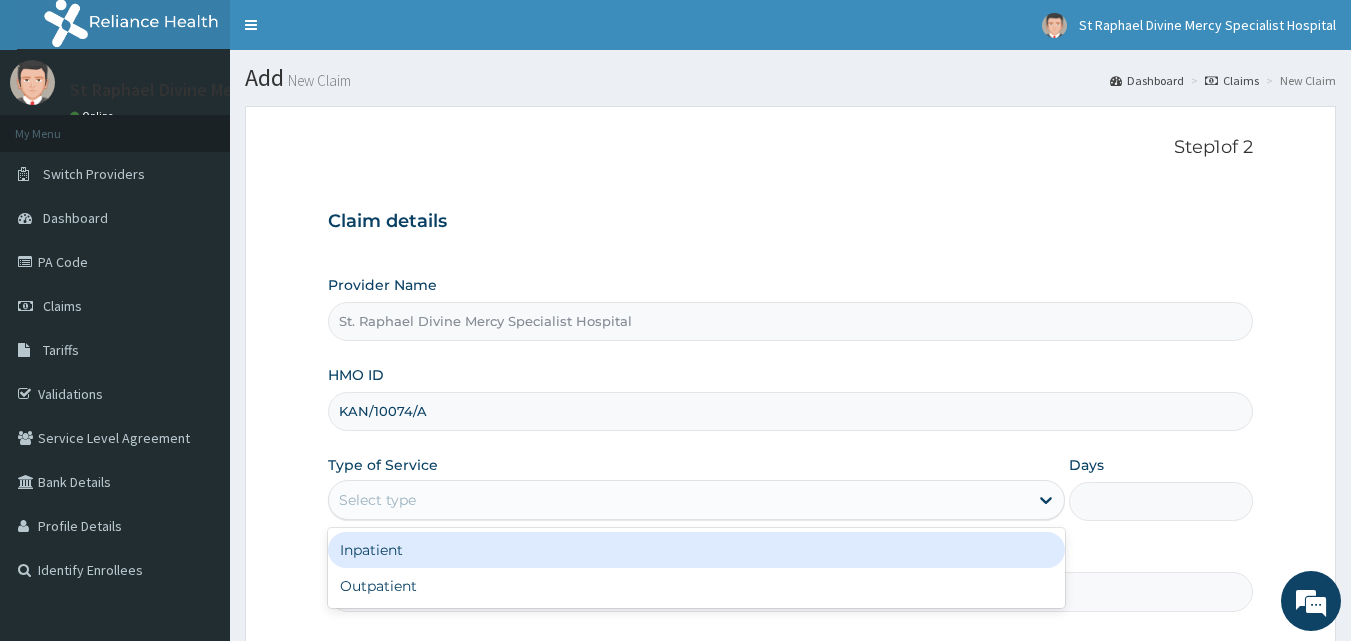 click on "Select type" at bounding box center [678, 500] 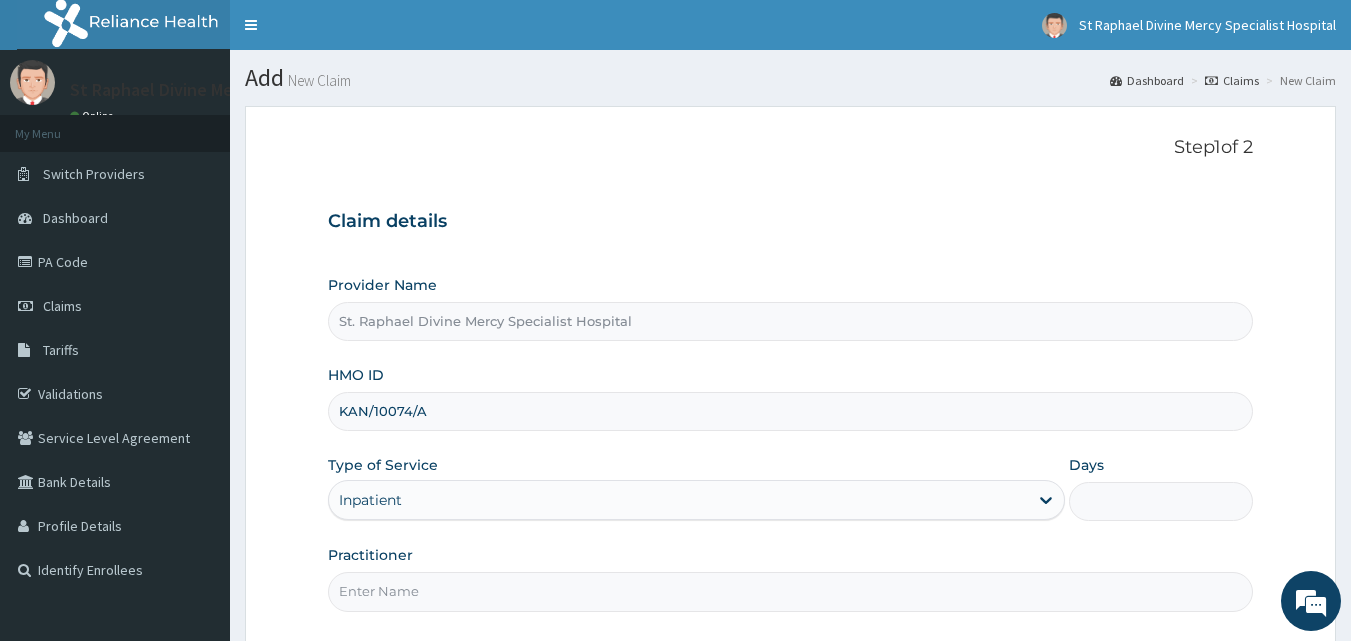 click on "Days" at bounding box center (1161, 501) 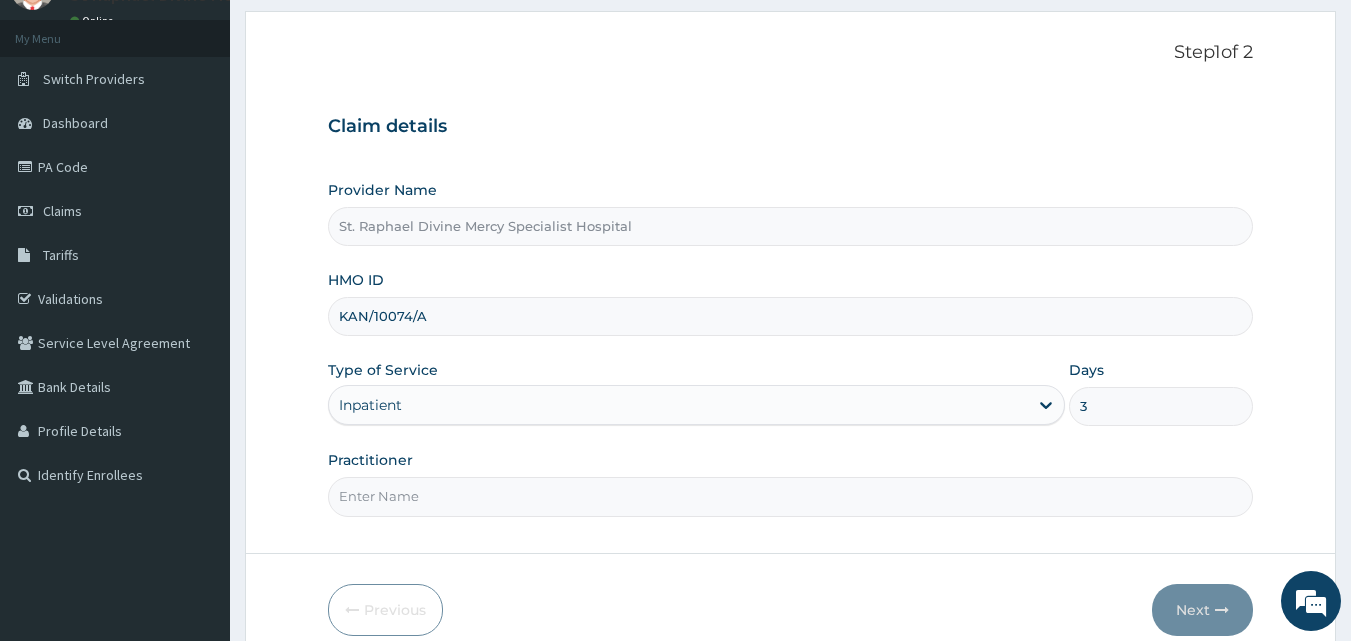 scroll, scrollTop: 187, scrollLeft: 0, axis: vertical 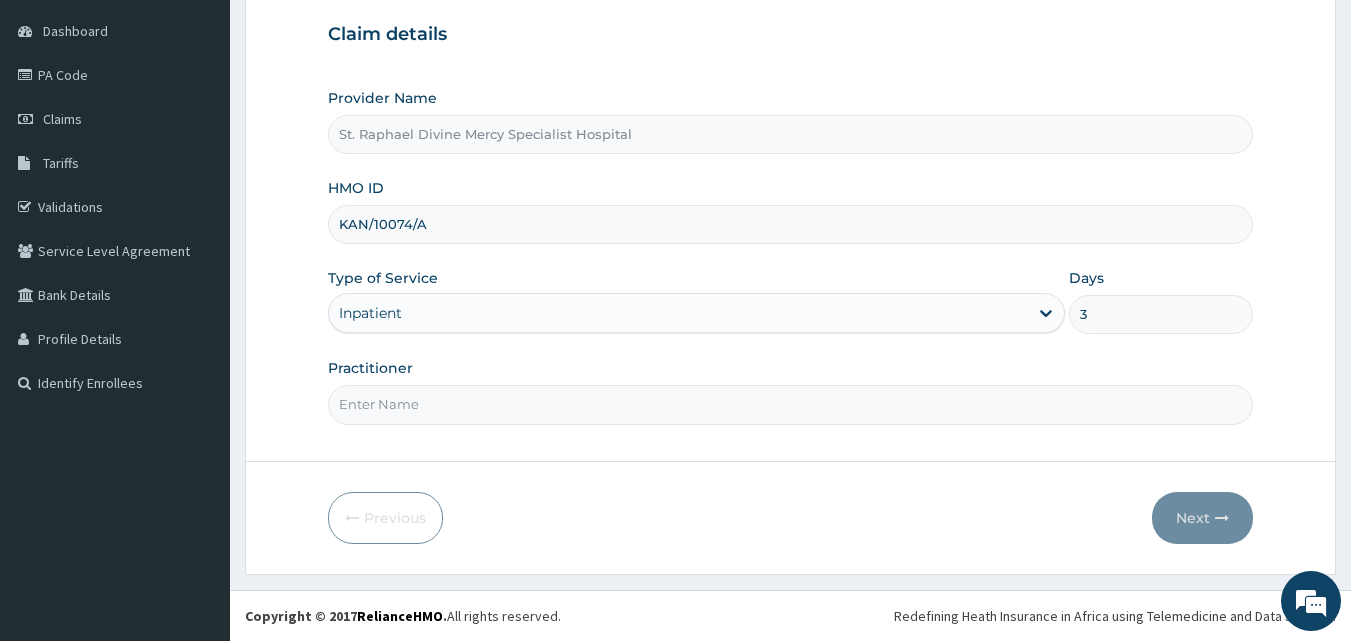 click on "Practitioner" at bounding box center [791, 404] 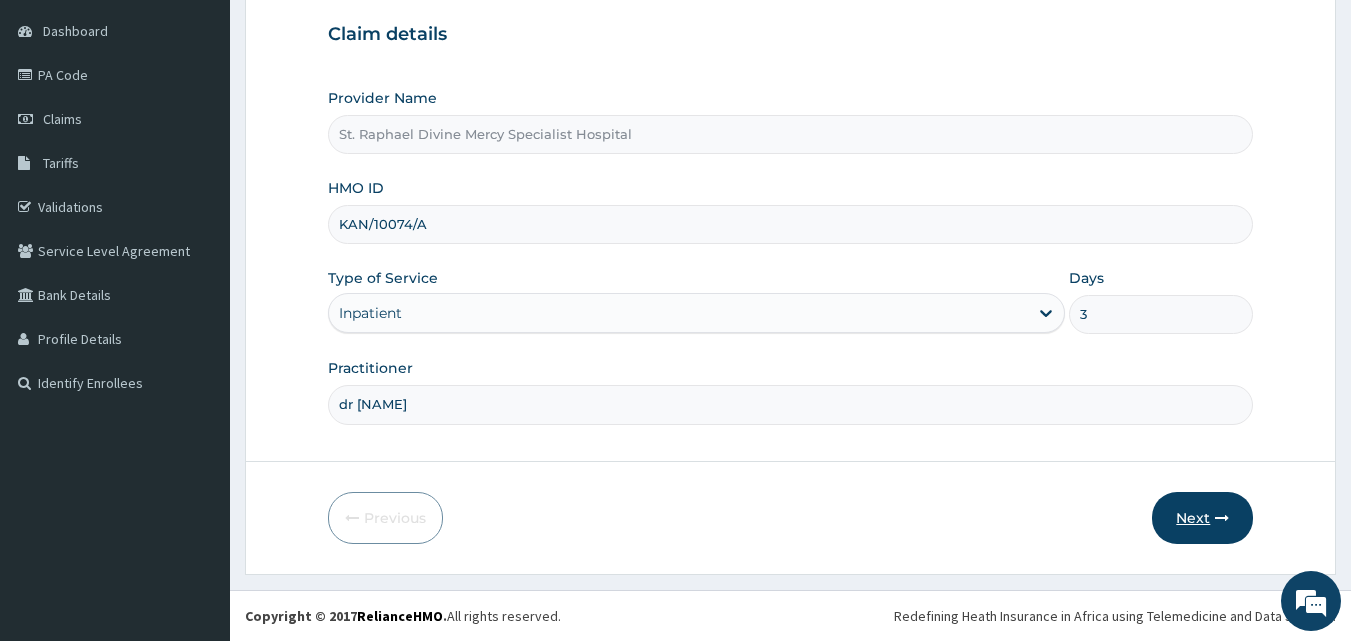 type on "dr nwakaeze" 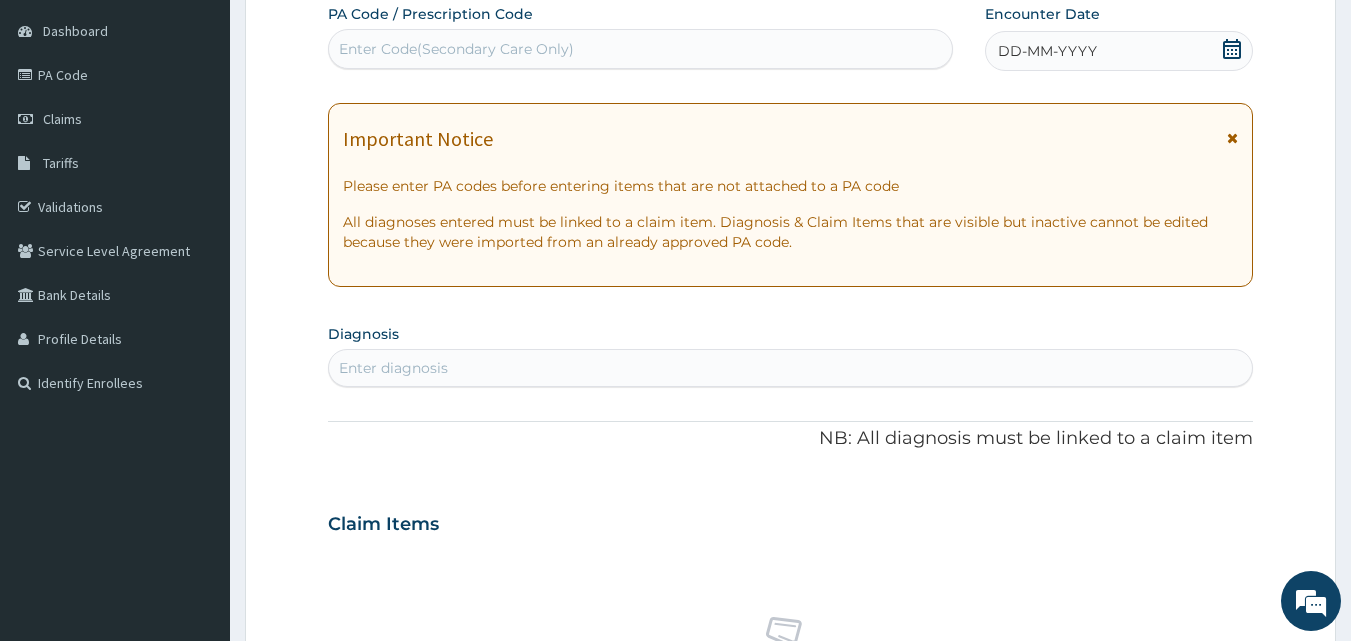 click on "DD-MM-YYYY" at bounding box center (1119, 51) 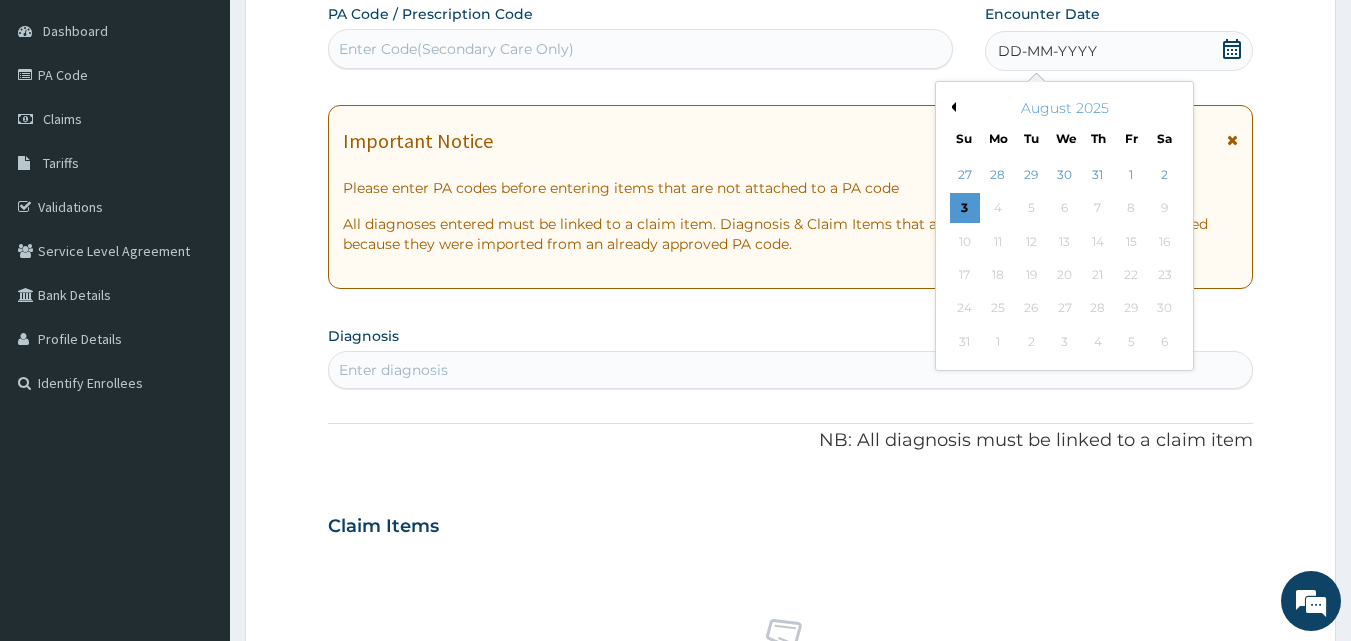 click on "Previous Month" at bounding box center (951, 107) 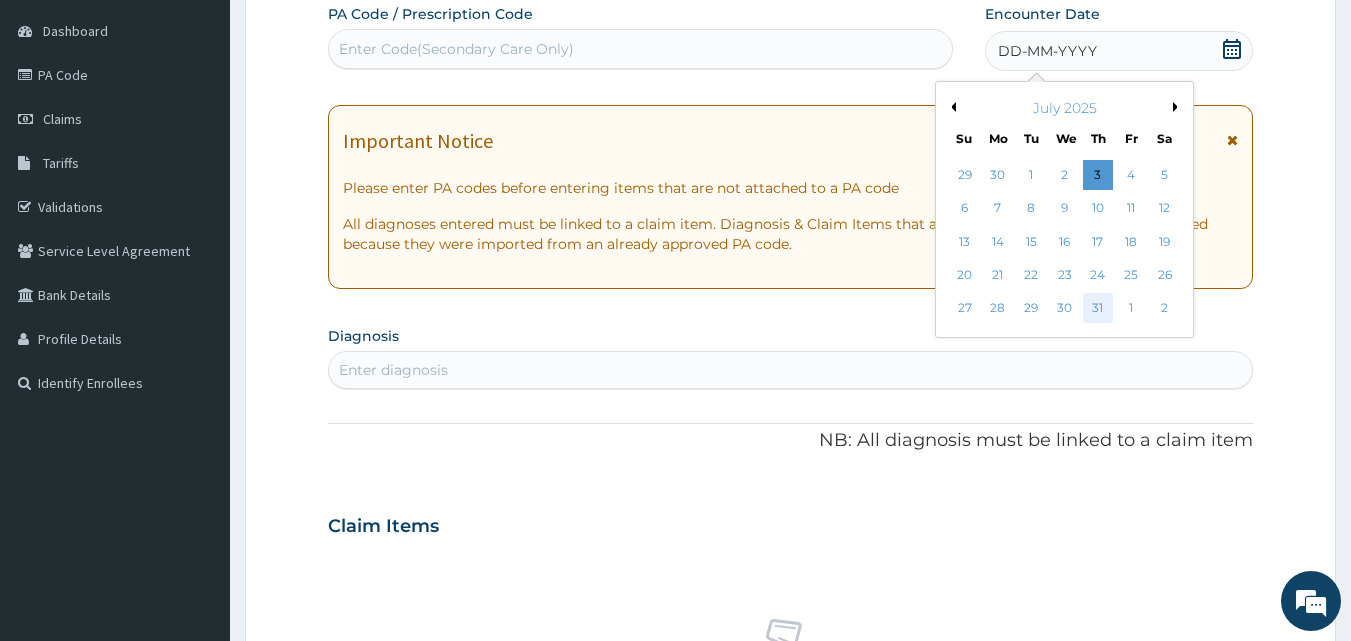 click on "31" at bounding box center [1098, 309] 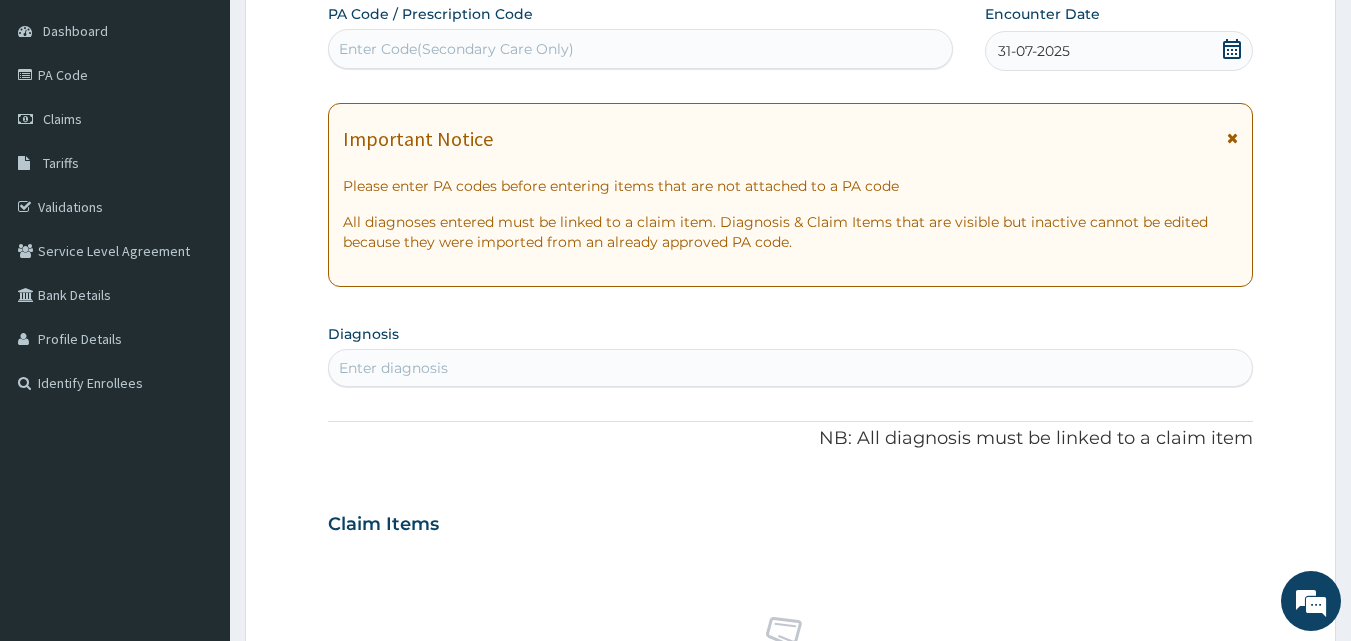 click on "Enter Code(Secondary Care Only)" at bounding box center (641, 49) 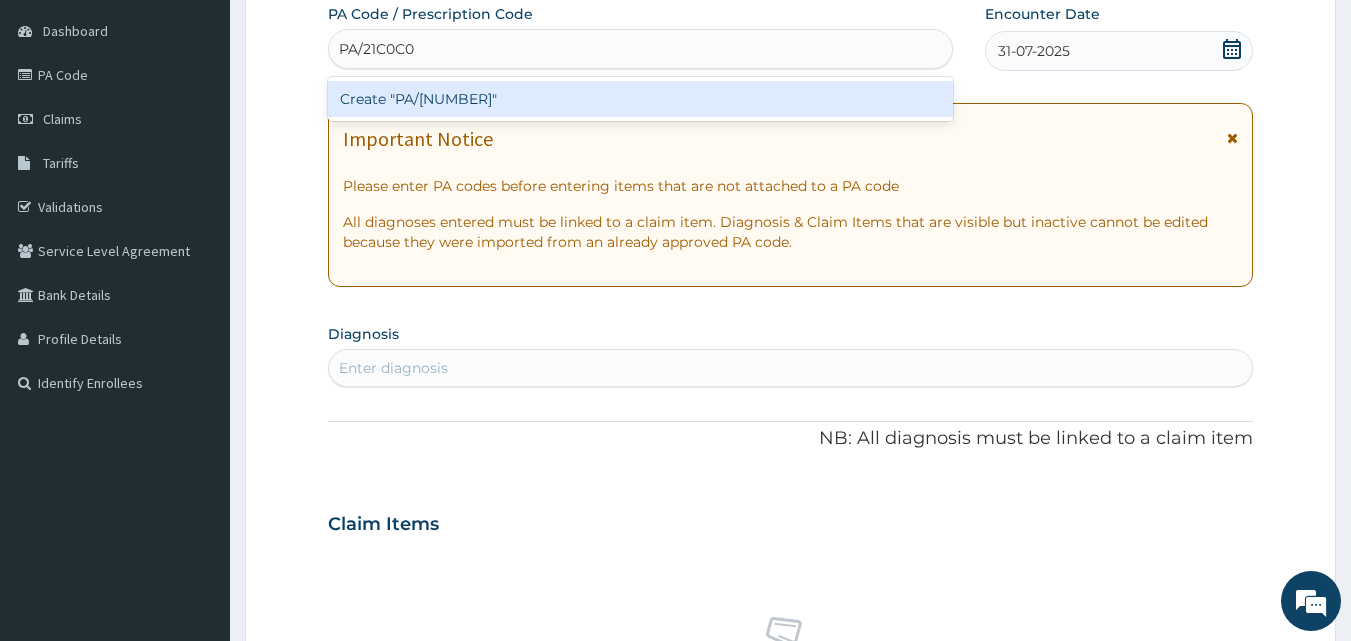 click on "Create "PA/21C0C0"" at bounding box center (641, 99) 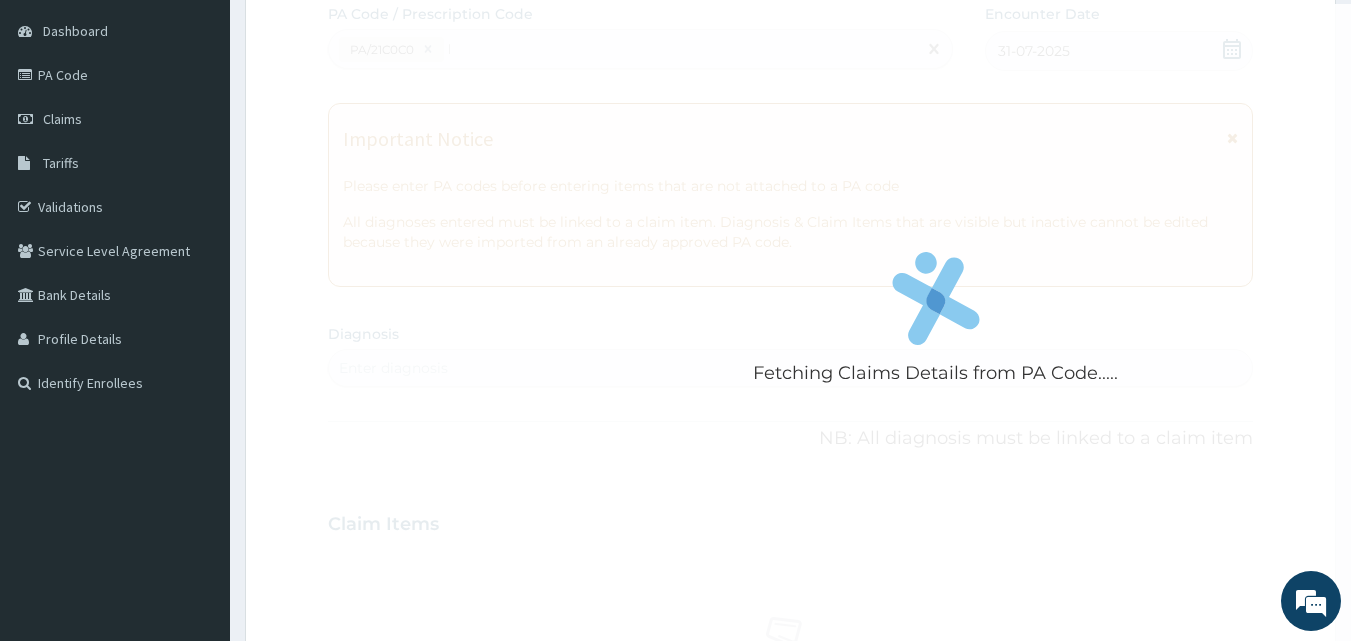 type 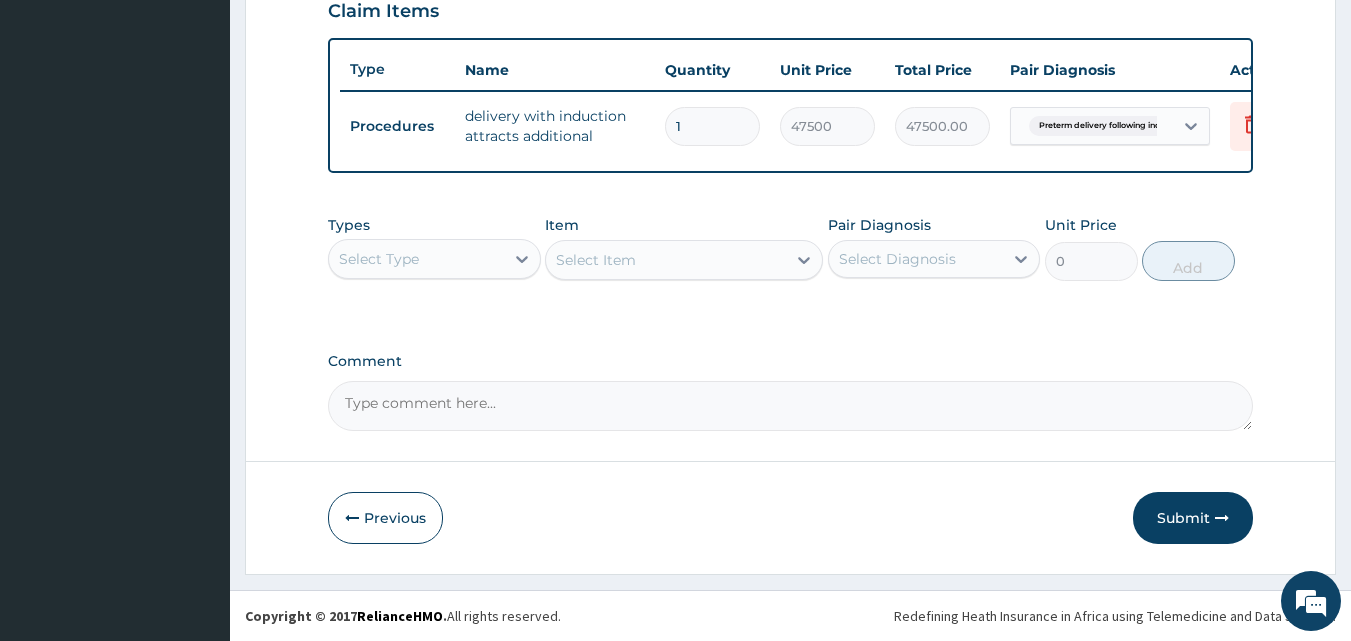 scroll, scrollTop: 721, scrollLeft: 0, axis: vertical 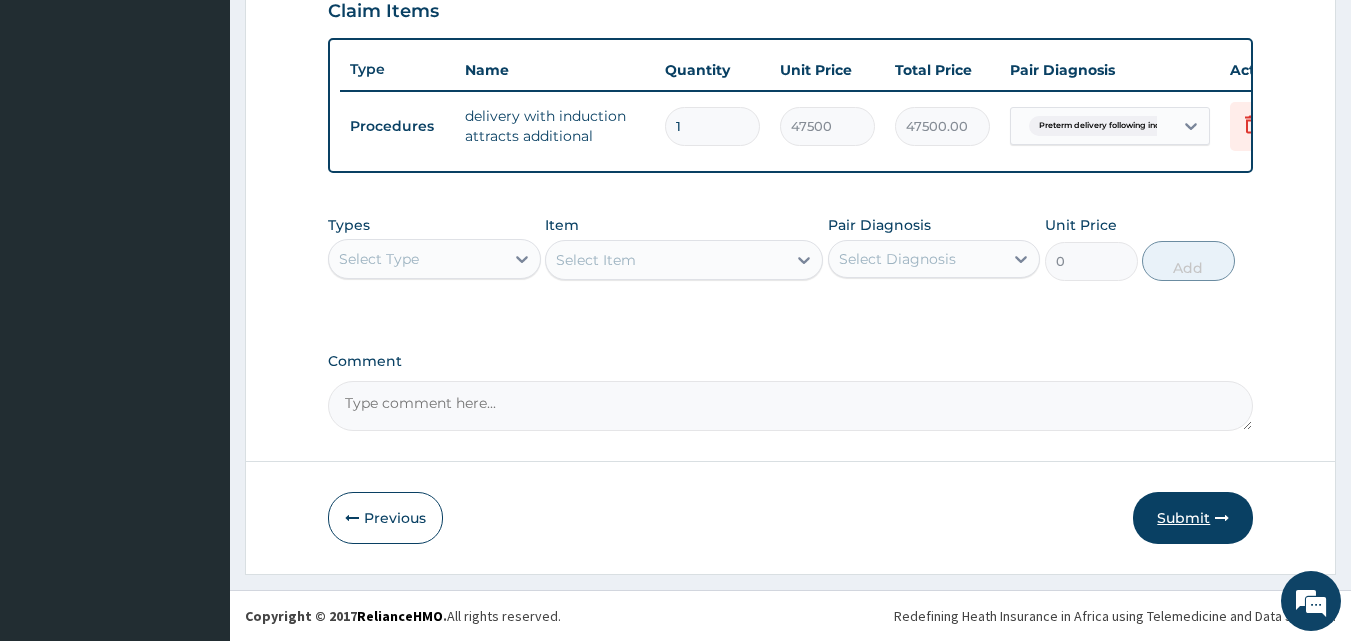 click on "Submit" at bounding box center (1193, 518) 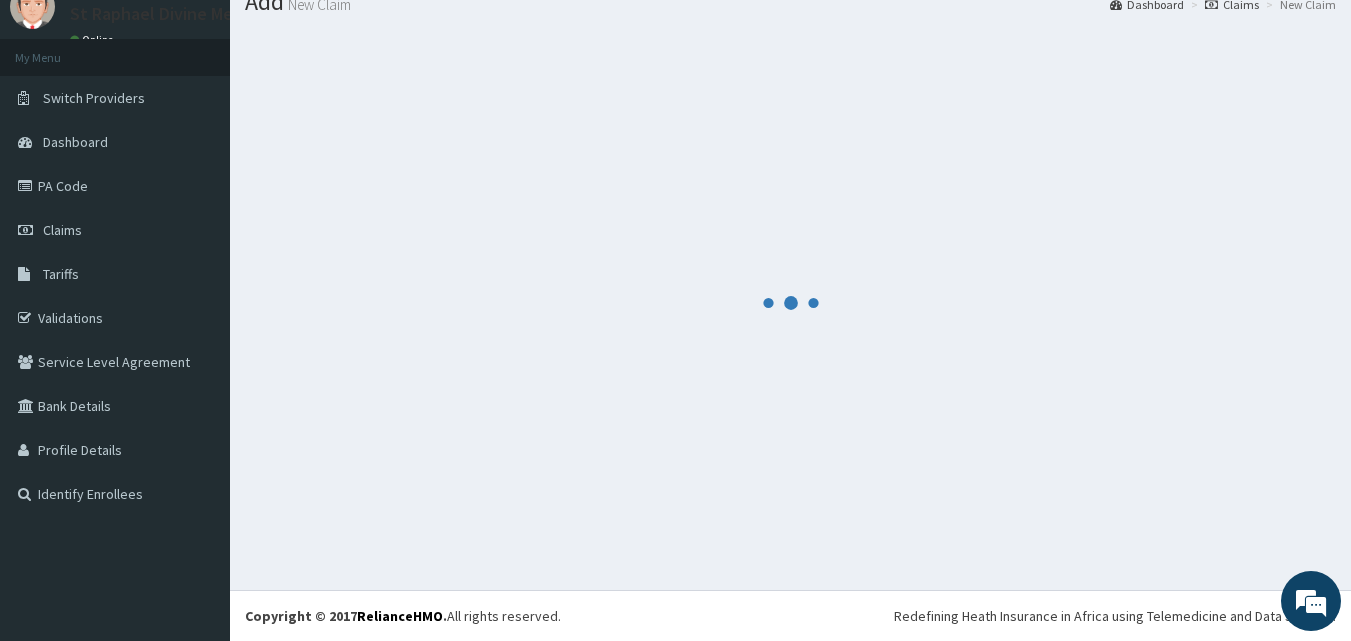 scroll, scrollTop: 721, scrollLeft: 0, axis: vertical 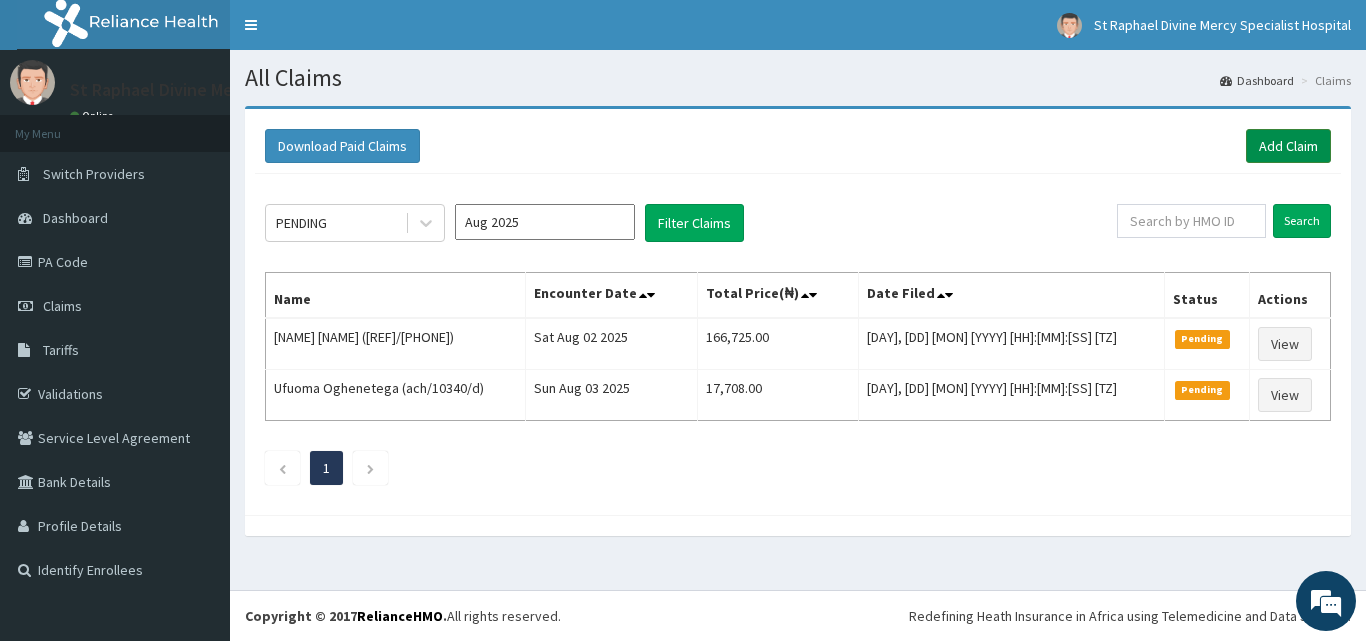click on "Add Claim" at bounding box center [1288, 146] 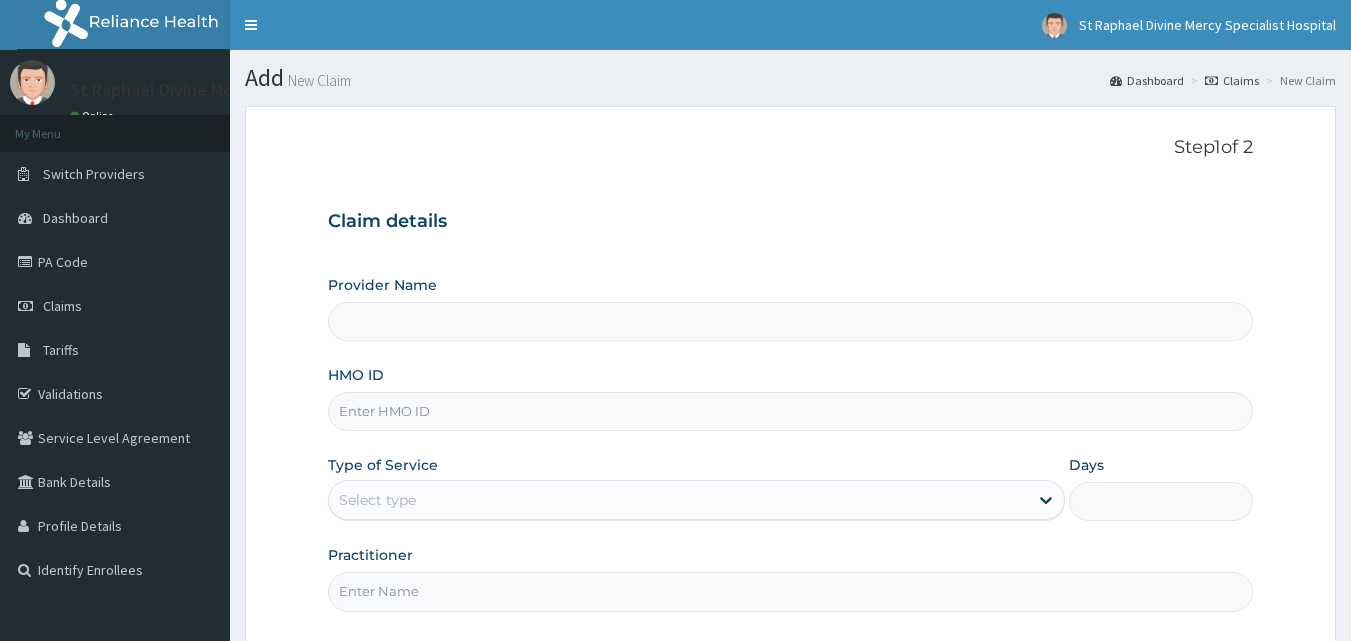 scroll, scrollTop: 0, scrollLeft: 0, axis: both 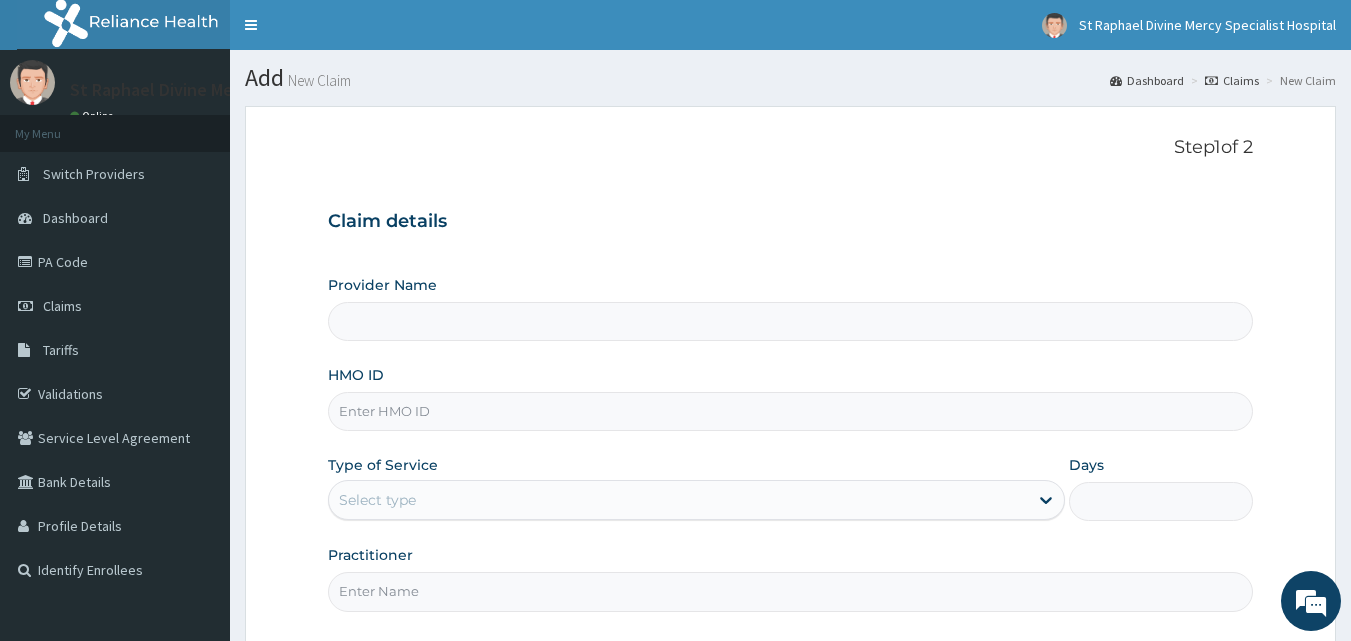 click on "Provider Name" at bounding box center (791, 321) 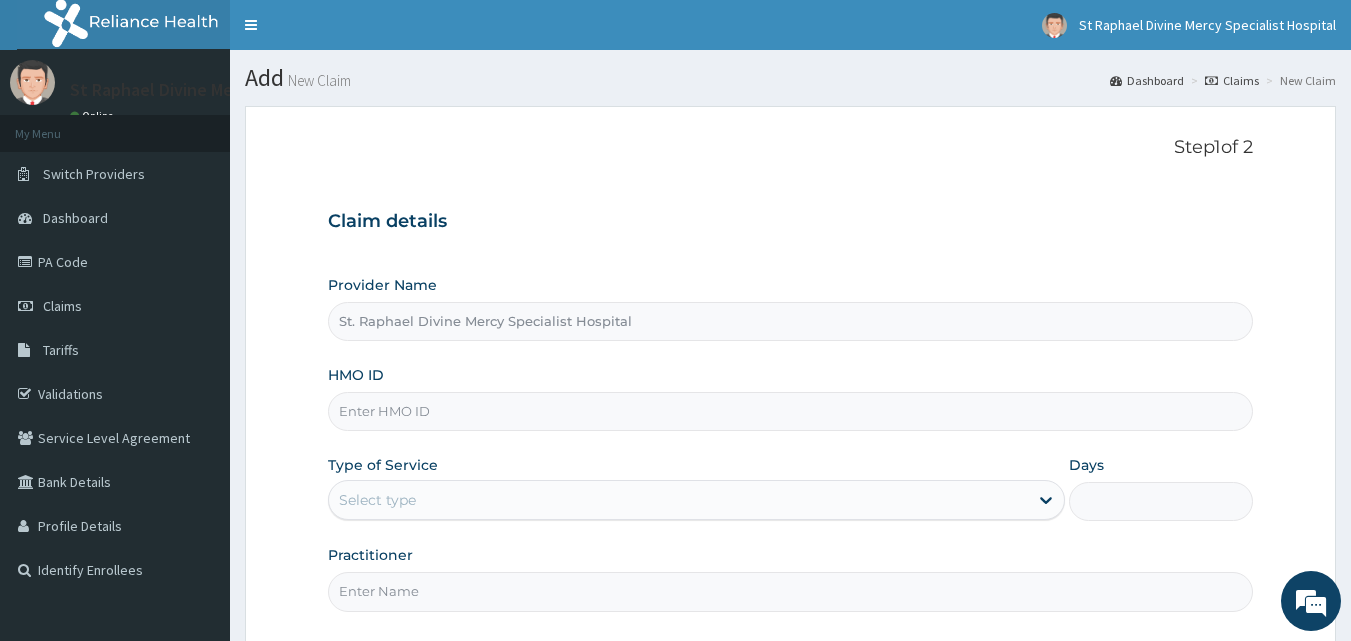 click on "HMO ID" at bounding box center [791, 411] 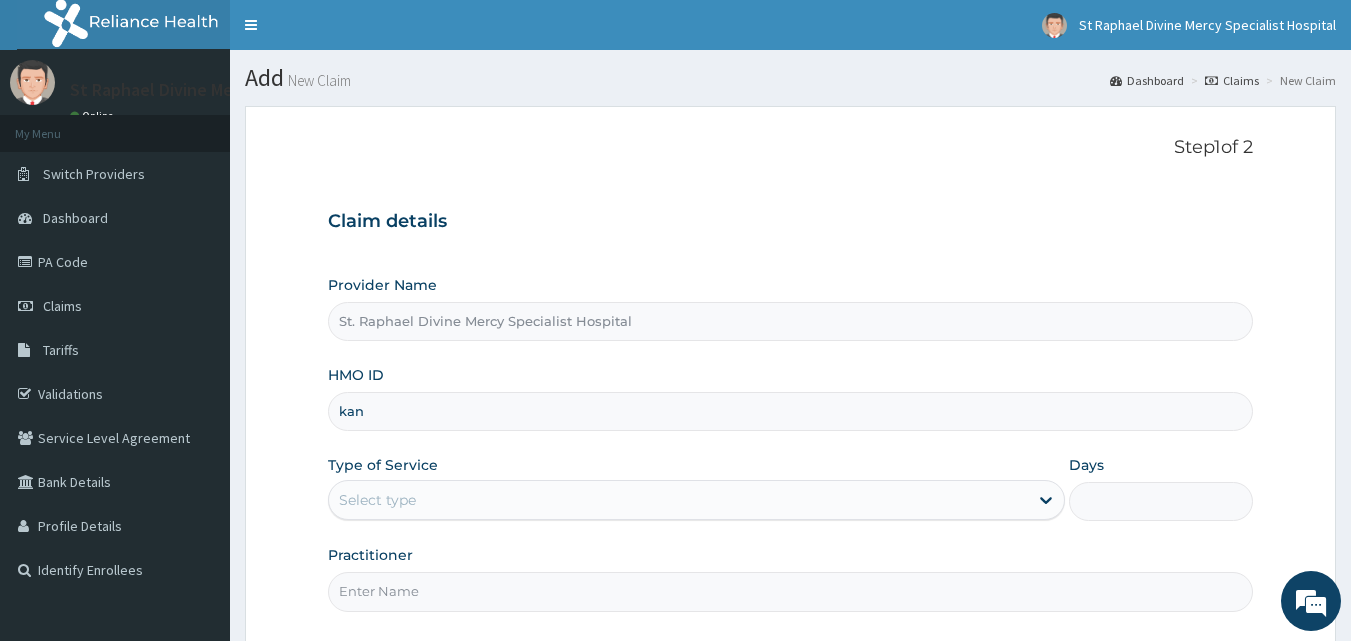 type on "KAN/10074/A" 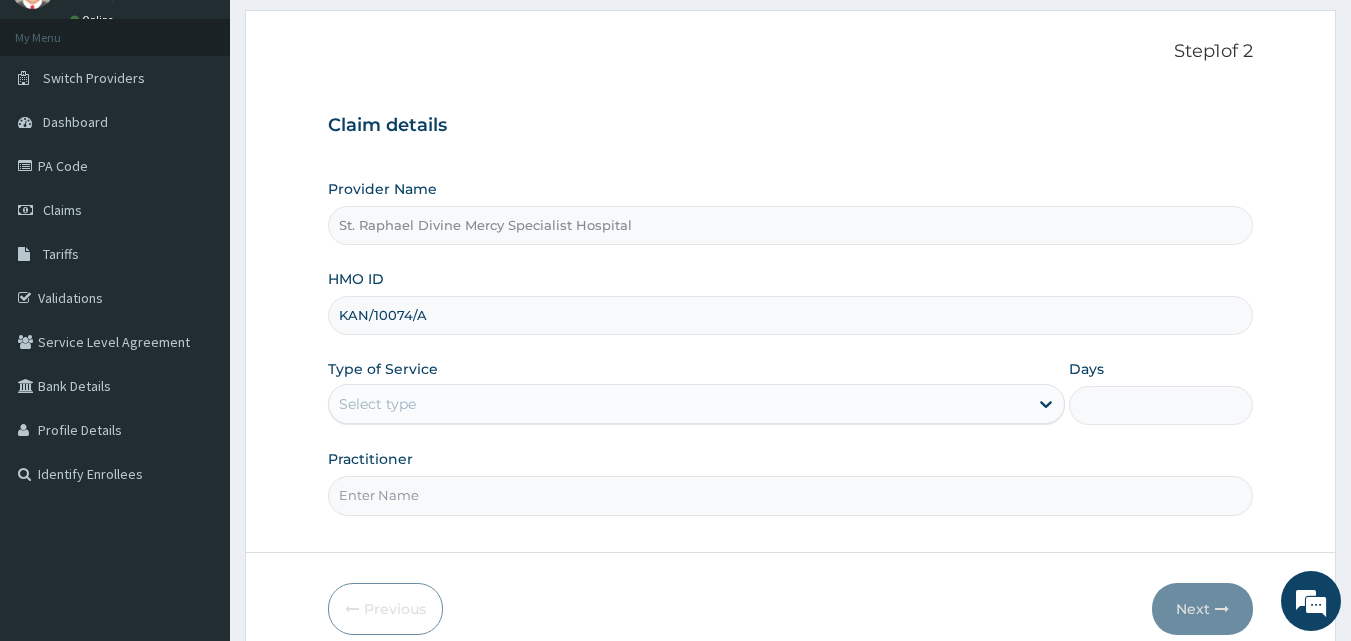 scroll, scrollTop: 187, scrollLeft: 0, axis: vertical 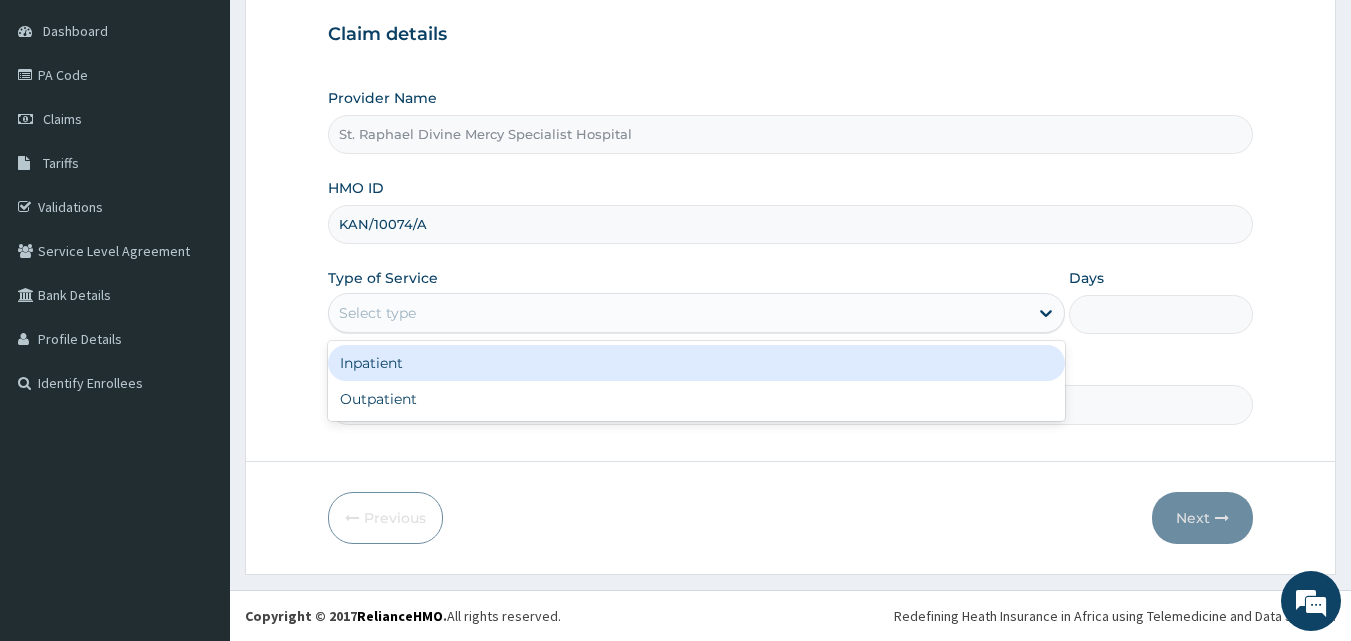 click on "Select type" at bounding box center [678, 313] 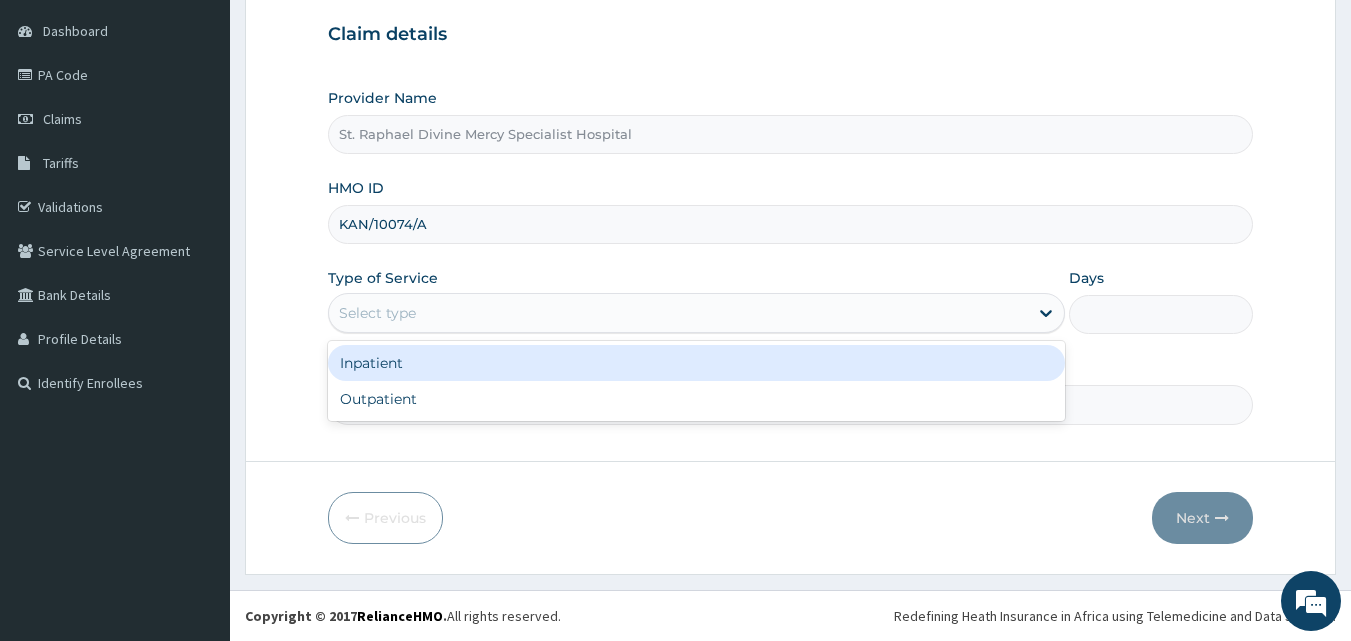 click on "Inpatient" at bounding box center (696, 363) 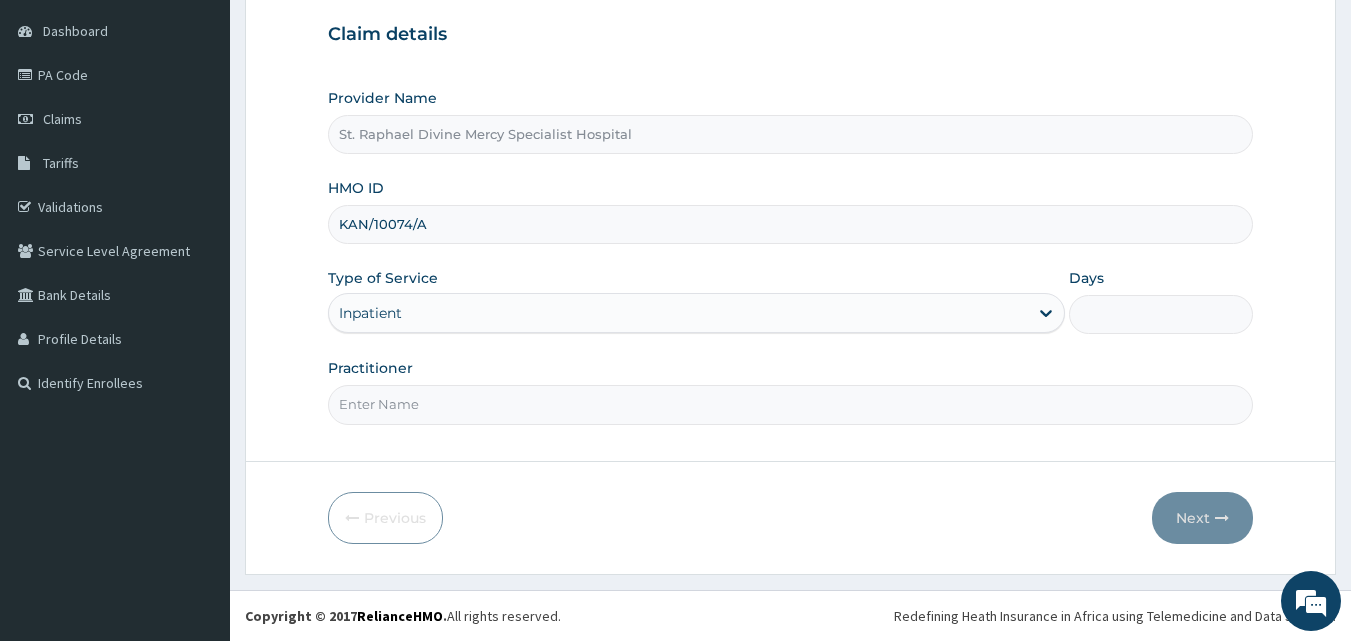 click on "Days" at bounding box center [1161, 314] 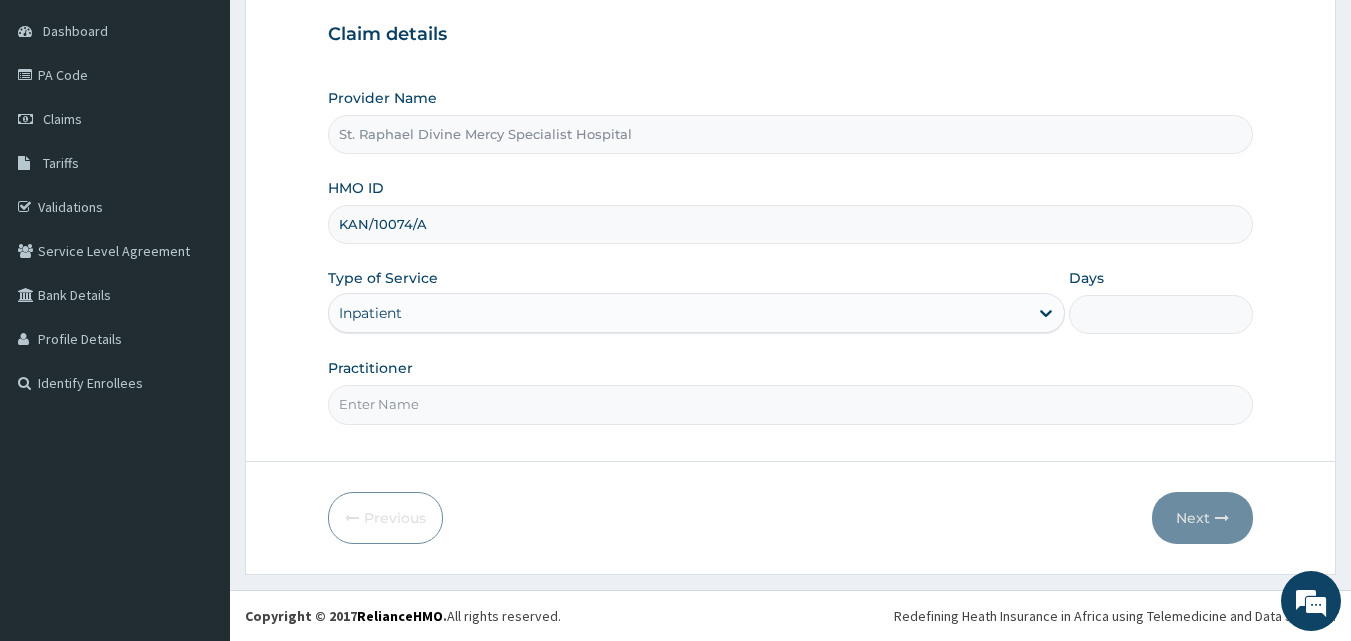 type on "3" 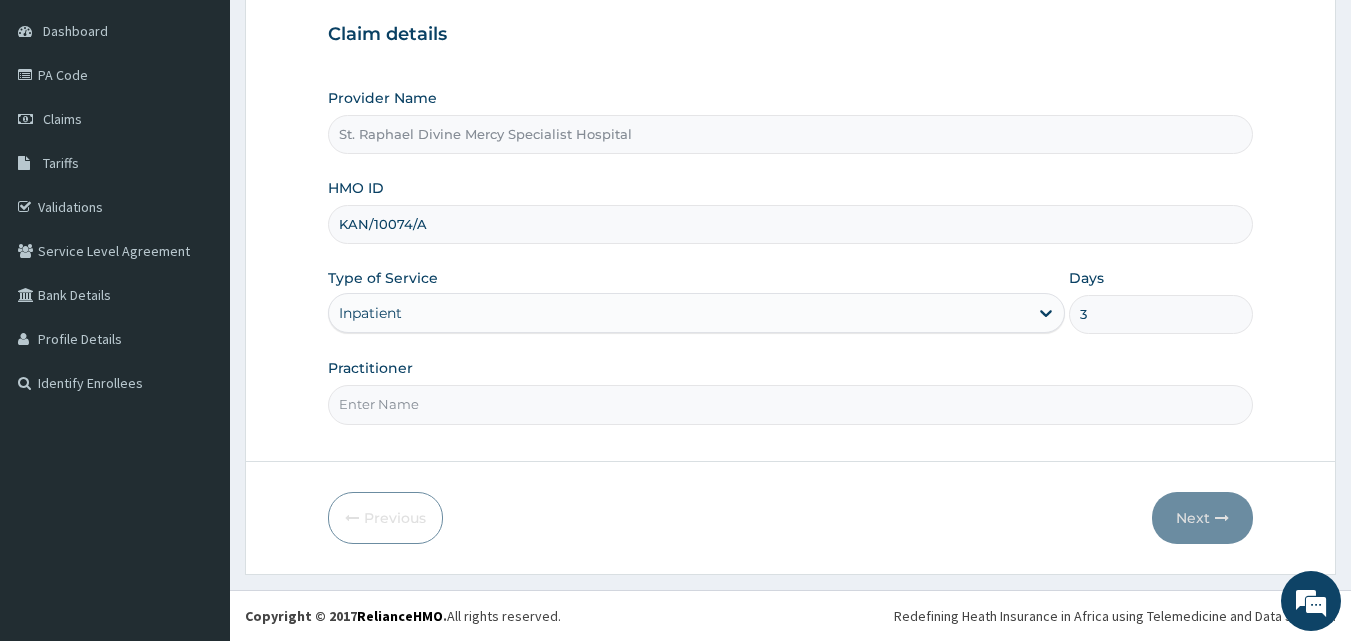 click on "Practitioner" at bounding box center (791, 404) 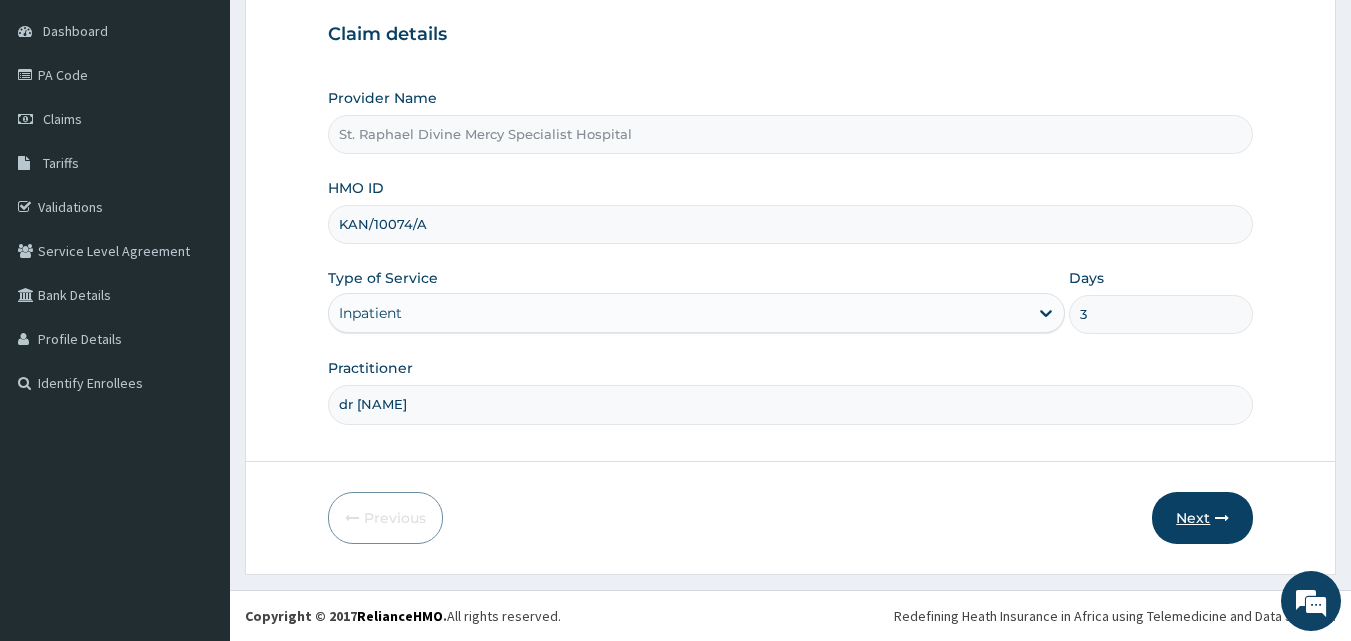 type on "dr [NAME]" 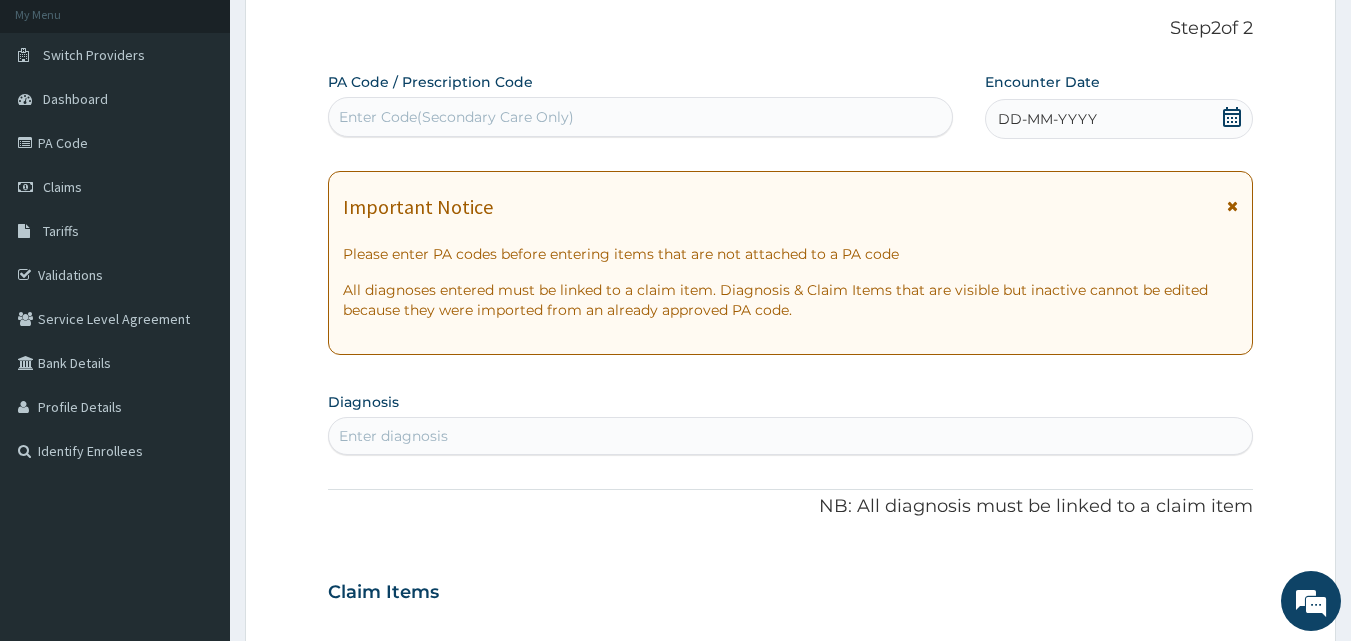 scroll, scrollTop: 87, scrollLeft: 0, axis: vertical 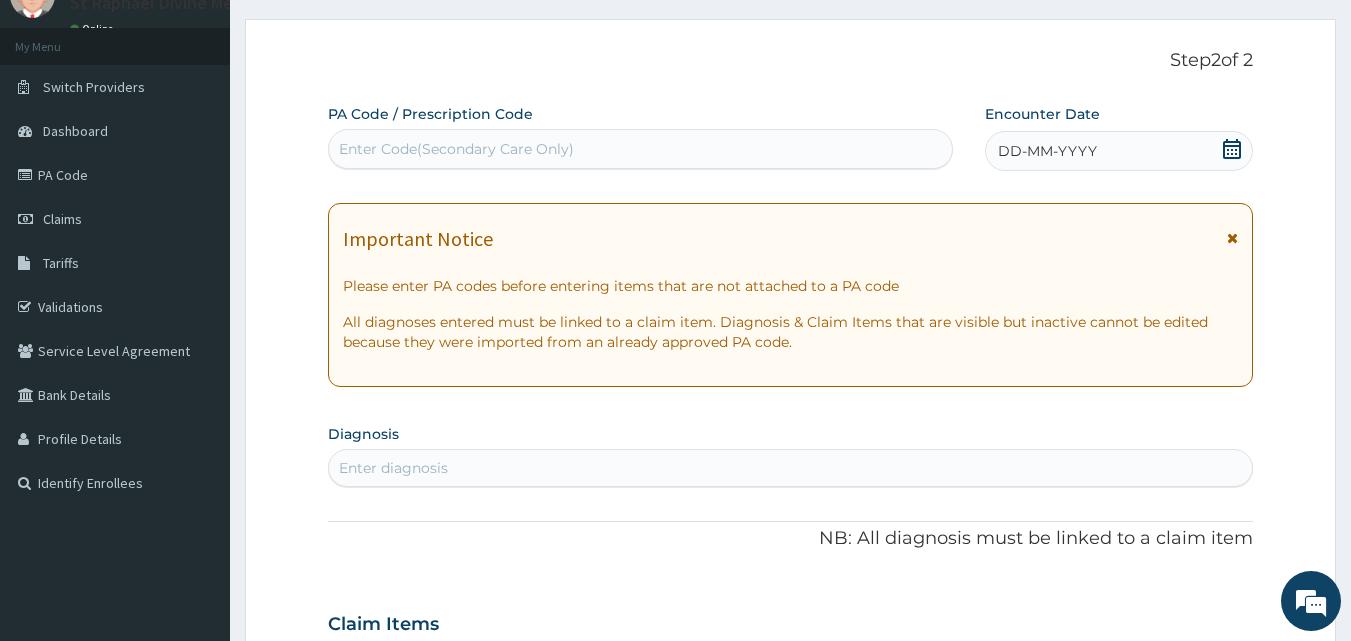 click 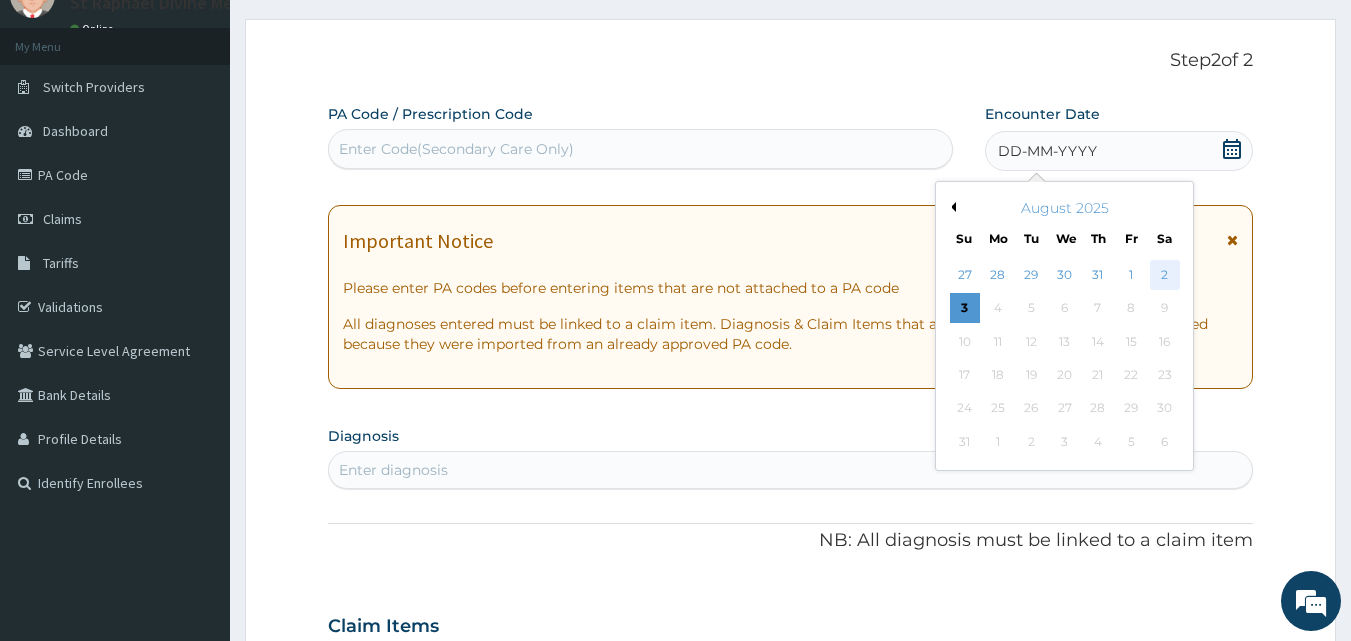 click on "2" at bounding box center (1165, 275) 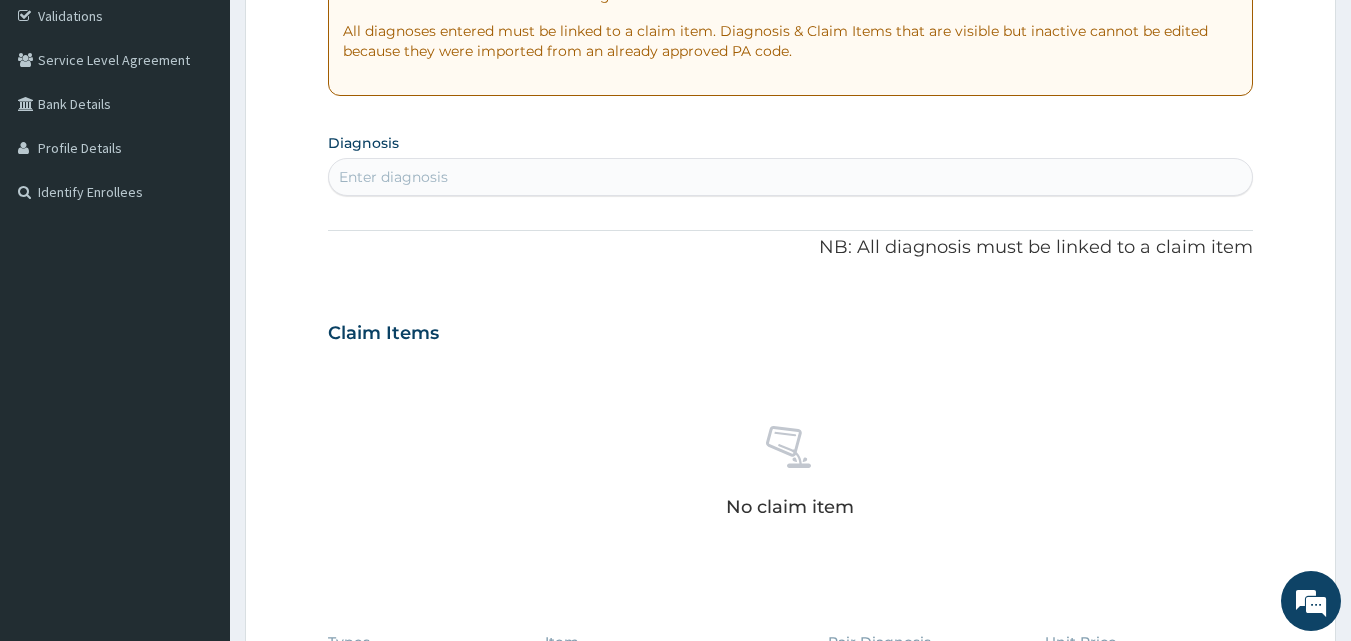 scroll, scrollTop: 387, scrollLeft: 0, axis: vertical 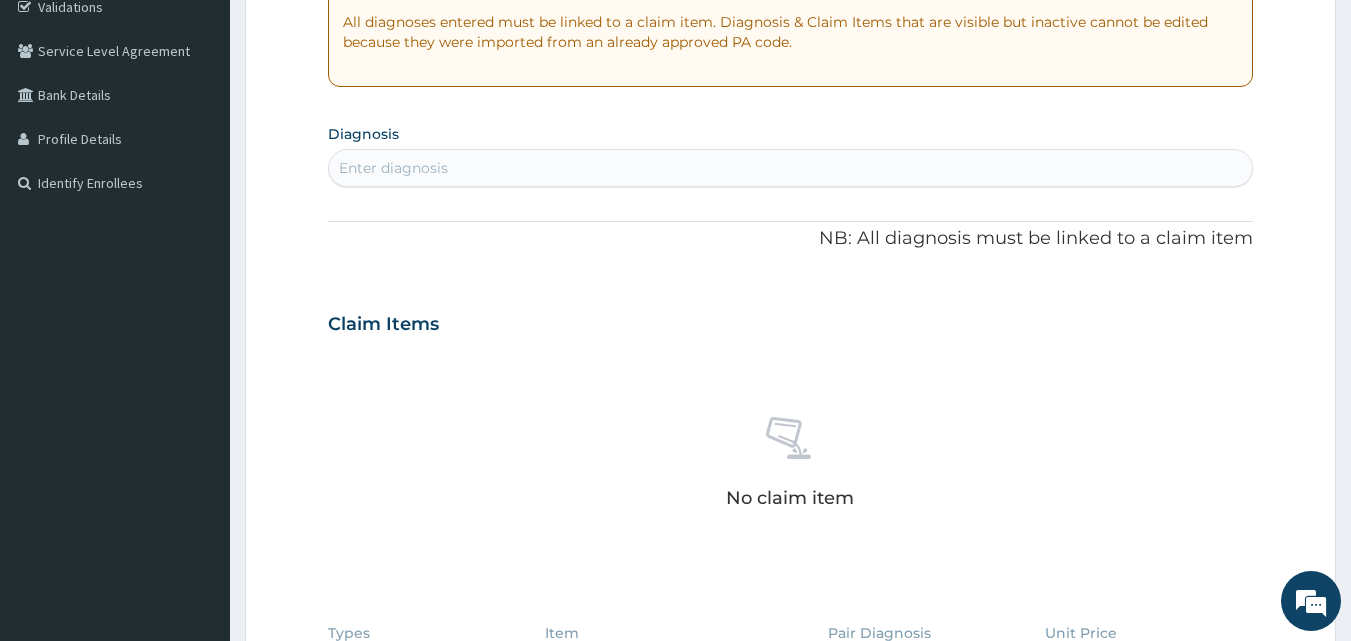 click on "Enter diagnosis" at bounding box center [791, 168] 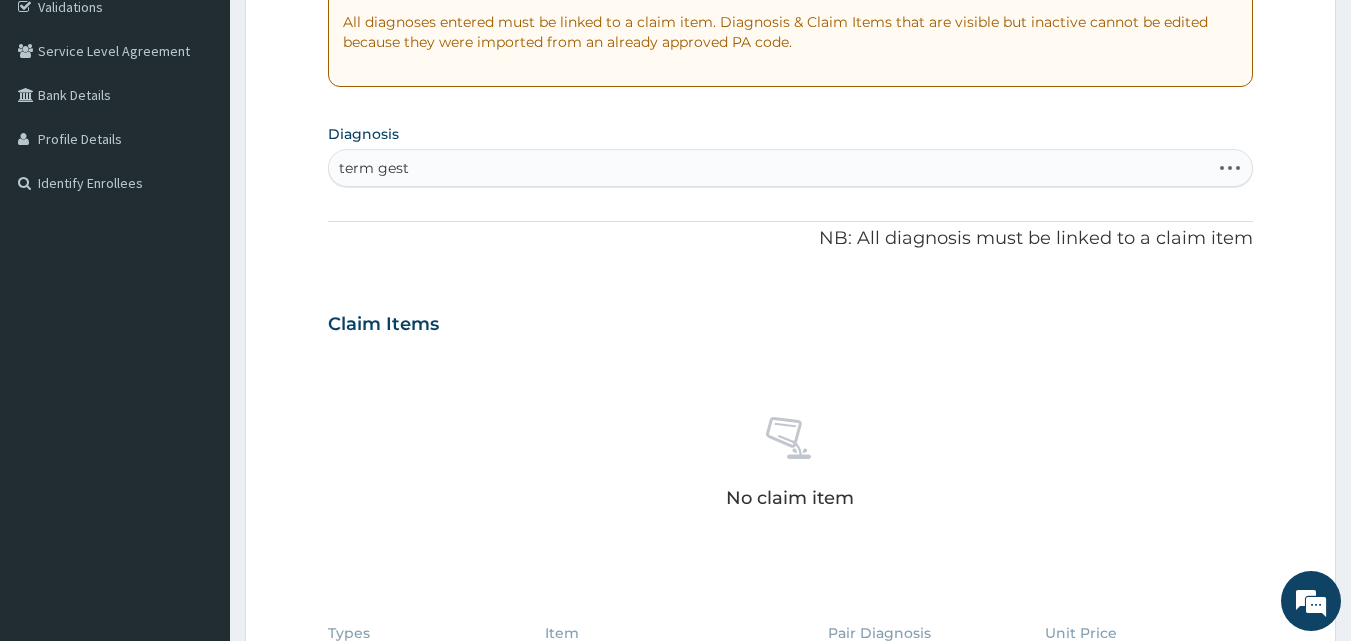 type on "term gesta" 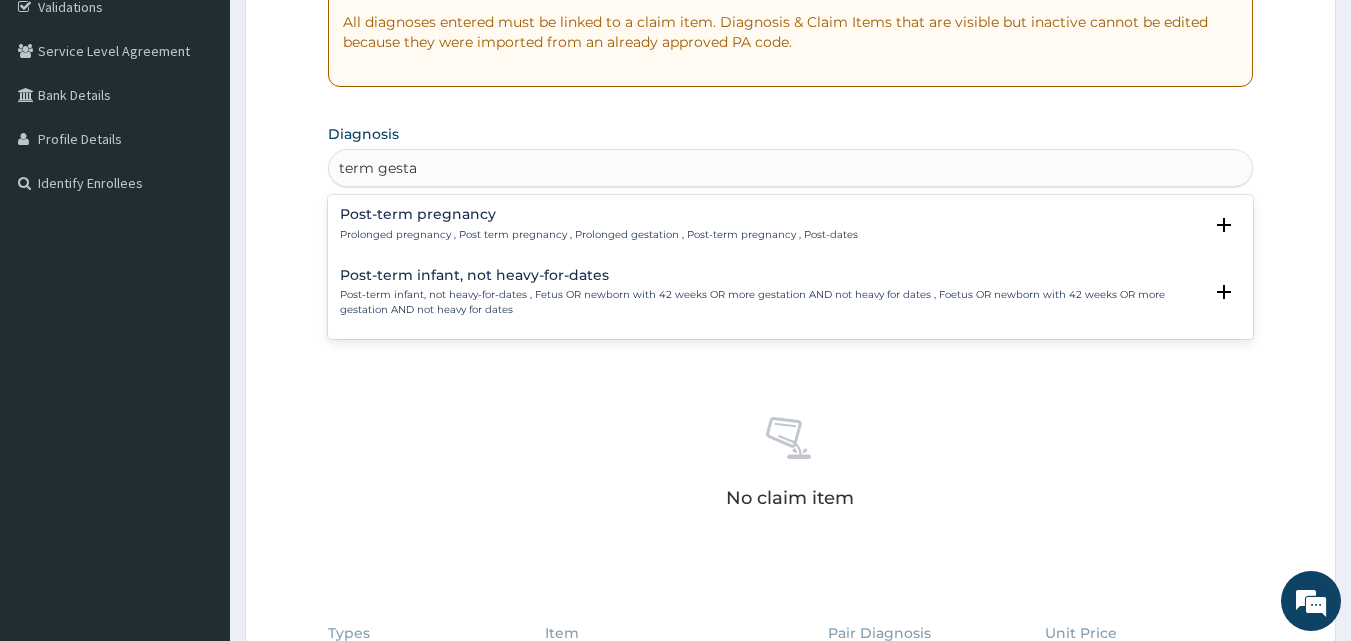 click on "Prolonged pregnancy , Post term pregnancy , Prolonged gestation , Post-term pregnancy , Post-dates" at bounding box center [599, 235] 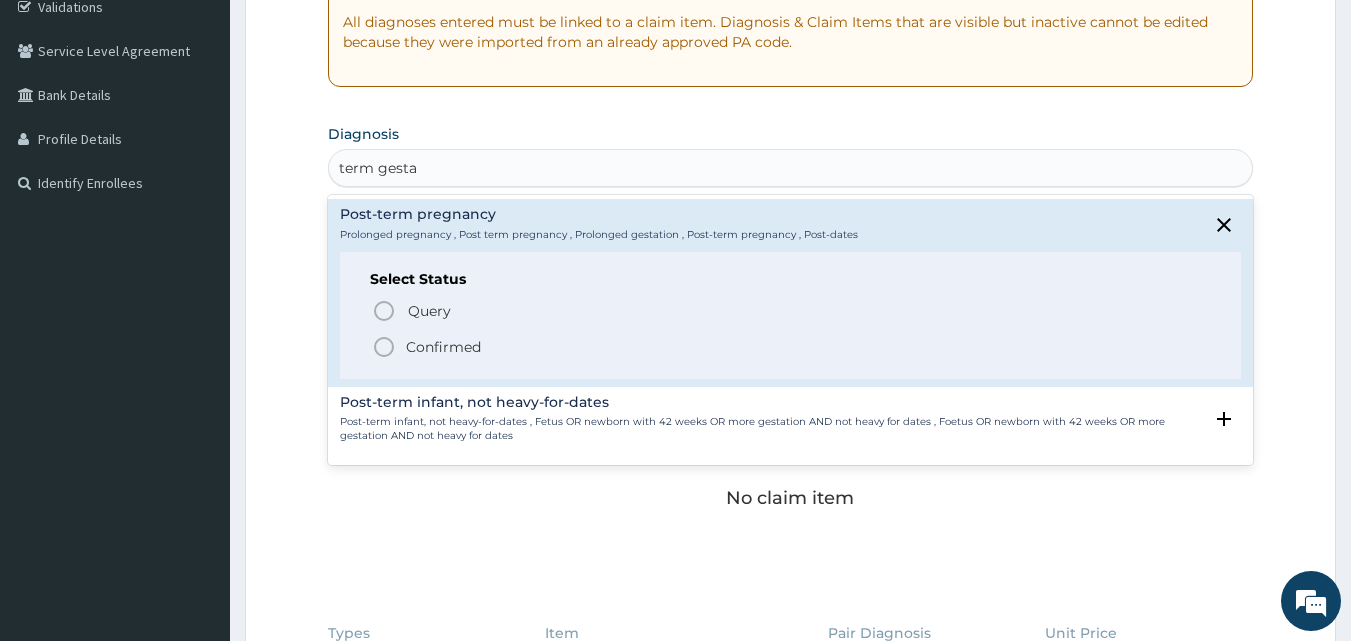 click on "Confirmed" at bounding box center (443, 347) 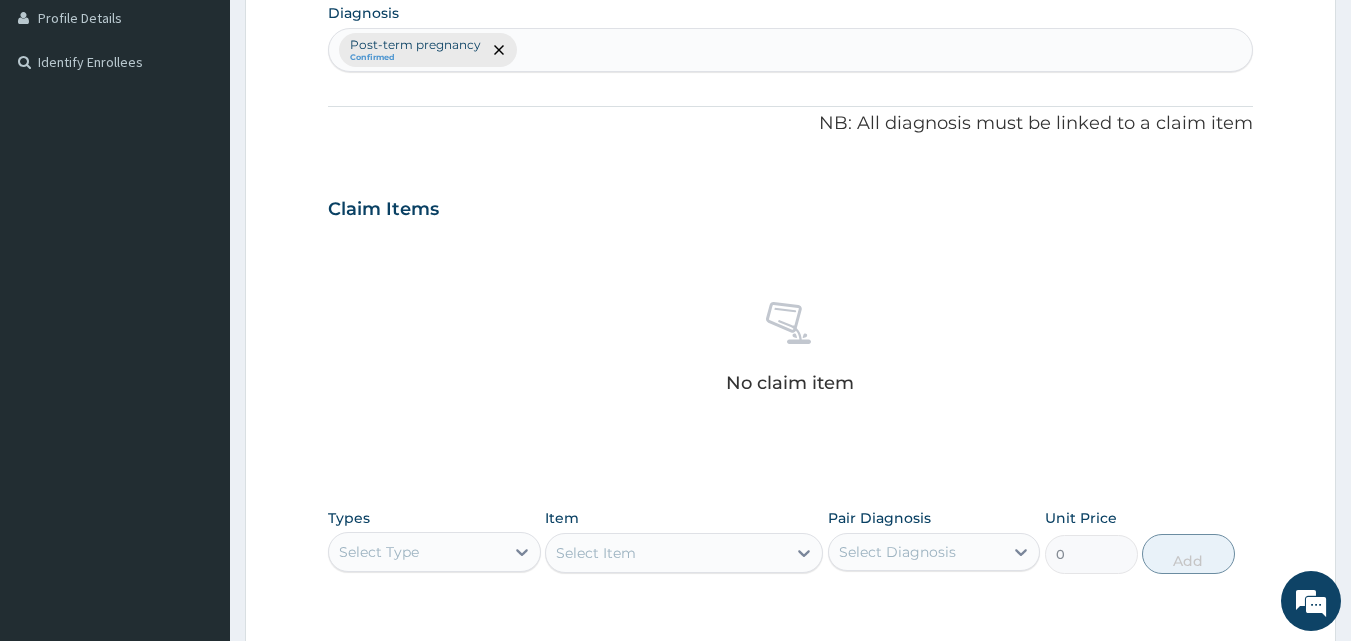 scroll, scrollTop: 687, scrollLeft: 0, axis: vertical 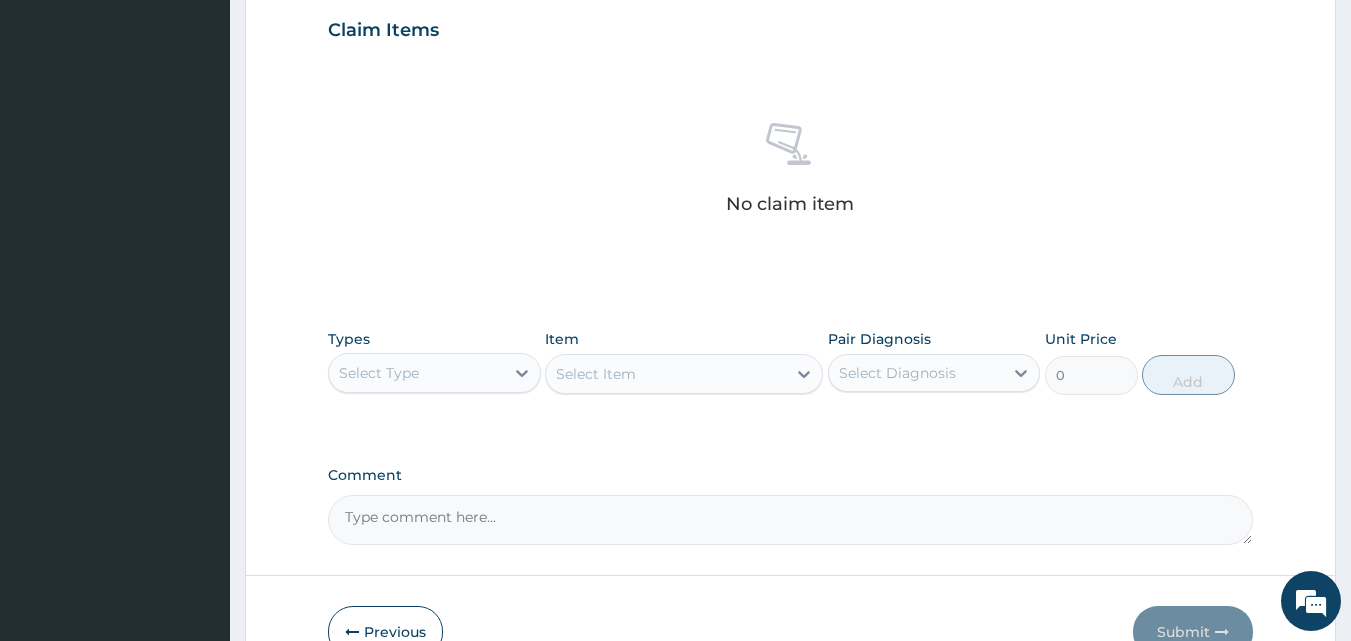 click on "Select Type" at bounding box center (416, 373) 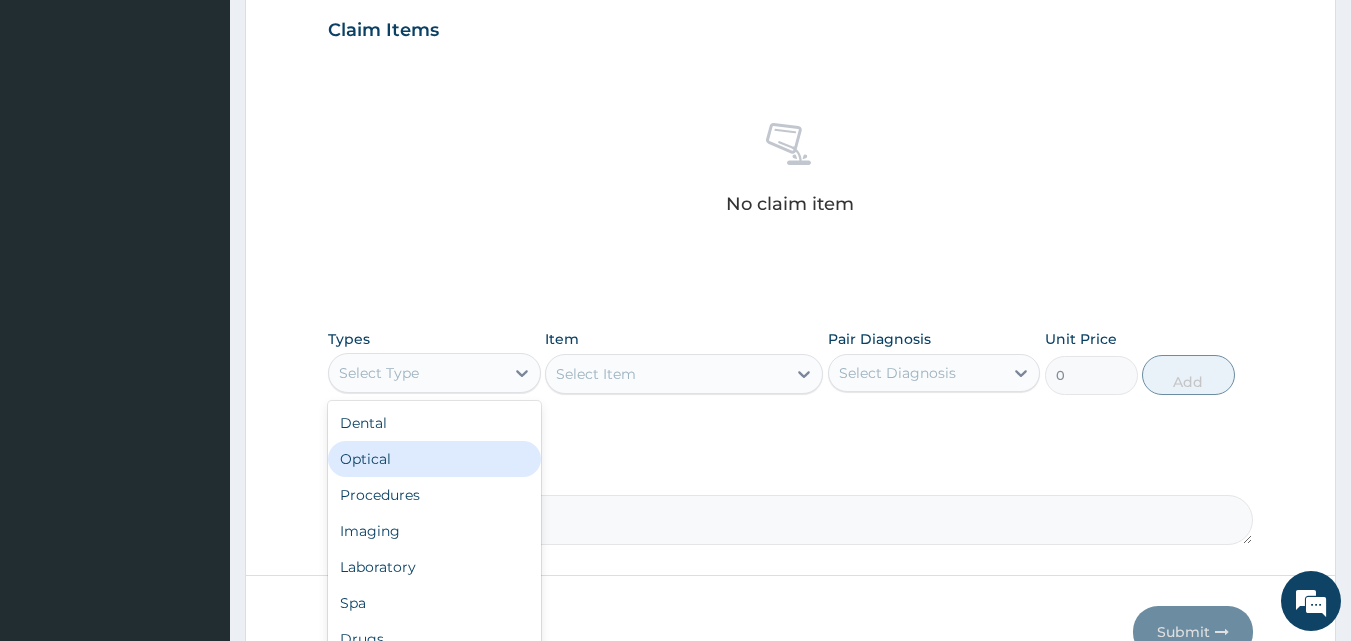 scroll, scrollTop: 68, scrollLeft: 0, axis: vertical 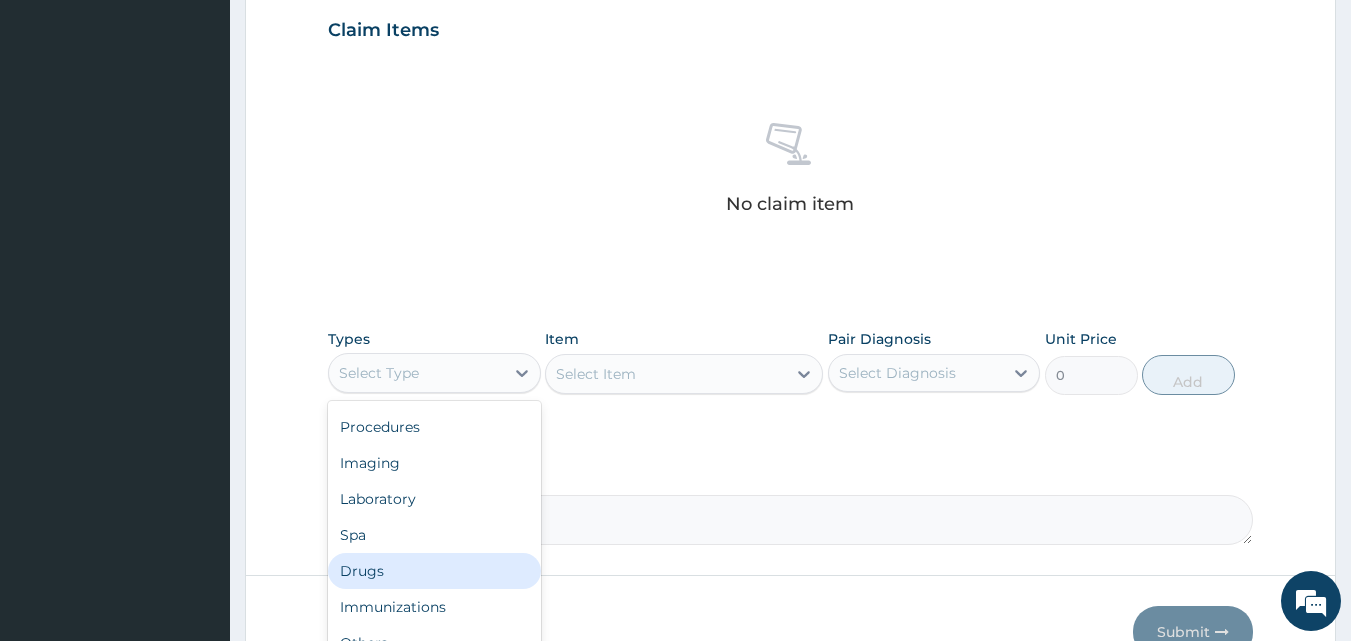 click on "Drugs" at bounding box center (434, 571) 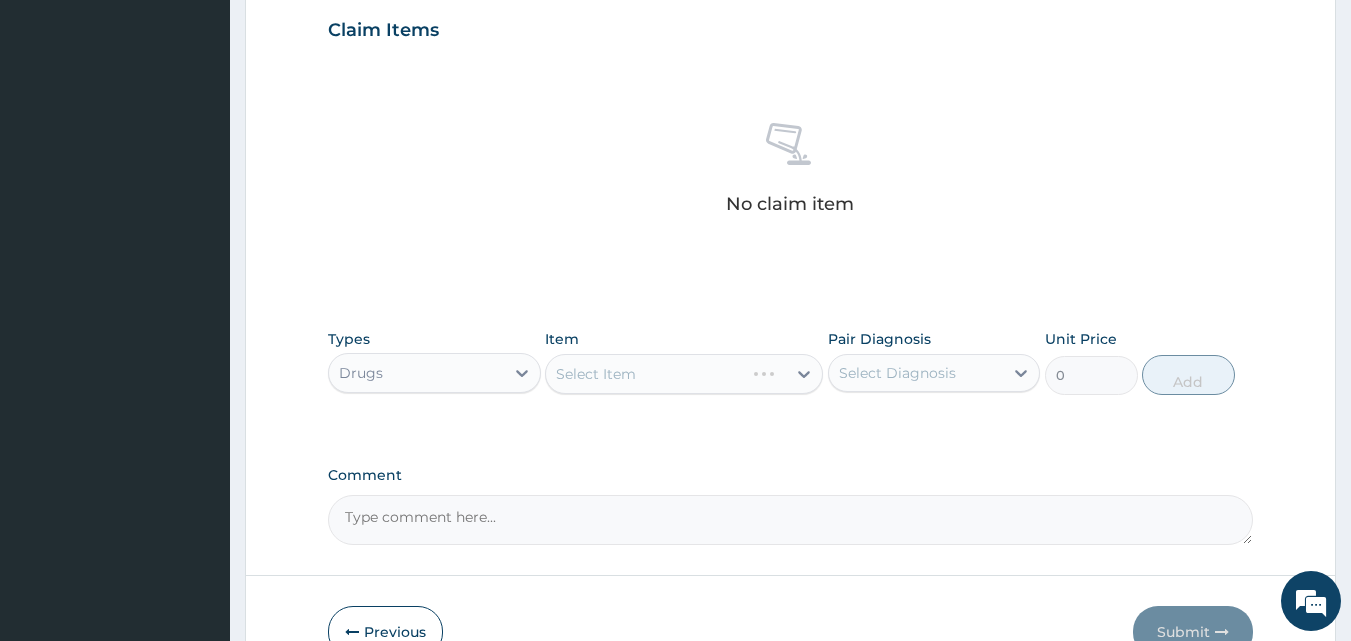 click on "Select Item" at bounding box center [684, 374] 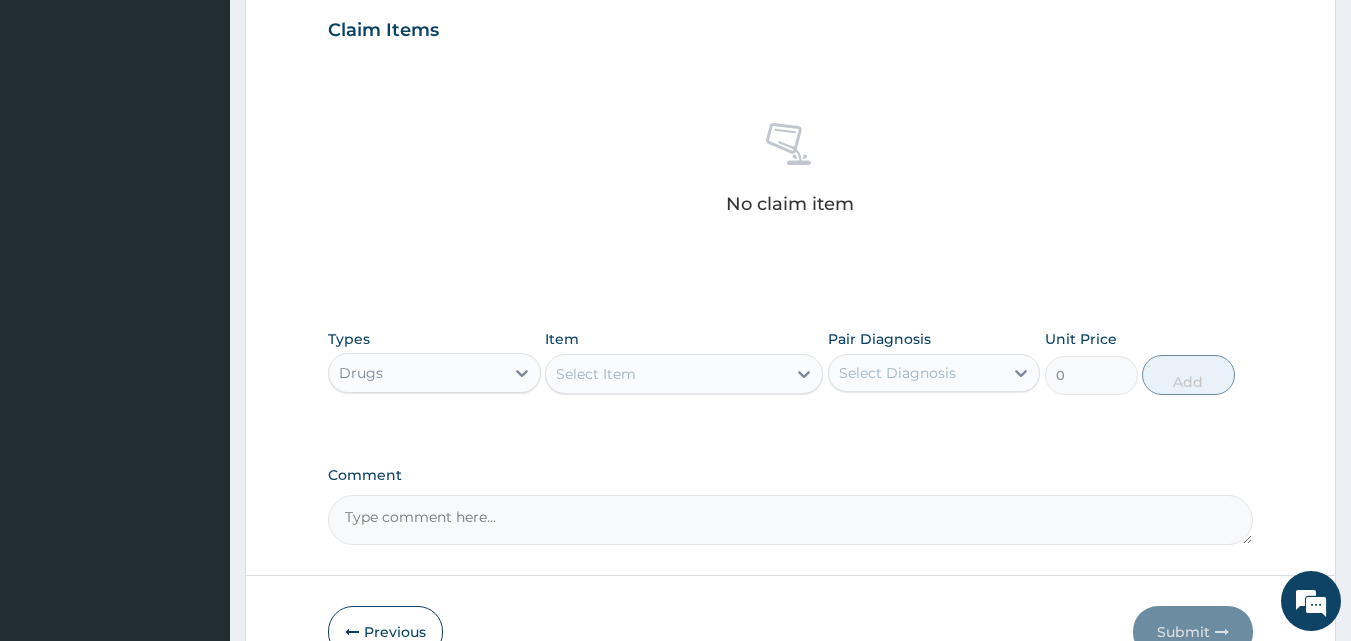 click on "Select Item" at bounding box center (596, 374) 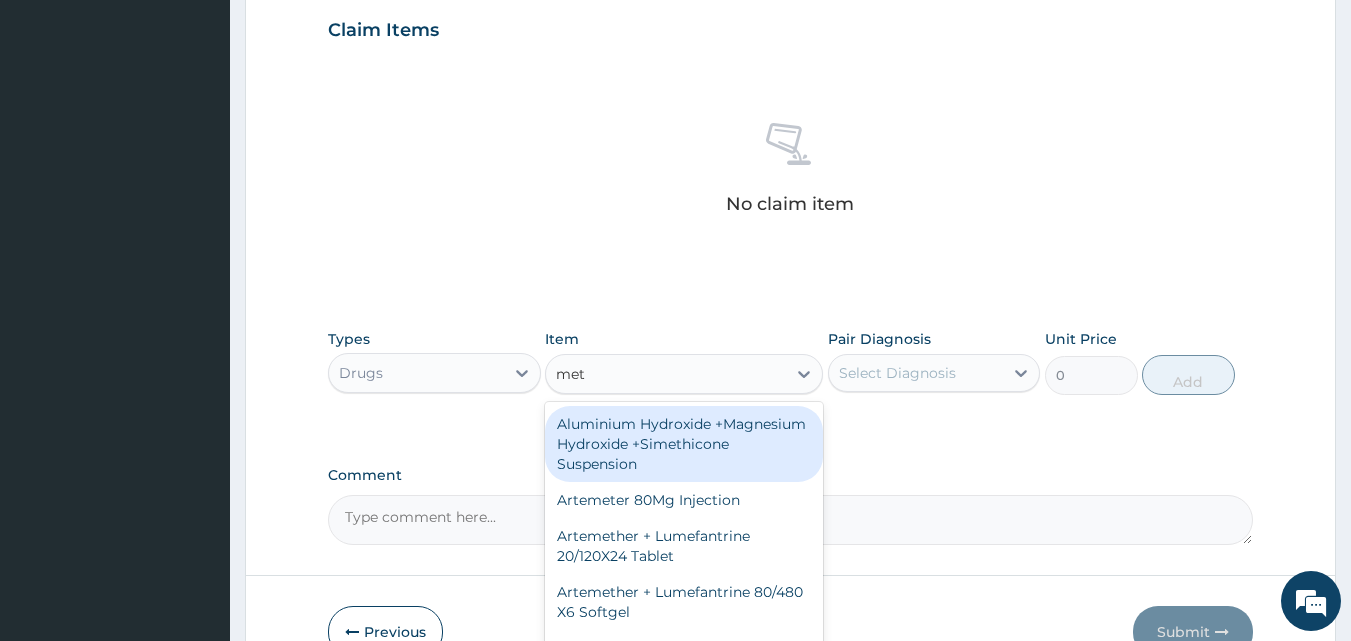 type on "metr" 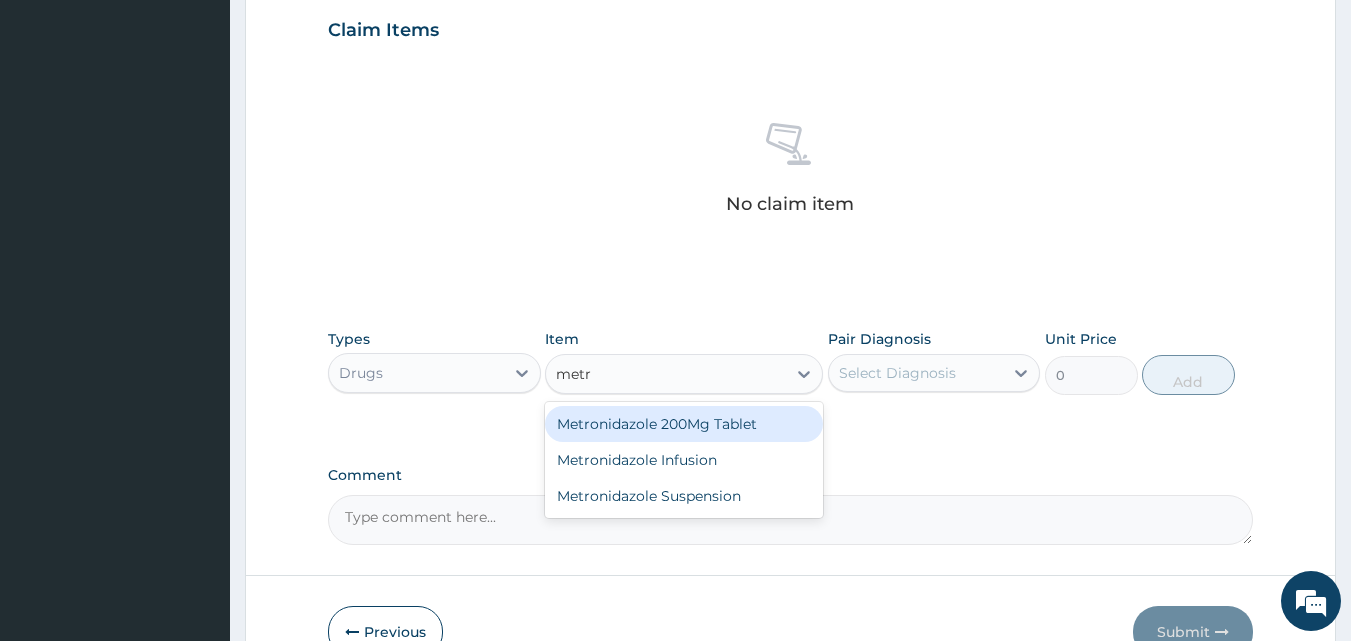 click on "Metronidazole 200Mg Tablet" at bounding box center [684, 424] 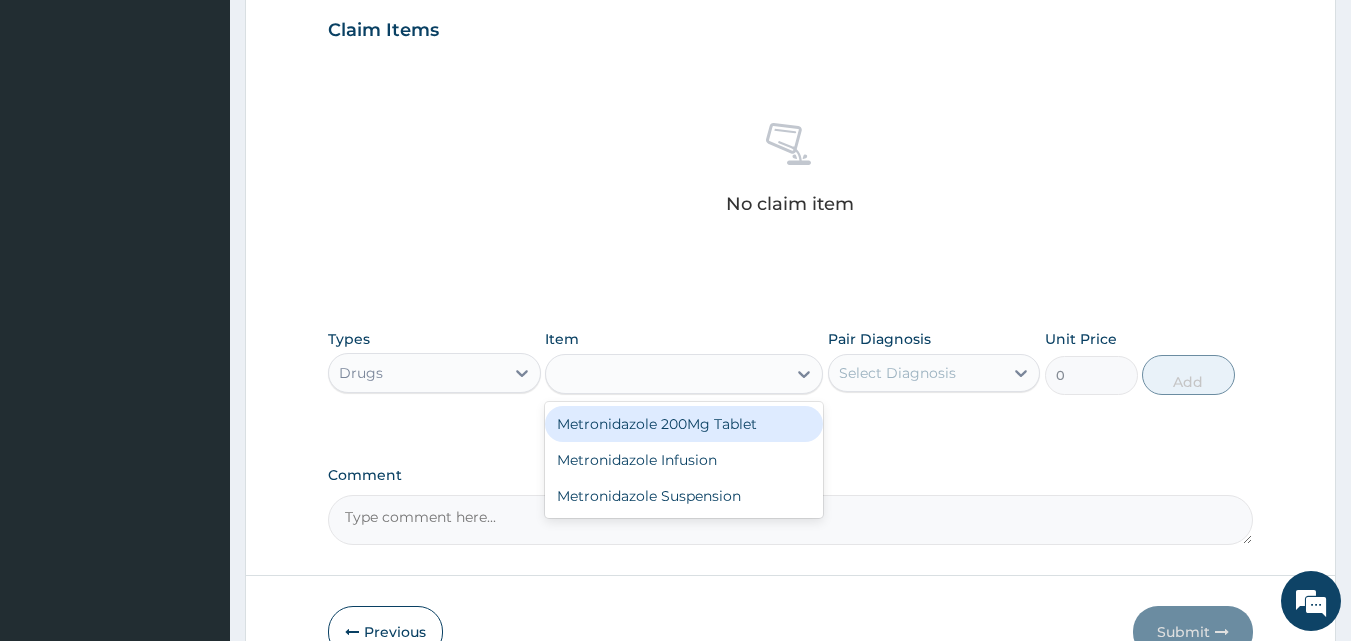 type on "142.5" 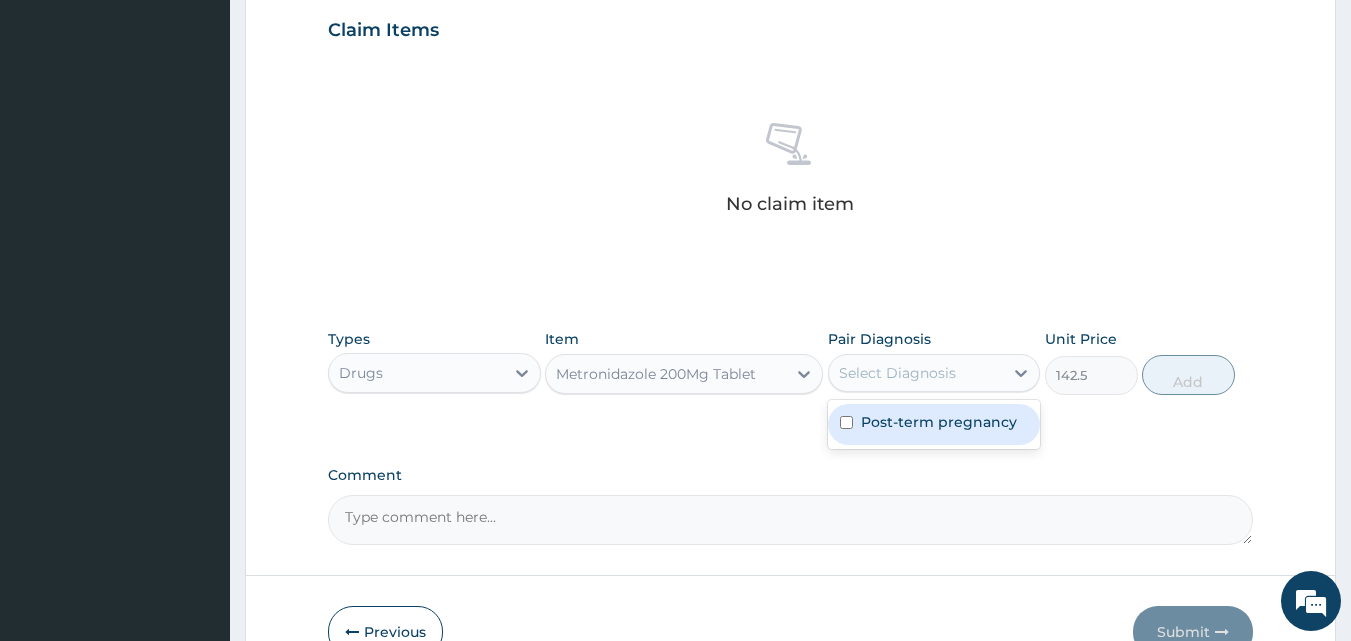 click on "Select Diagnosis" at bounding box center [916, 373] 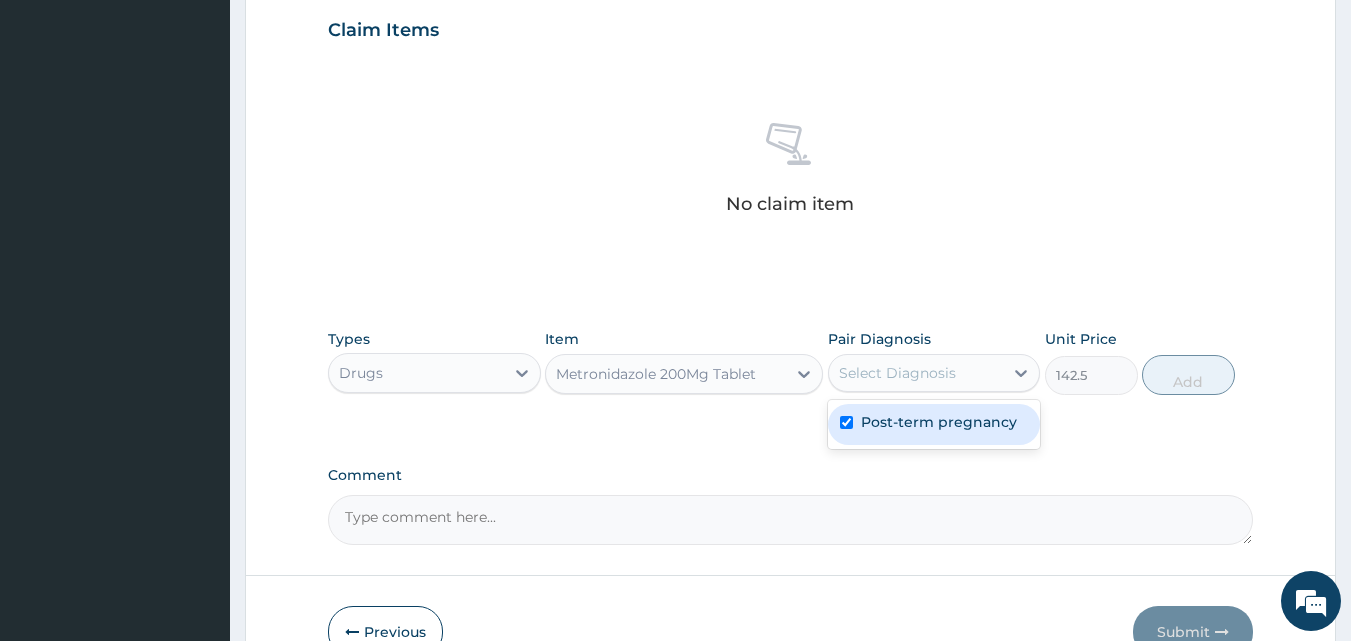 checkbox on "true" 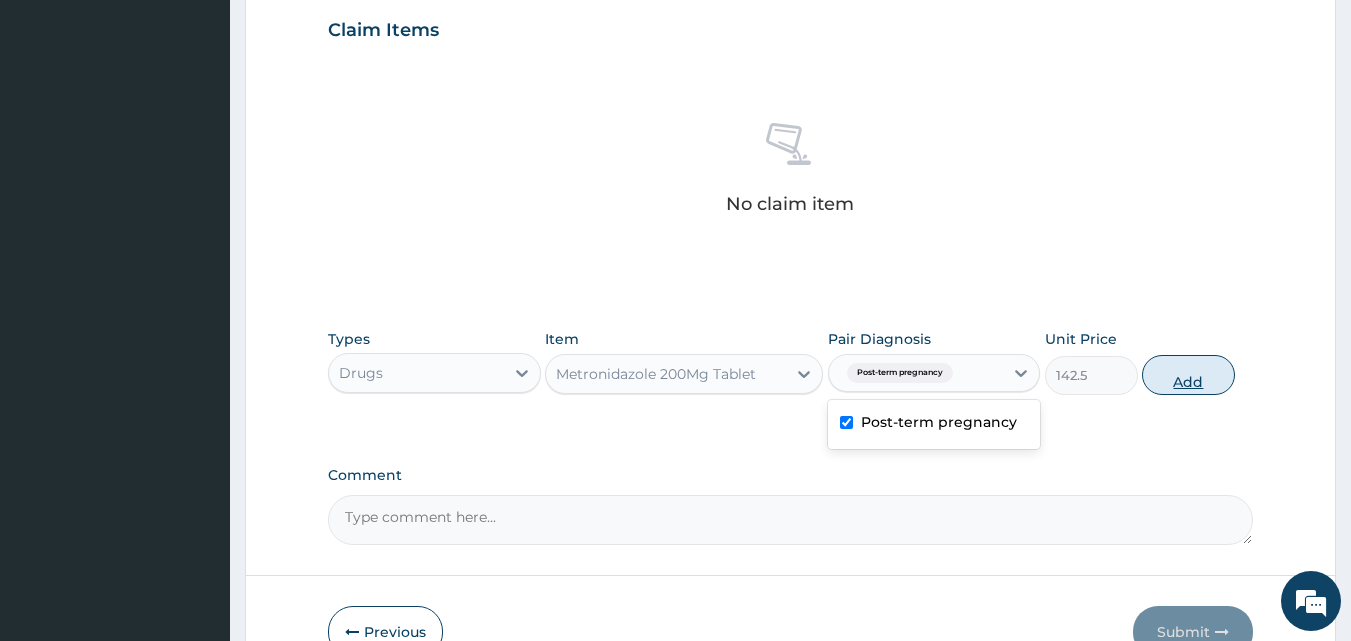 click on "Add" at bounding box center (1188, 375) 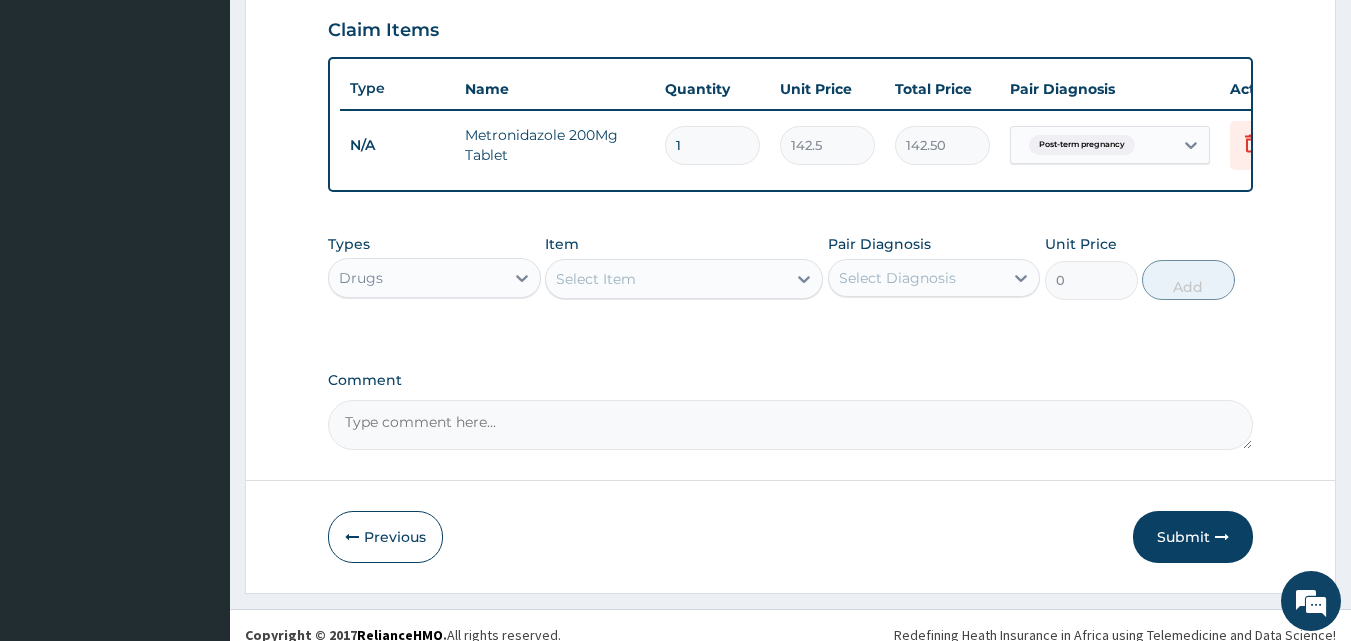 type 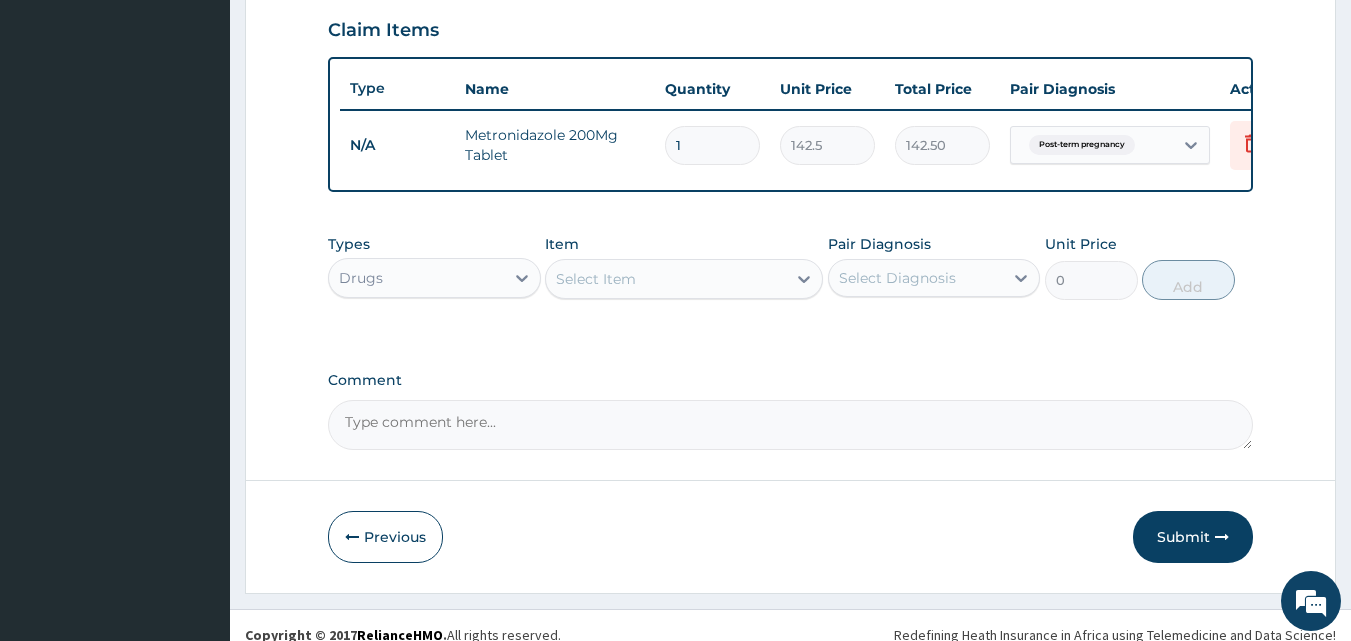 type on "0.00" 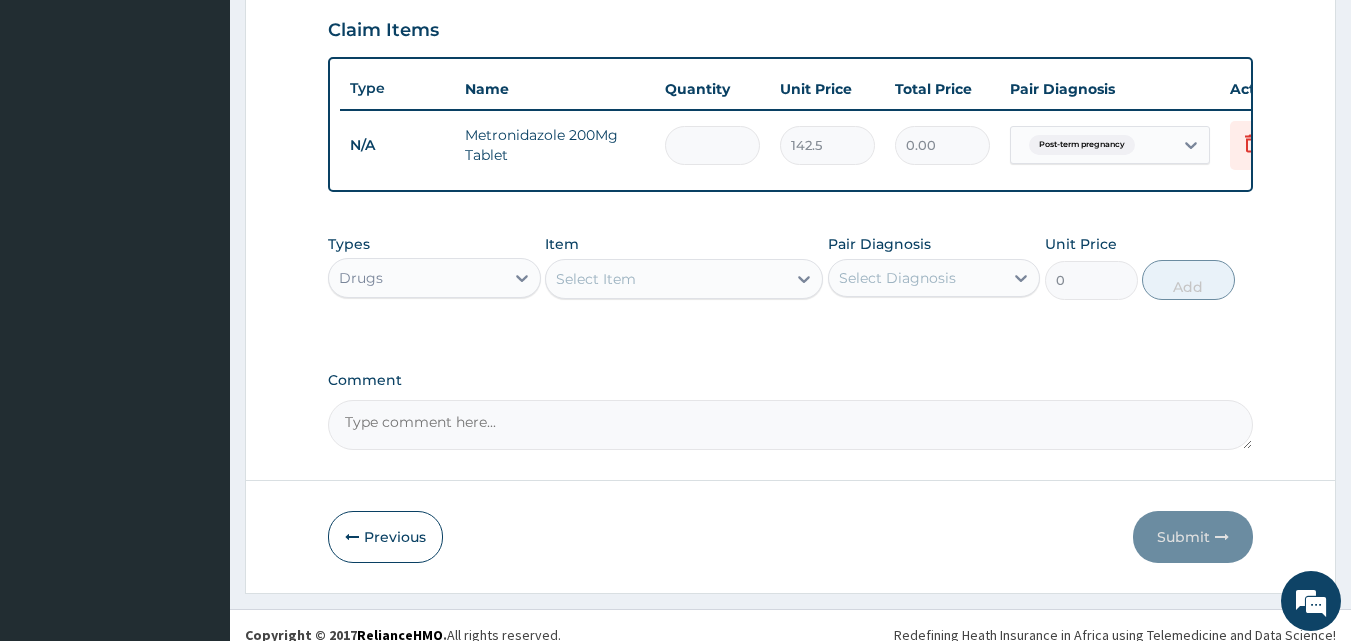 type on "3" 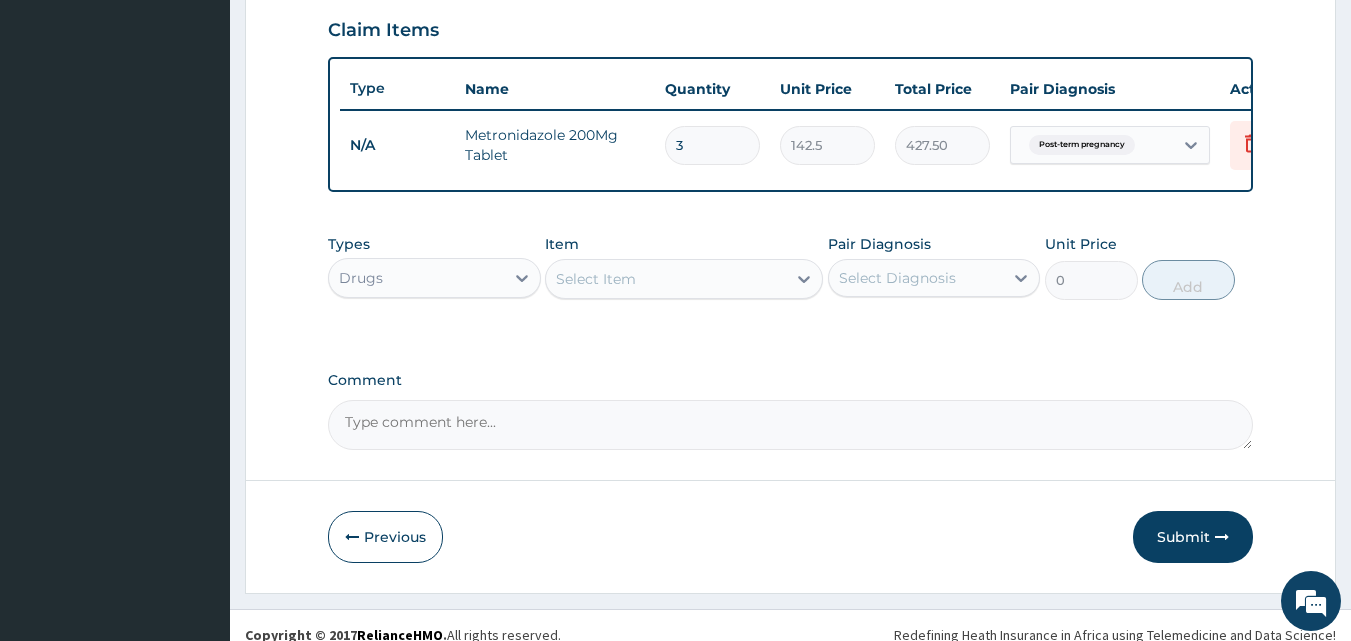 type on "30" 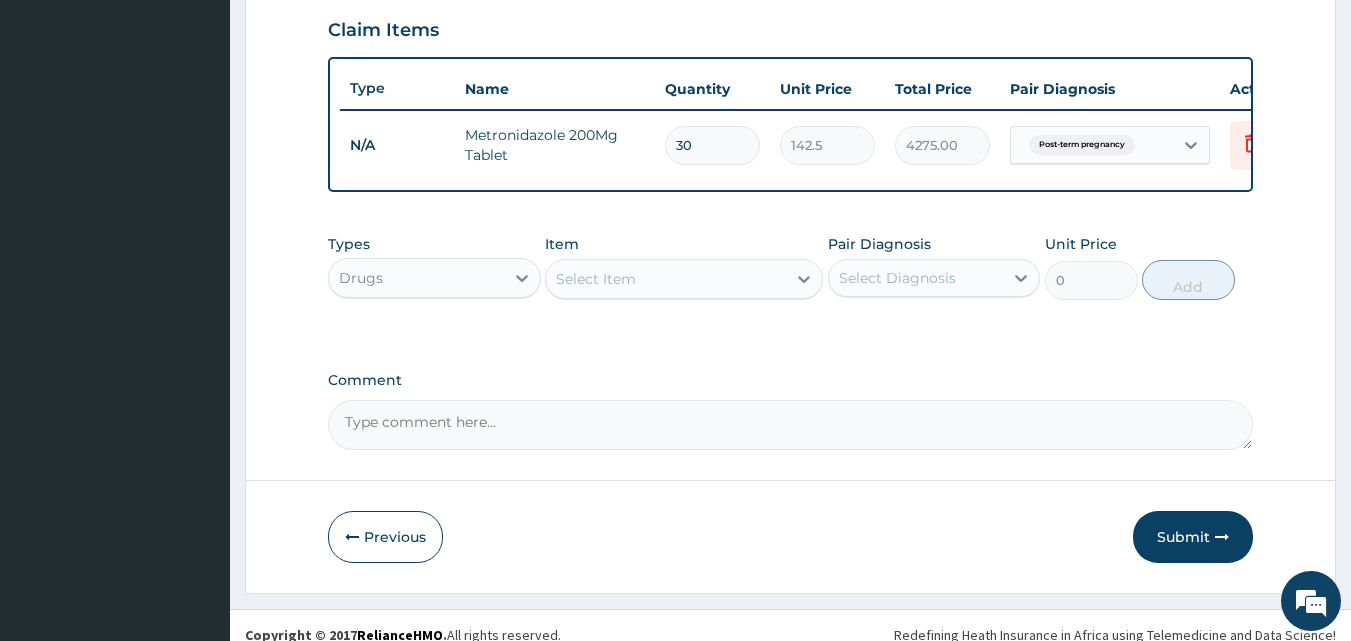 type on "30" 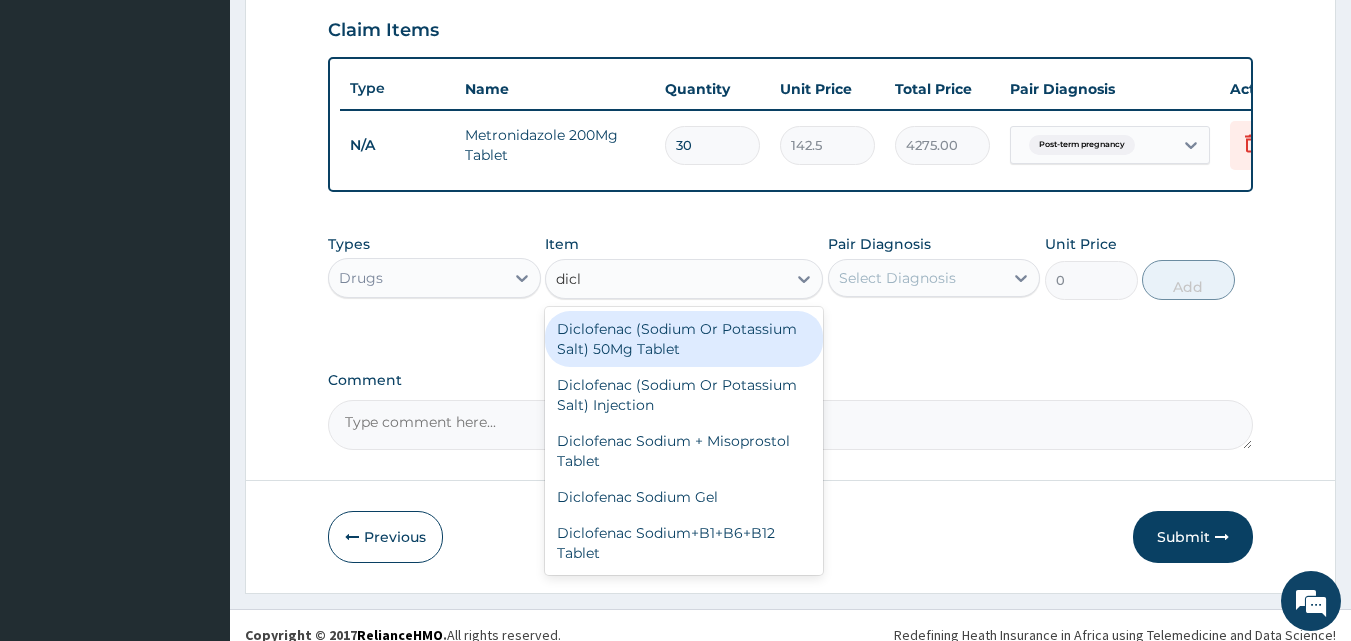 type on "diclo" 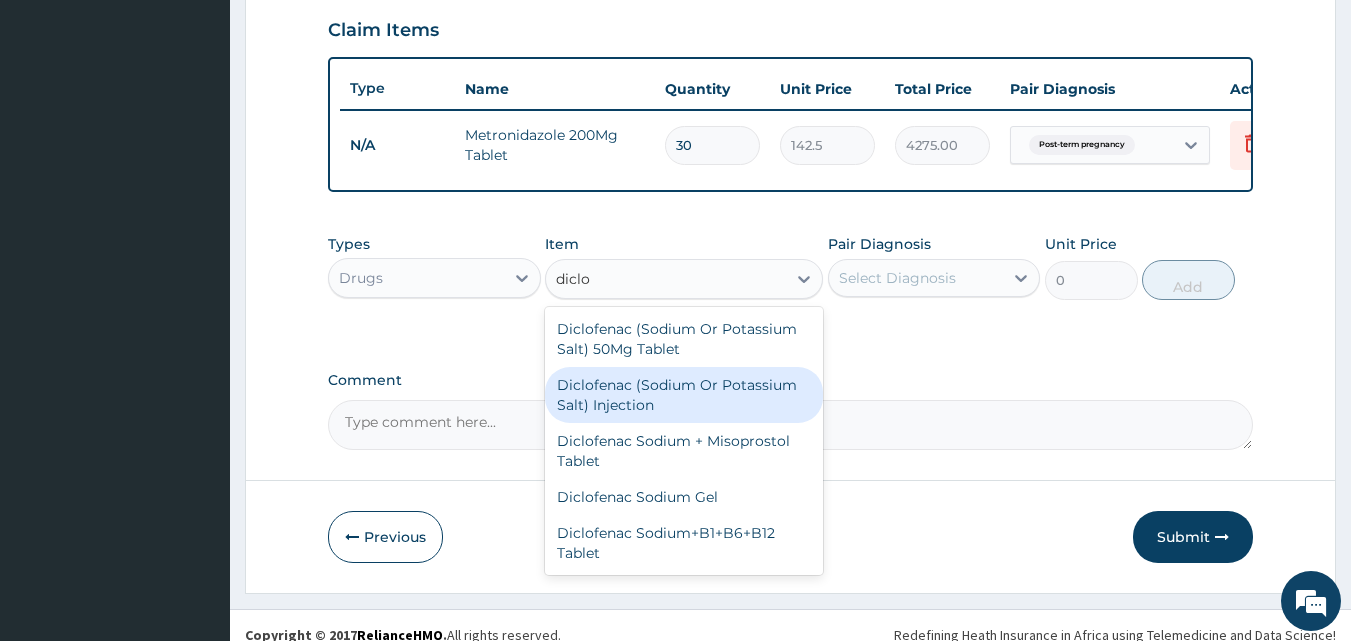click on "Diclofenac (Sodium Or Potassium Salt) Injection" at bounding box center (684, 395) 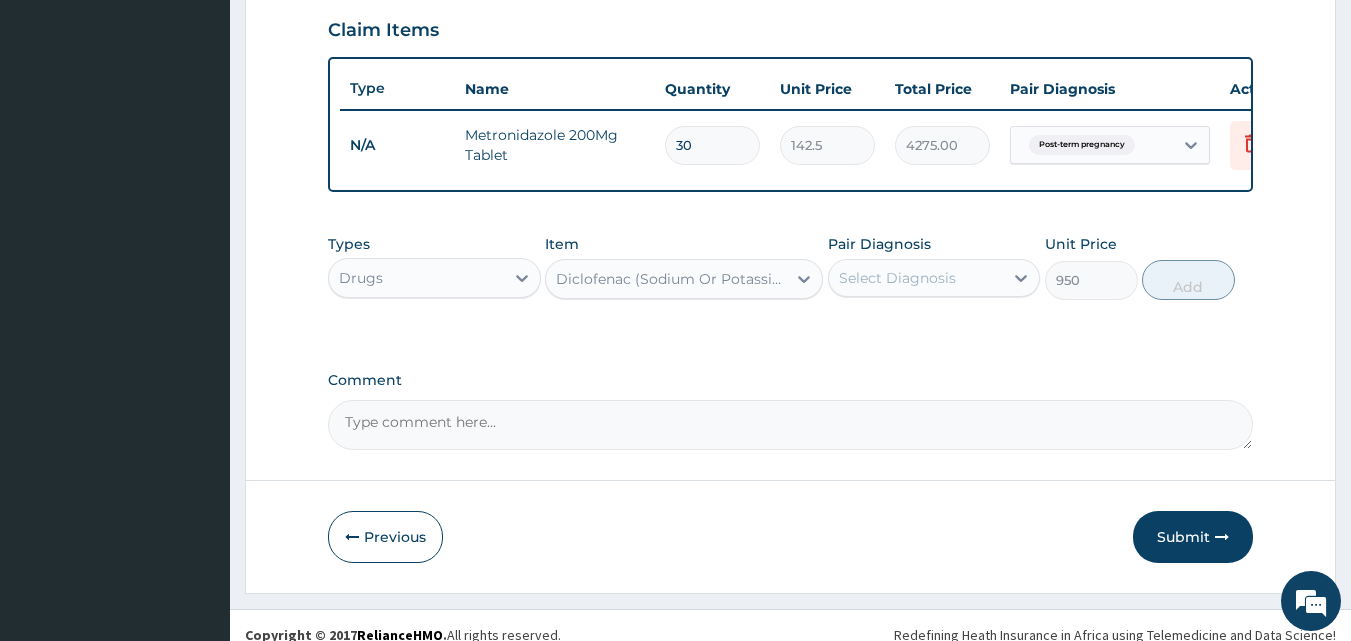 click on "Select Diagnosis" at bounding box center (916, 278) 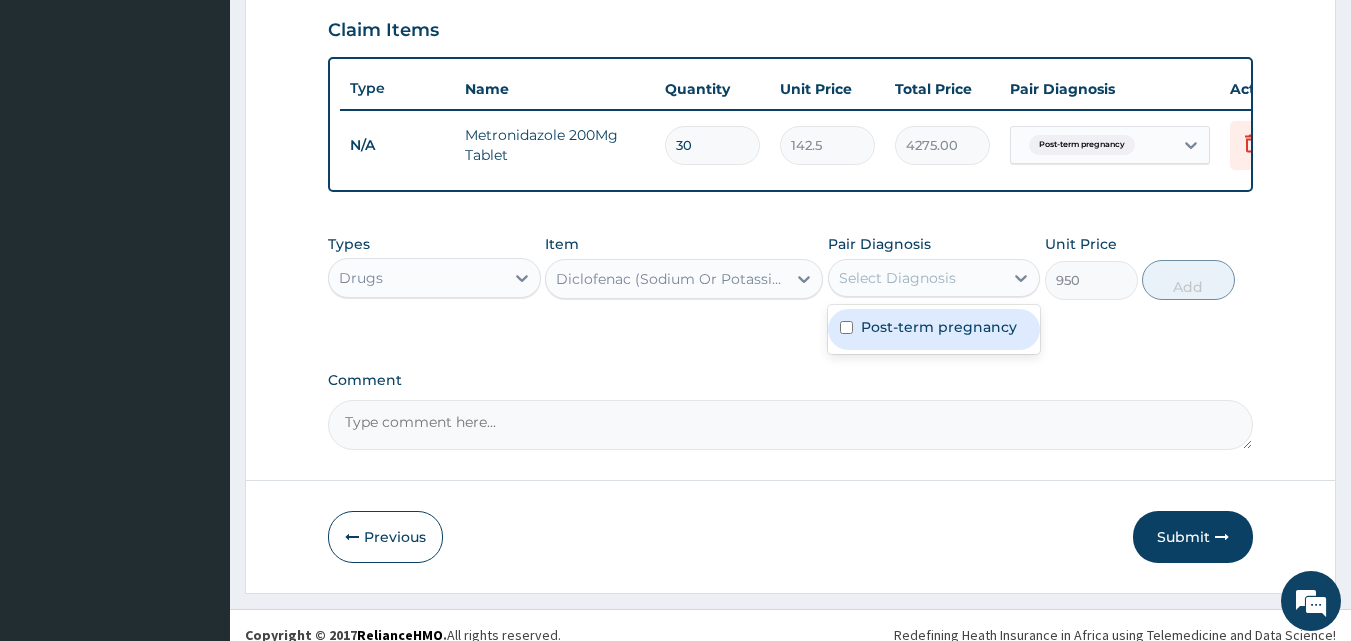 drag, startPoint x: 940, startPoint y: 336, endPoint x: 1172, endPoint y: 312, distance: 233.23808 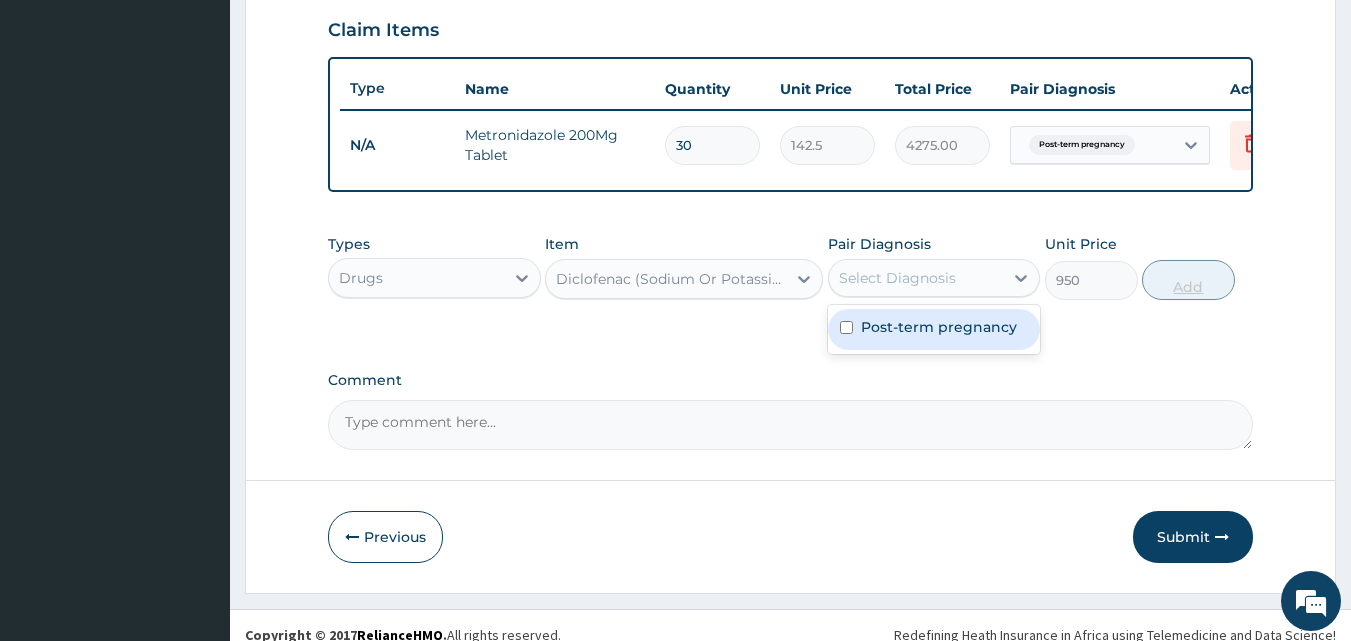 click on "Post-term pregnancy" at bounding box center [939, 327] 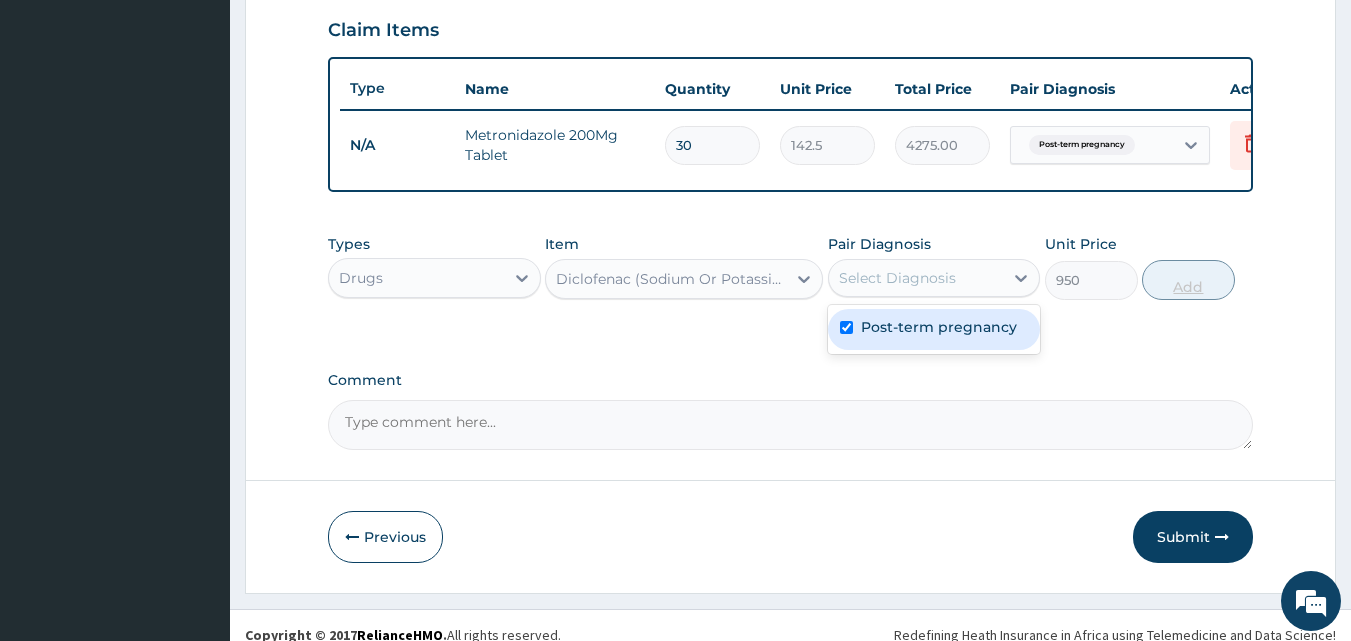 checkbox on "true" 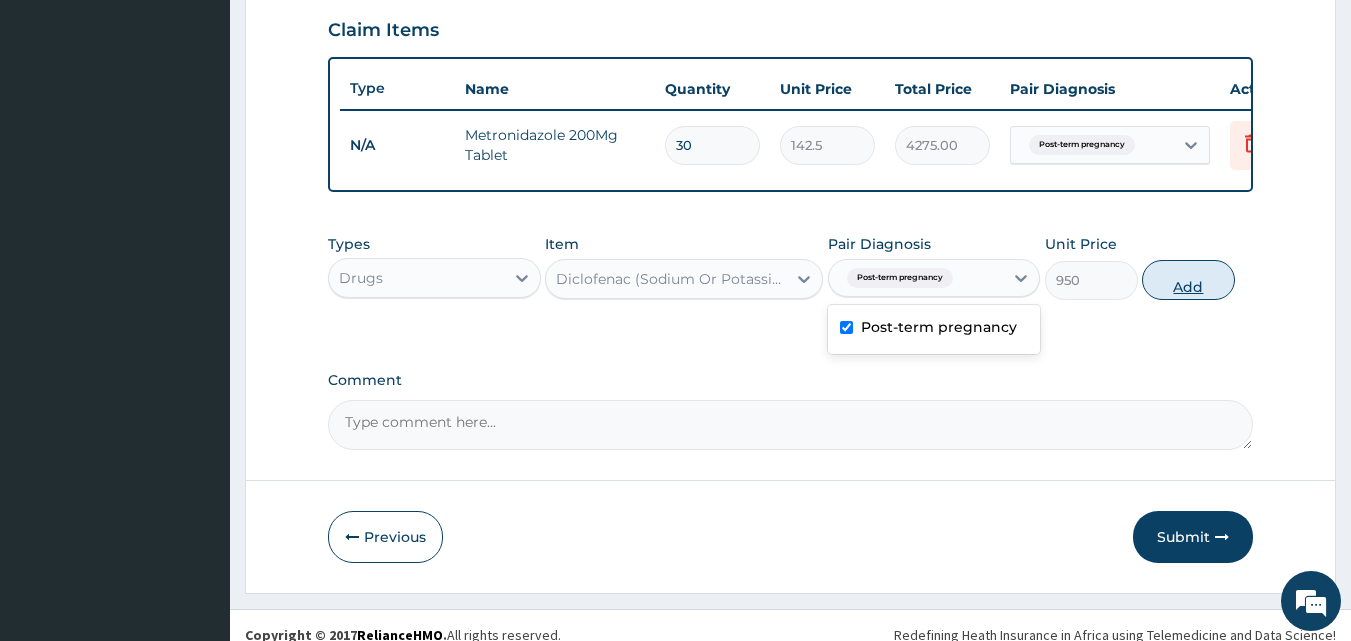 click on "Add" at bounding box center (1188, 280) 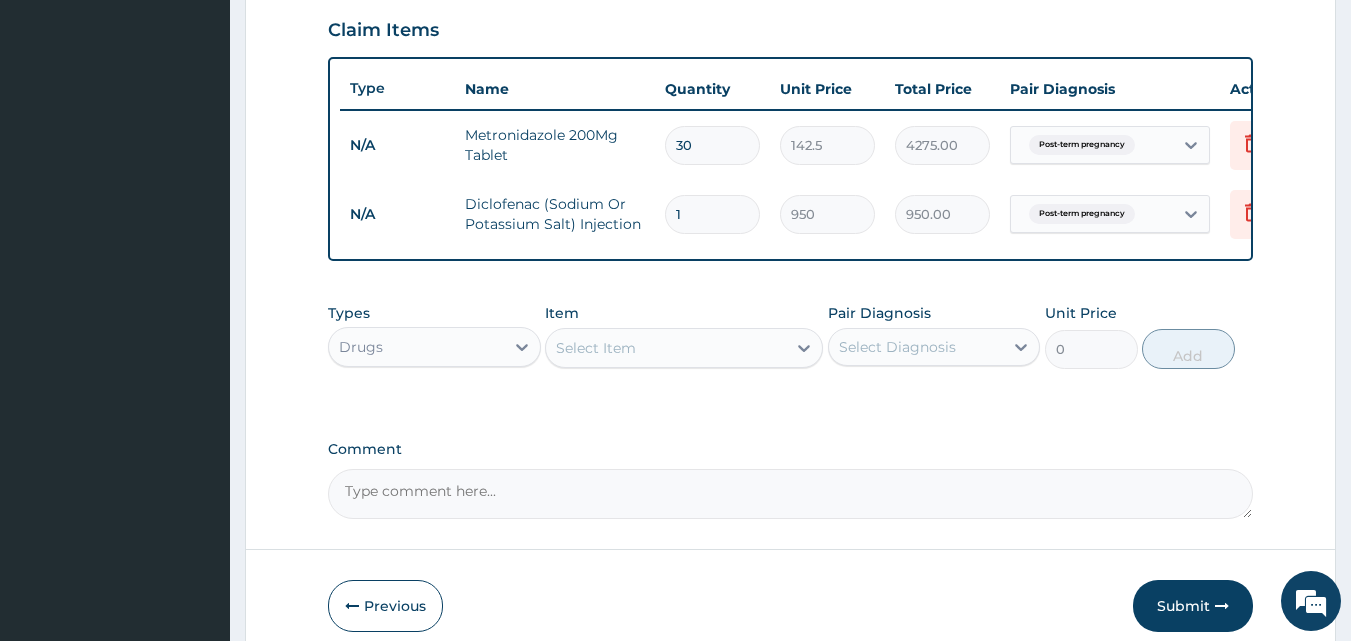 type 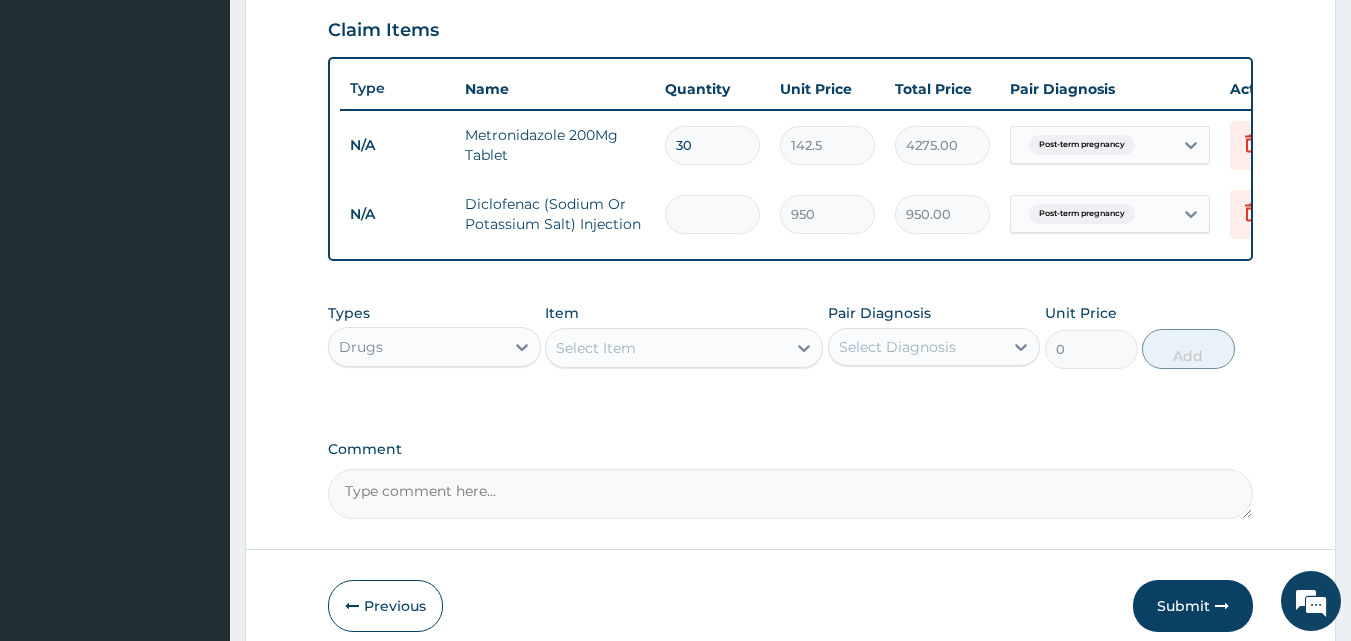 type on "0.00" 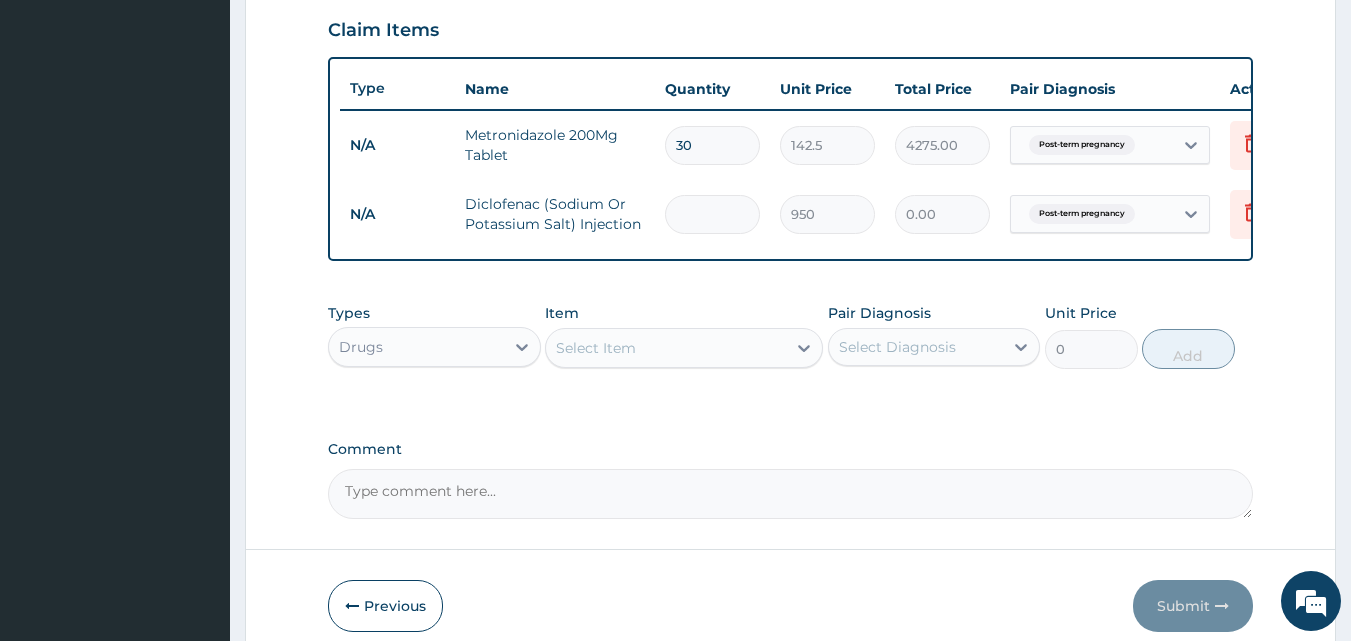 type on "4" 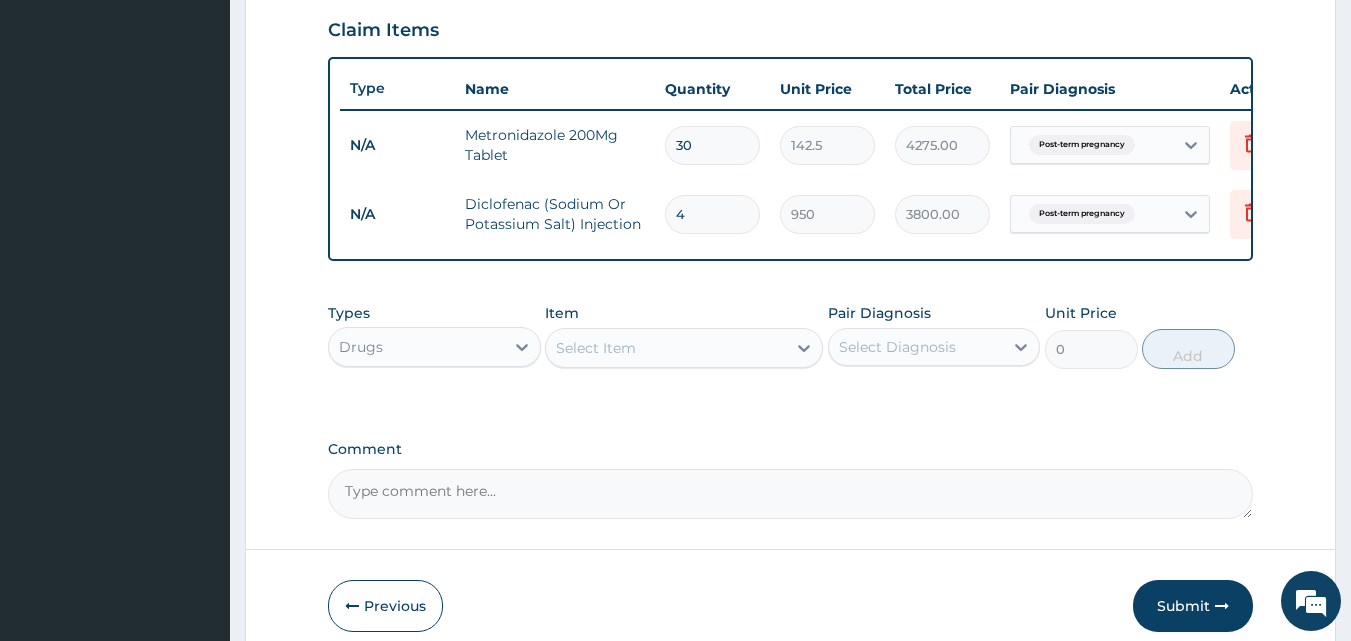 type on "4" 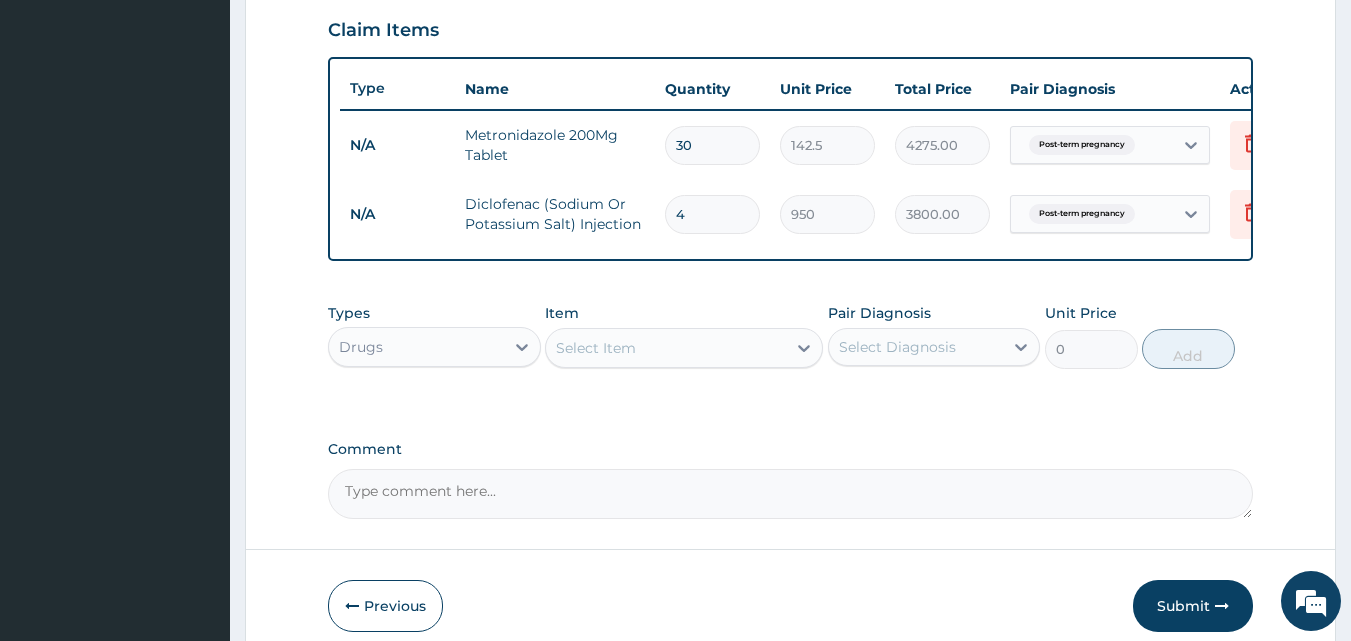 click on "Select Item" at bounding box center (666, 348) 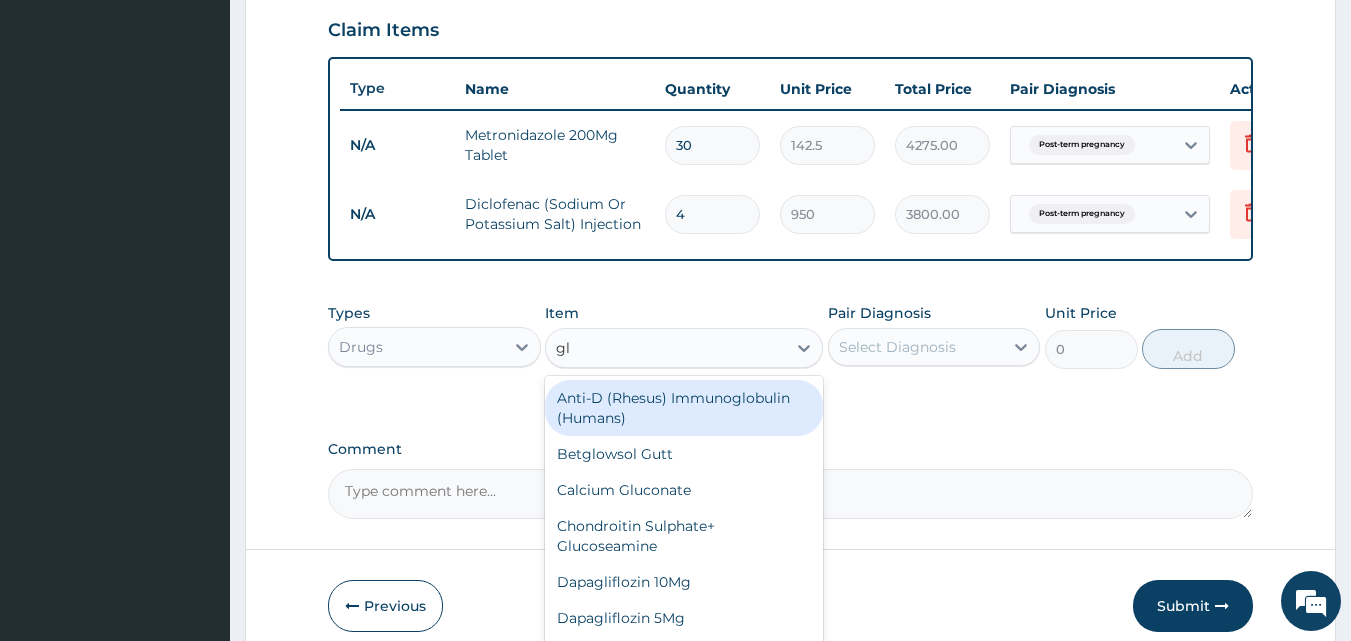 type on "glo" 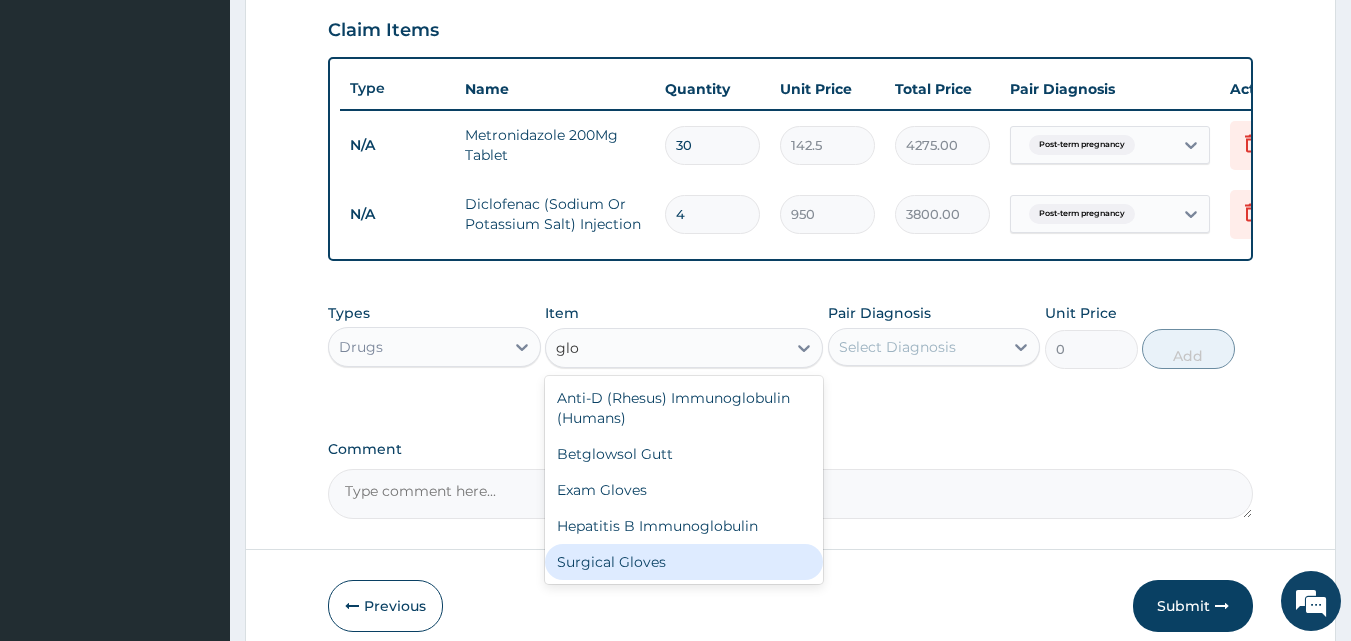 click on "Surgical Gloves" at bounding box center [684, 562] 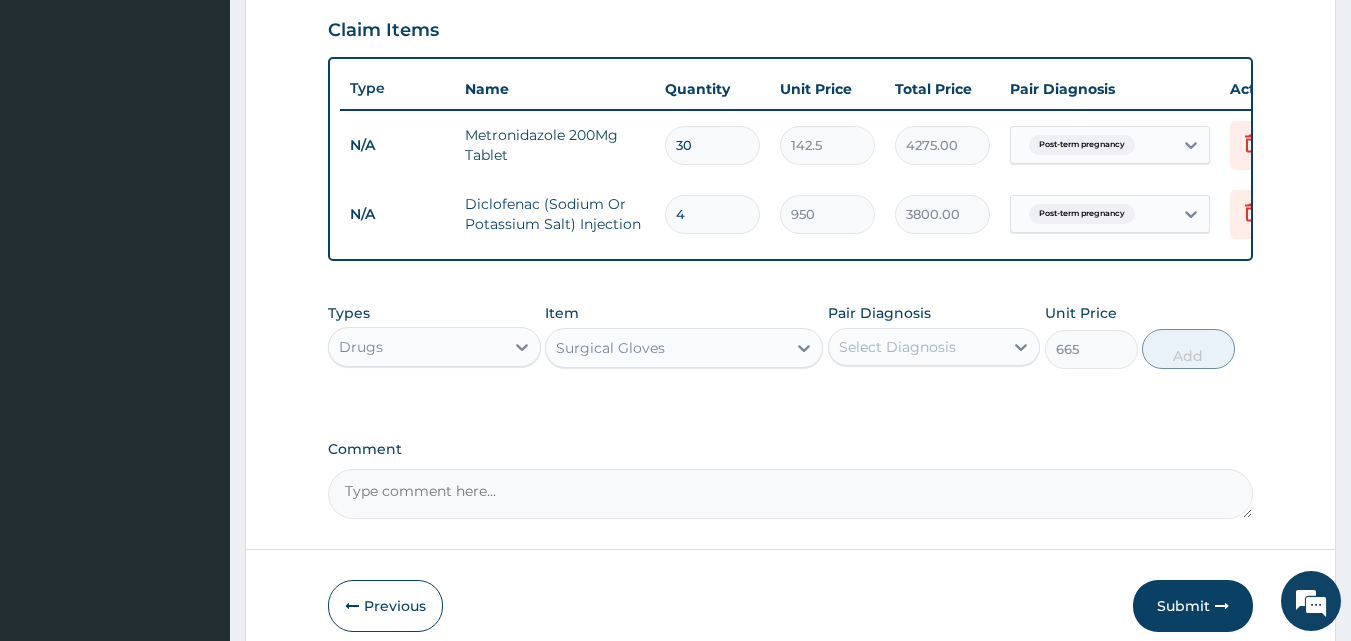 click on "Surgical Gloves" at bounding box center (666, 348) 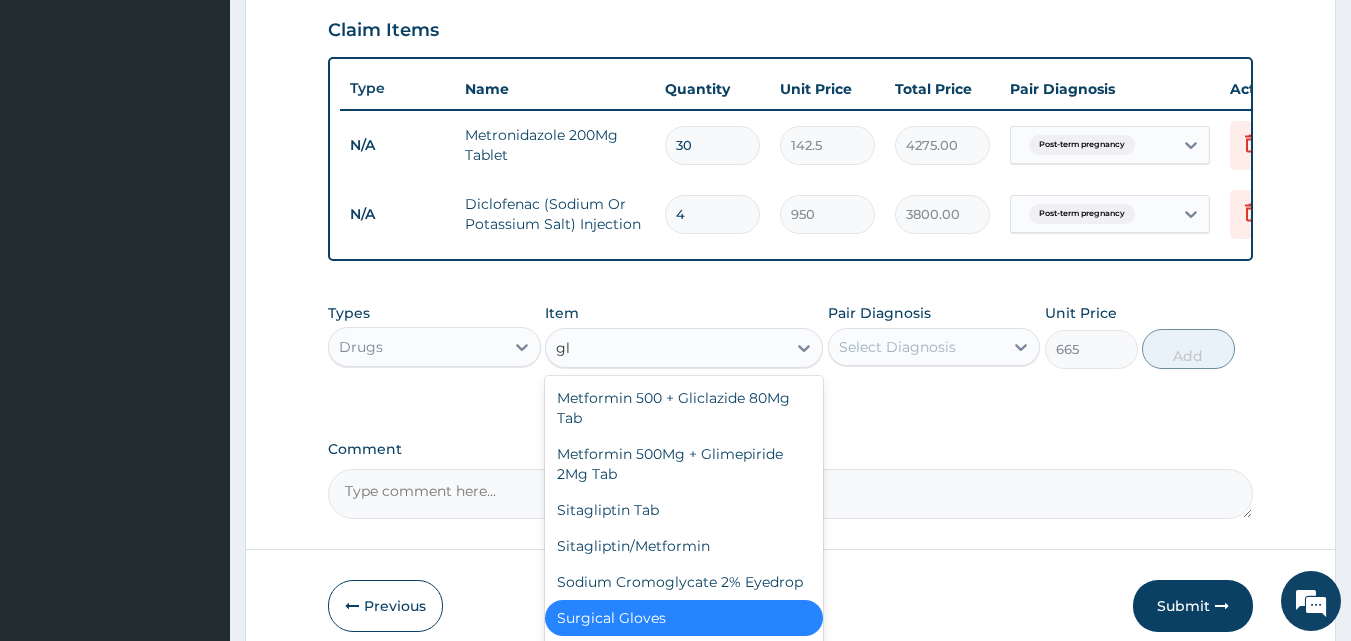 scroll, scrollTop: 1012, scrollLeft: 0, axis: vertical 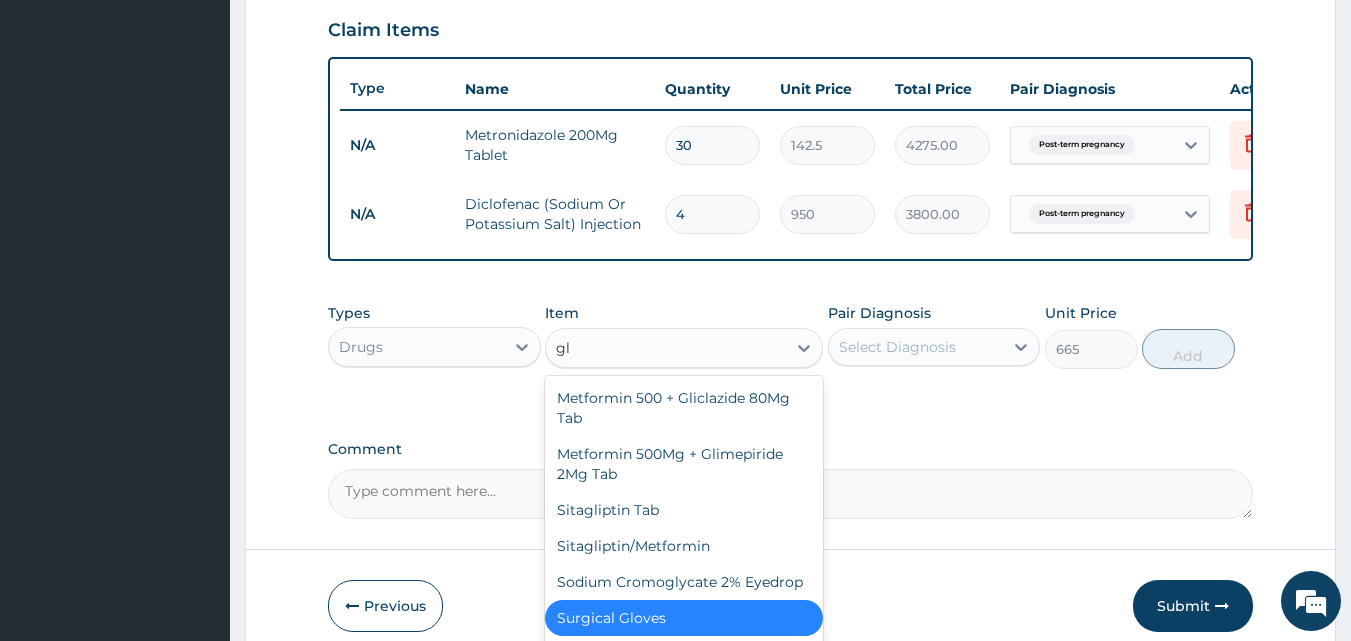 type on "glo" 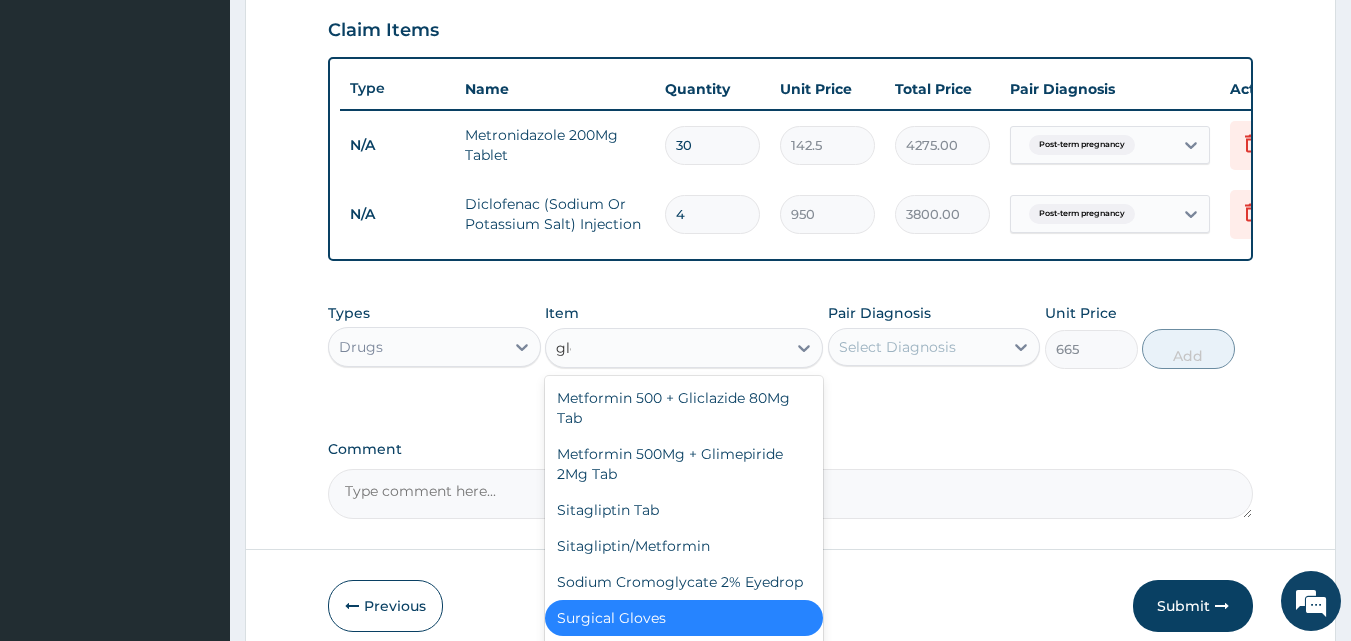 scroll, scrollTop: 0, scrollLeft: 0, axis: both 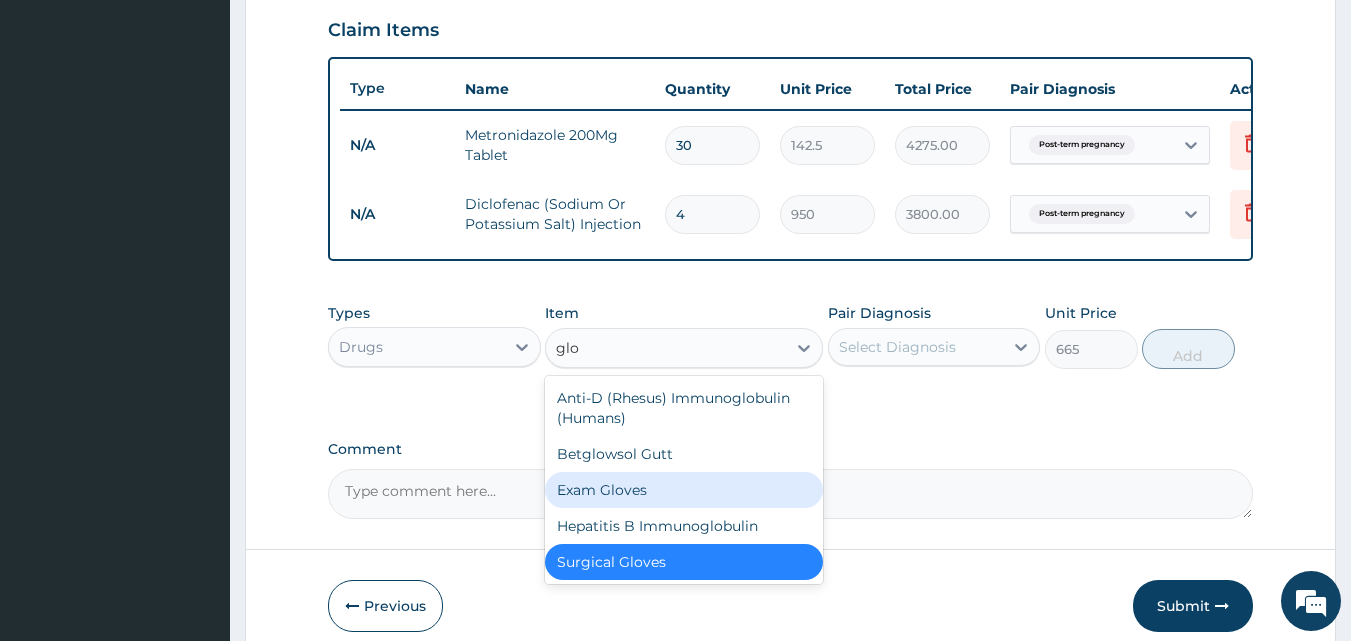 click on "Exam Gloves" at bounding box center (684, 490) 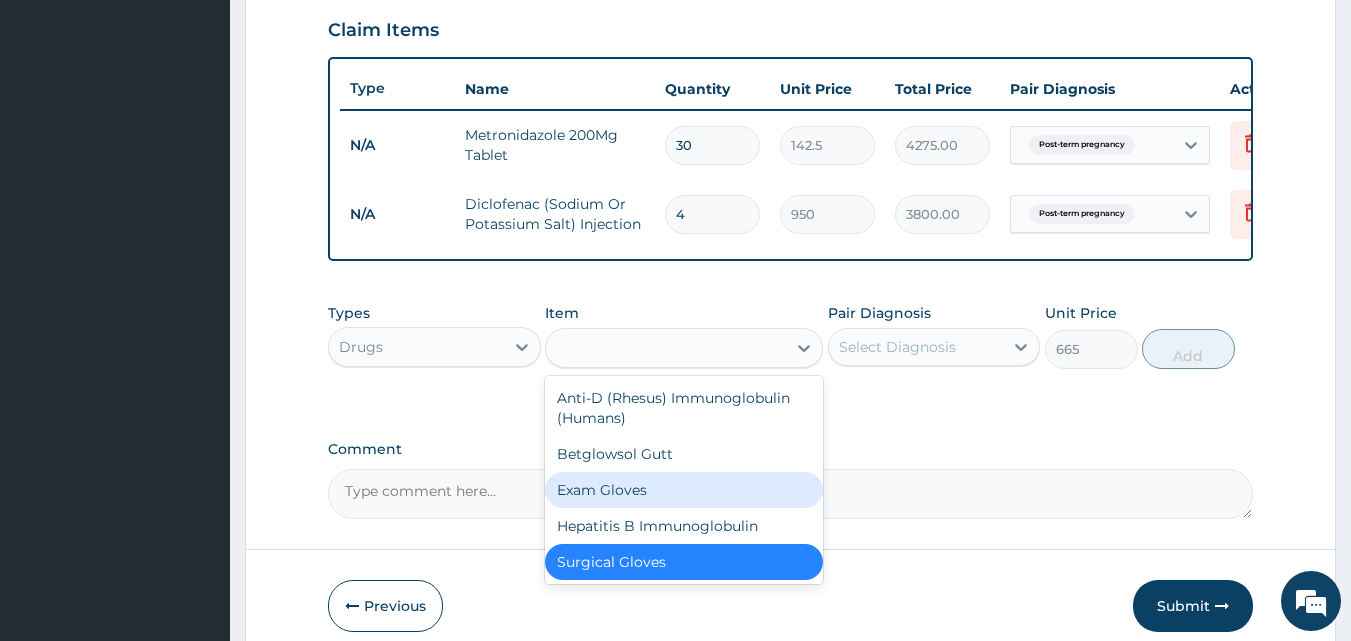 type on "6175" 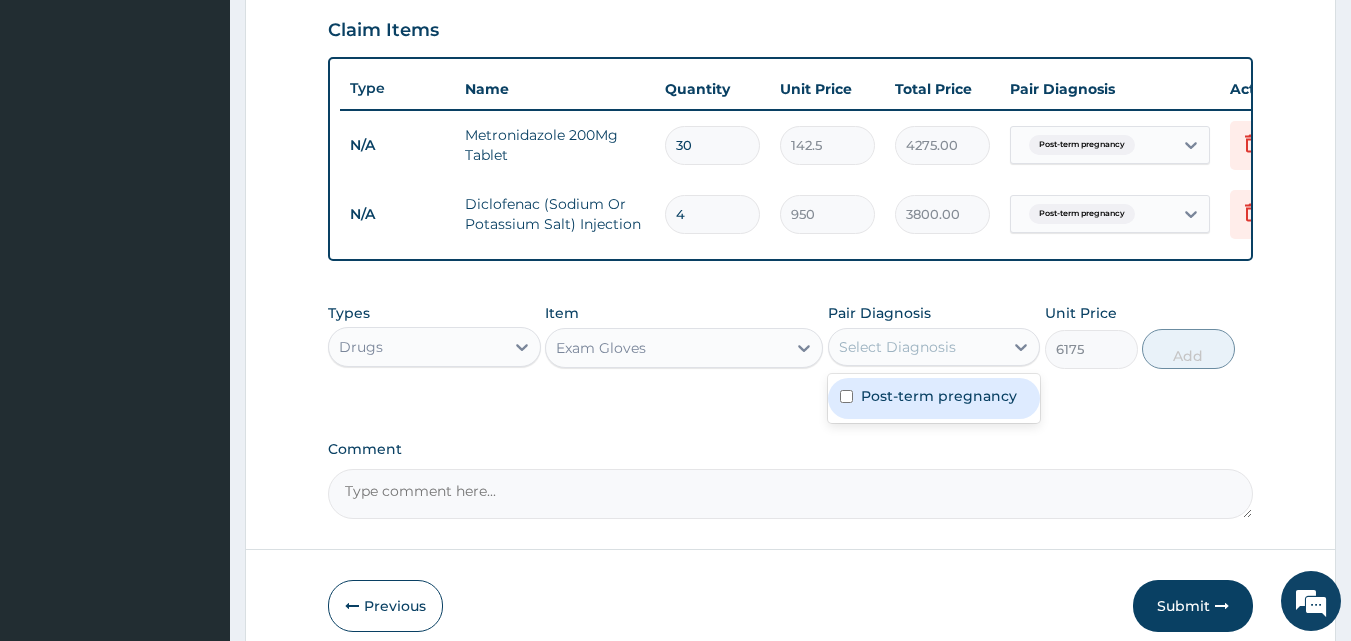 click on "Select Diagnosis" at bounding box center [897, 347] 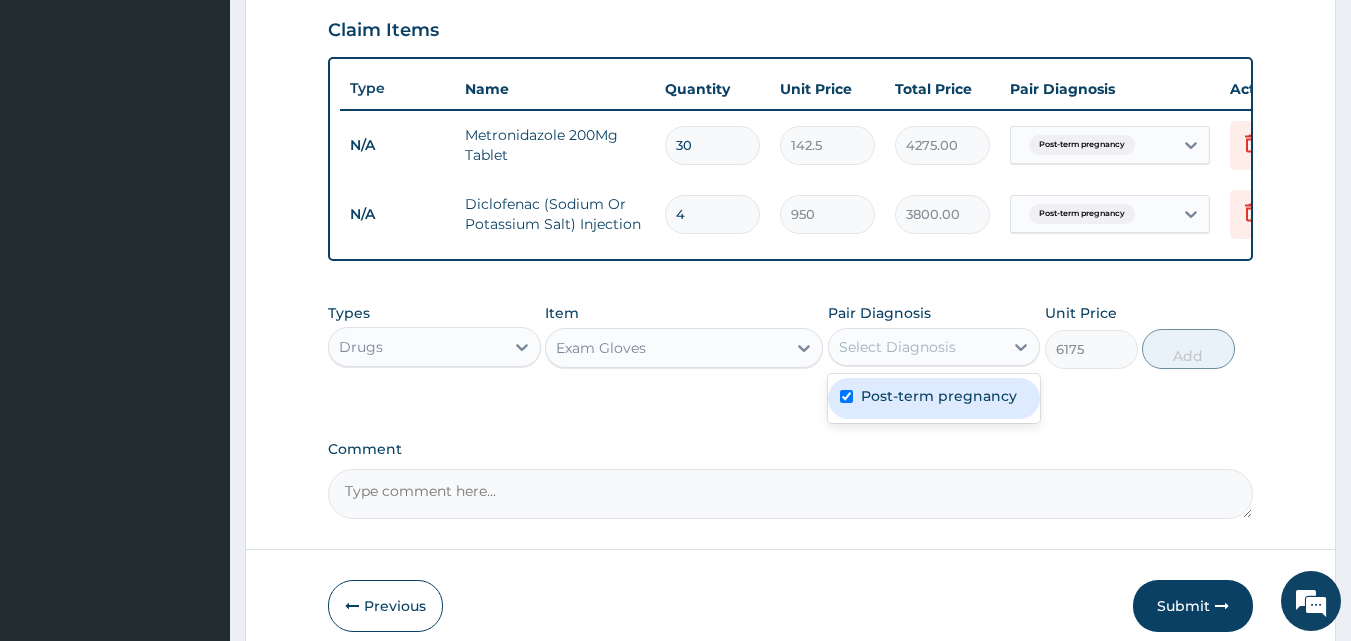 checkbox on "true" 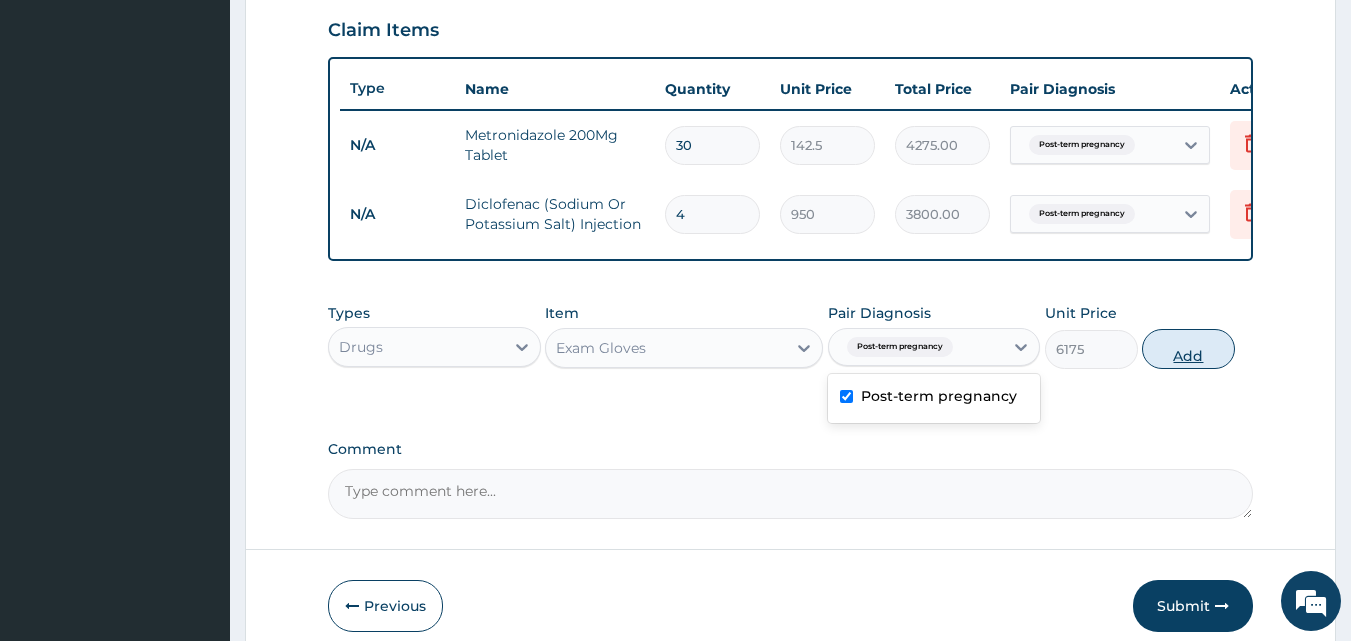 click on "Add" at bounding box center [1188, 349] 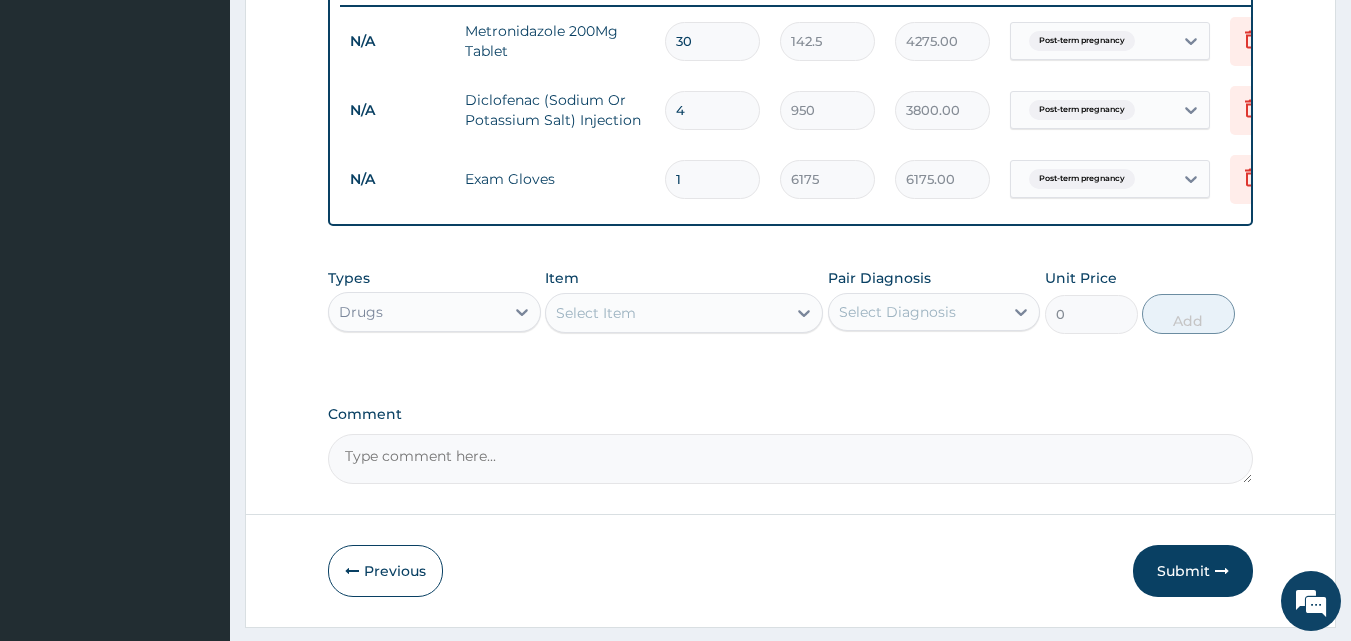 scroll, scrollTop: 859, scrollLeft: 0, axis: vertical 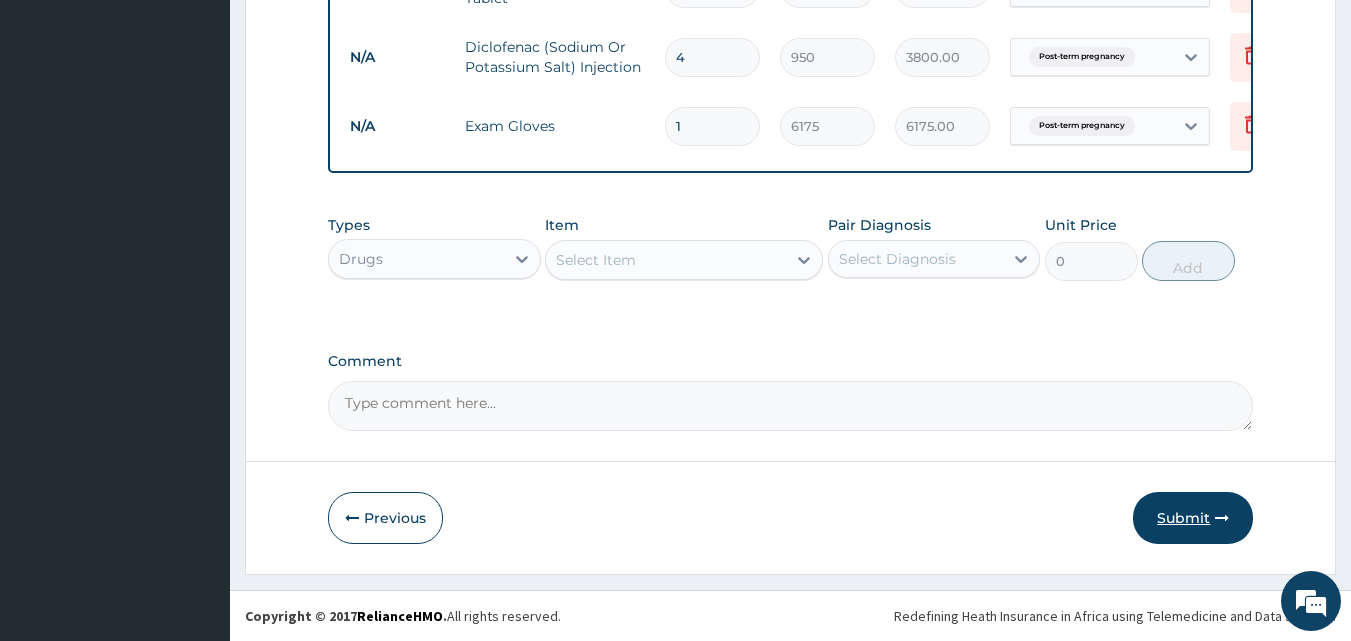 click on "Submit" at bounding box center [1193, 518] 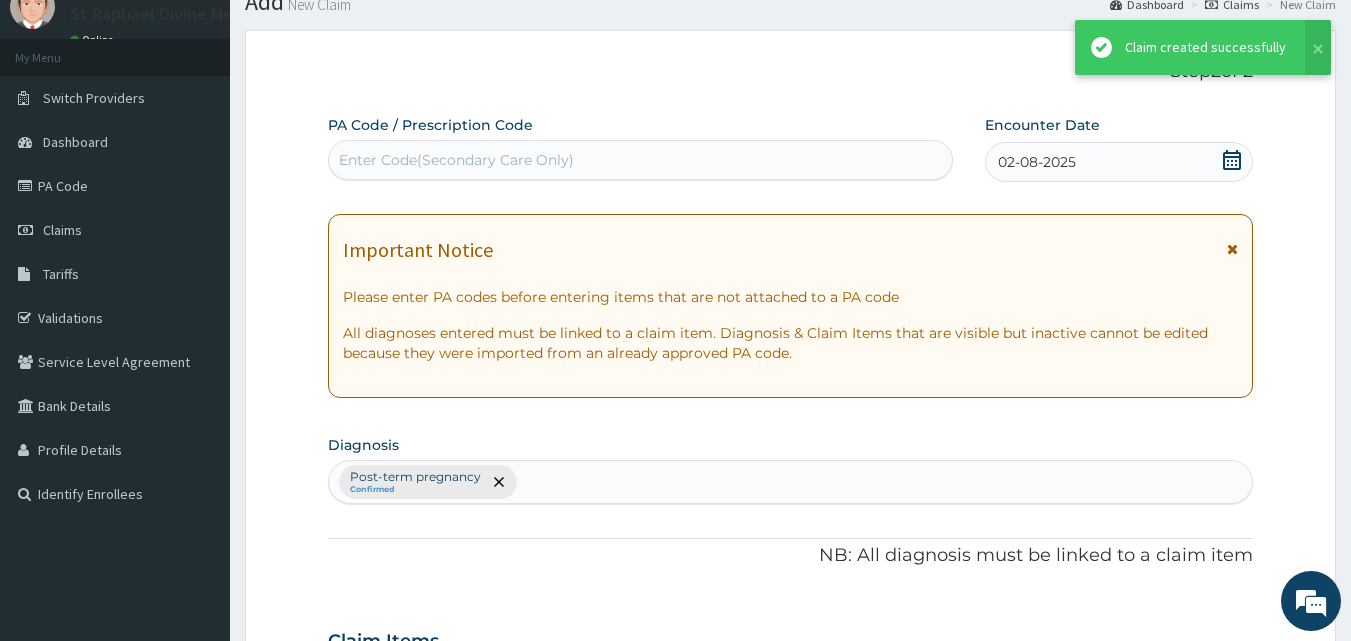 scroll, scrollTop: 859, scrollLeft: 0, axis: vertical 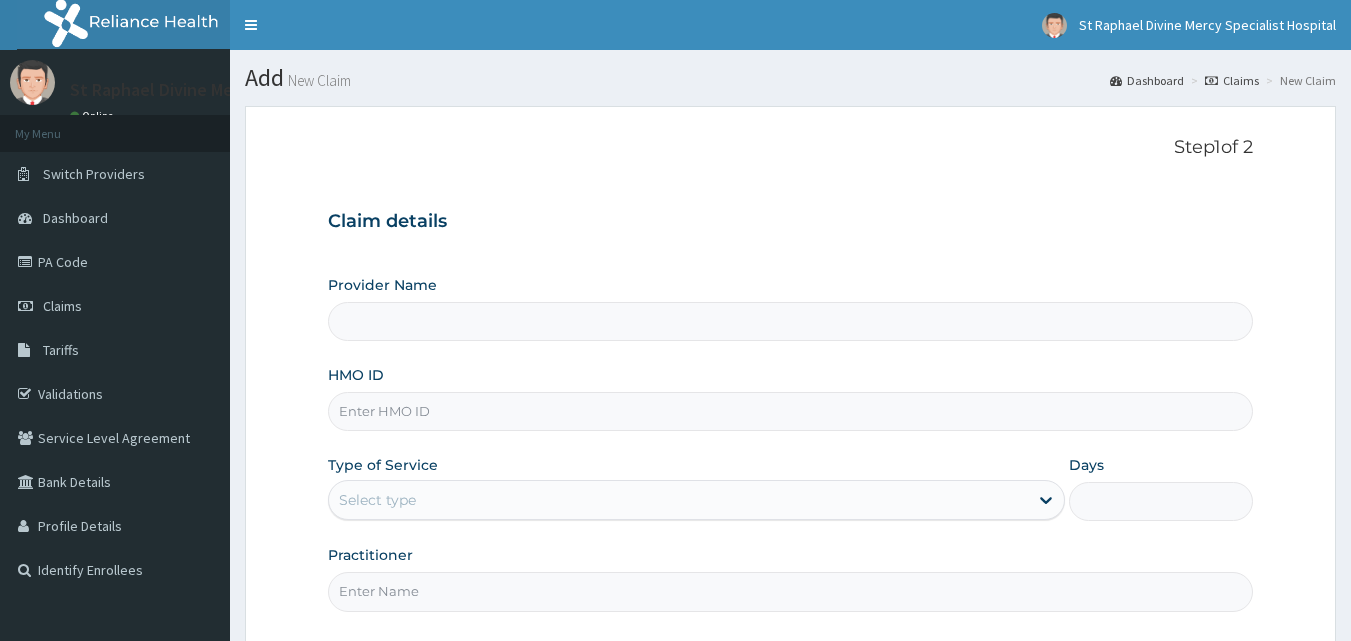 type on "St. Raphael Divine Mercy Specialist Hospital" 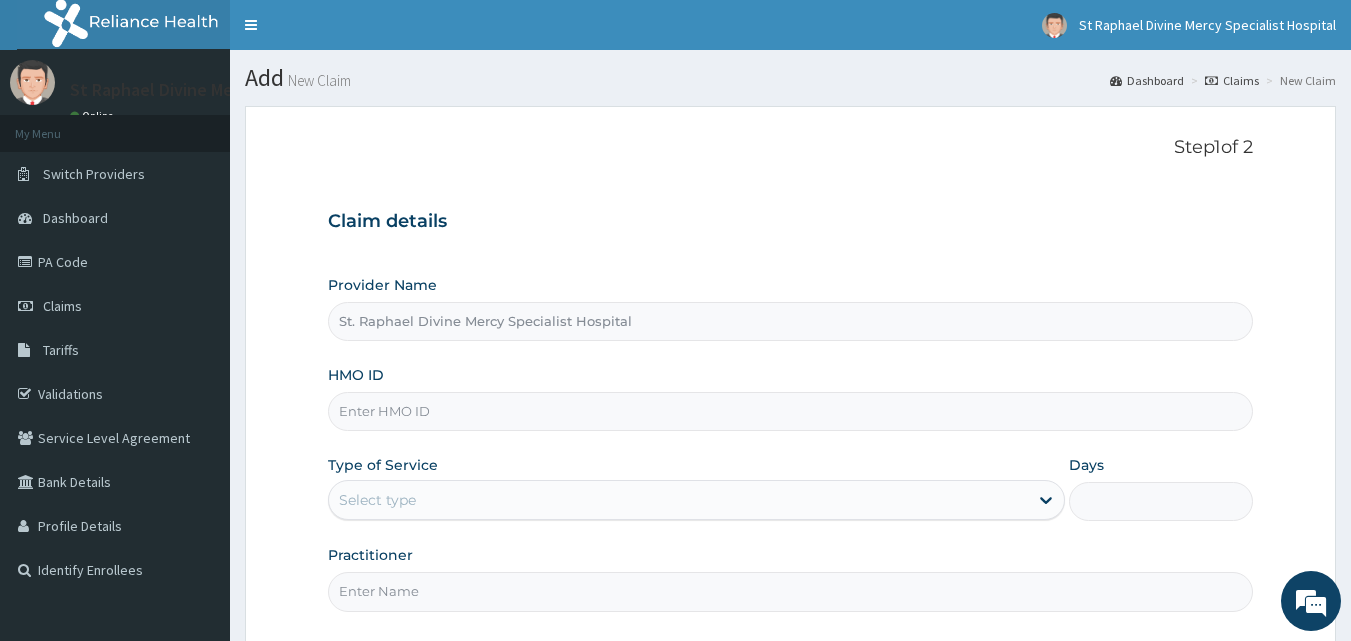 click on "HMO ID" at bounding box center (791, 411) 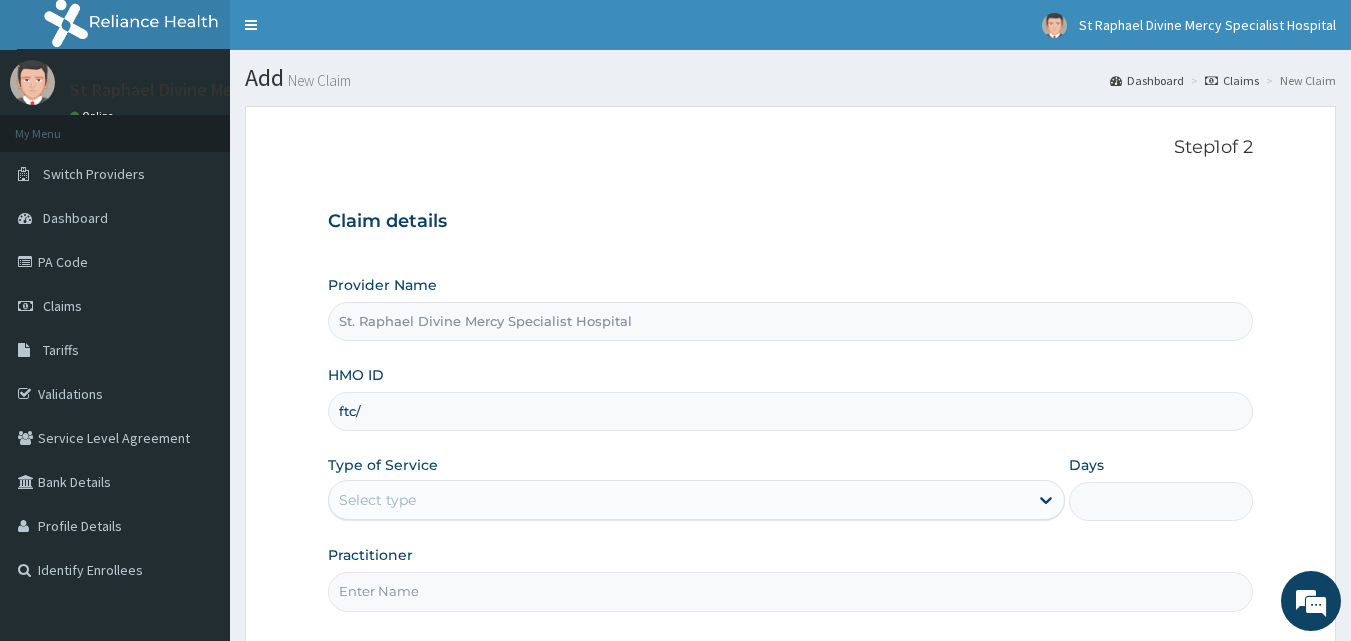 scroll, scrollTop: 0, scrollLeft: 0, axis: both 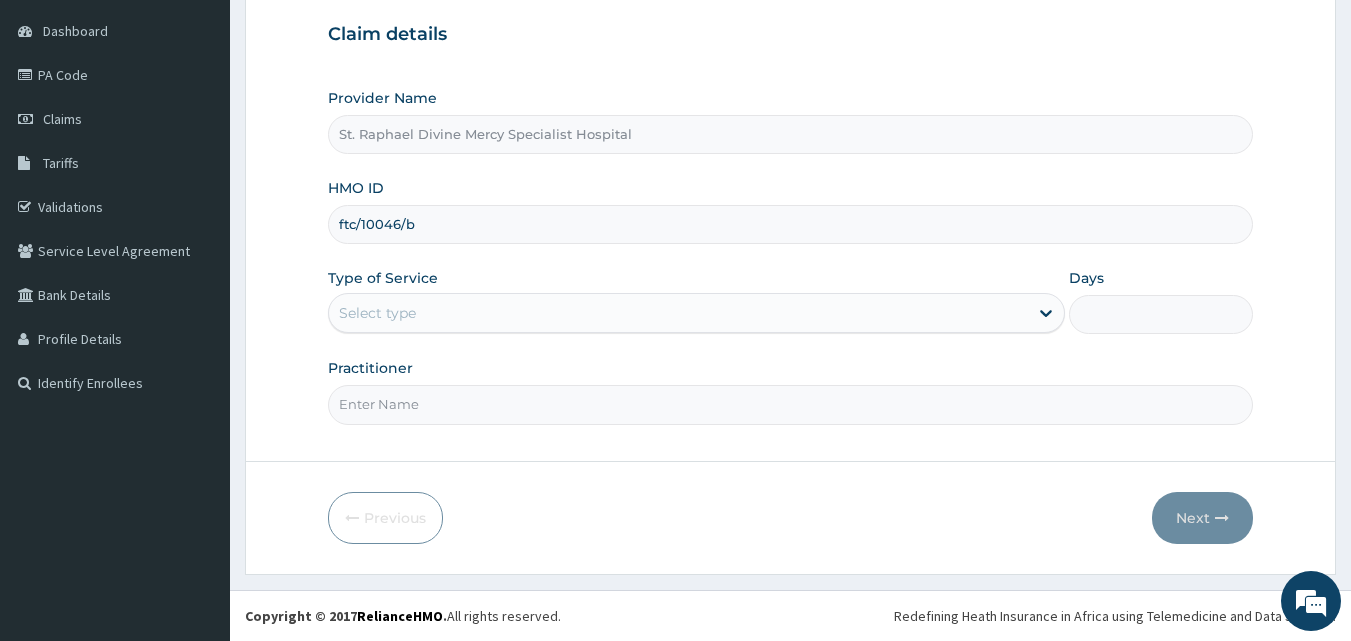 type on "ftc/10046/b" 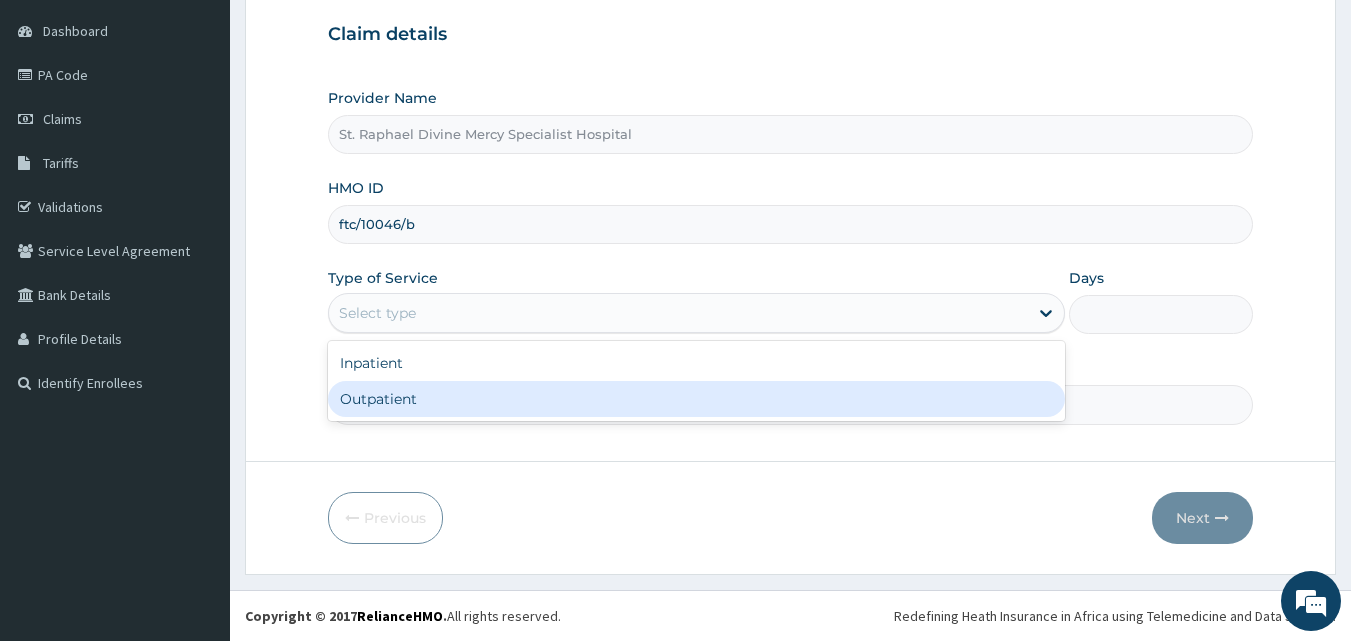 drag, startPoint x: 466, startPoint y: 403, endPoint x: 490, endPoint y: 411, distance: 25.298222 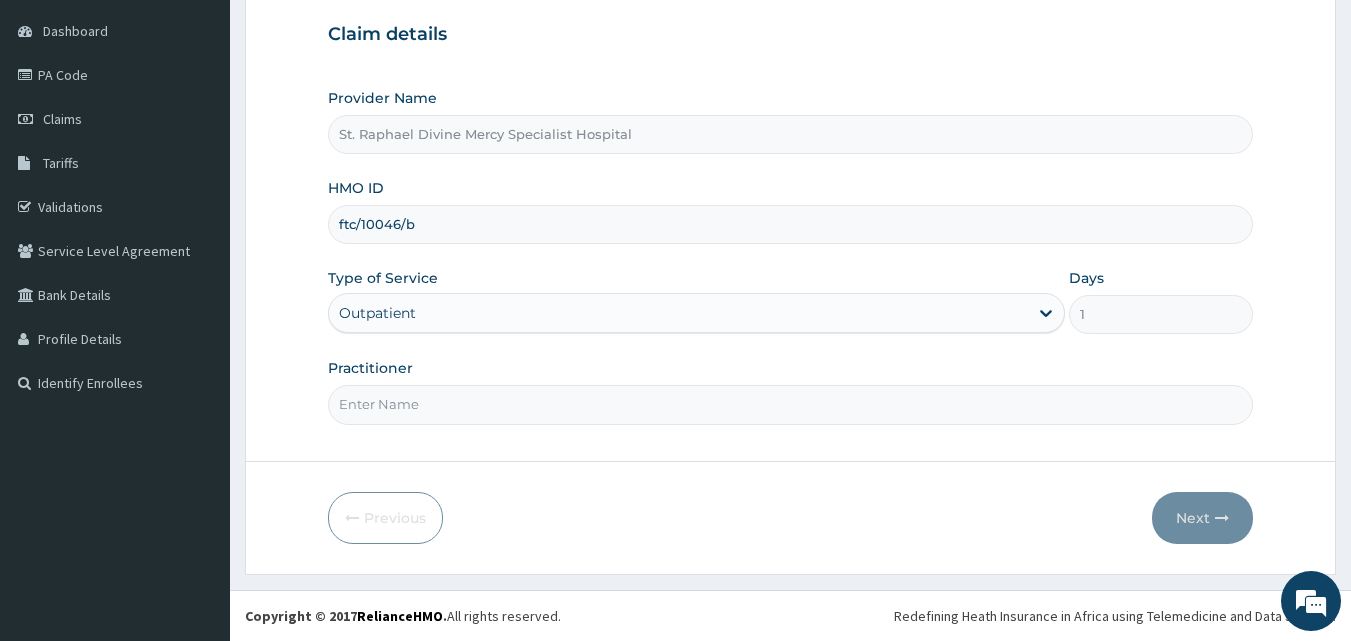 click on "Practitioner" at bounding box center (791, 404) 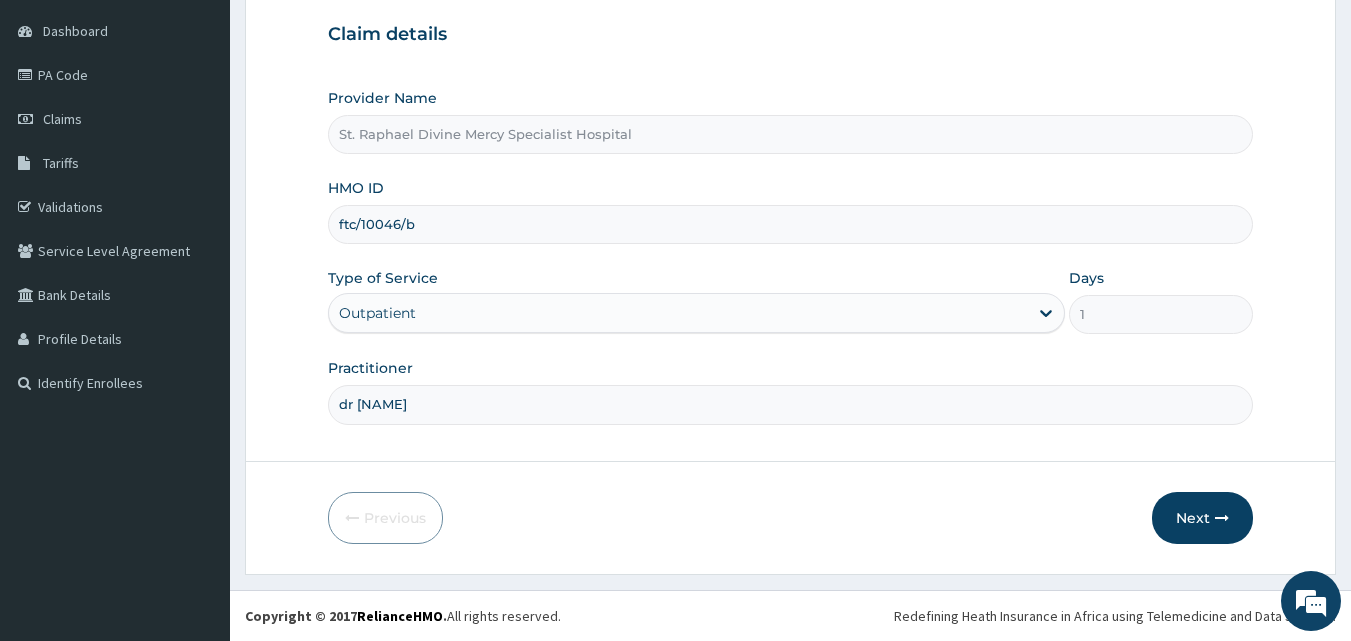 type on "Dr Ekpe" 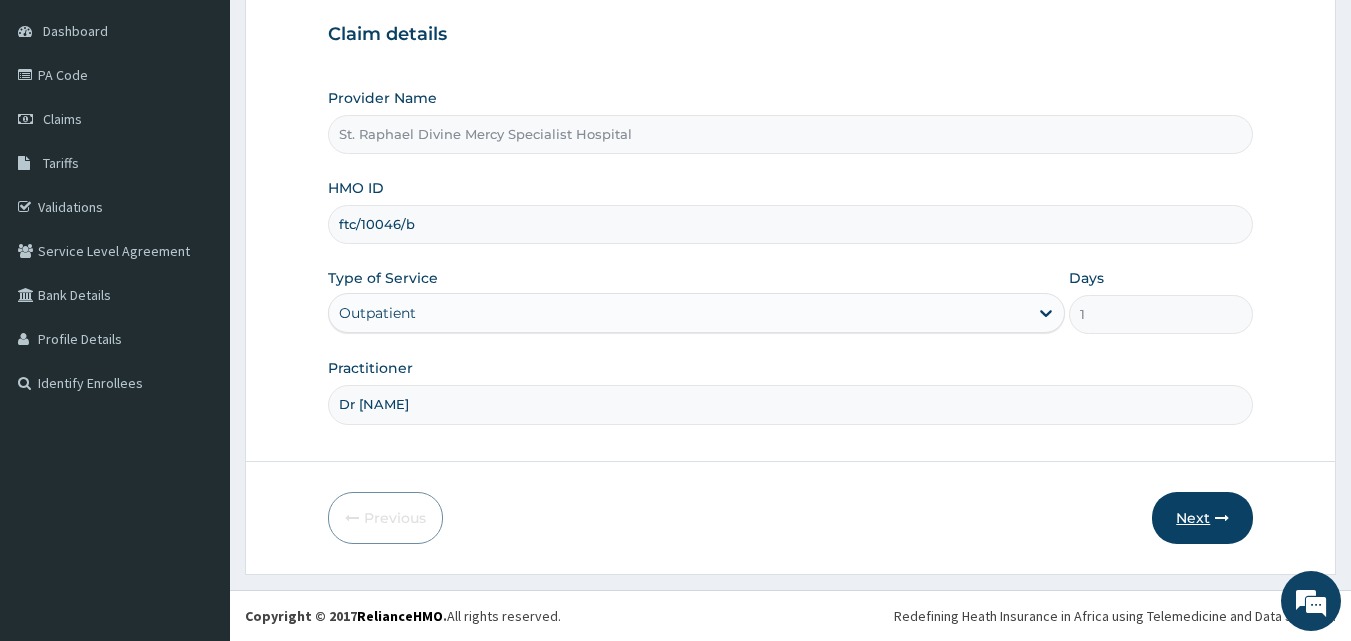 click at bounding box center [1222, 518] 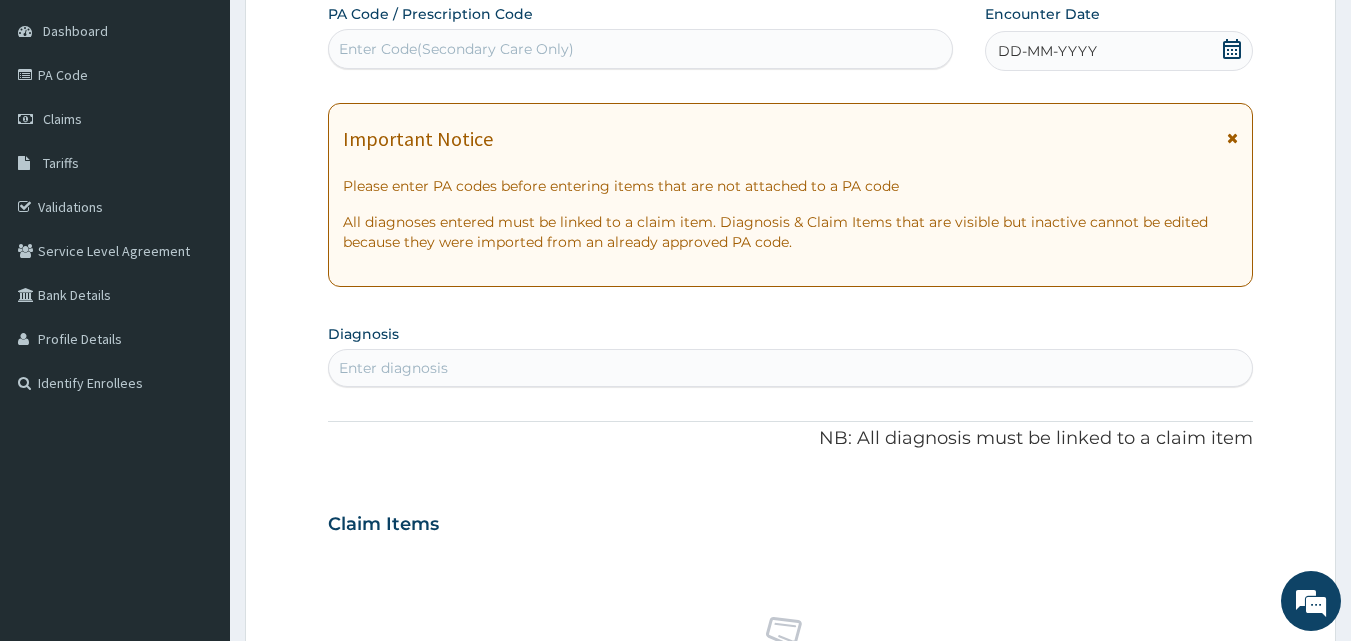 click on "Enter Code(Secondary Care Only)" at bounding box center [641, 49] 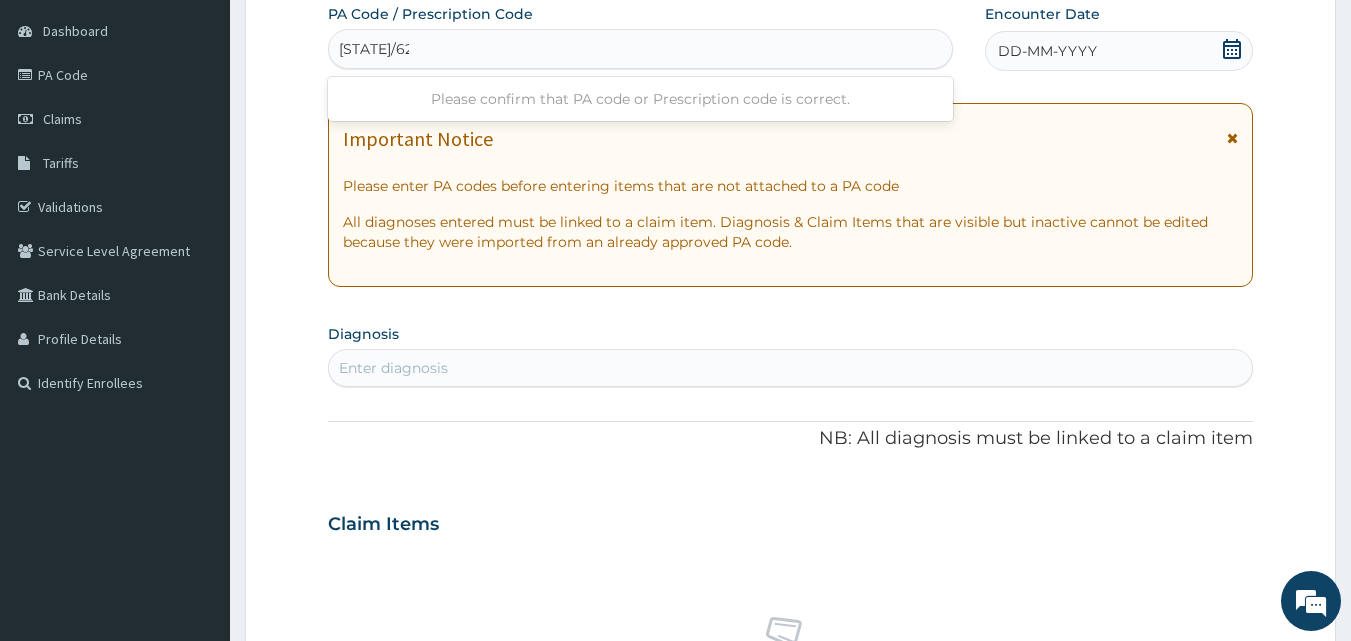 type on "PA/62460F" 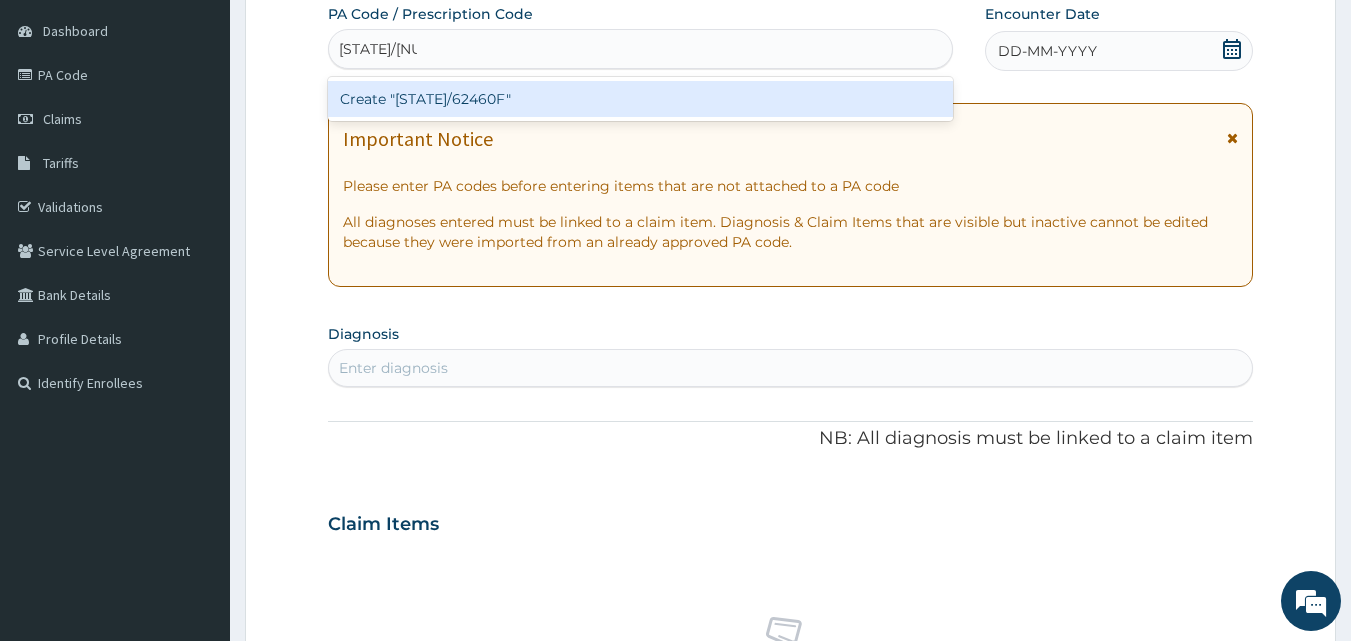 click on "Create "PA/62460F"" at bounding box center (641, 99) 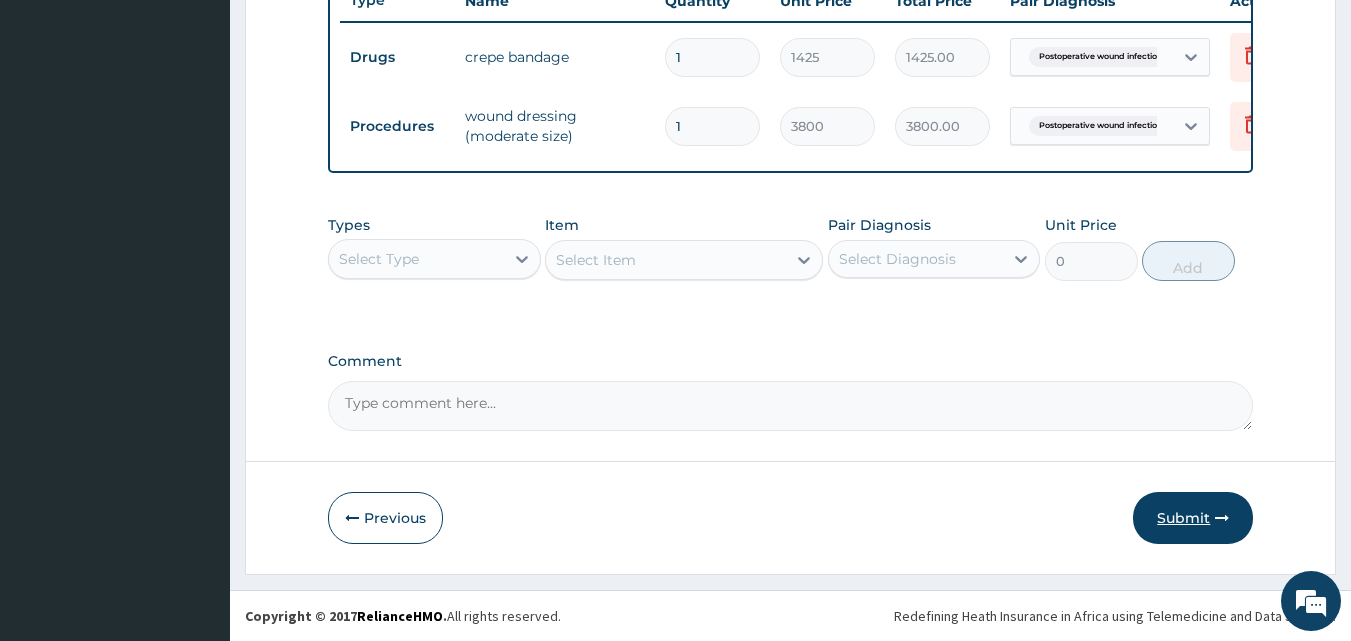 scroll, scrollTop: 790, scrollLeft: 0, axis: vertical 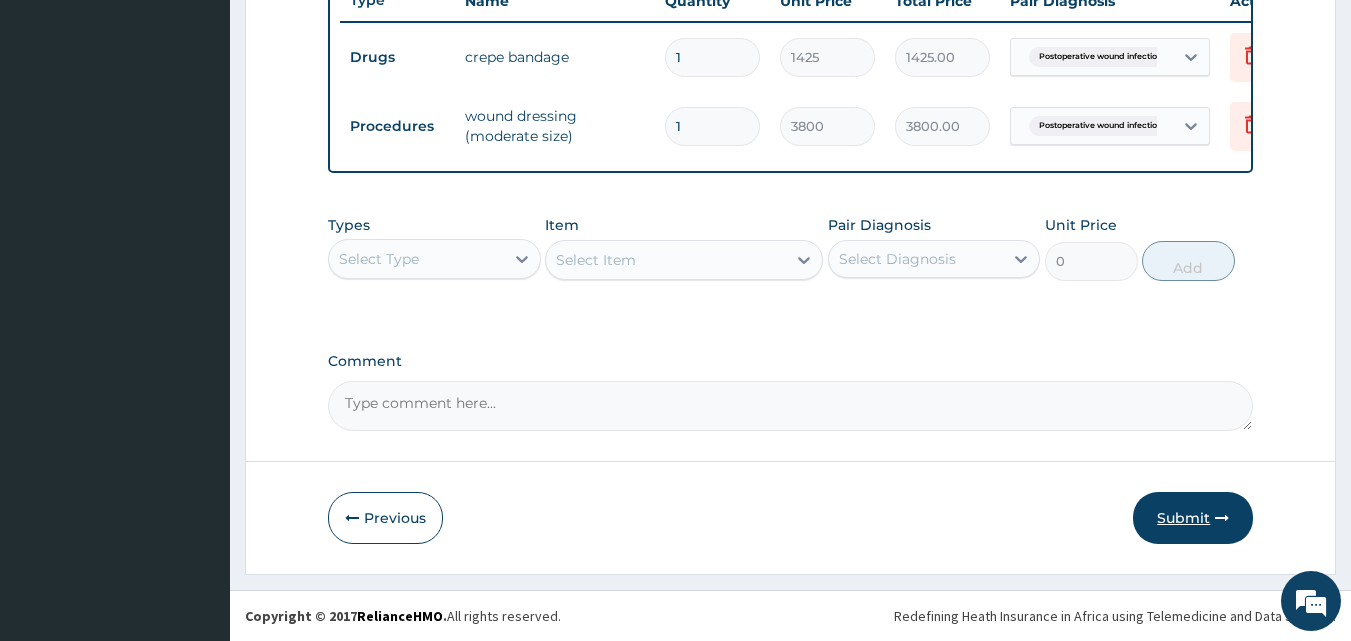 click on "Submit" at bounding box center [1193, 518] 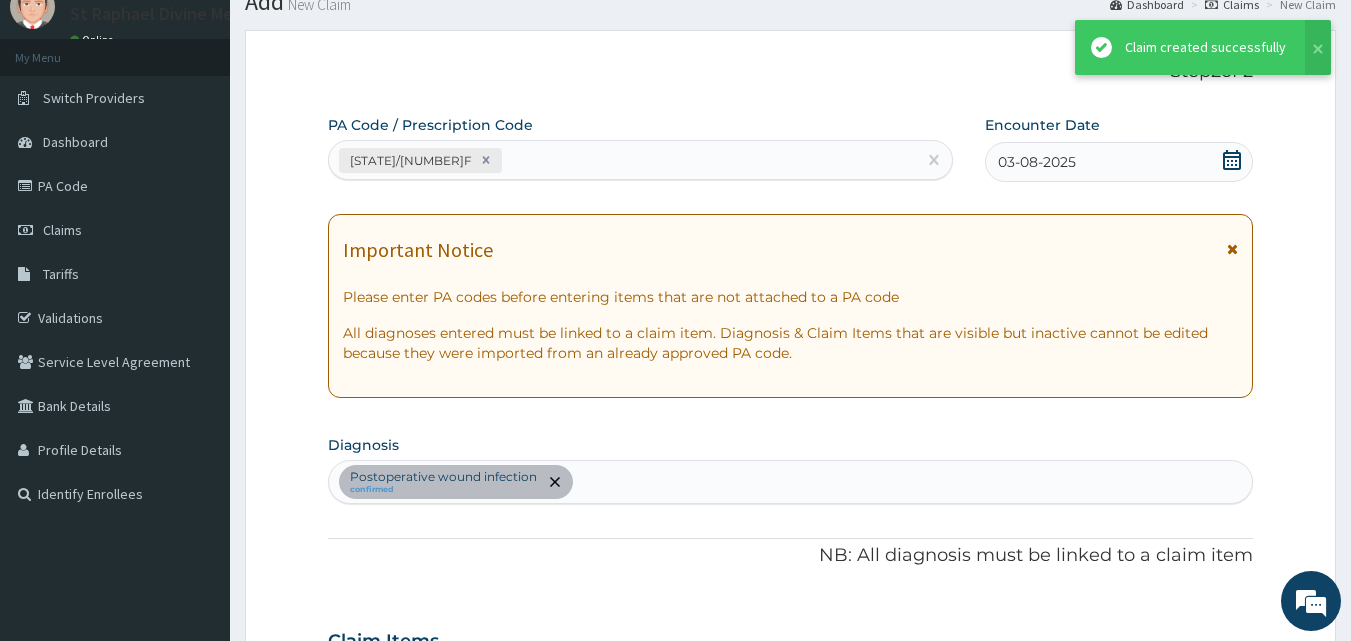 scroll, scrollTop: 790, scrollLeft: 0, axis: vertical 